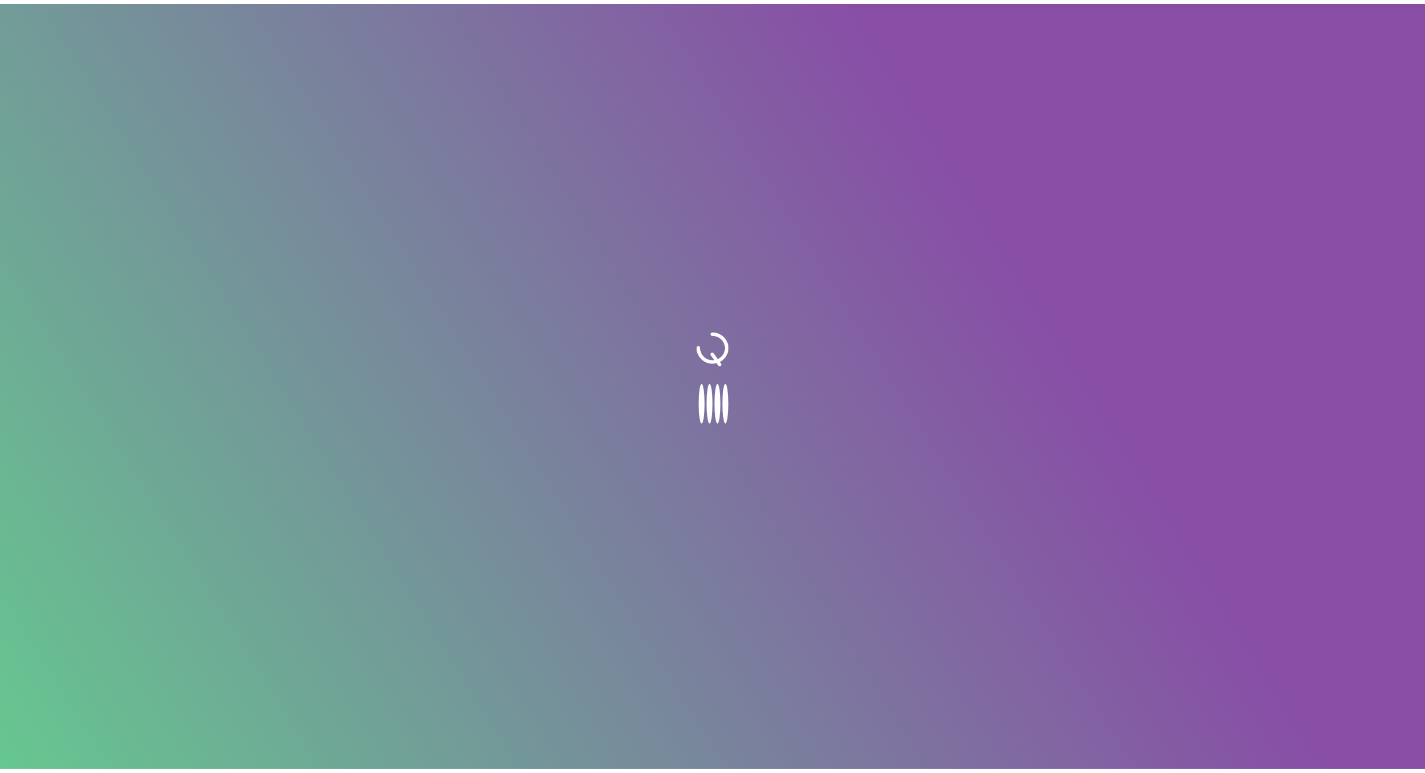 scroll, scrollTop: 0, scrollLeft: 0, axis: both 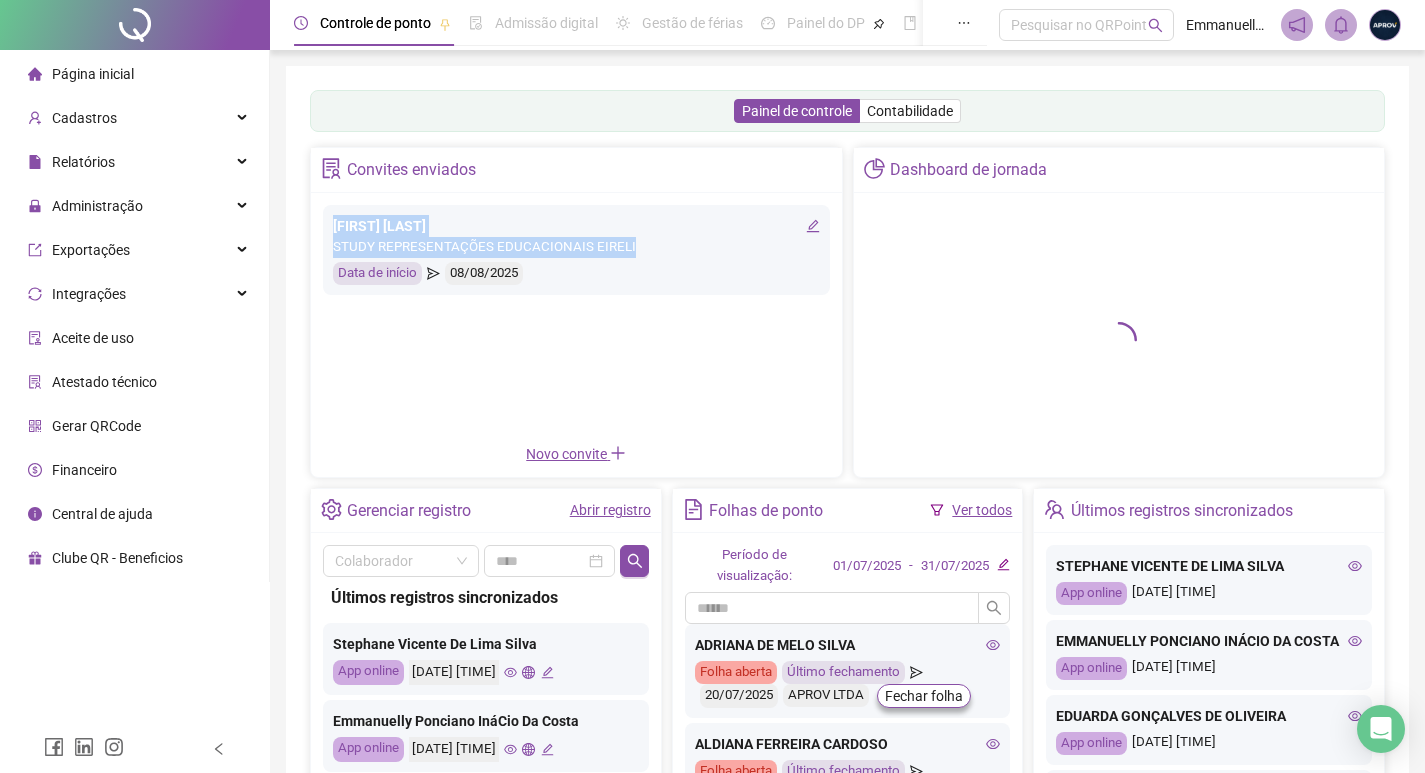 drag, startPoint x: 332, startPoint y: 224, endPoint x: 626, endPoint y: 251, distance: 295.23718 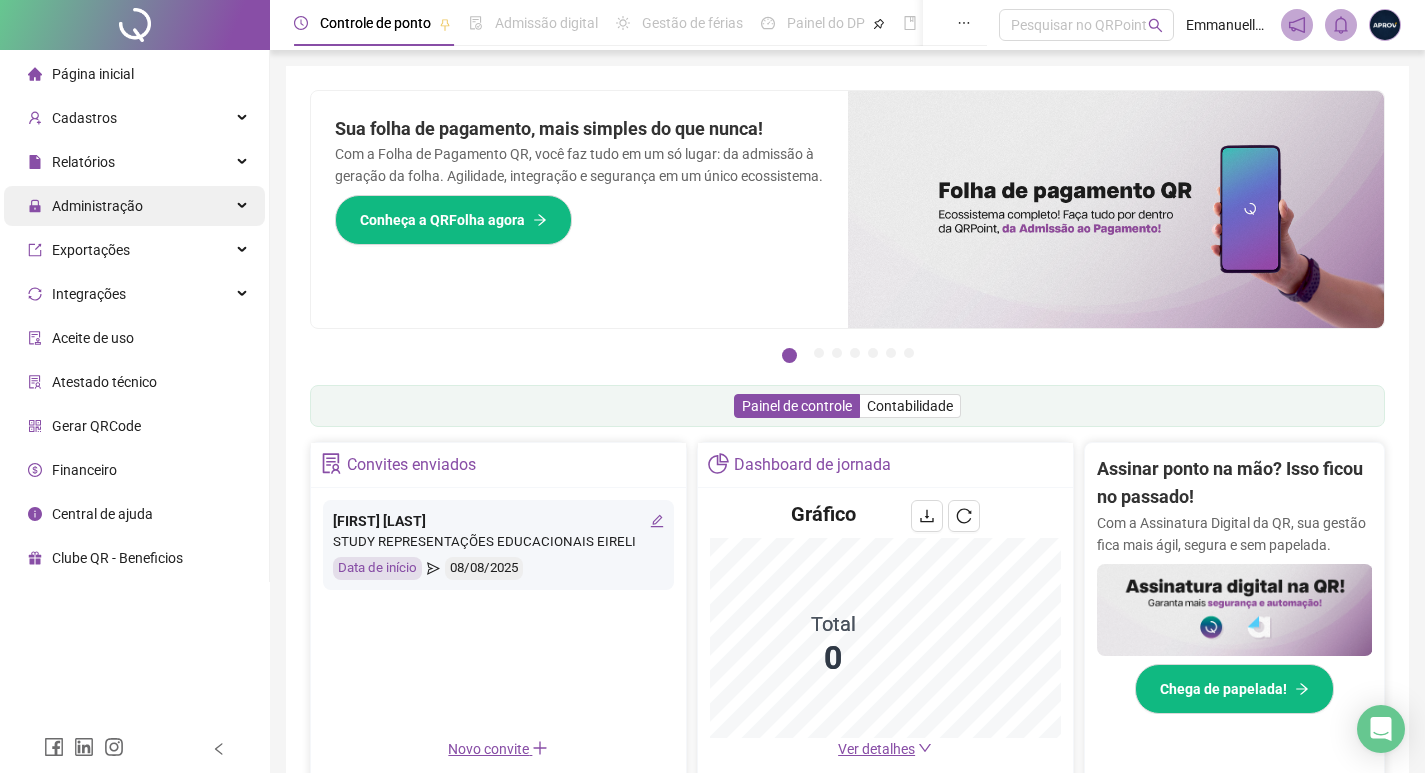 click on "Administração" at bounding box center [85, 206] 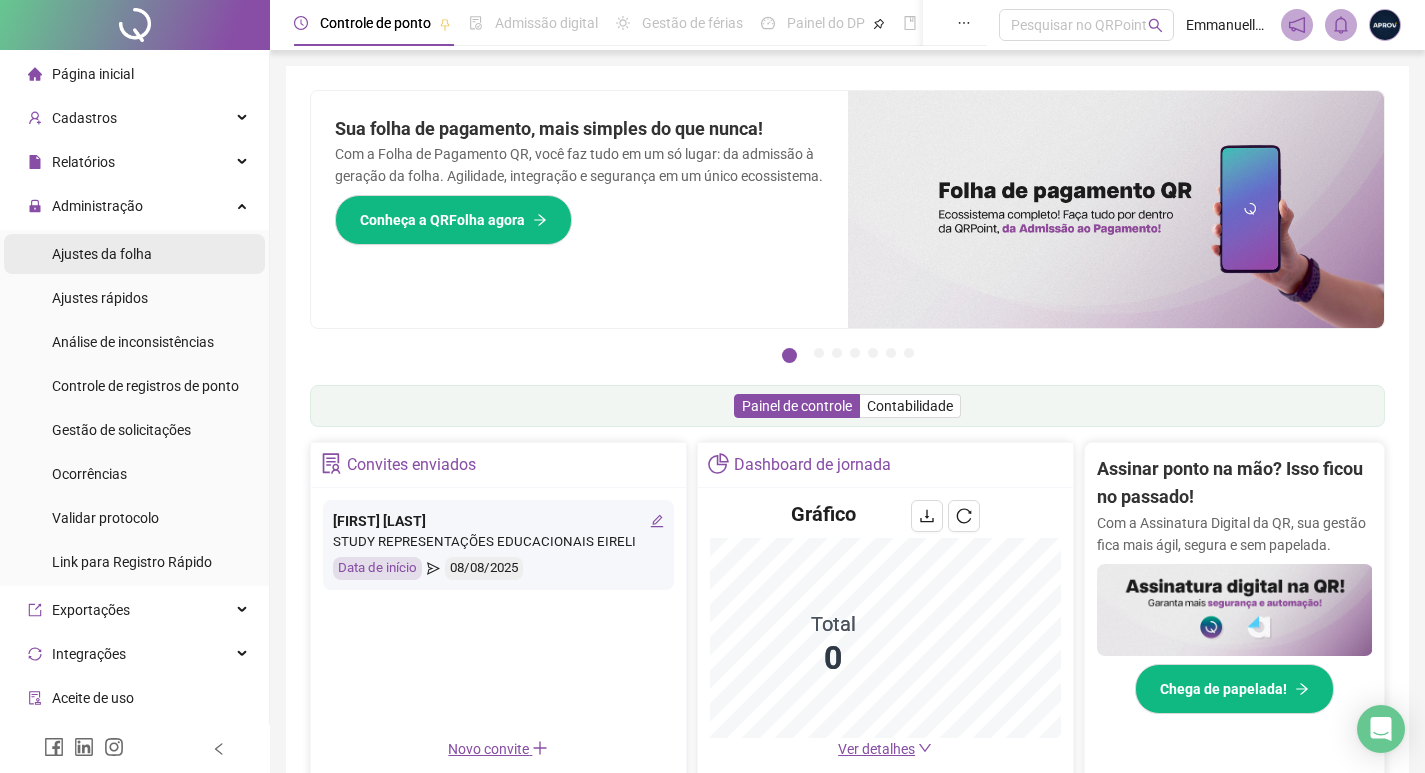 click on "Ajustes da folha" at bounding box center [102, 254] 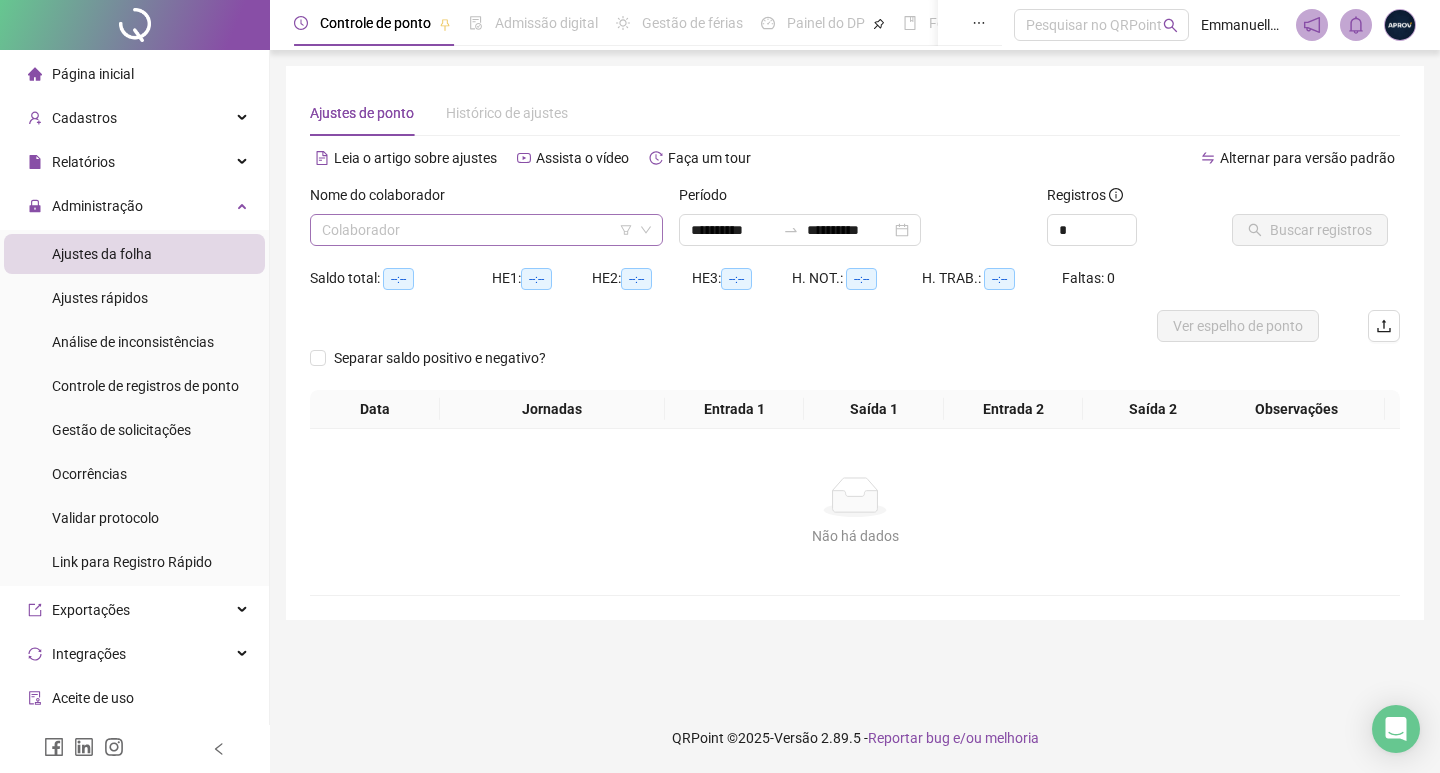 click at bounding box center [477, 230] 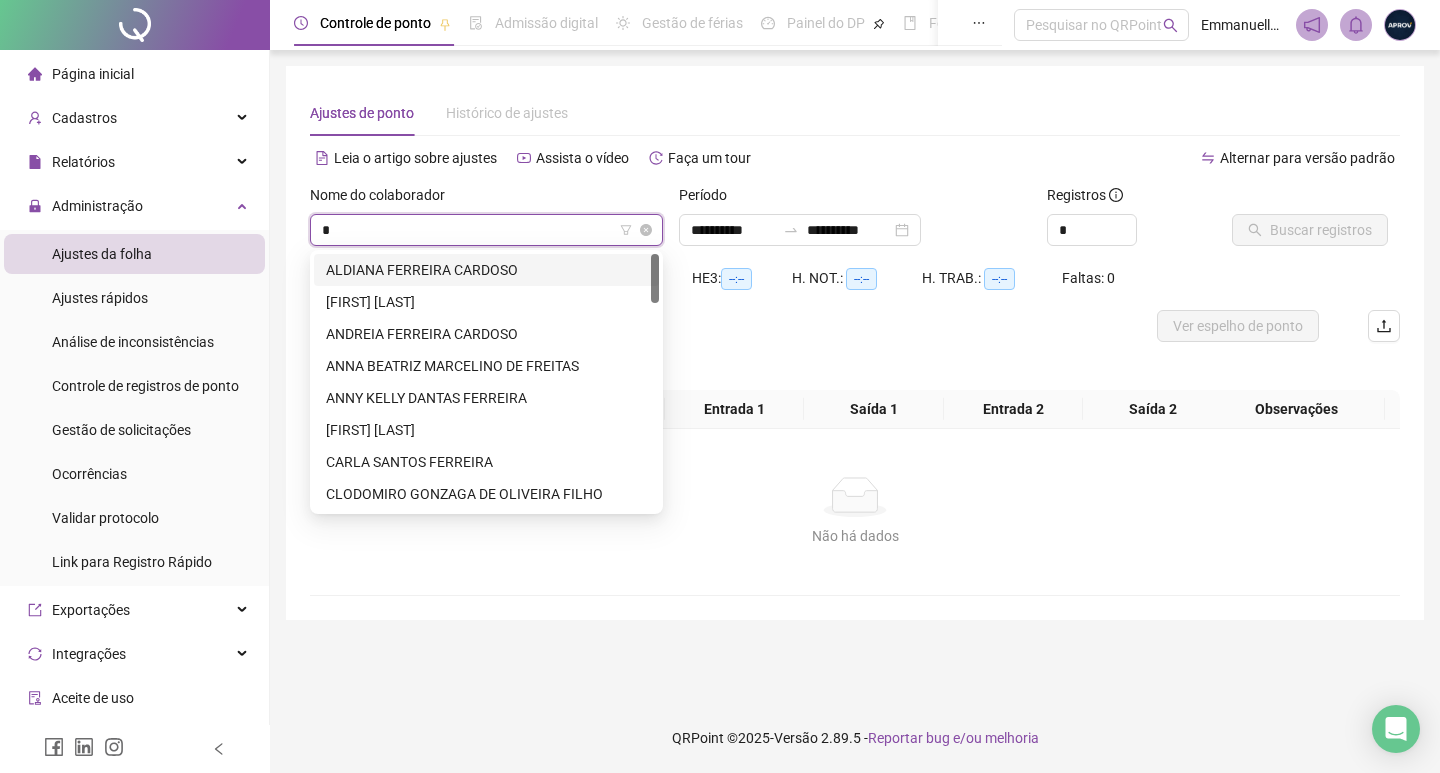 type on "**" 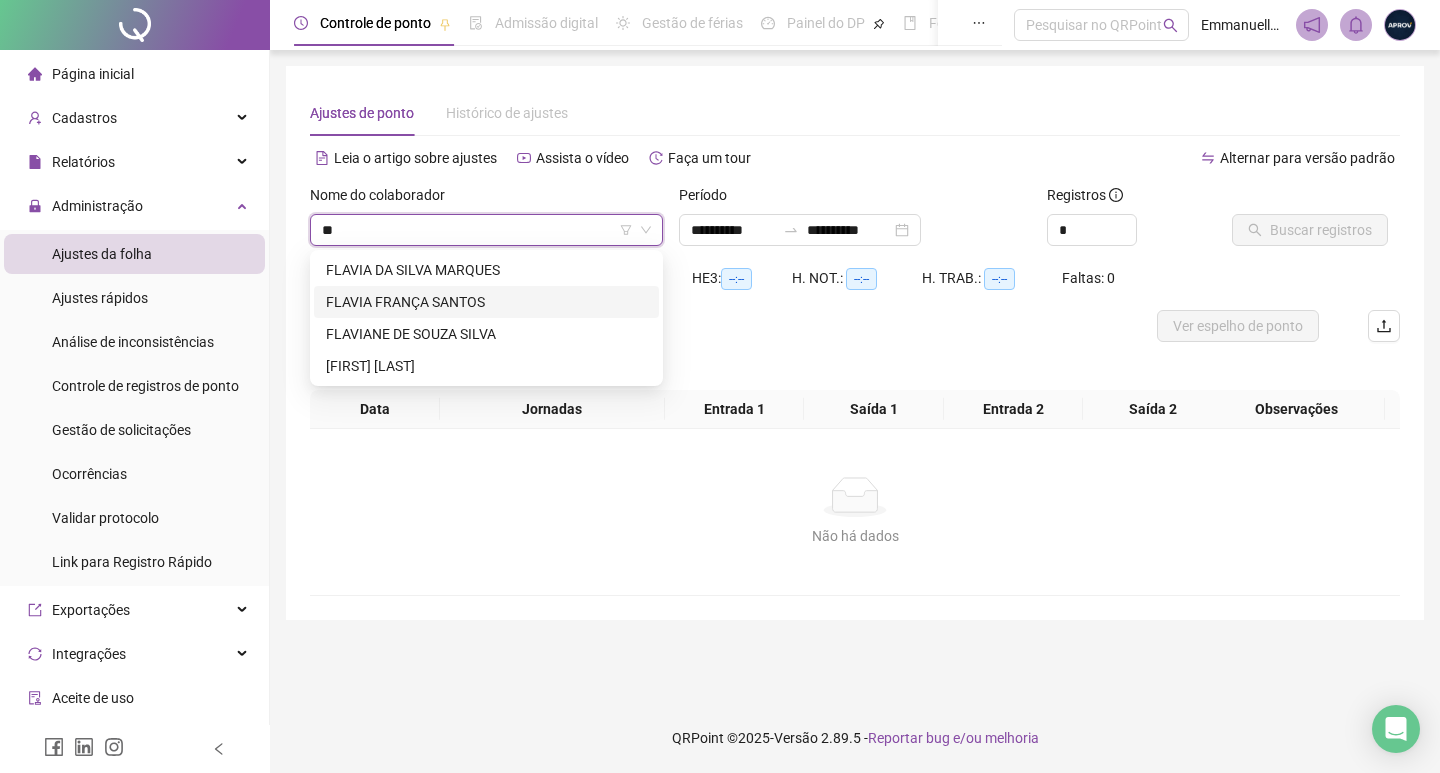 click on "FLAVIA FRANÇA SANTOS" at bounding box center (486, 302) 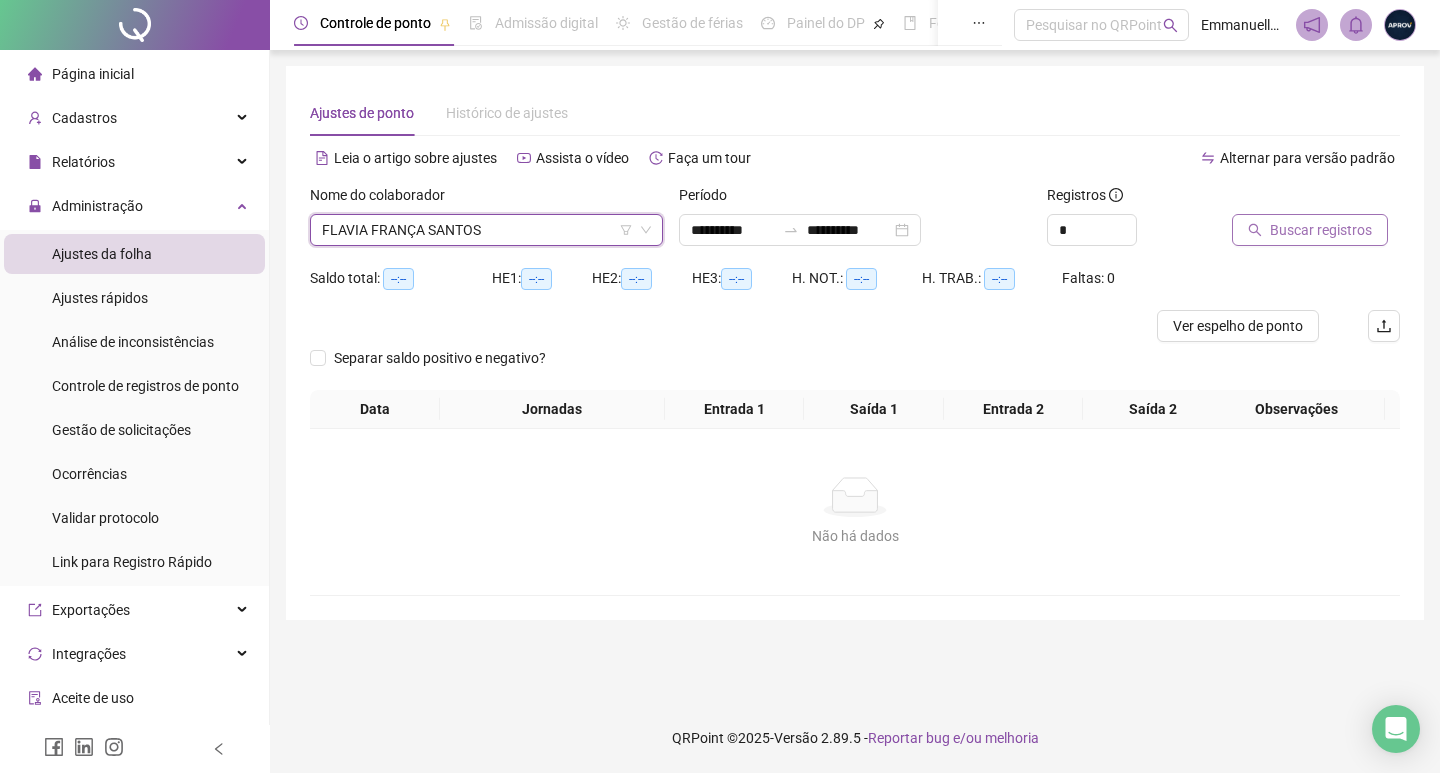click on "Buscar registros" at bounding box center [1321, 230] 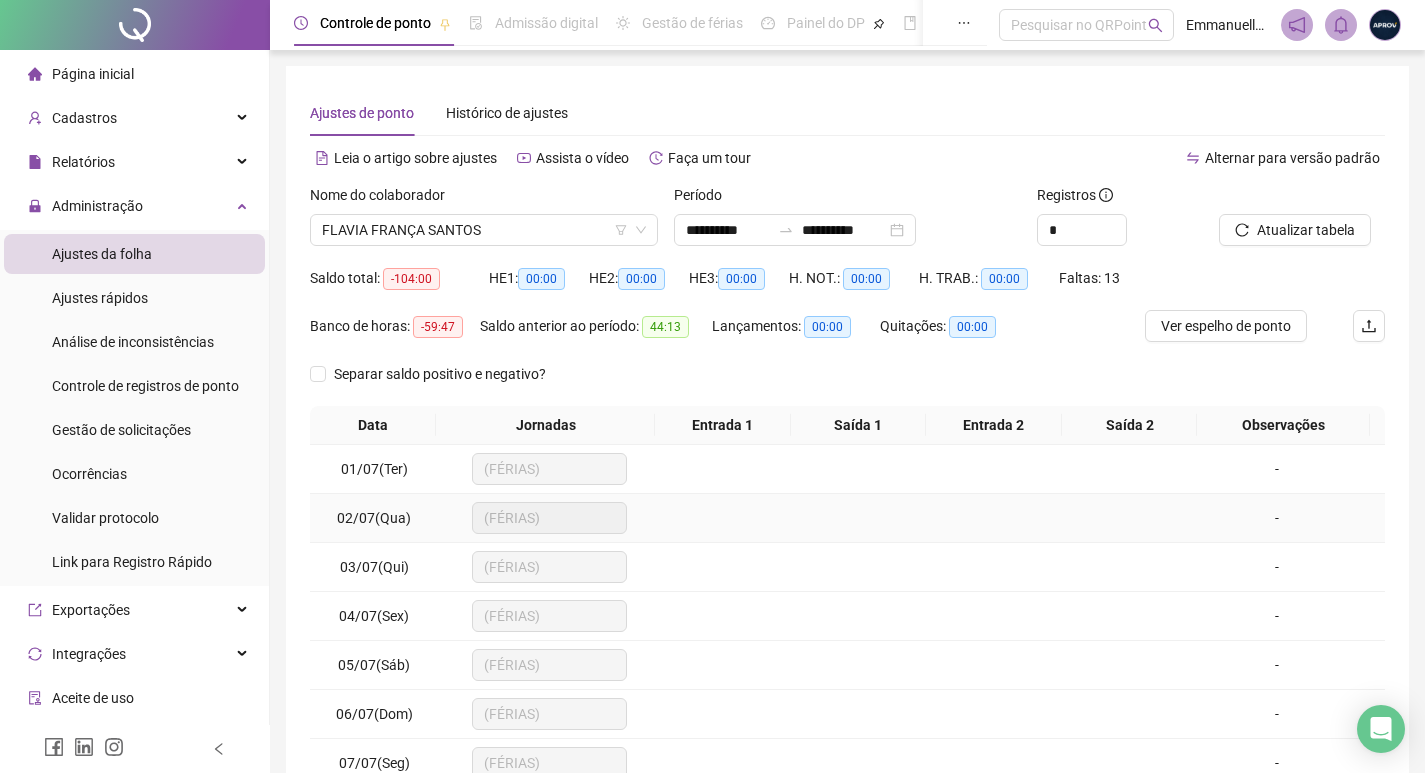 scroll, scrollTop: 181, scrollLeft: 0, axis: vertical 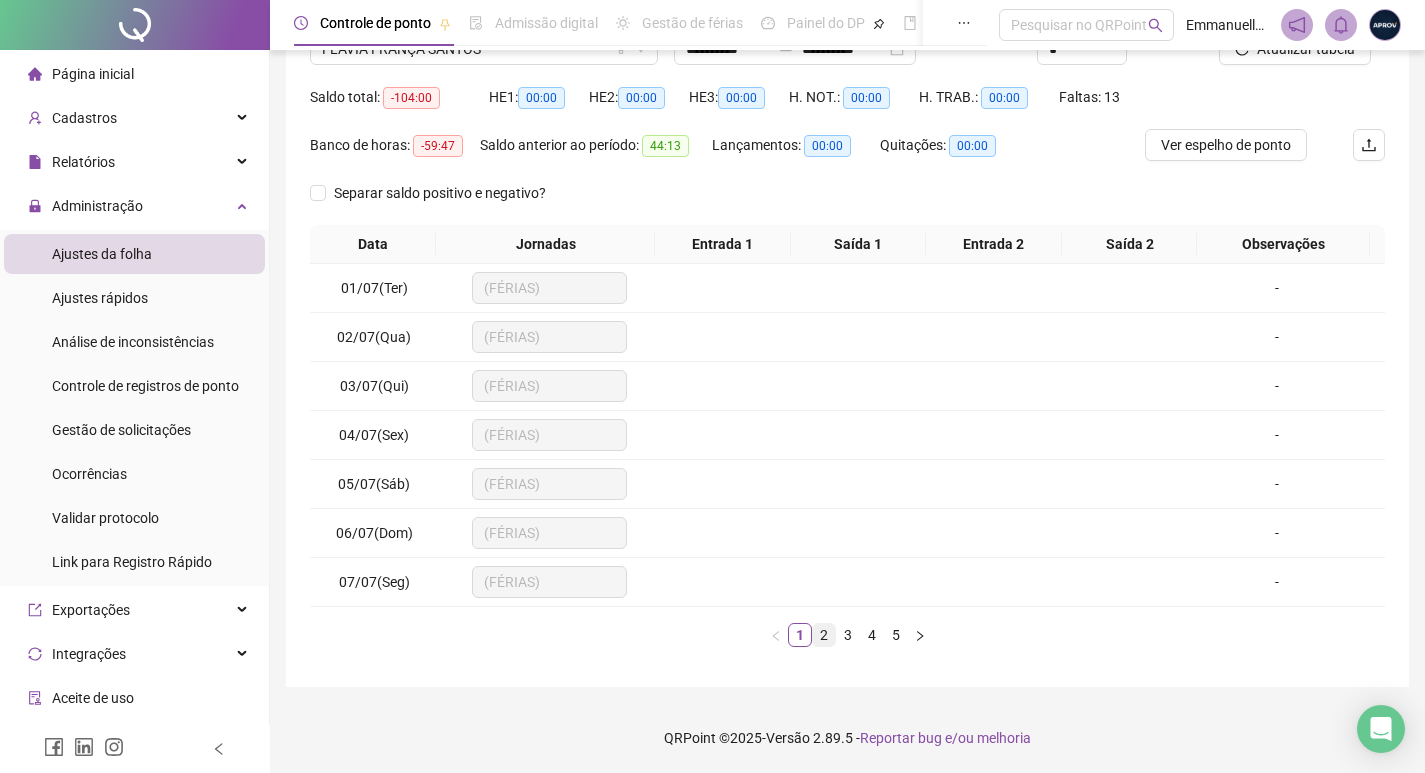 click on "2" at bounding box center (824, 635) 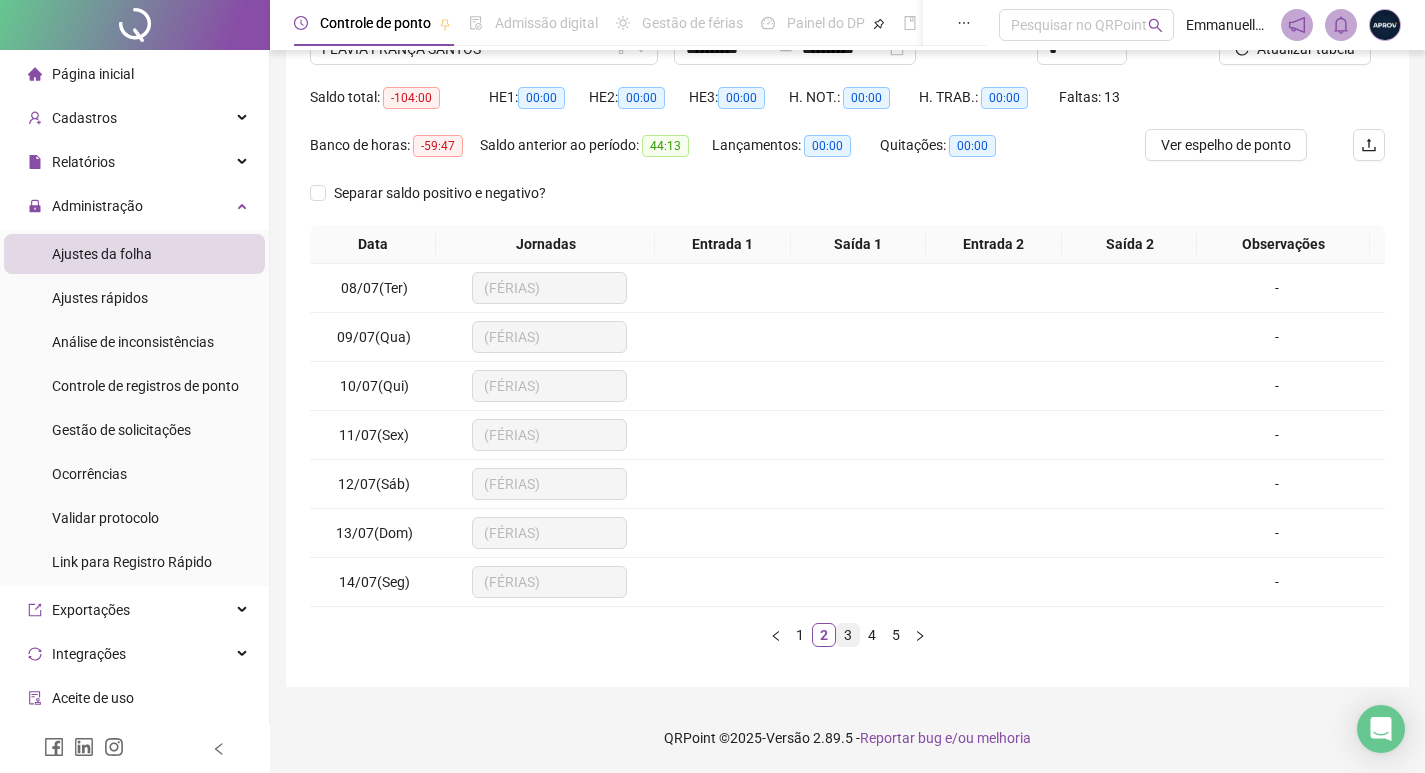 click on "3" at bounding box center (848, 635) 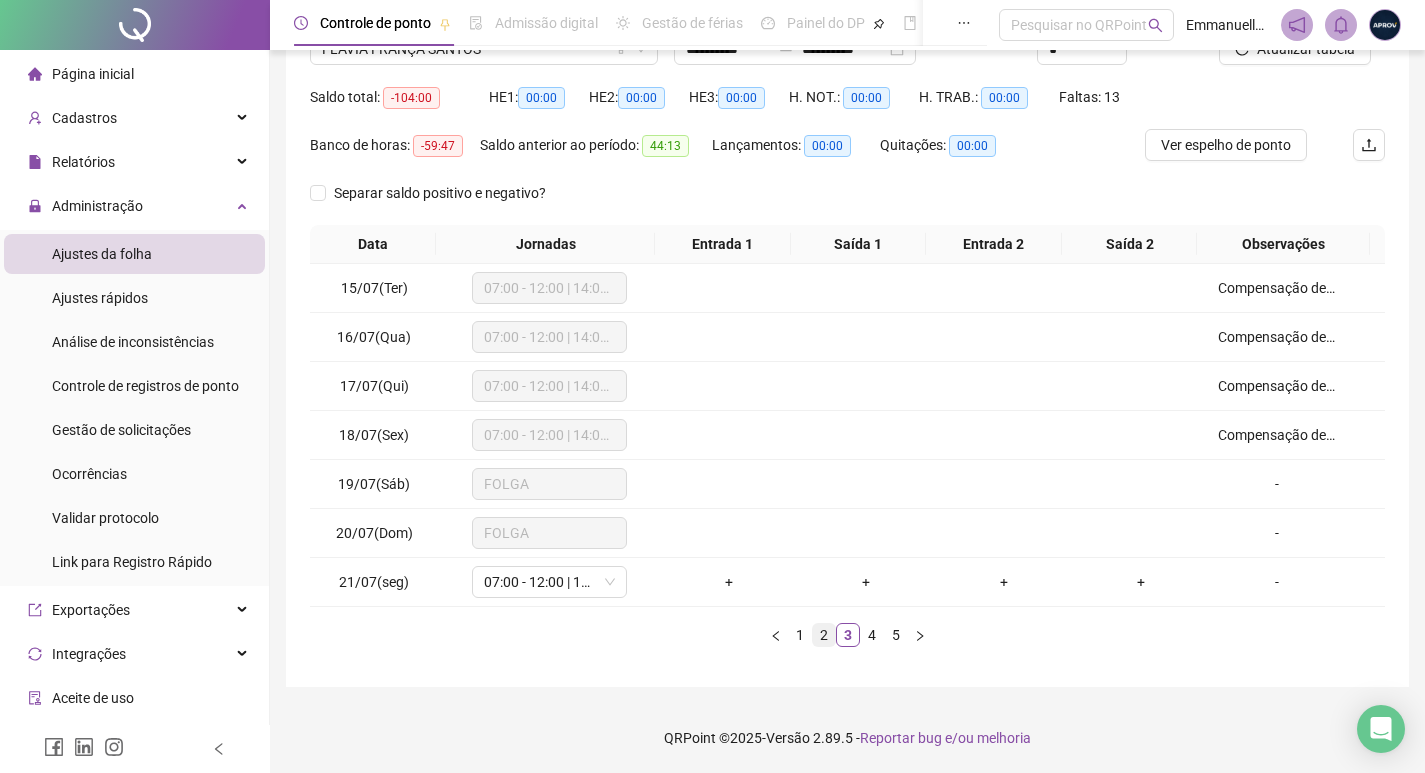click on "2" at bounding box center (824, 635) 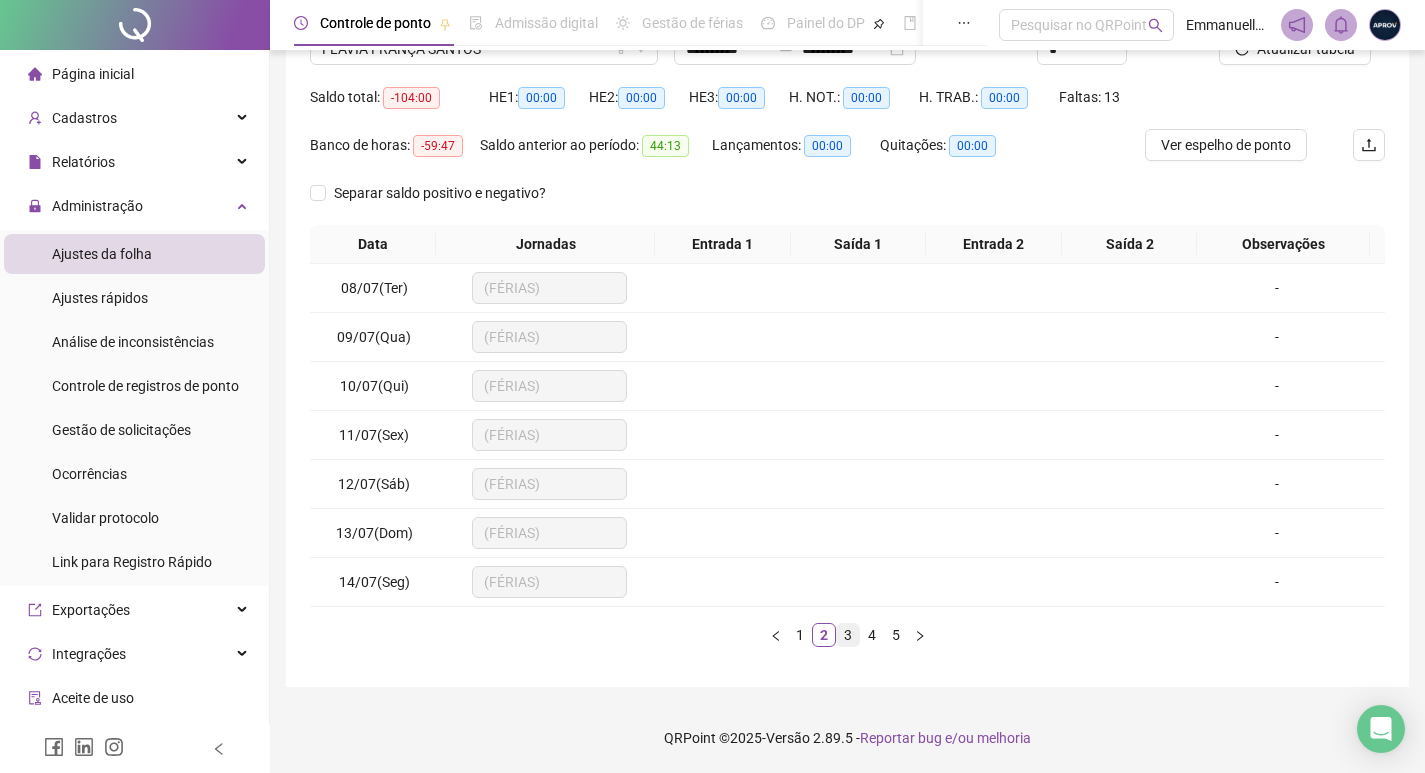 click on "3" at bounding box center [848, 635] 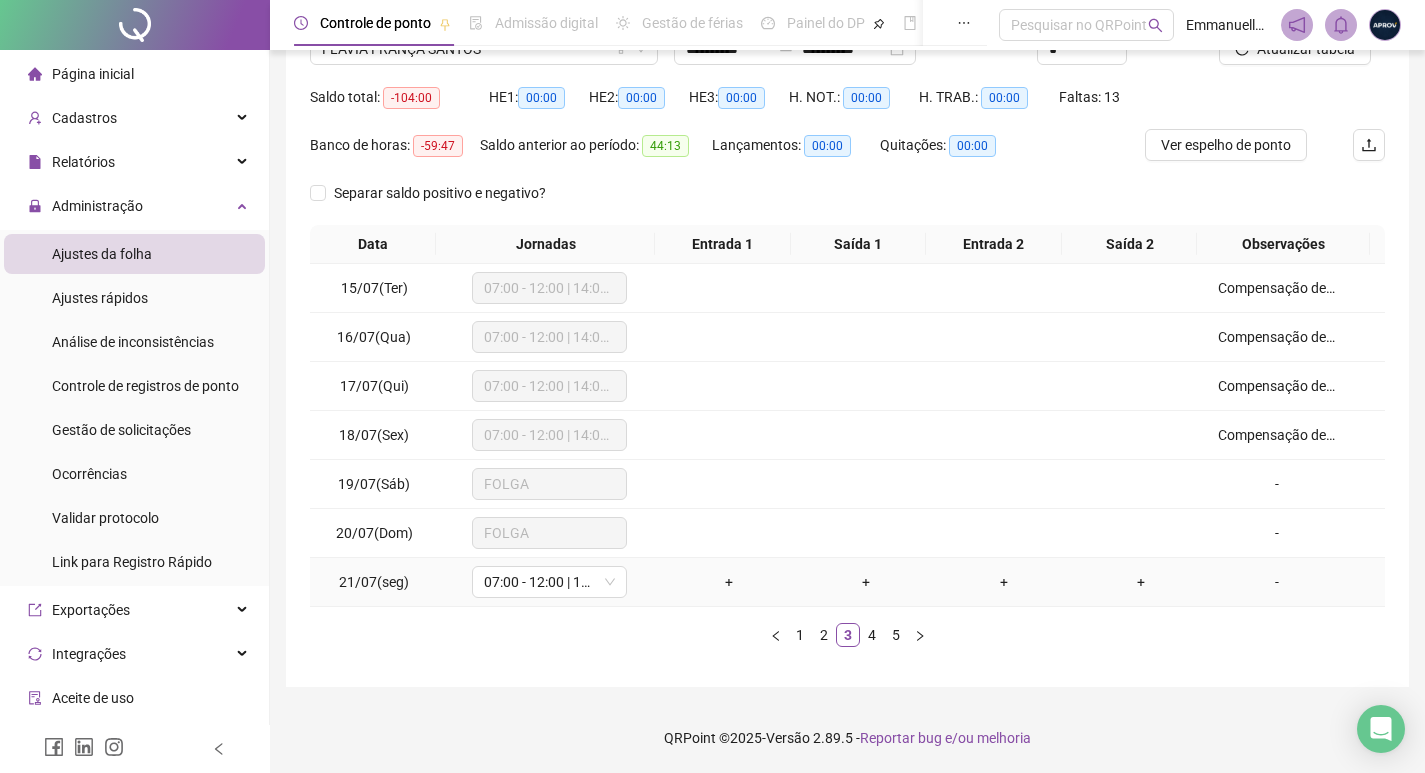 click on "-" at bounding box center [1277, 582] 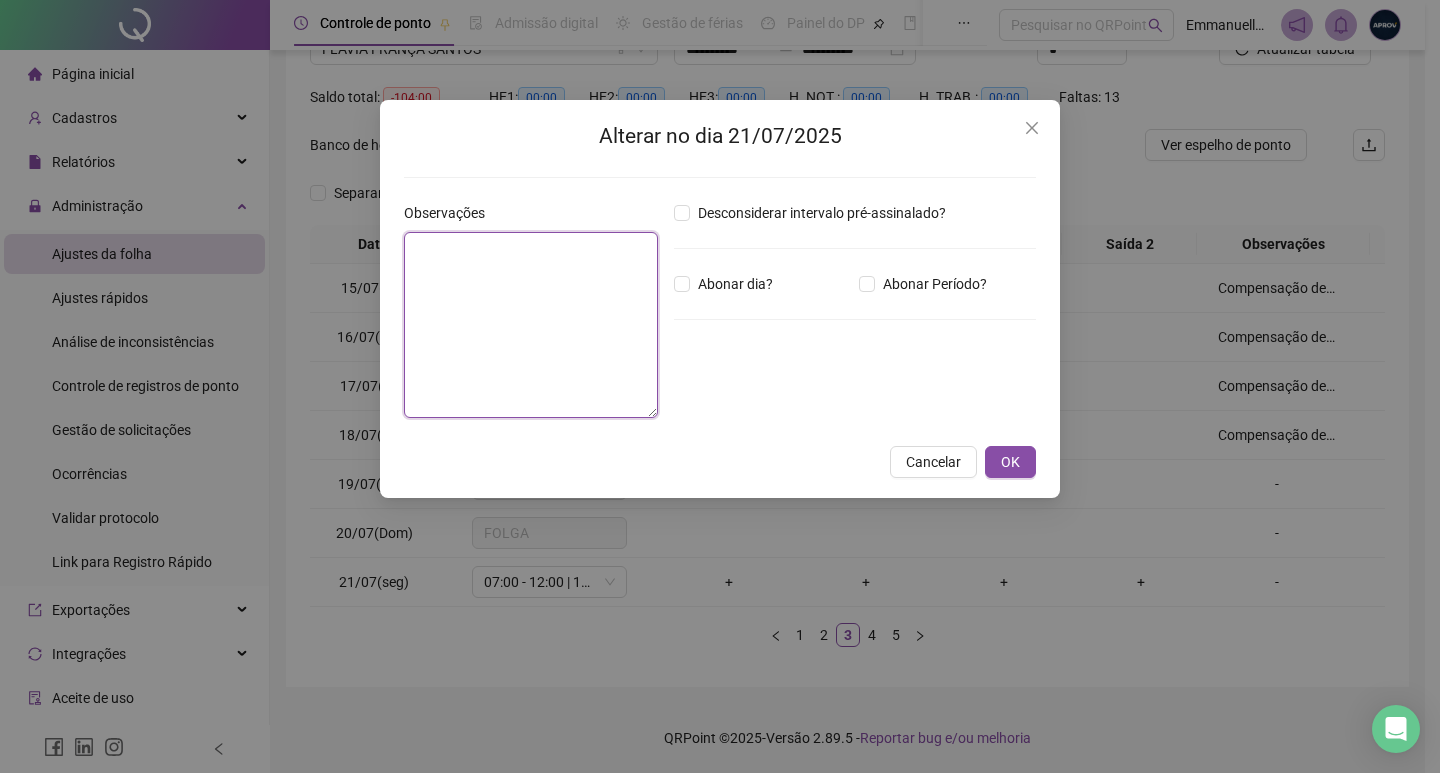 click at bounding box center (531, 325) 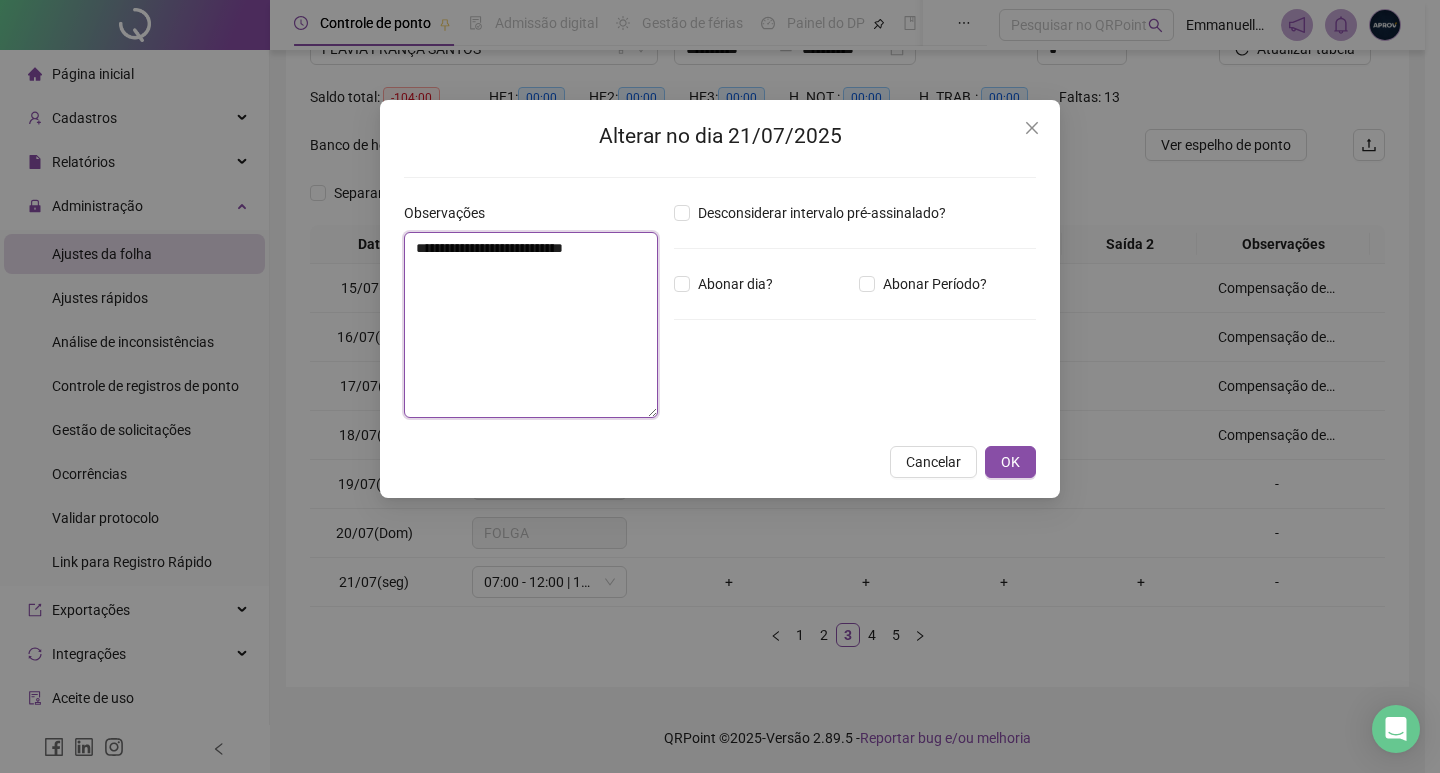 click on "**********" at bounding box center (531, 325) 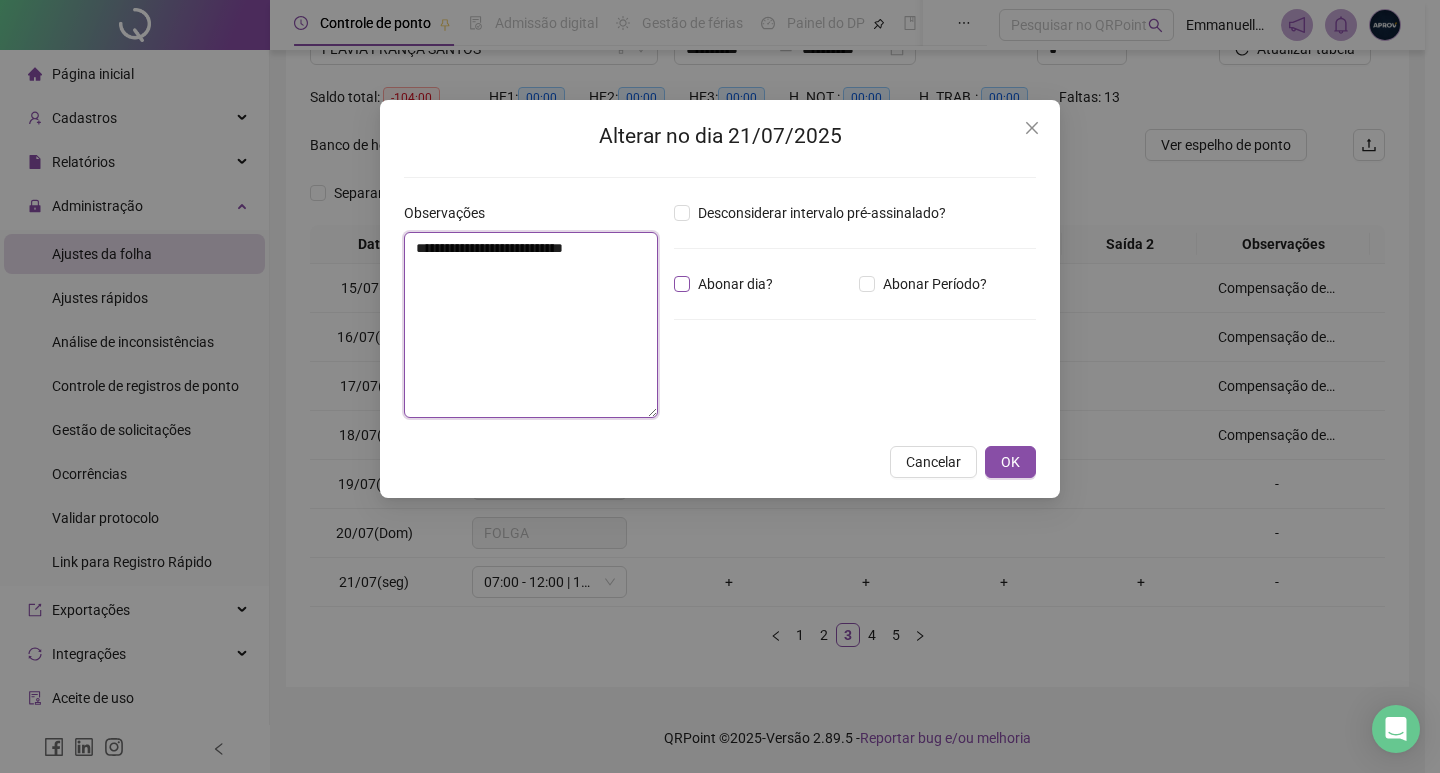 type on "**********" 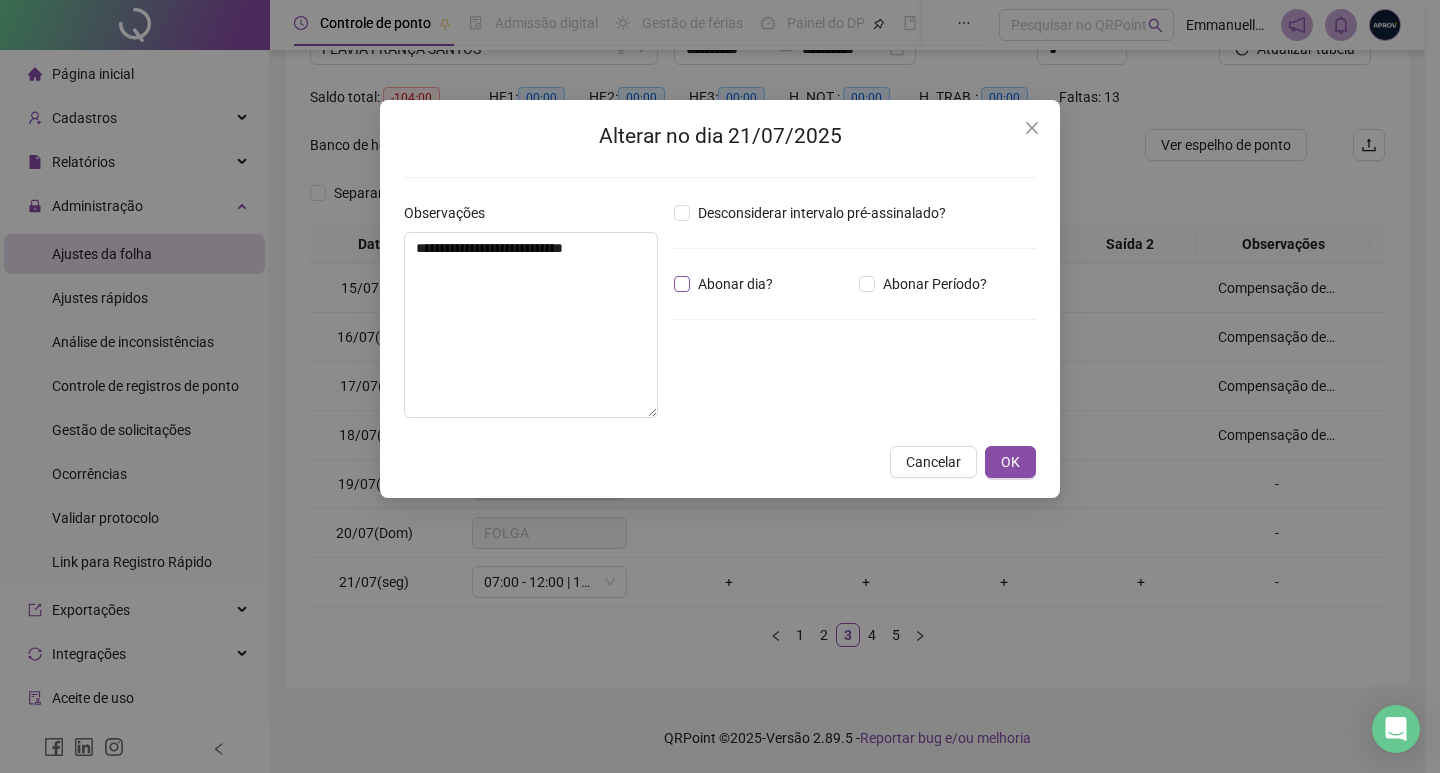 click on "Abonar dia?" at bounding box center [735, 284] 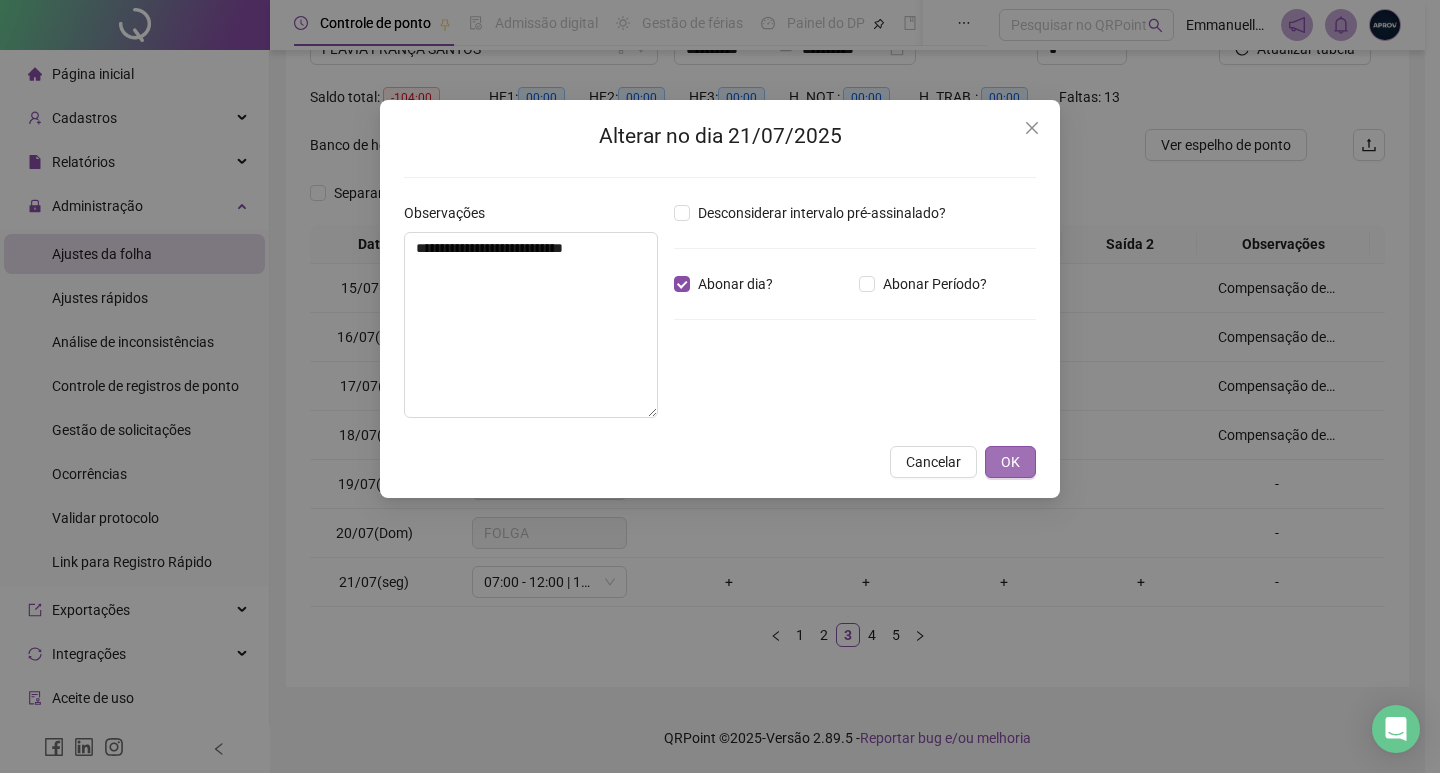 click on "OK" at bounding box center [1010, 462] 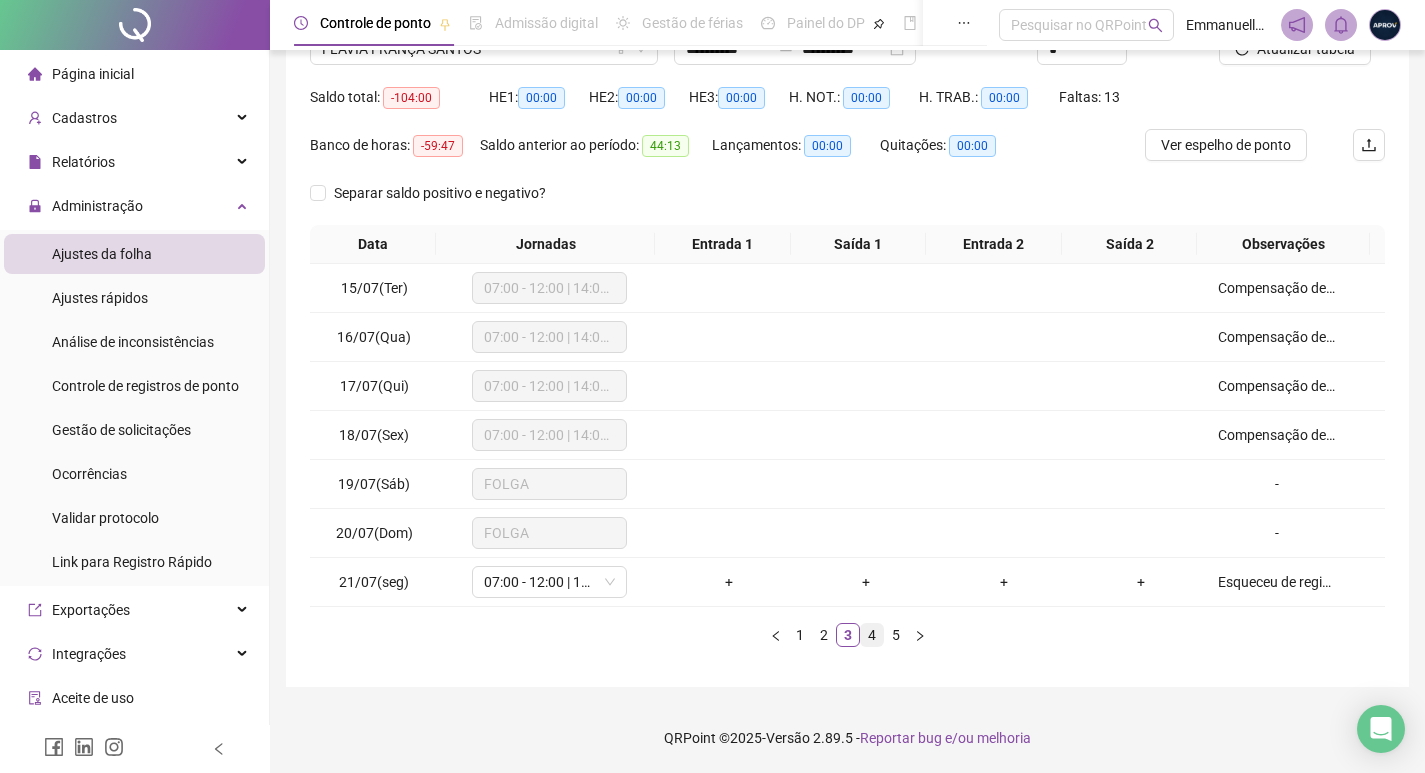 click on "4" at bounding box center (872, 635) 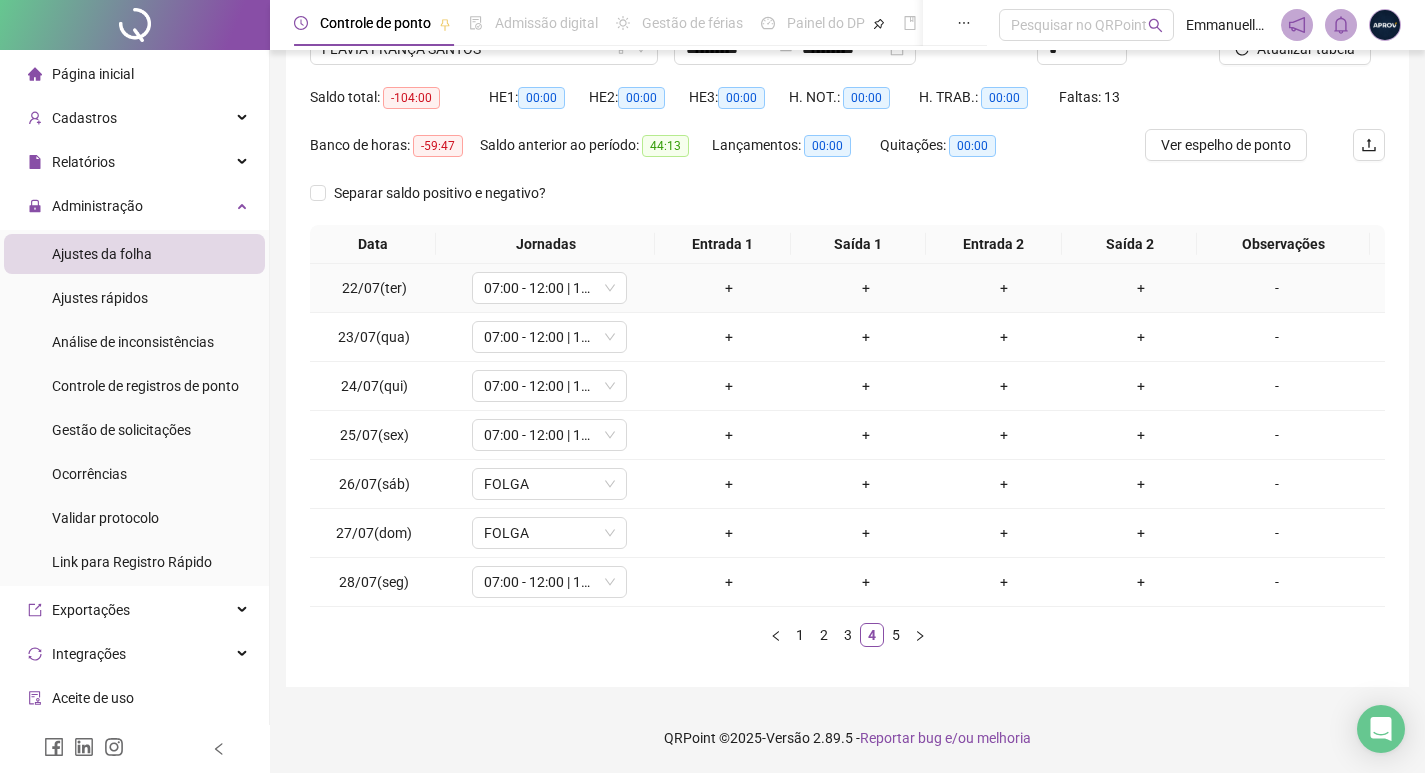 click on "-" at bounding box center [1277, 288] 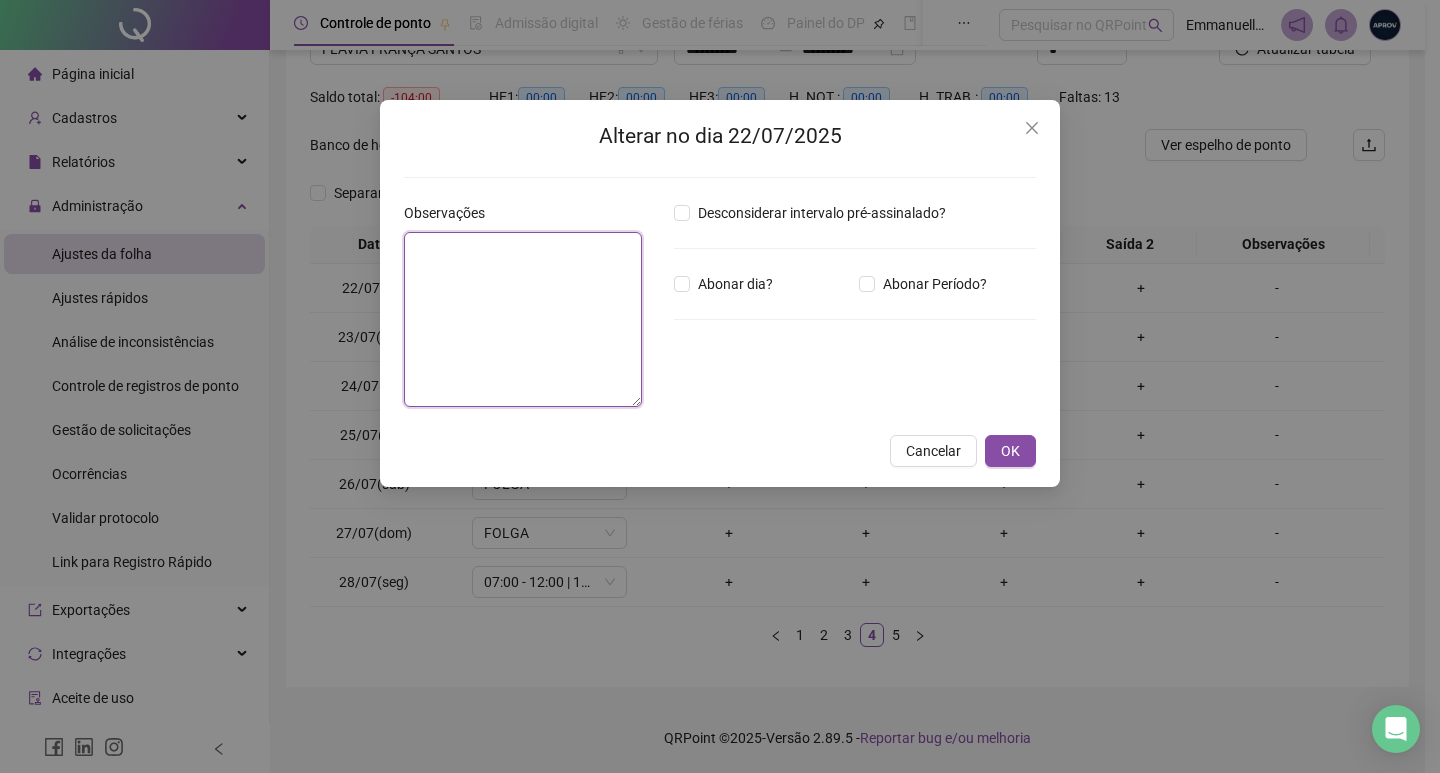 drag, startPoint x: 551, startPoint y: 321, endPoint x: 834, endPoint y: 271, distance: 287.38303 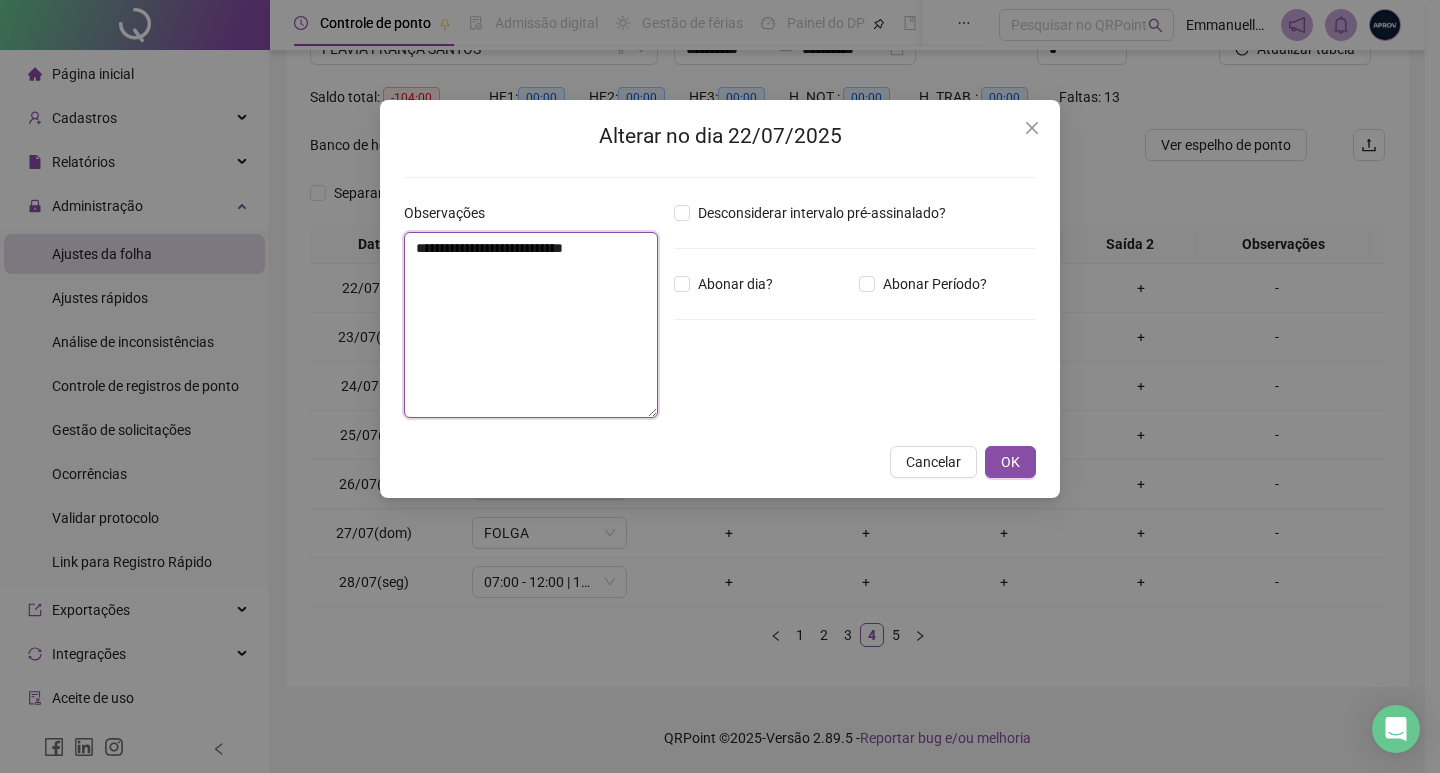 type on "**********" 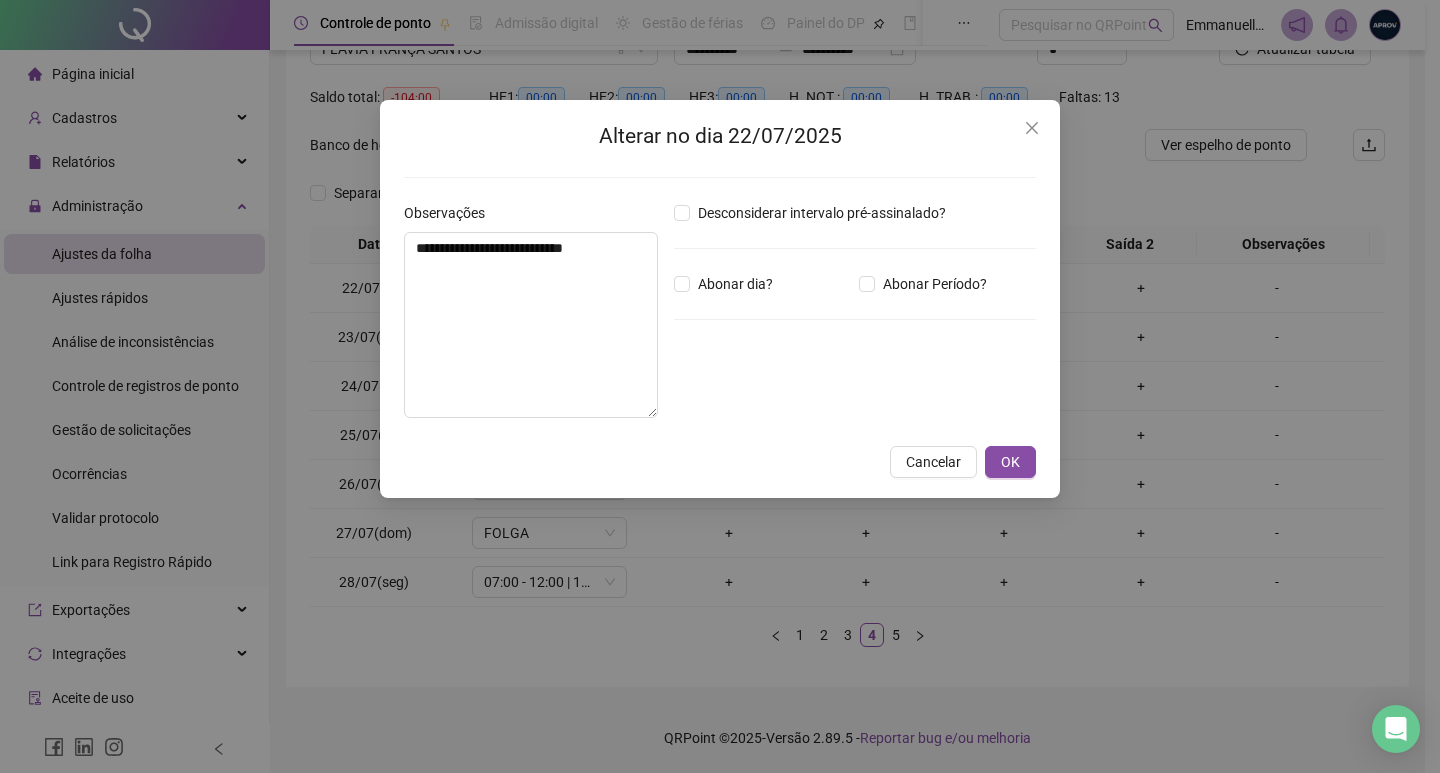 drag, startPoint x: 819, startPoint y: 268, endPoint x: 772, endPoint y: 273, distance: 47.26521 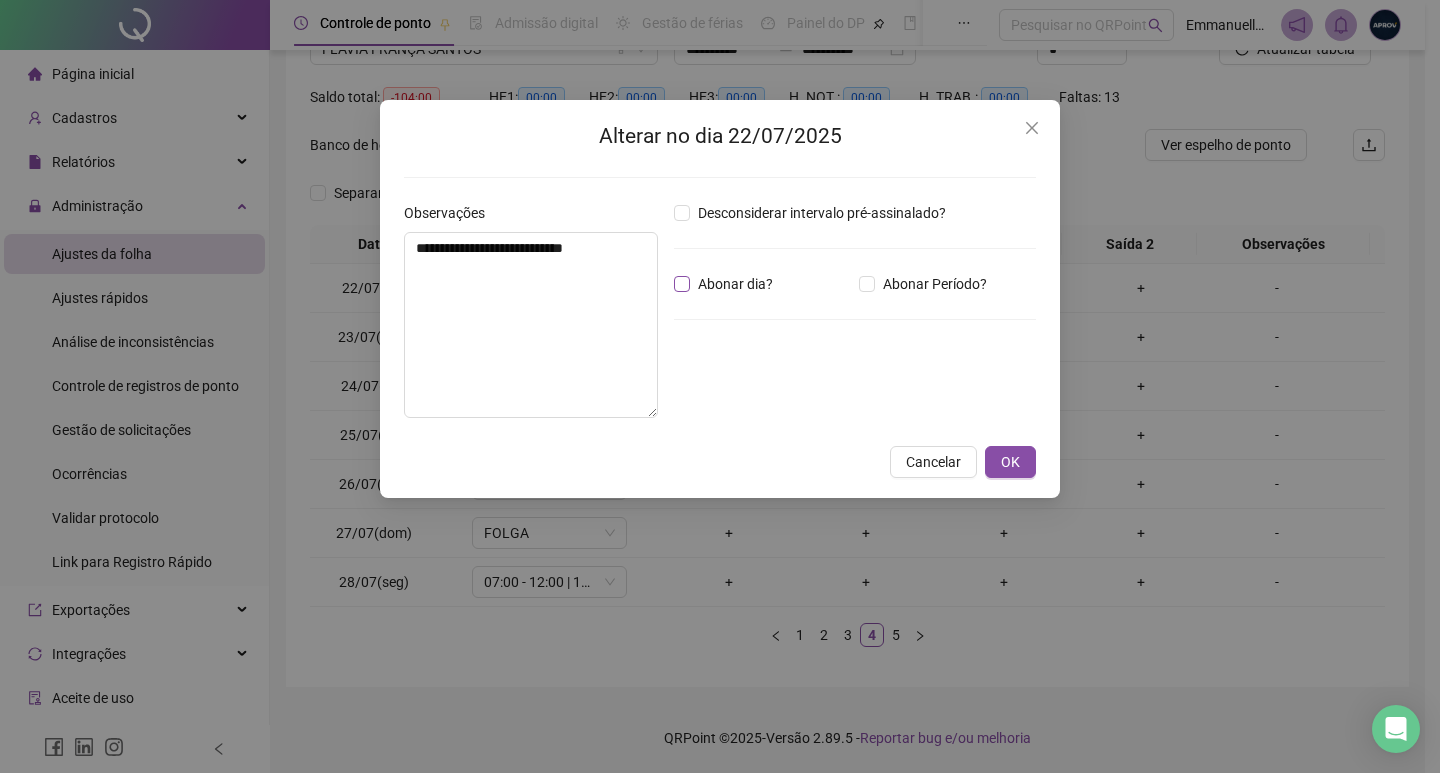 click on "Abonar dia?" at bounding box center [735, 284] 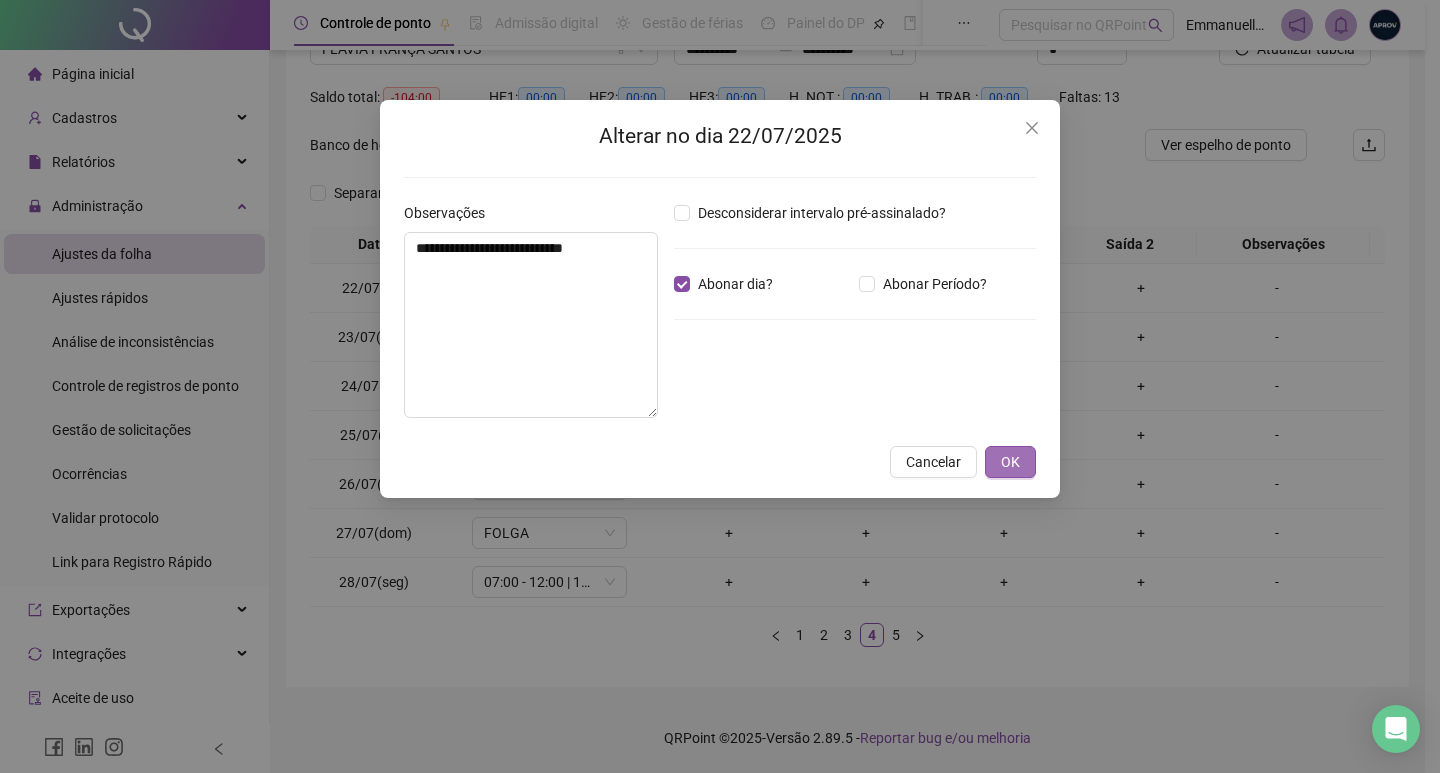 click on "**********" at bounding box center (720, 299) 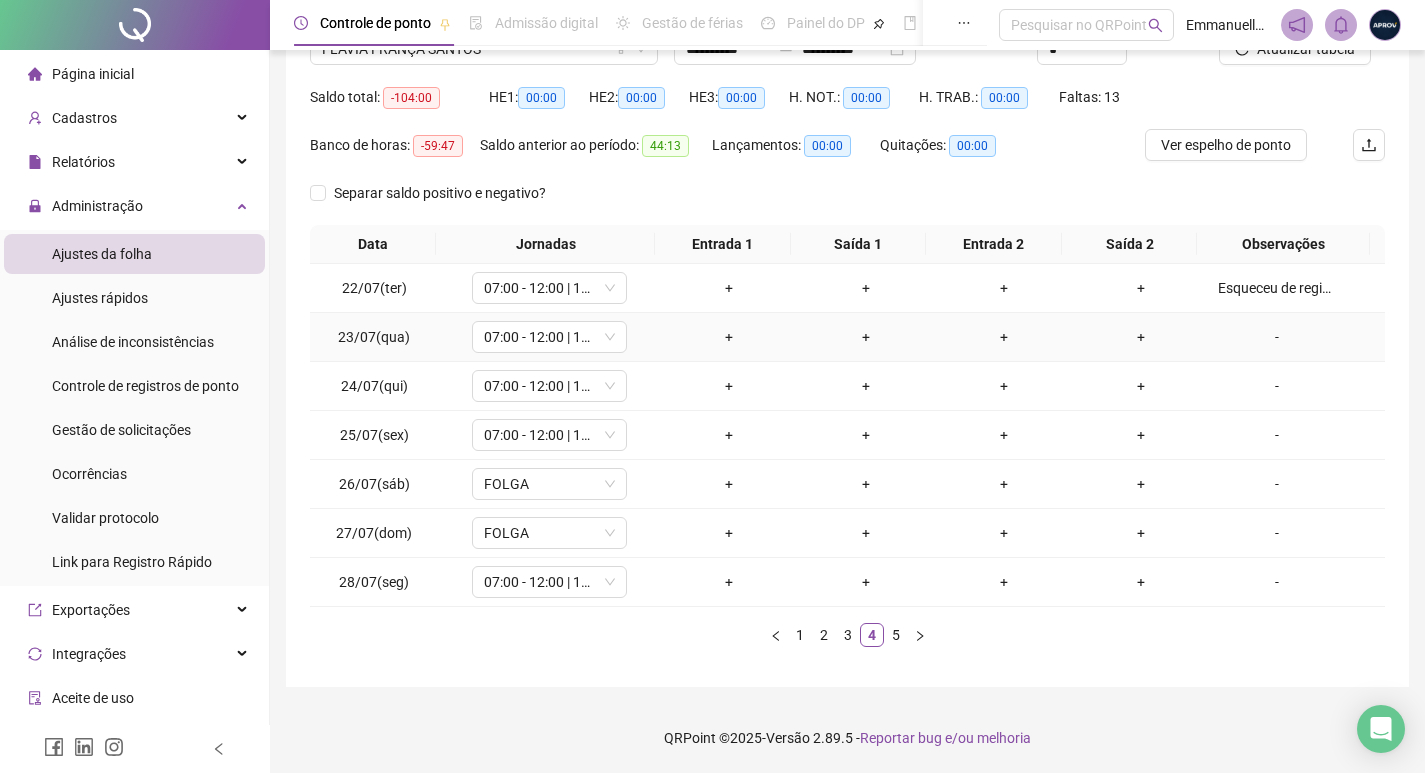 click on "-" at bounding box center (1277, 337) 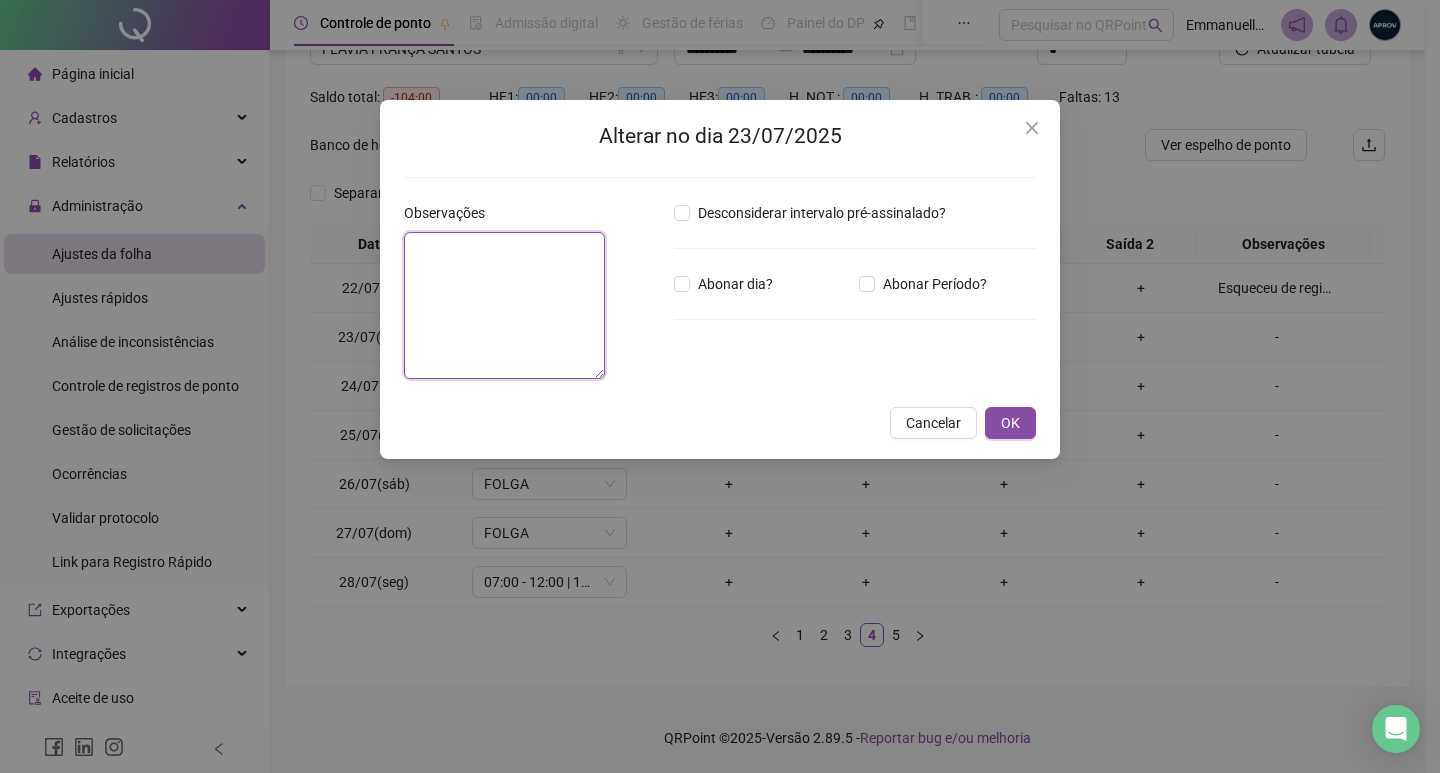 click at bounding box center [504, 305] 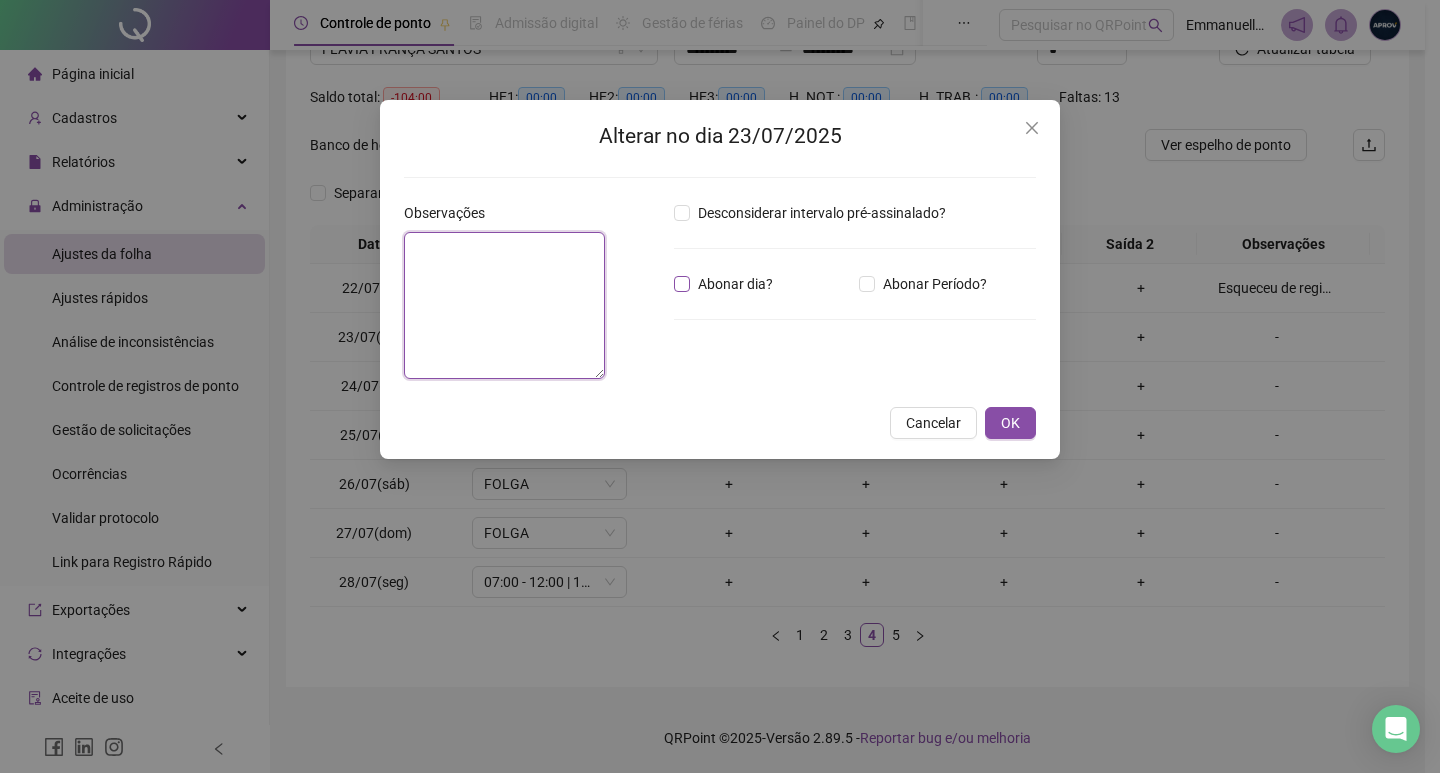 paste on "**********" 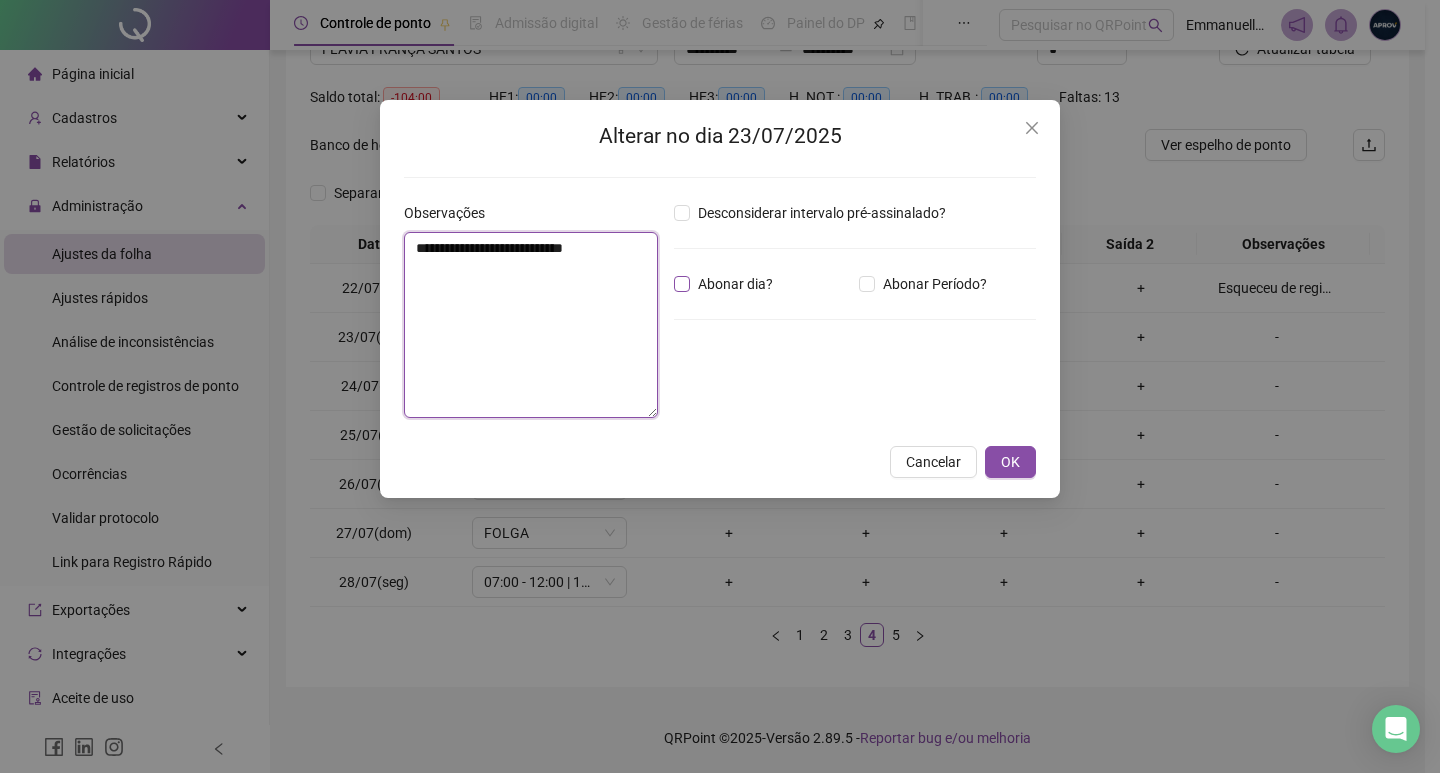 type on "**********" 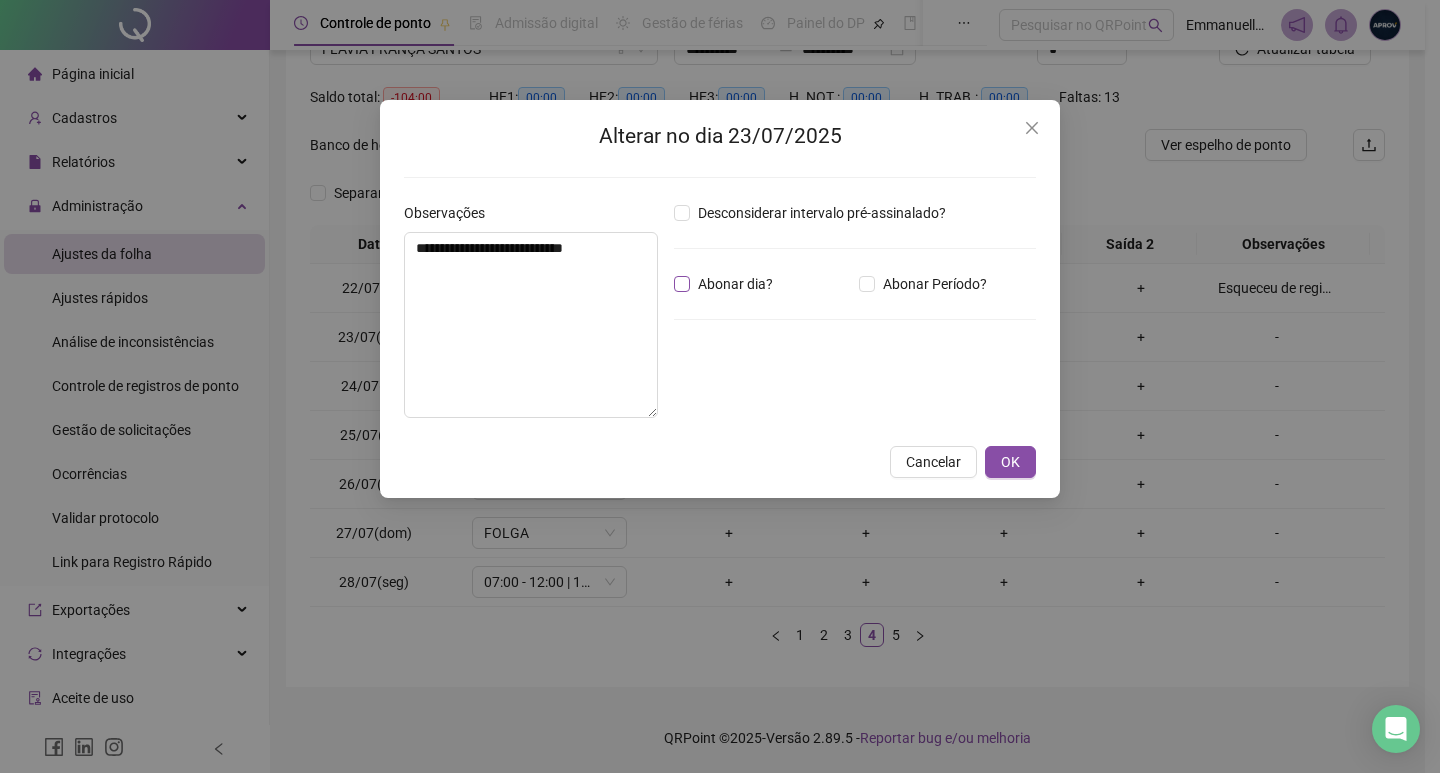 click on "Abonar dia?" at bounding box center (735, 284) 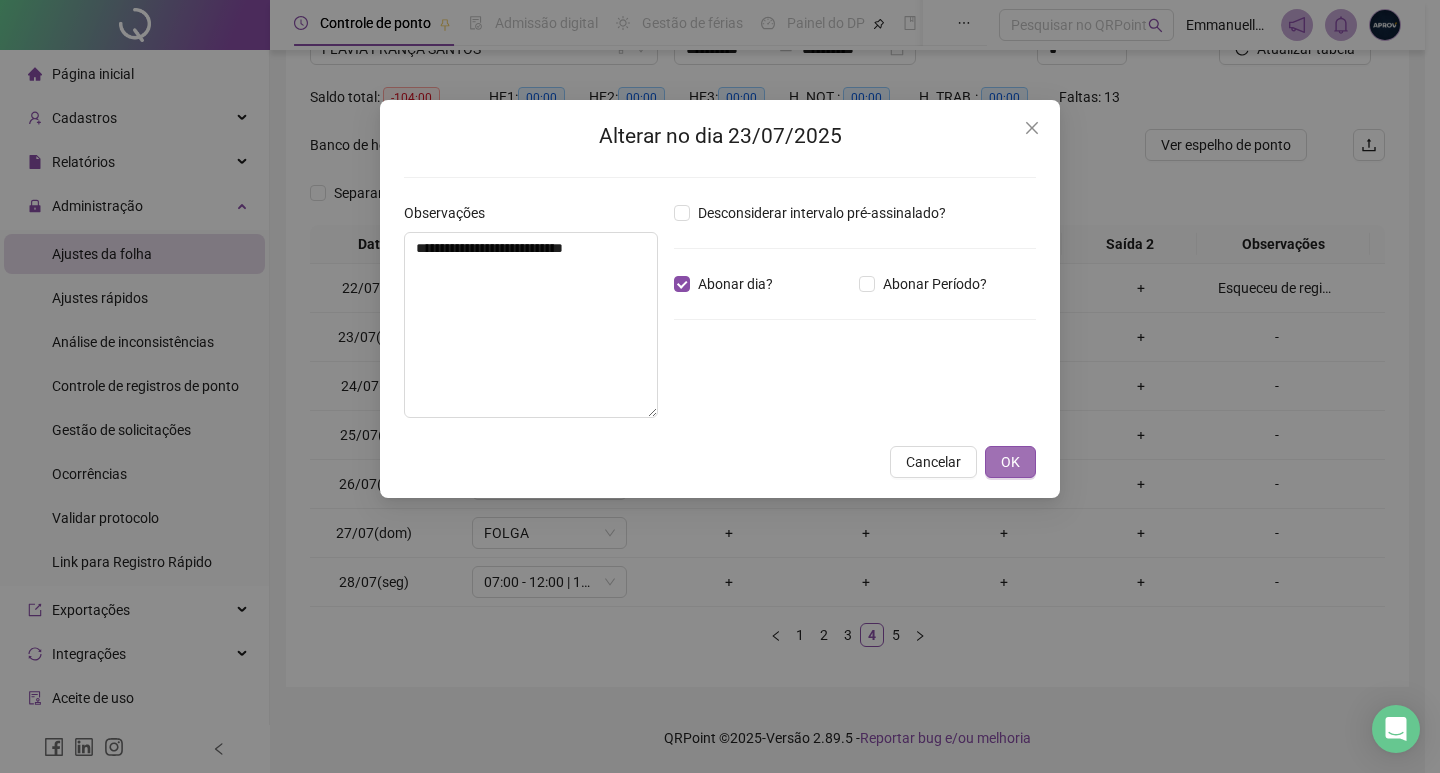 click on "OK" at bounding box center [1010, 462] 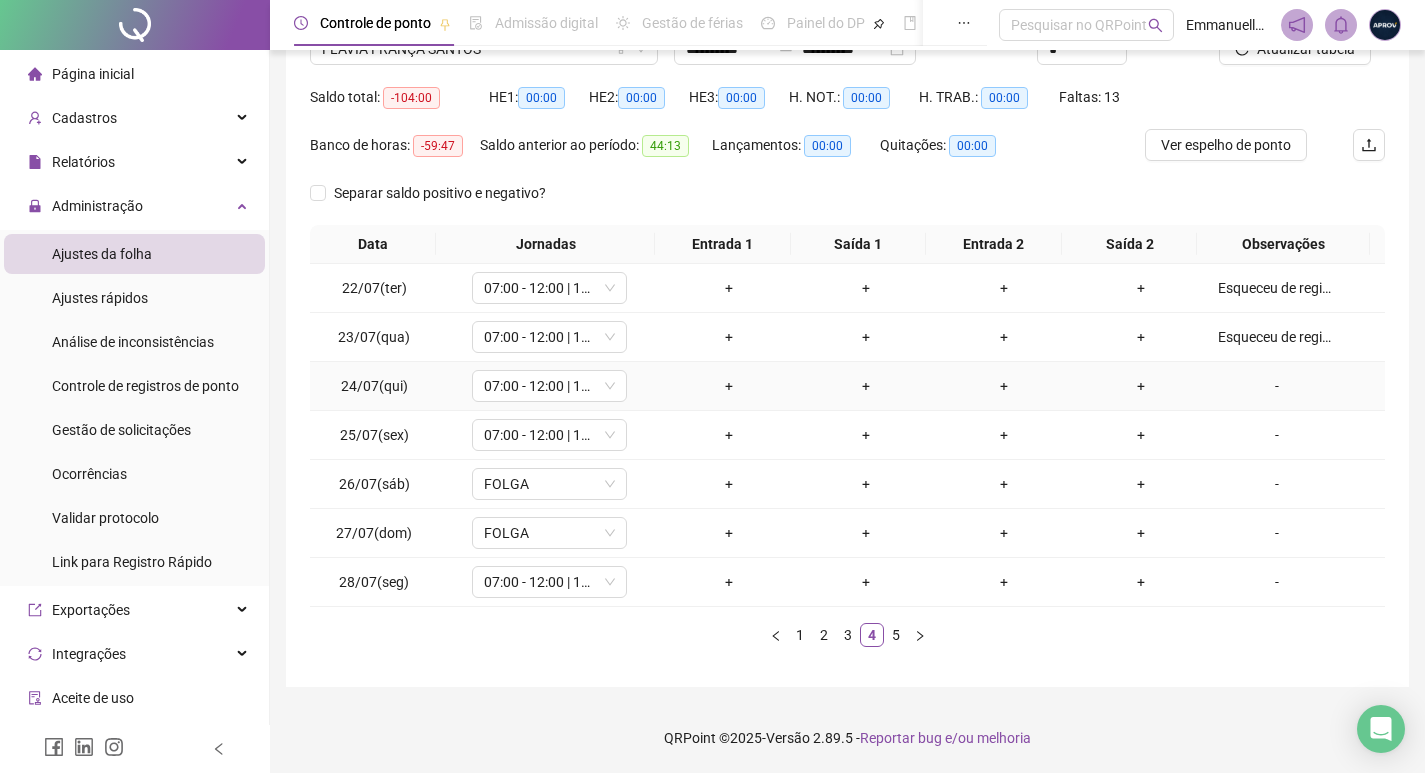 click on "-" at bounding box center (1277, 386) 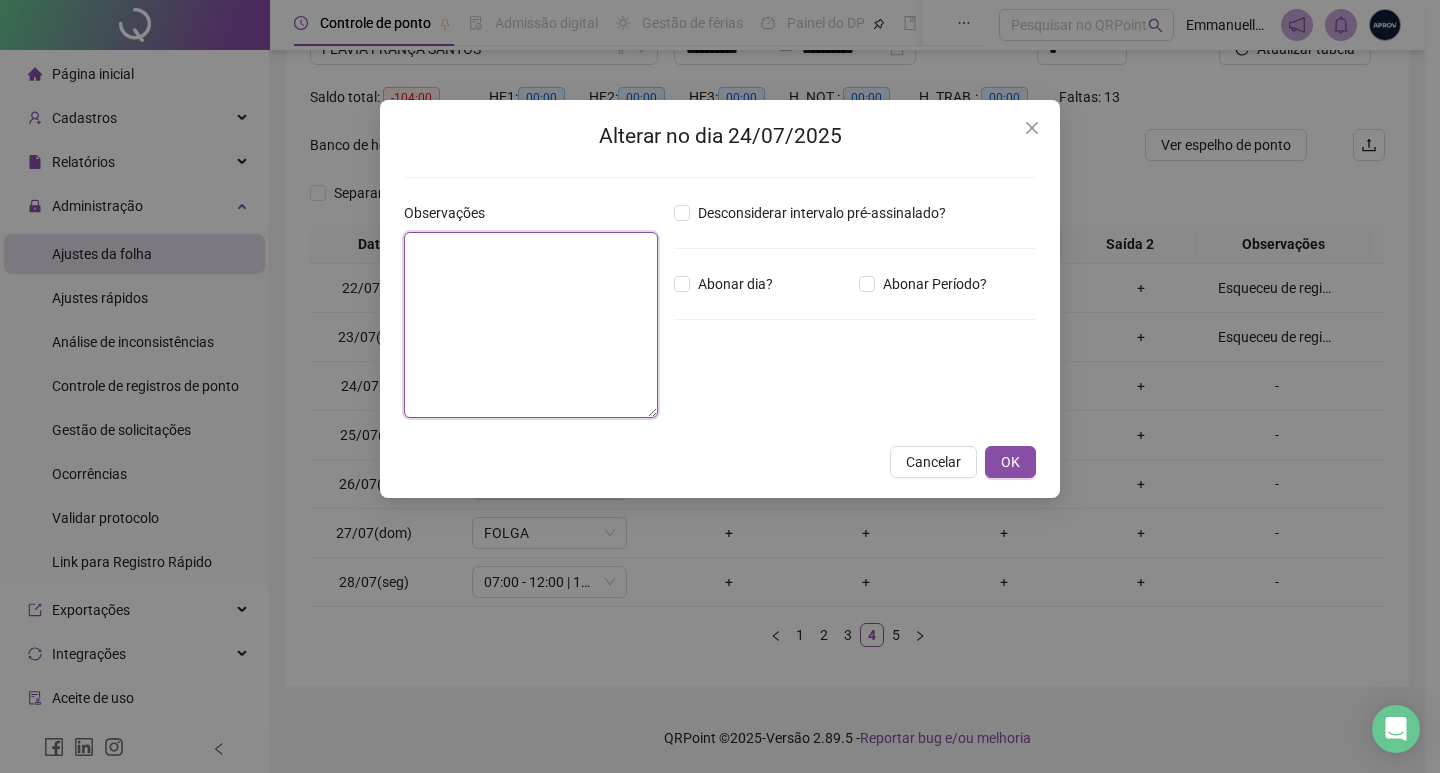 click at bounding box center (531, 325) 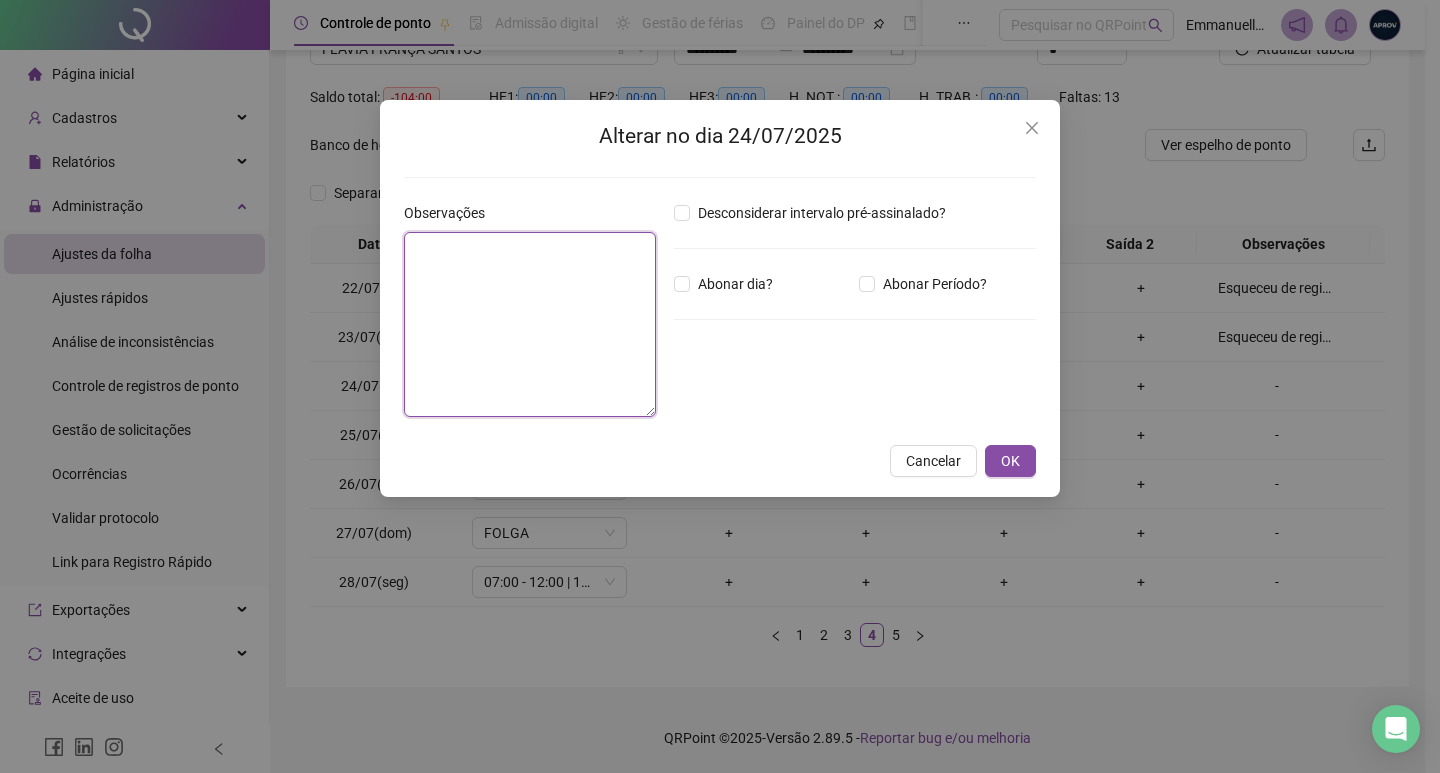 paste on "**********" 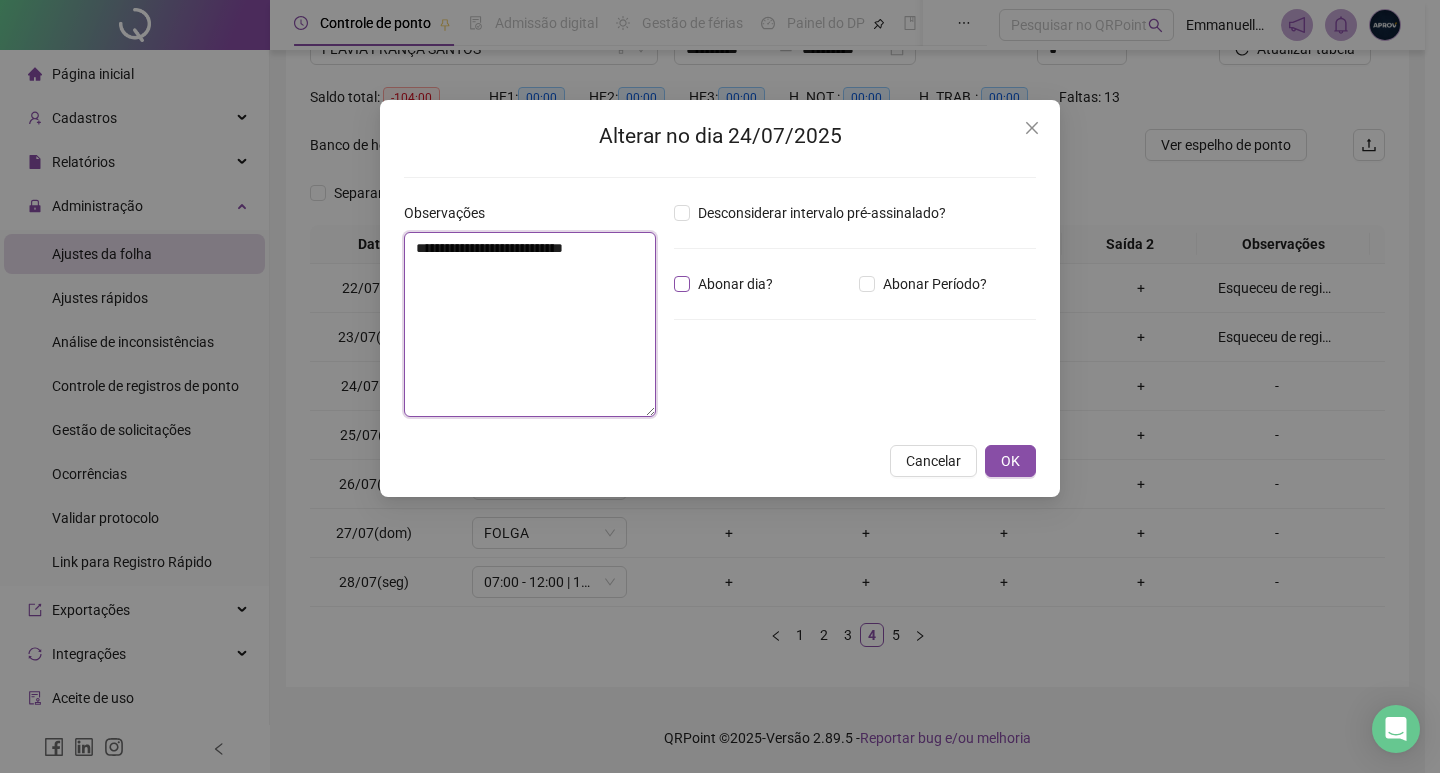 type on "**********" 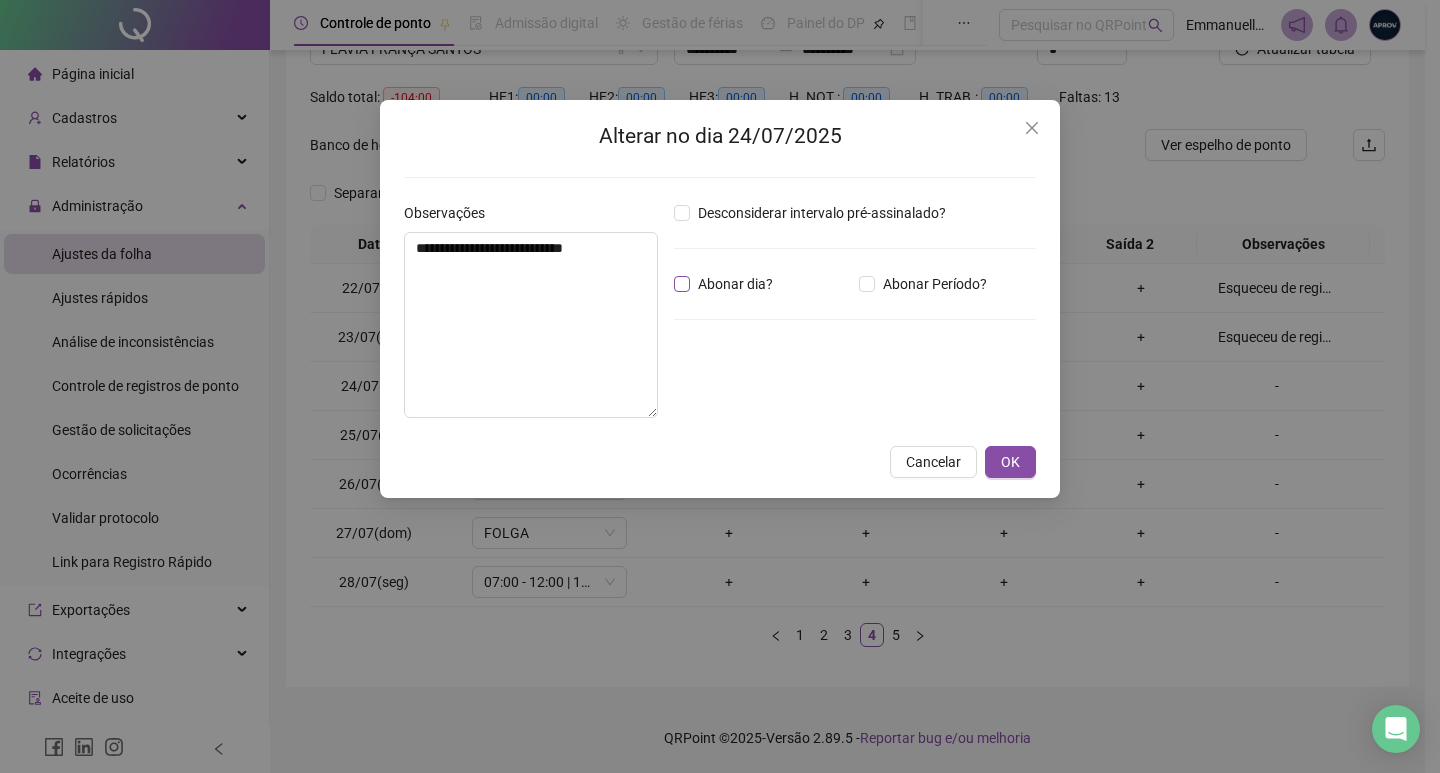 click on "Abonar dia?" at bounding box center (735, 284) 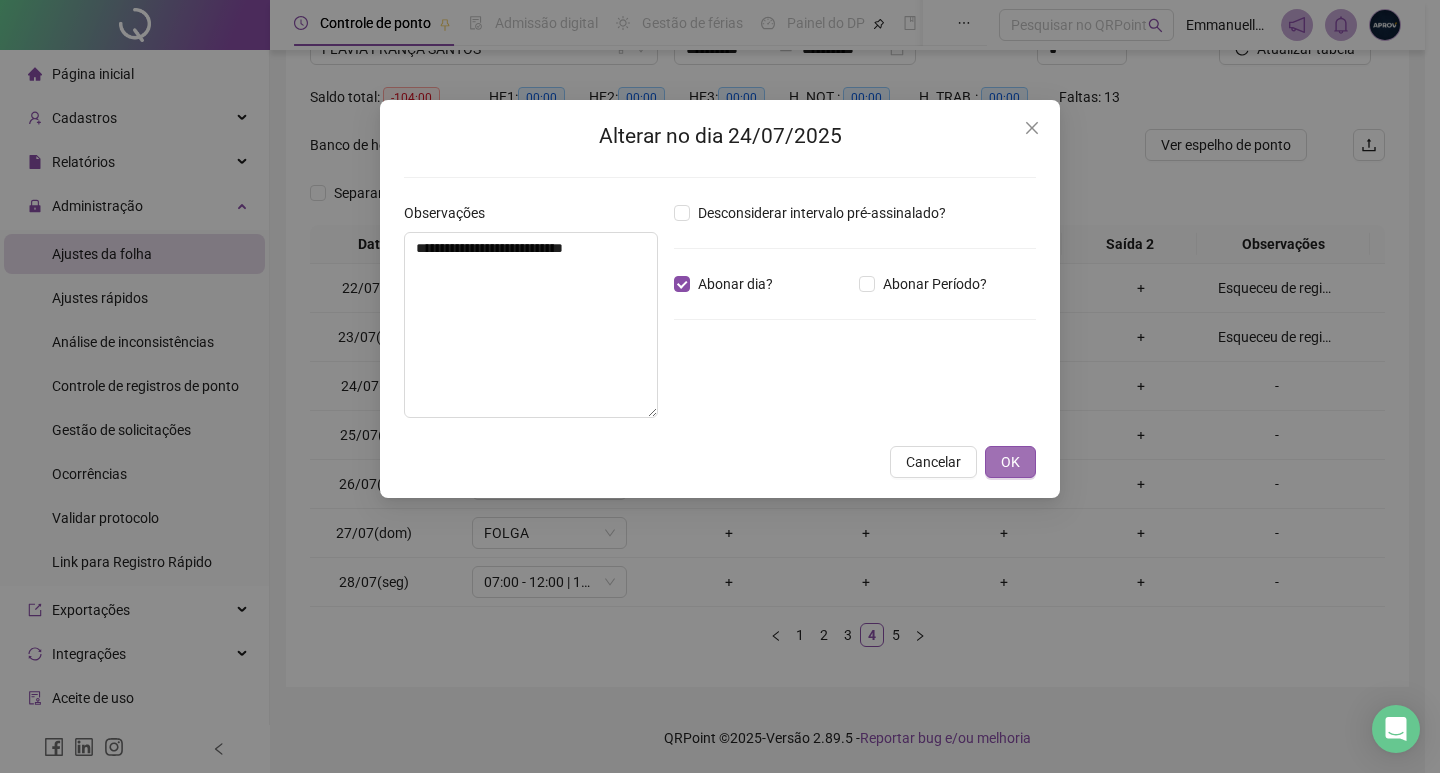 click on "OK" at bounding box center (1010, 462) 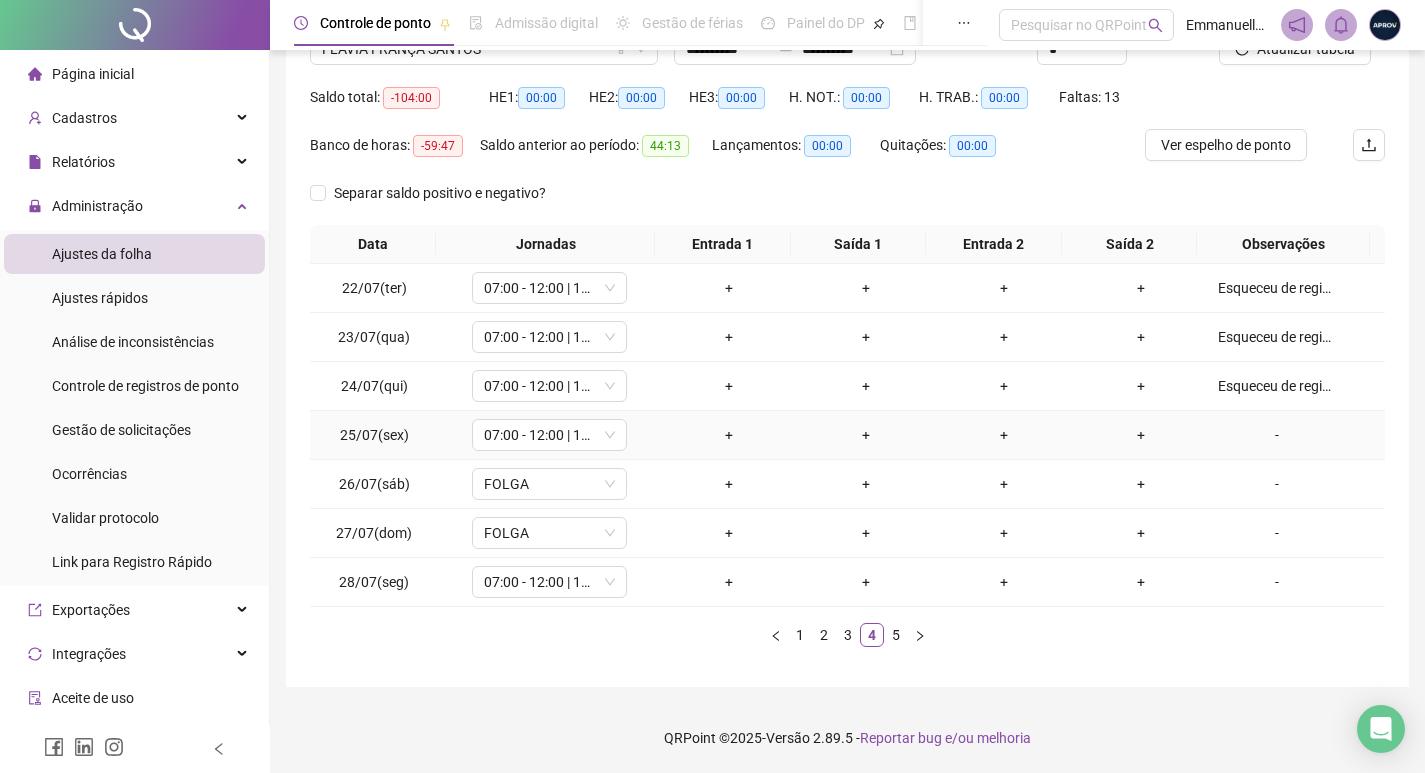 drag, startPoint x: 1265, startPoint y: 434, endPoint x: 721, endPoint y: 393, distance: 545.54285 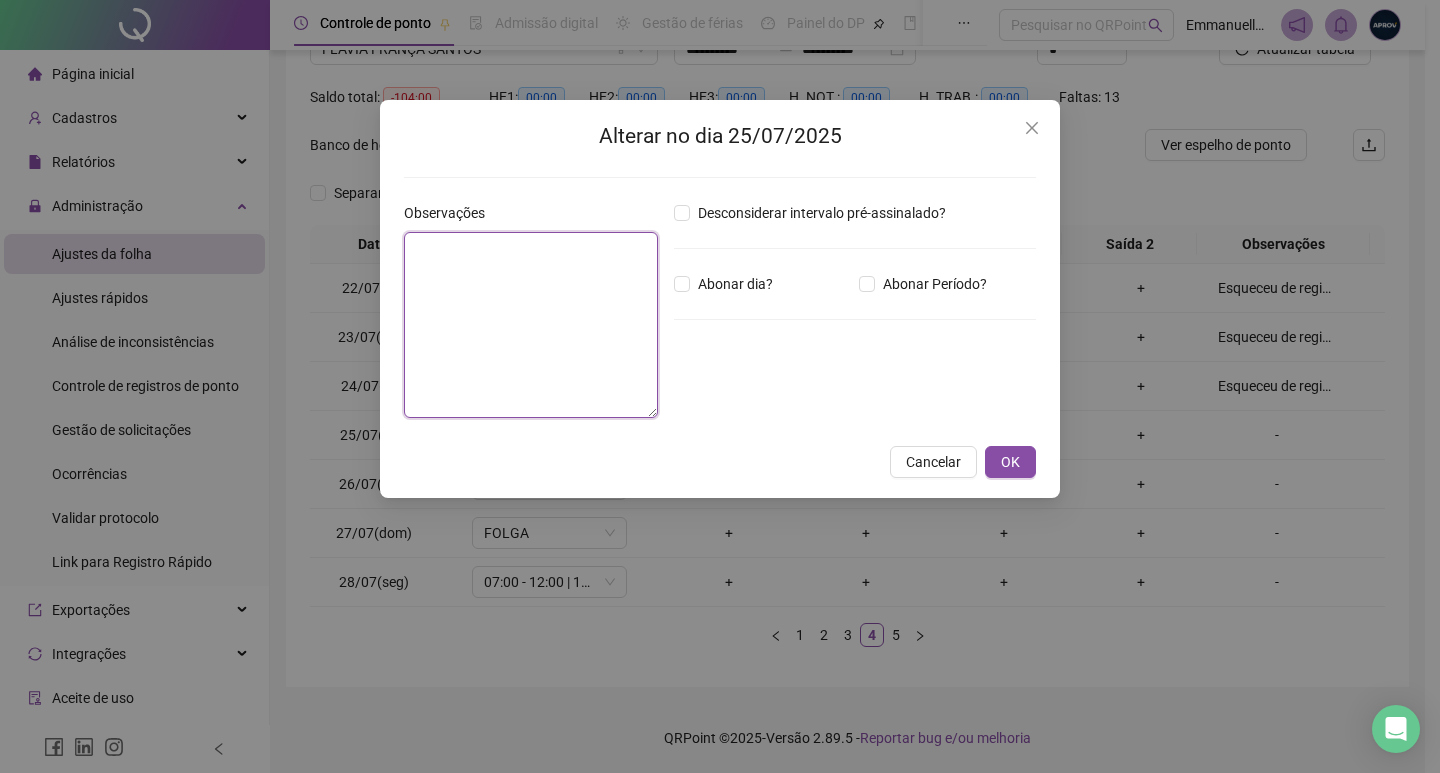 click at bounding box center (531, 325) 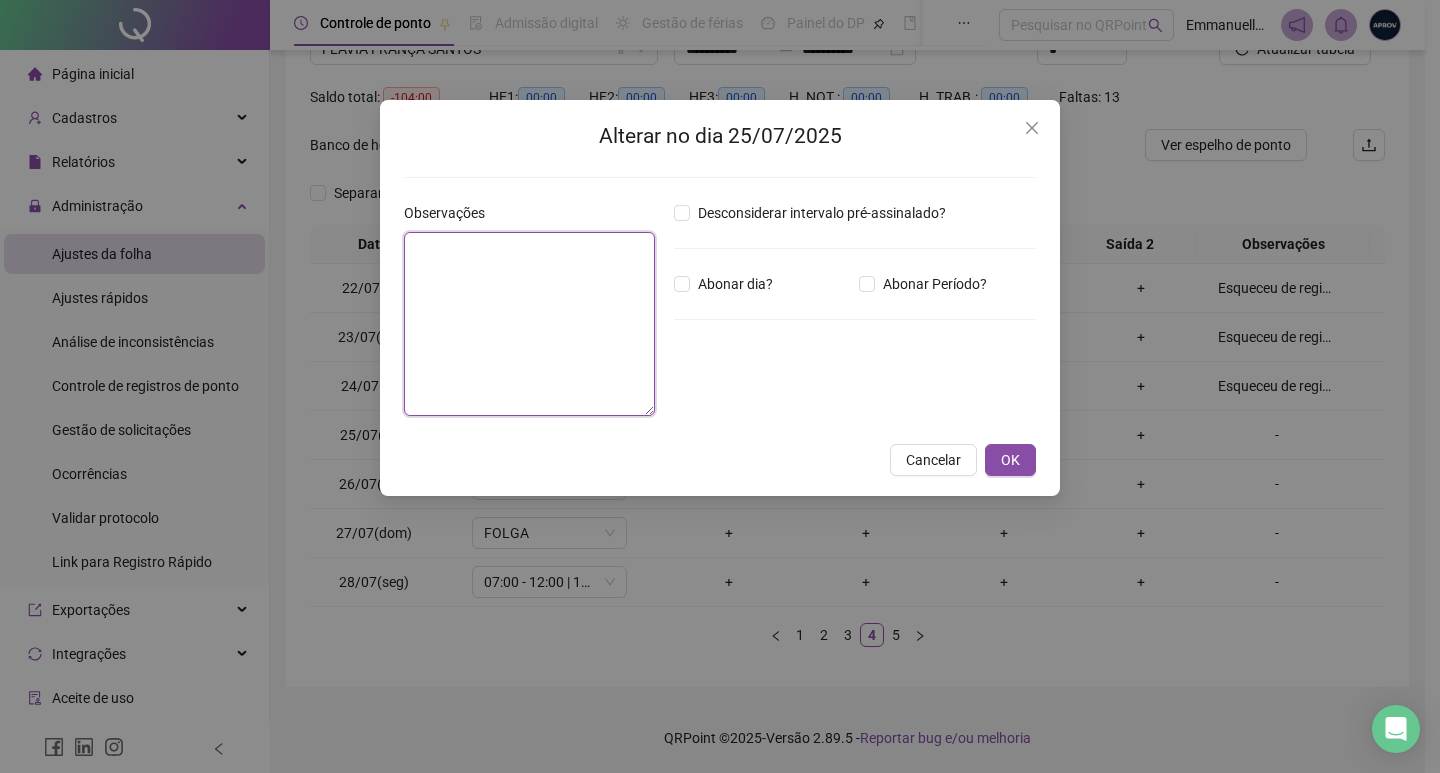 paste on "**********" 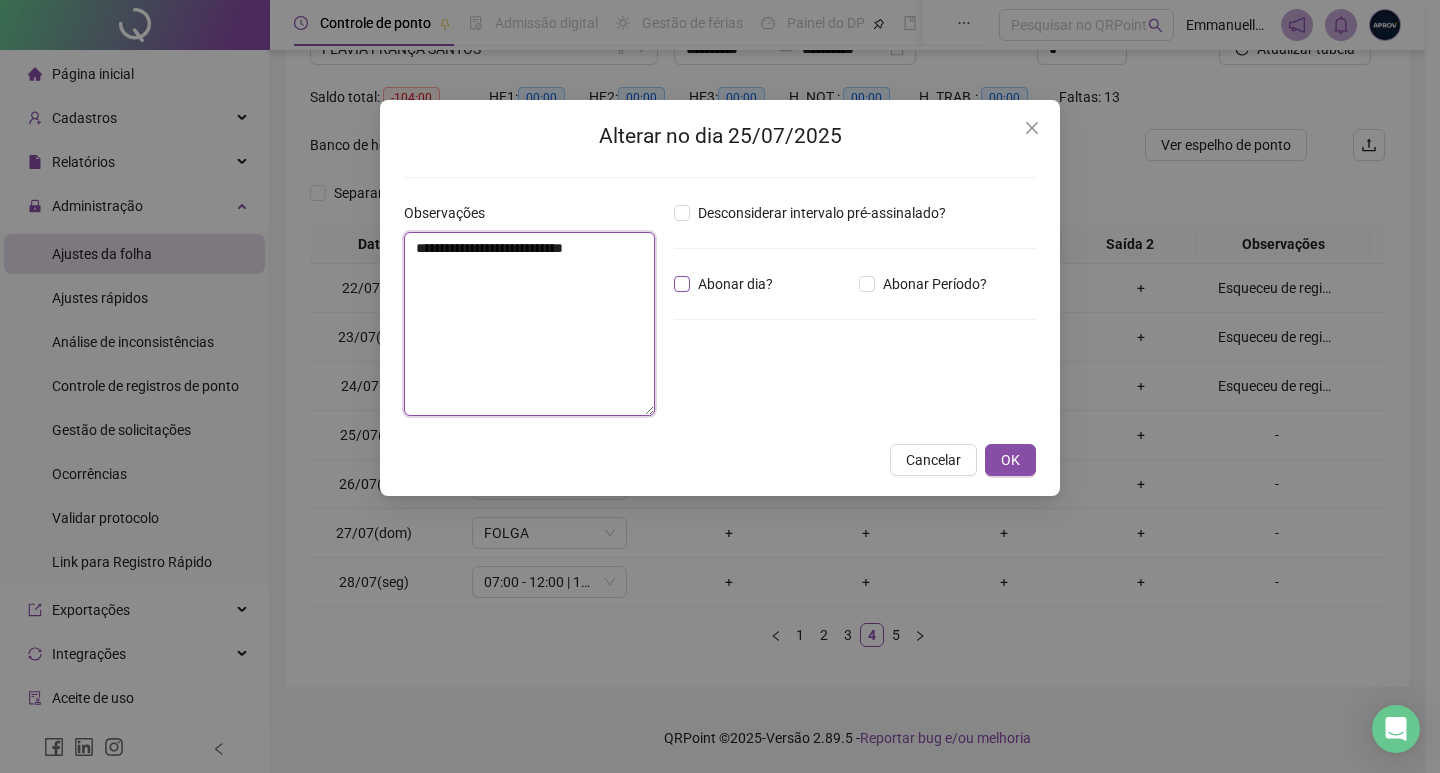 type on "**********" 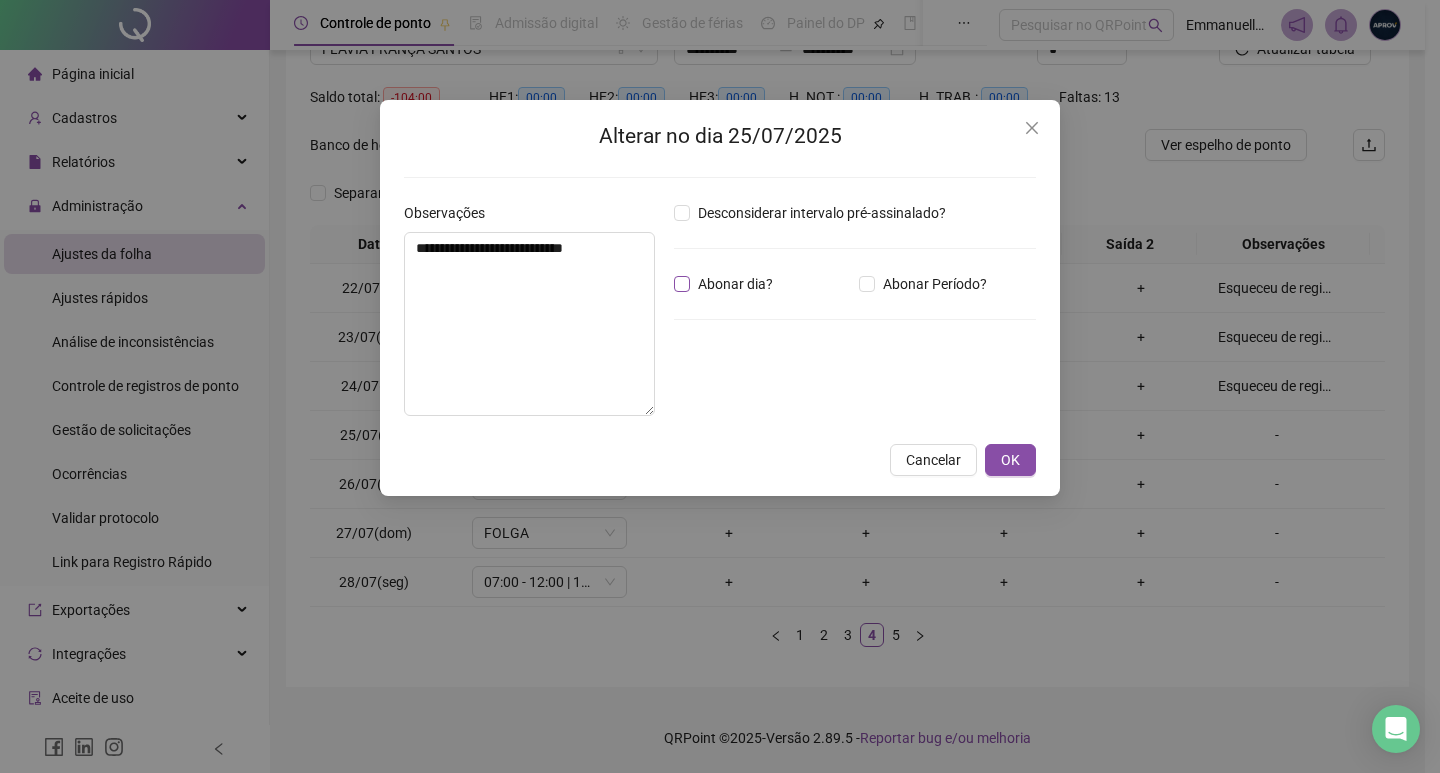 click on "Abonar dia?" at bounding box center (735, 284) 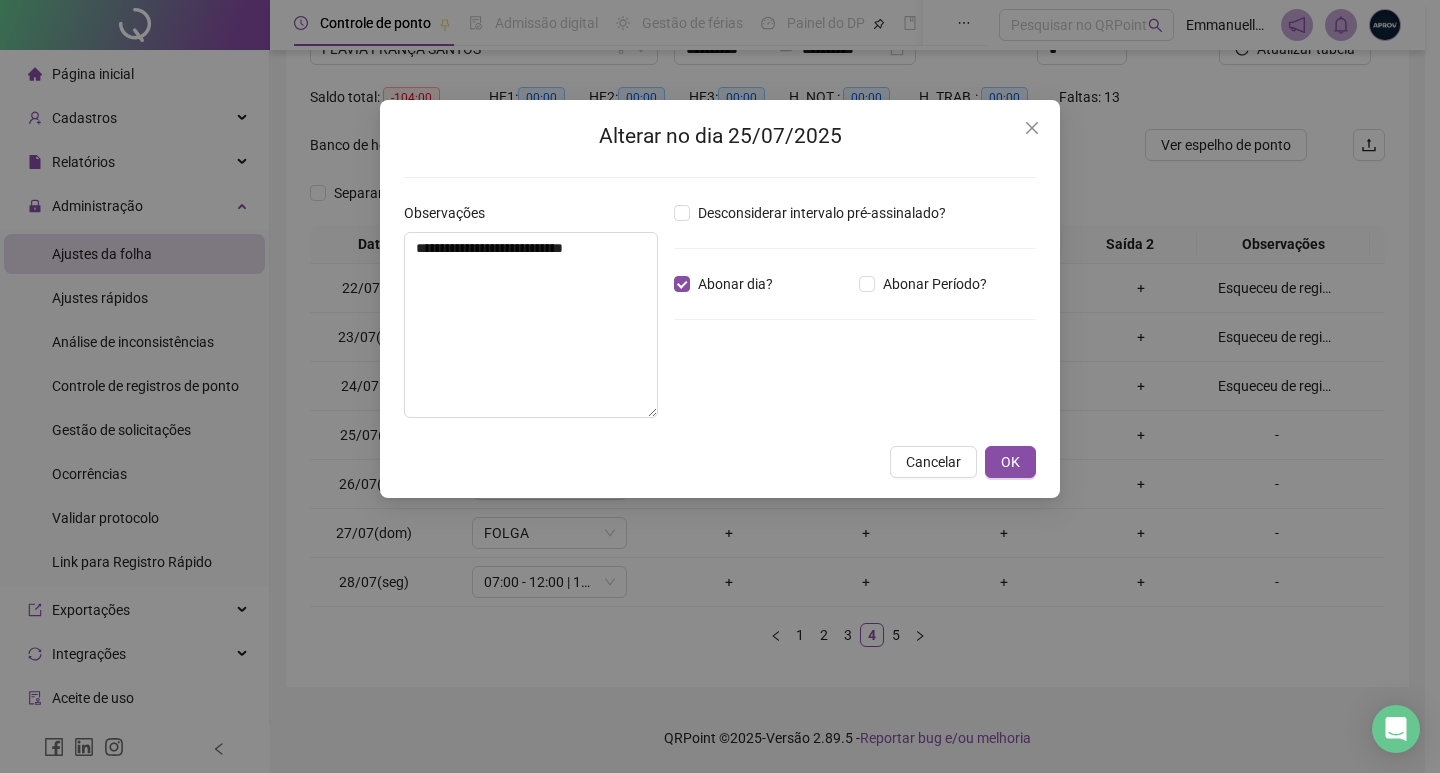 drag, startPoint x: 997, startPoint y: 450, endPoint x: 1051, endPoint y: 462, distance: 55.31727 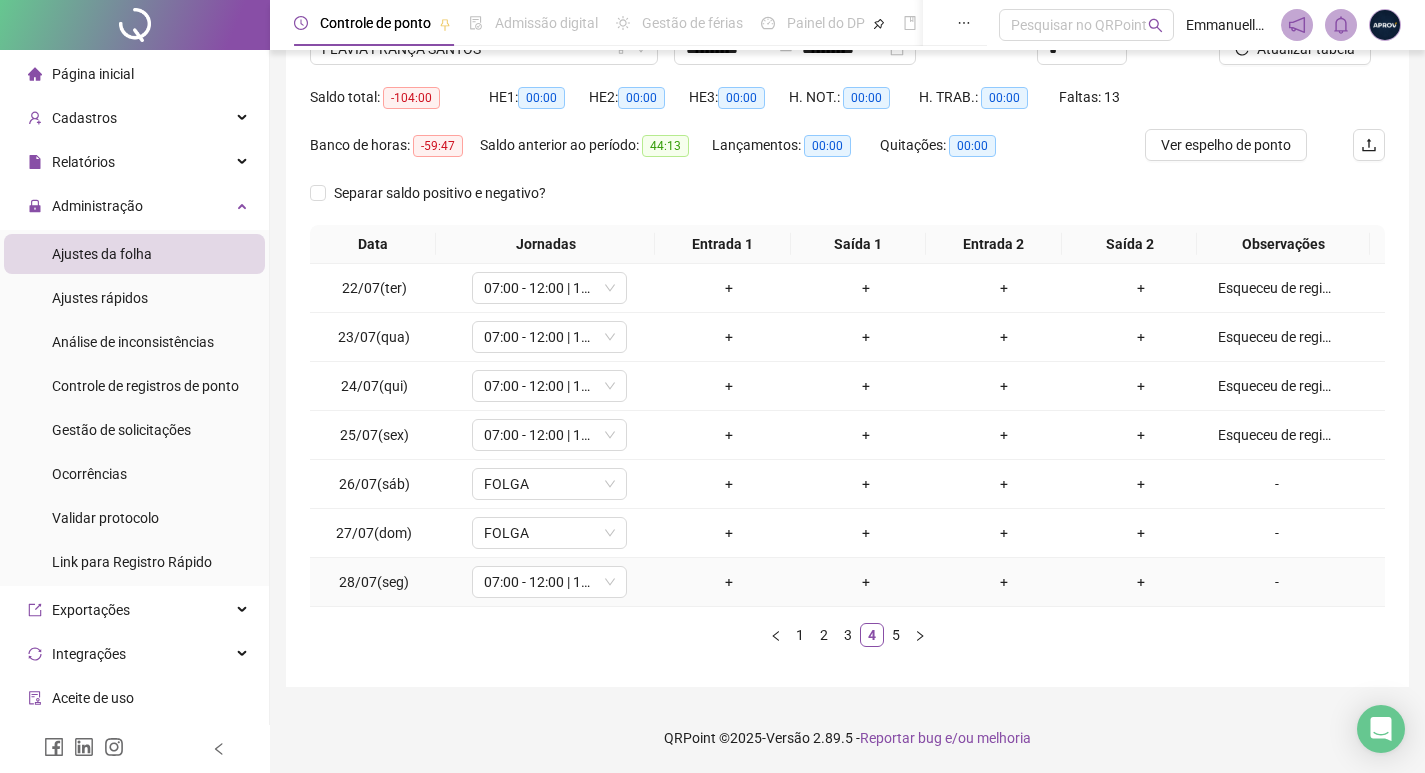 drag, startPoint x: 1281, startPoint y: 580, endPoint x: 990, endPoint y: 530, distance: 295.26428 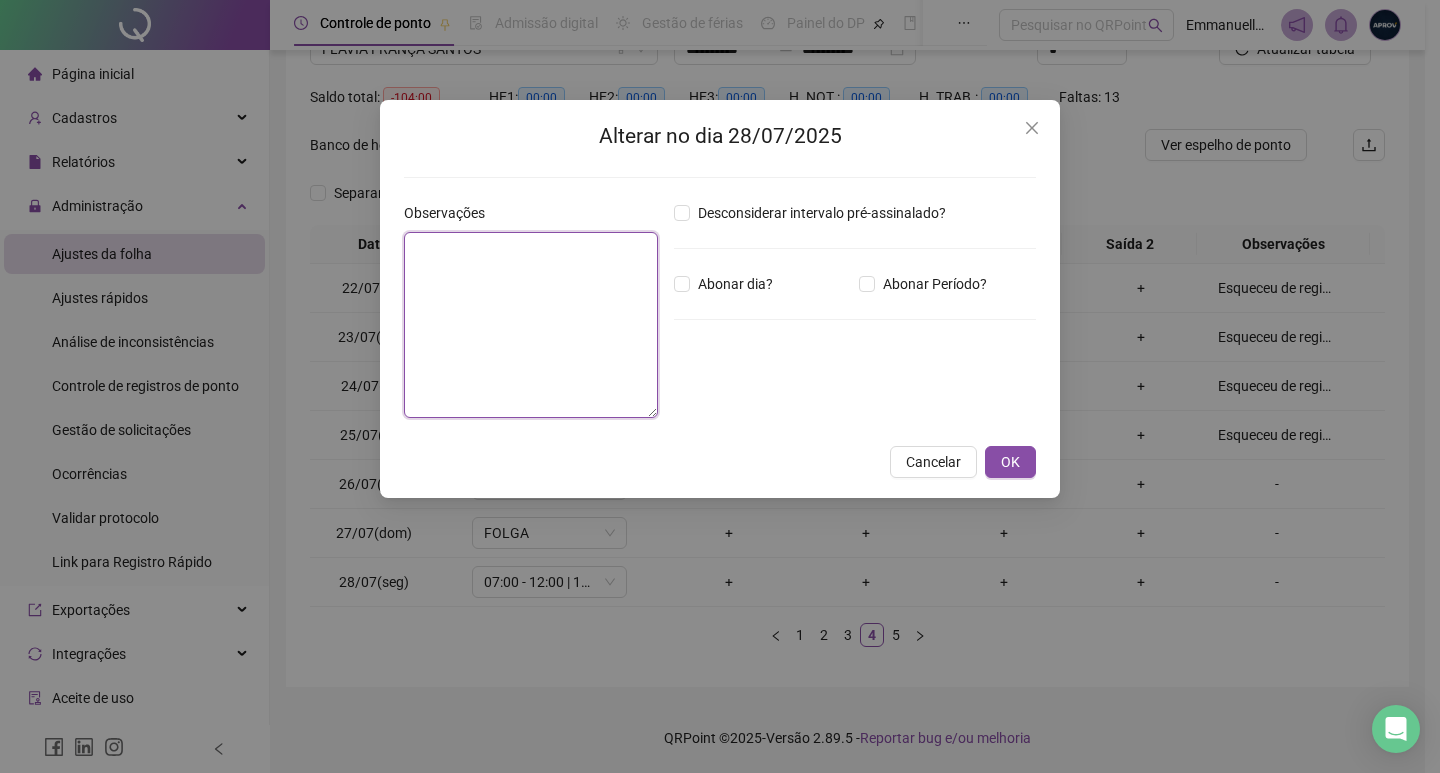 click at bounding box center [531, 325] 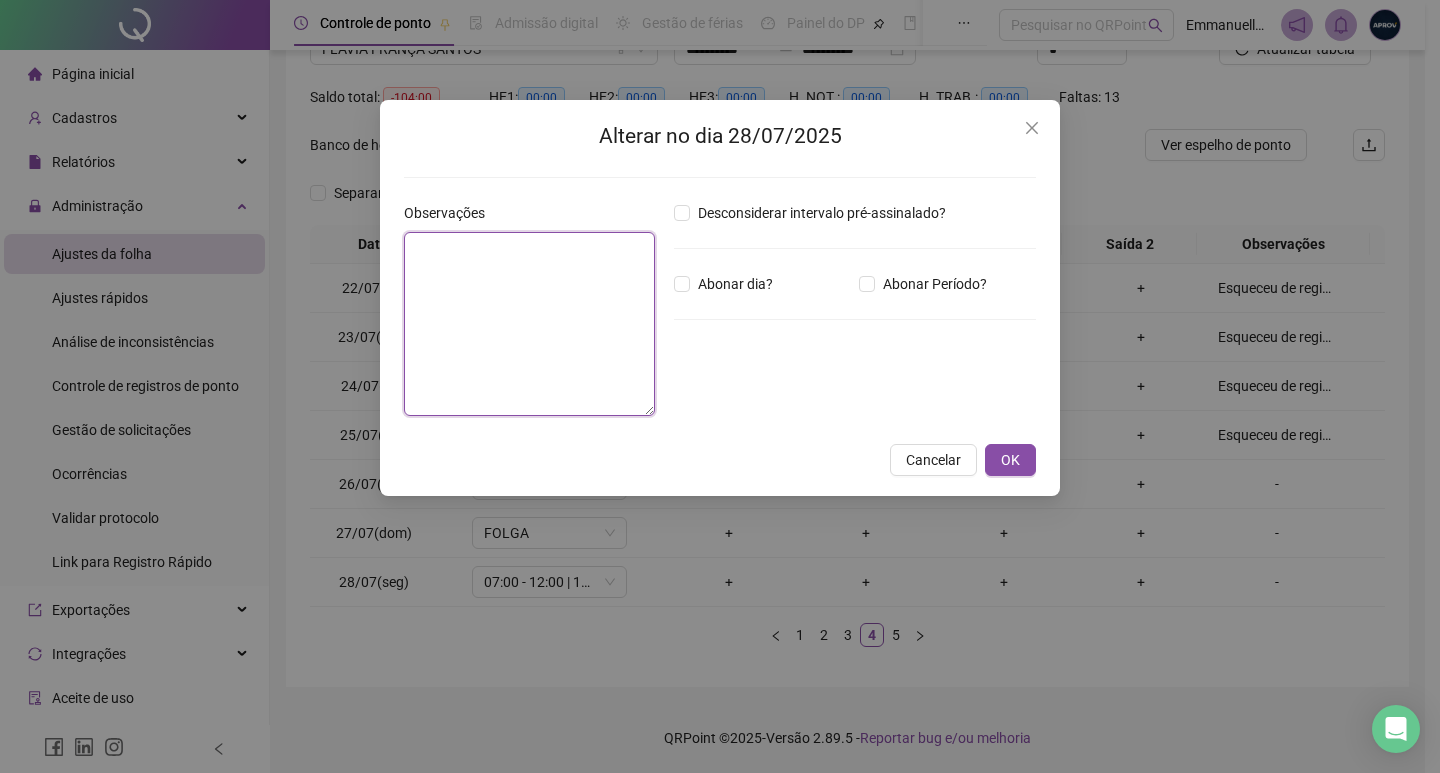 paste on "**********" 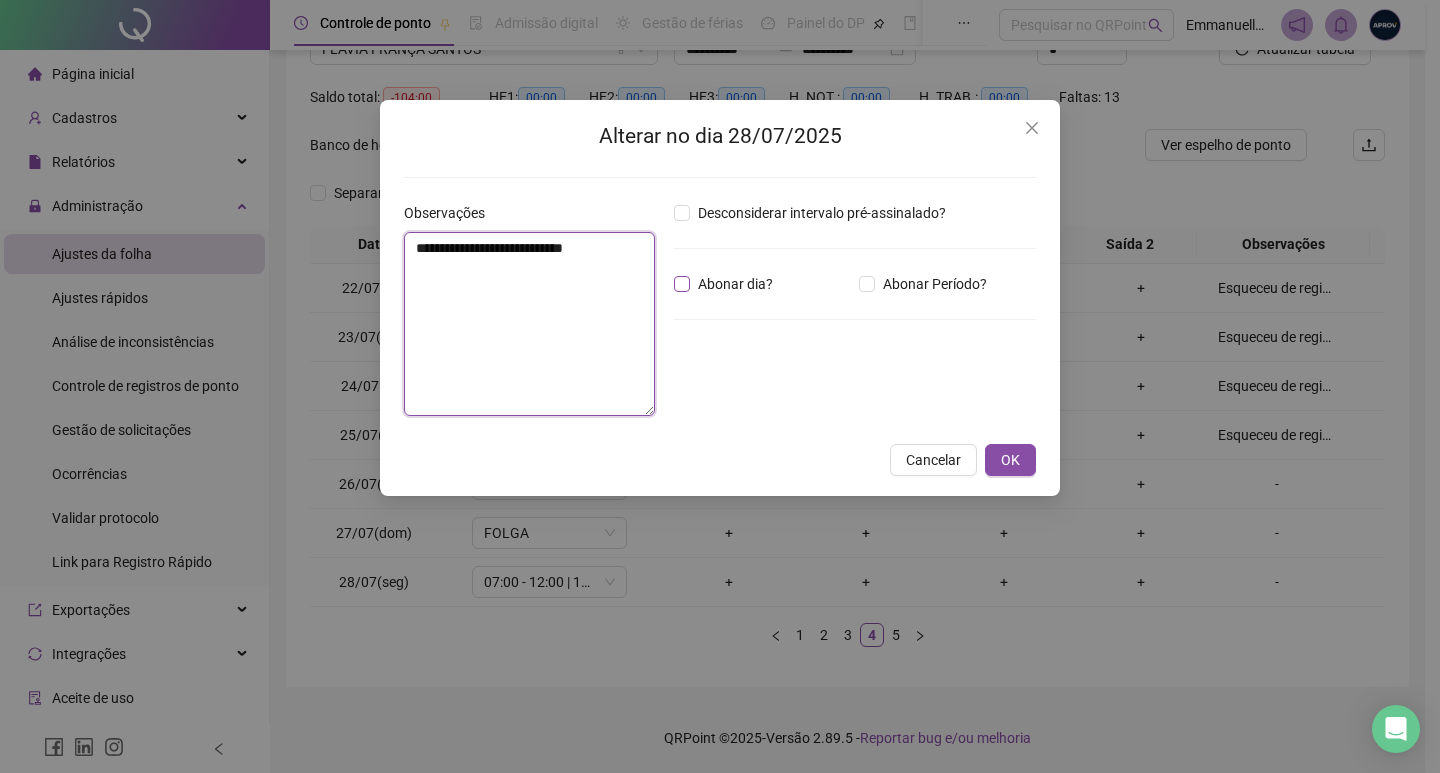 type on "**********" 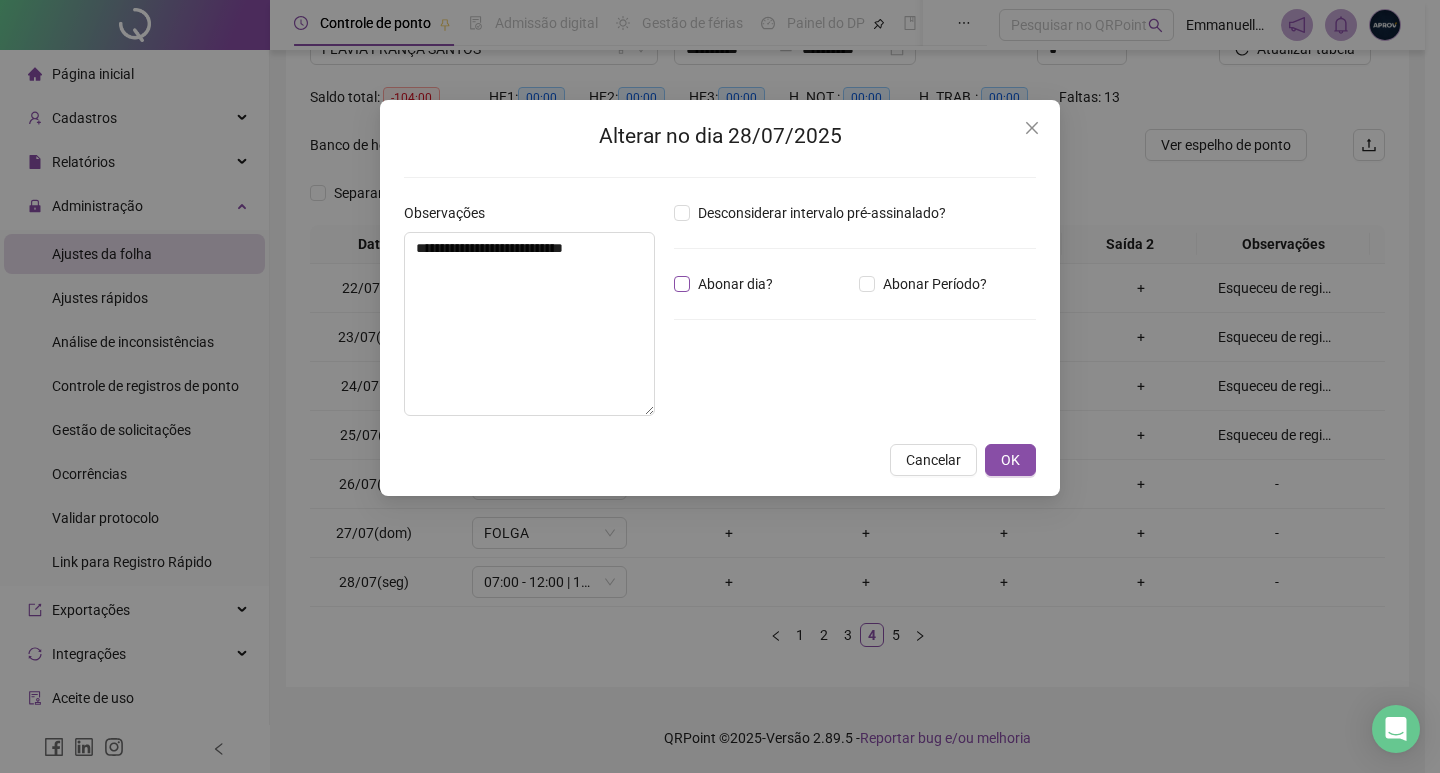 click on "Abonar dia?" at bounding box center [735, 284] 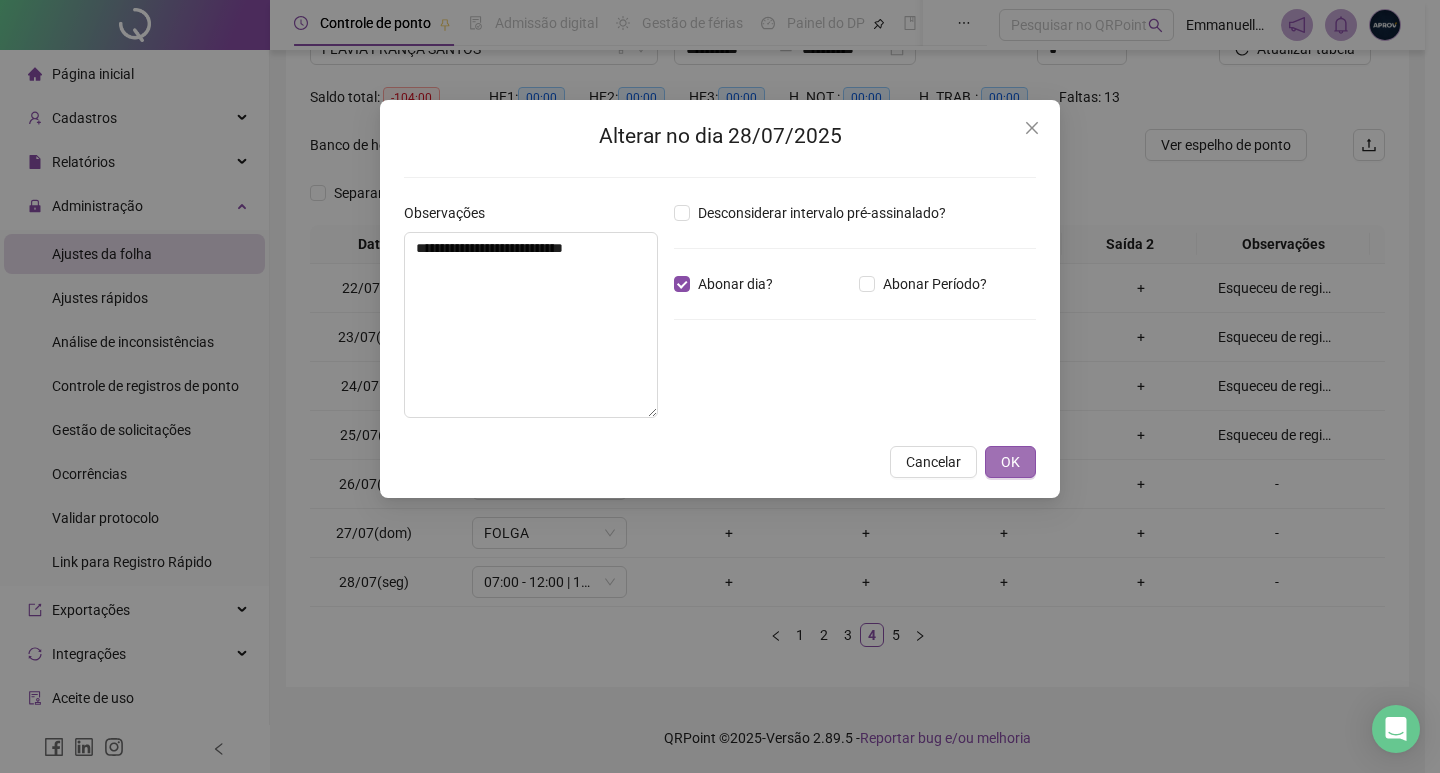 click on "OK" at bounding box center (1010, 462) 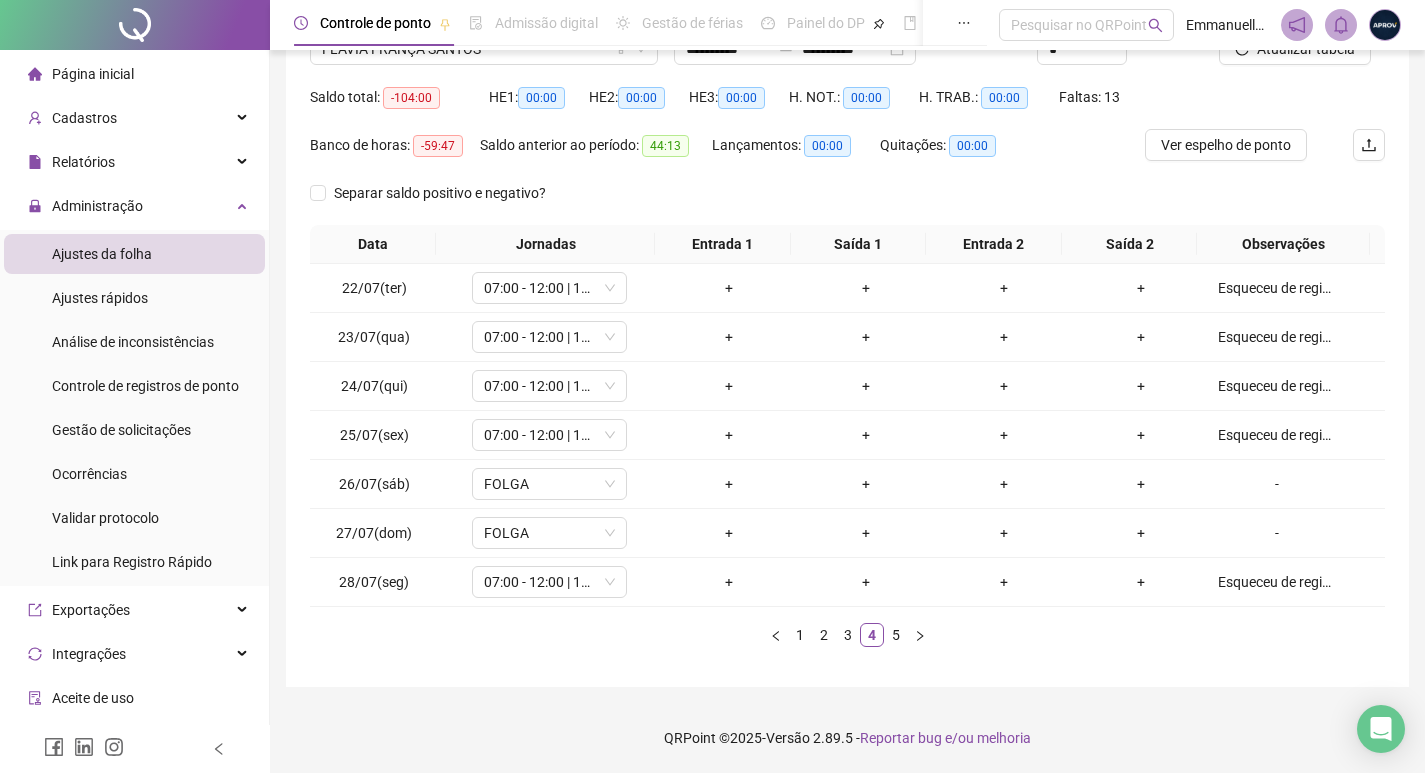 click on "5" at bounding box center [896, 635] 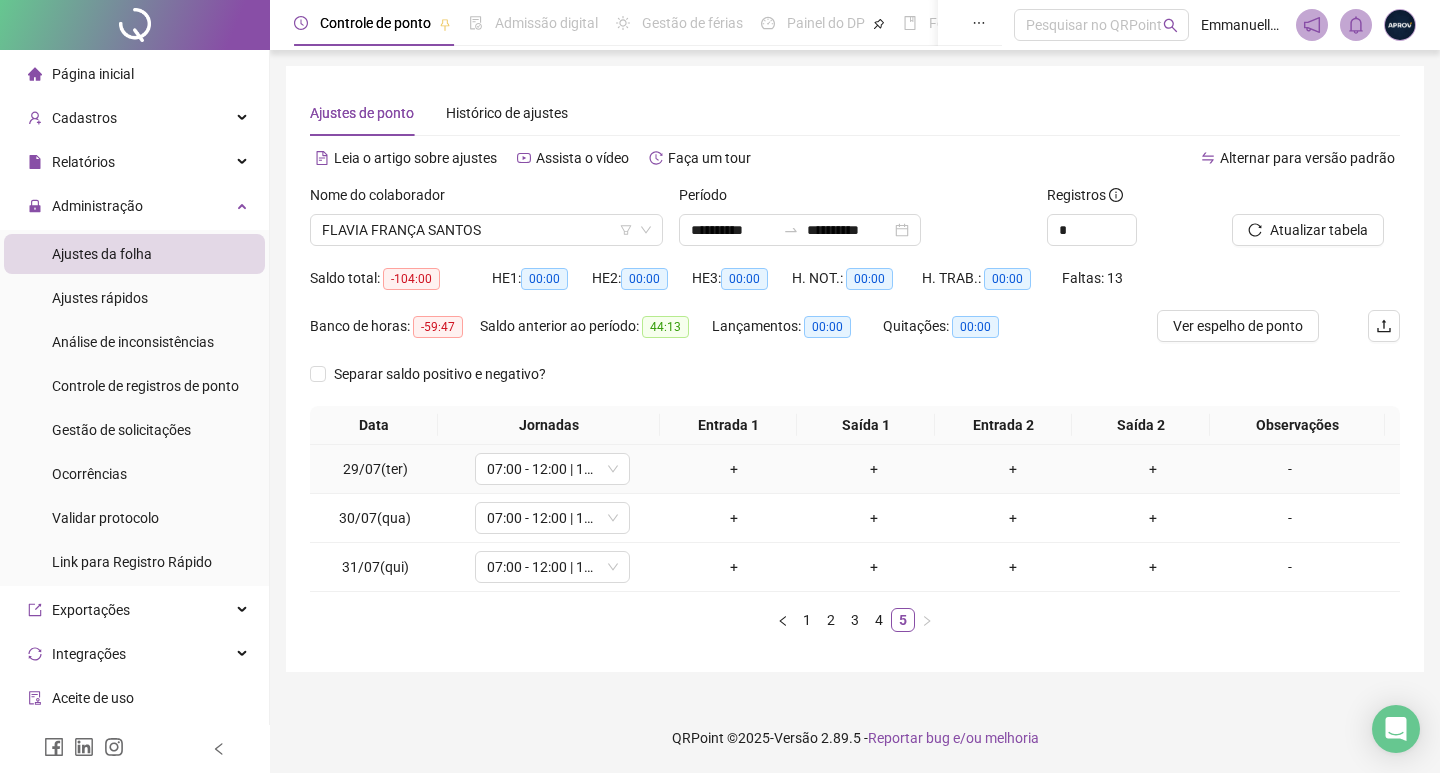 click on "-" at bounding box center [1290, 469] 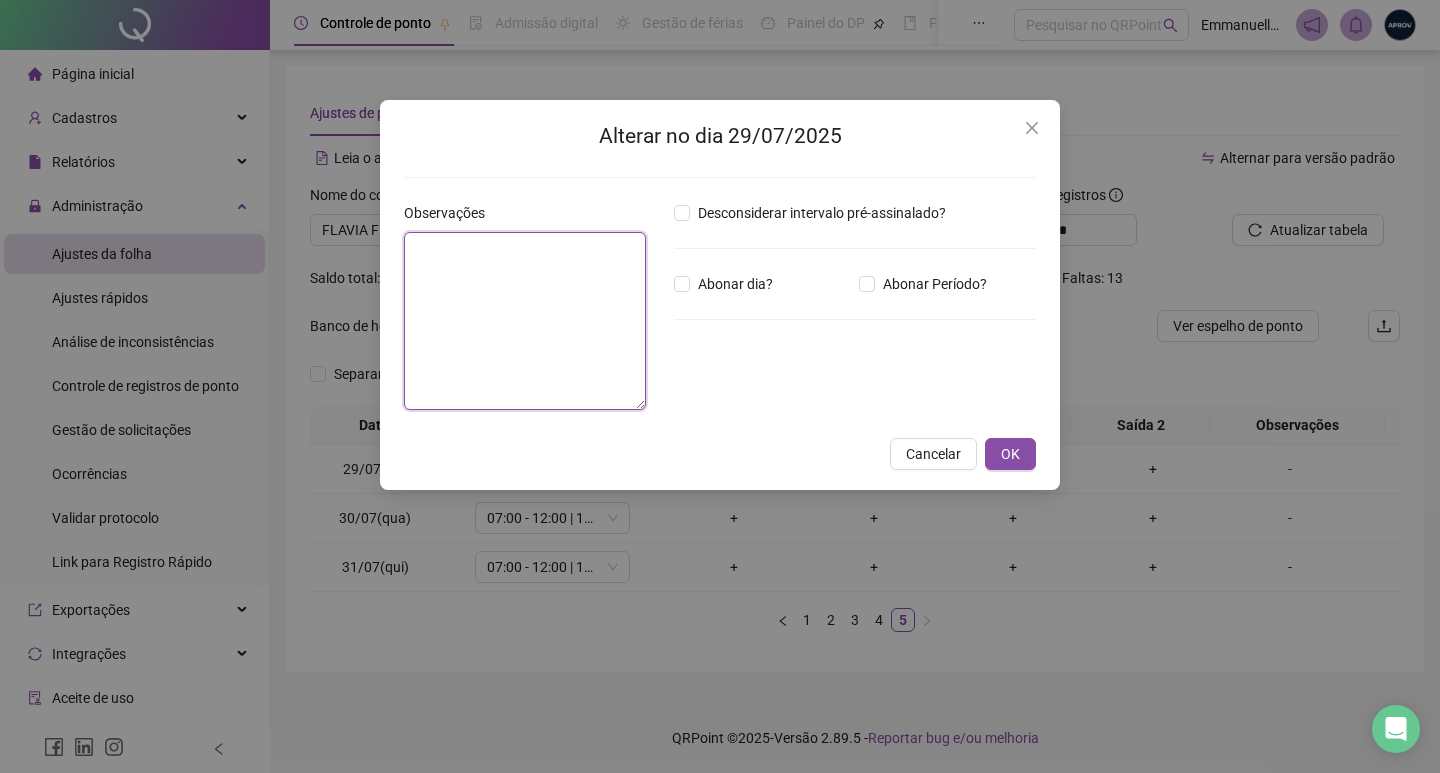 click at bounding box center [525, 321] 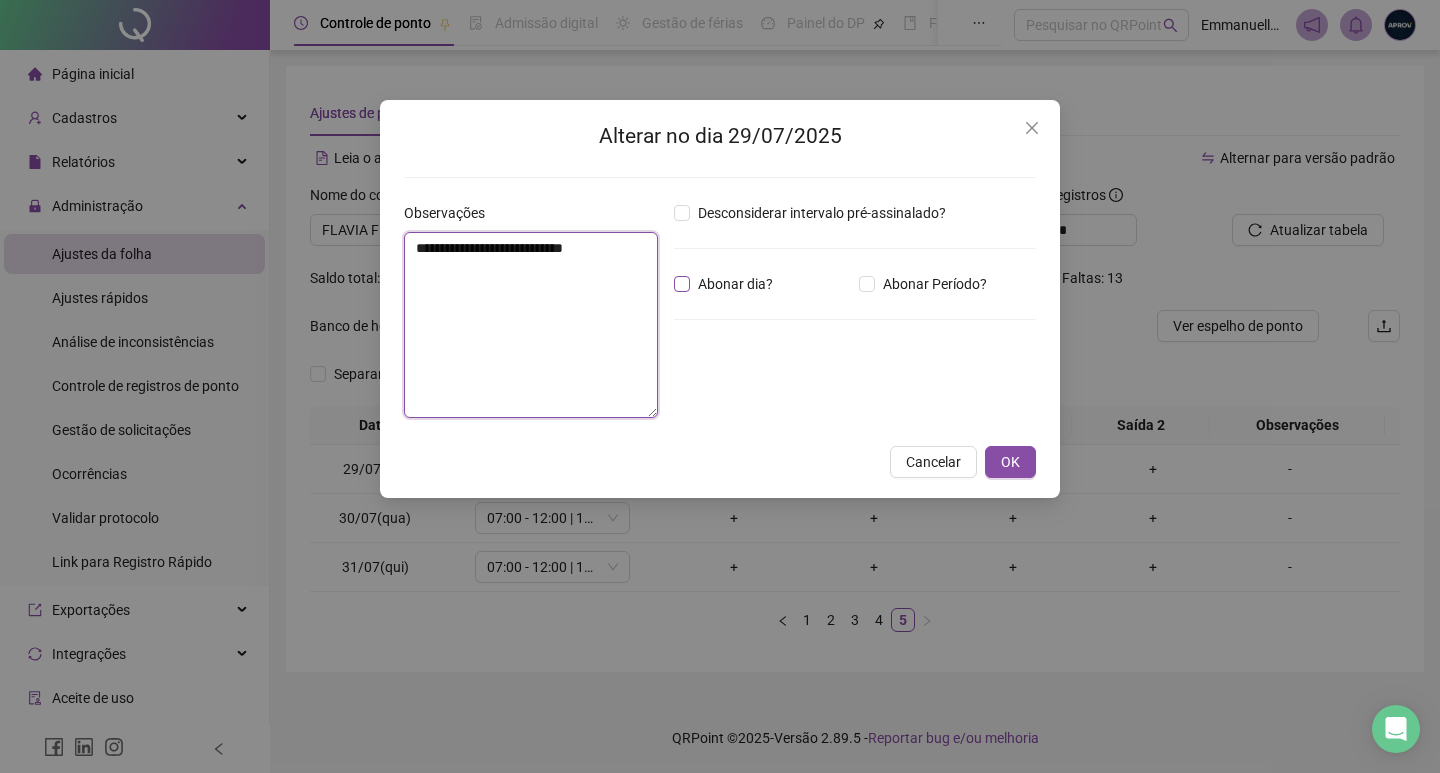 type on "**********" 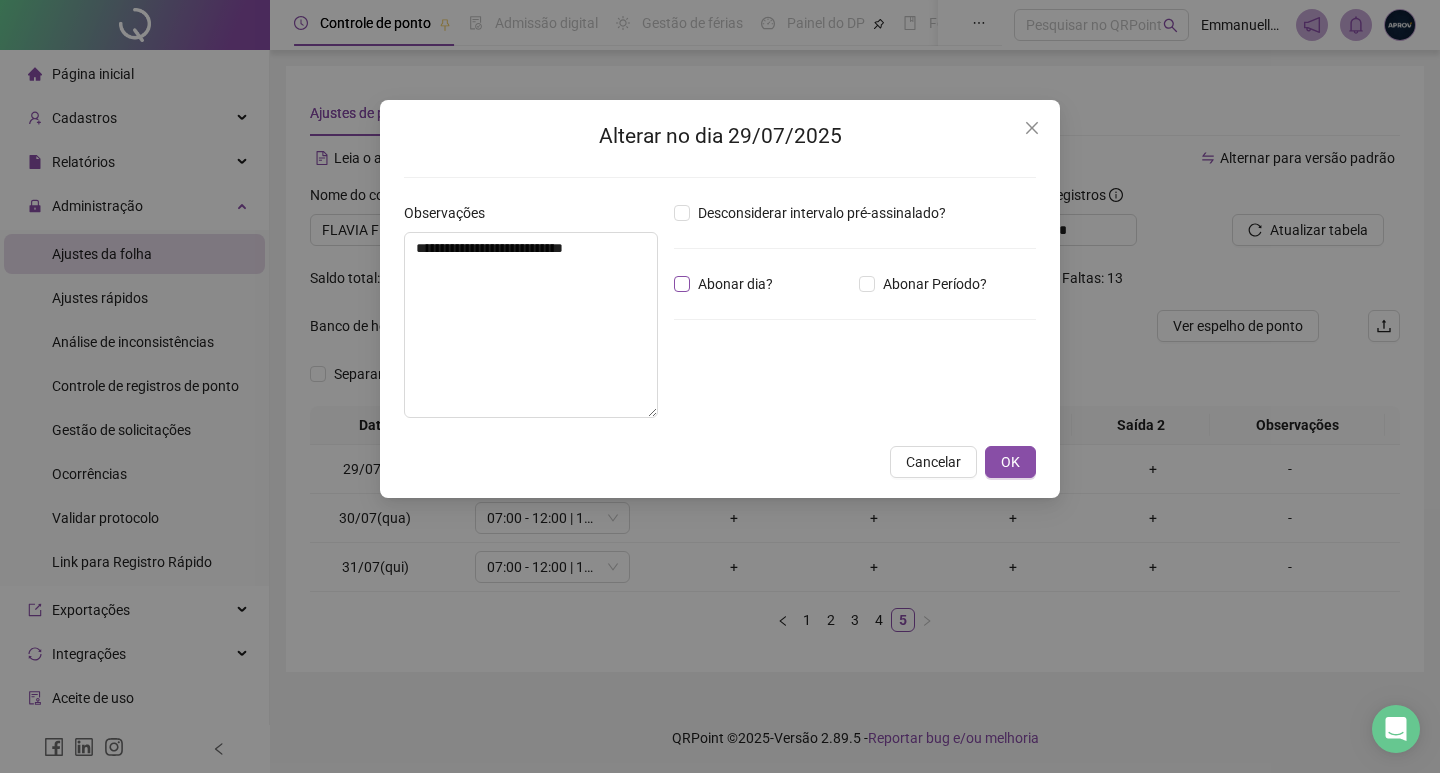 click on "Abonar dia?" at bounding box center [735, 284] 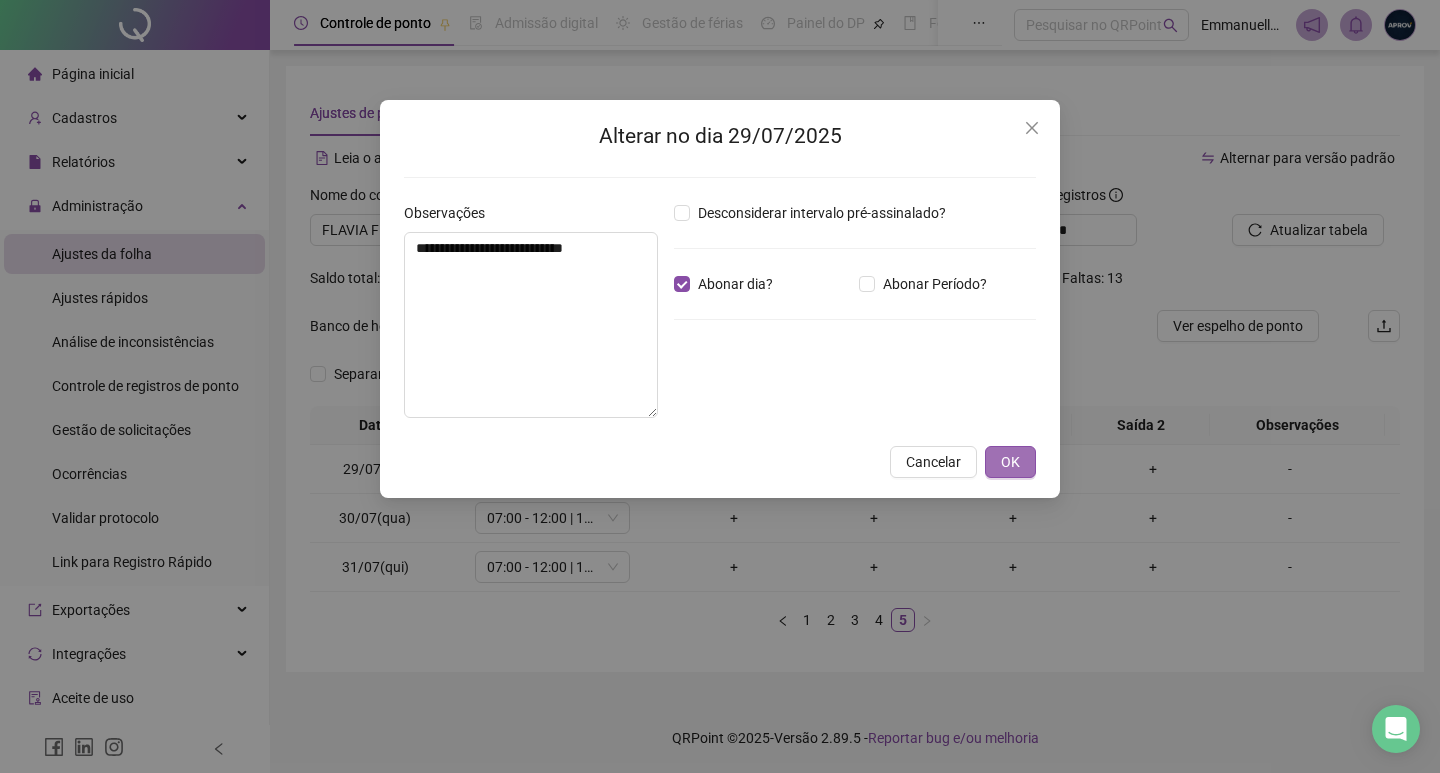 click on "OK" at bounding box center (1010, 462) 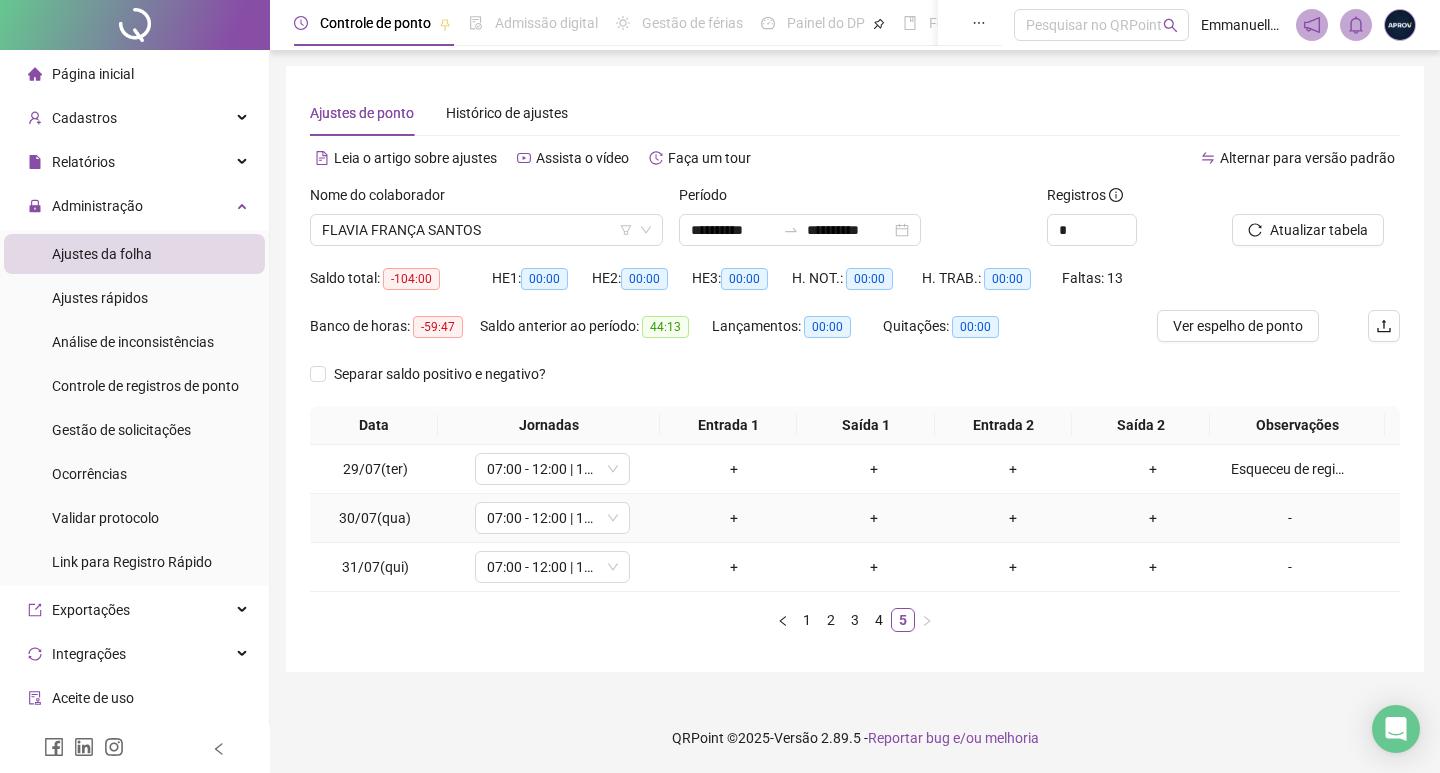 drag, startPoint x: 1285, startPoint y: 518, endPoint x: 0, endPoint y: 4, distance: 1383.9873 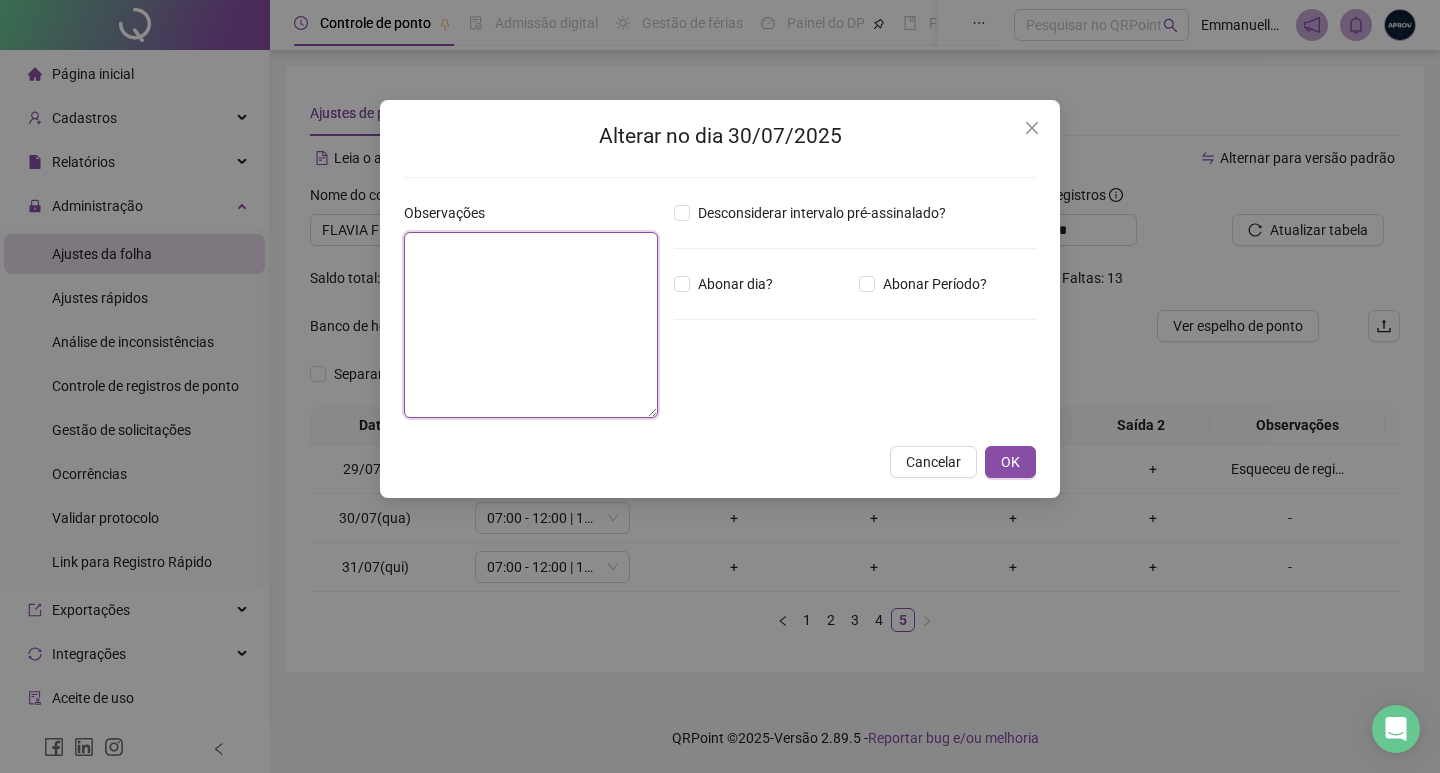 click at bounding box center (531, 325) 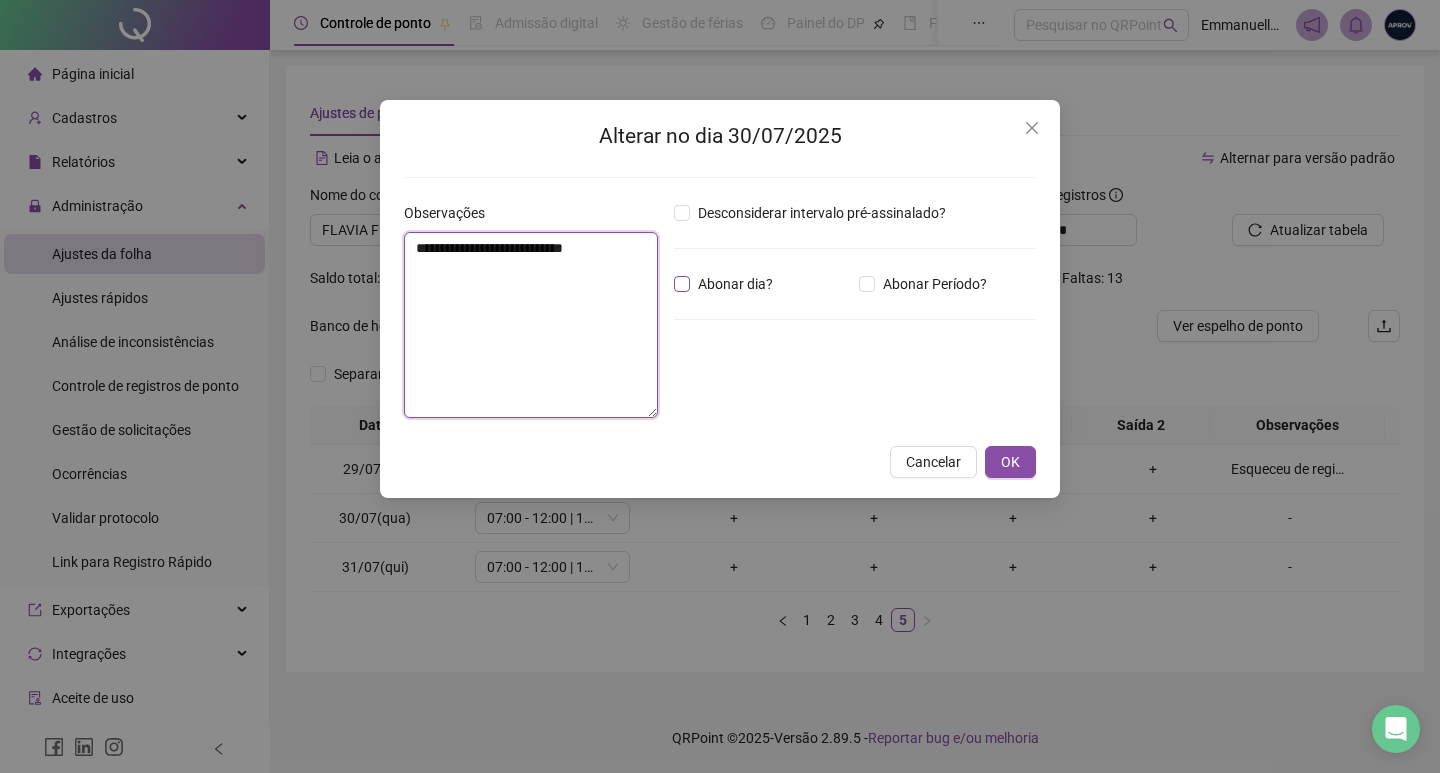 type on "**********" 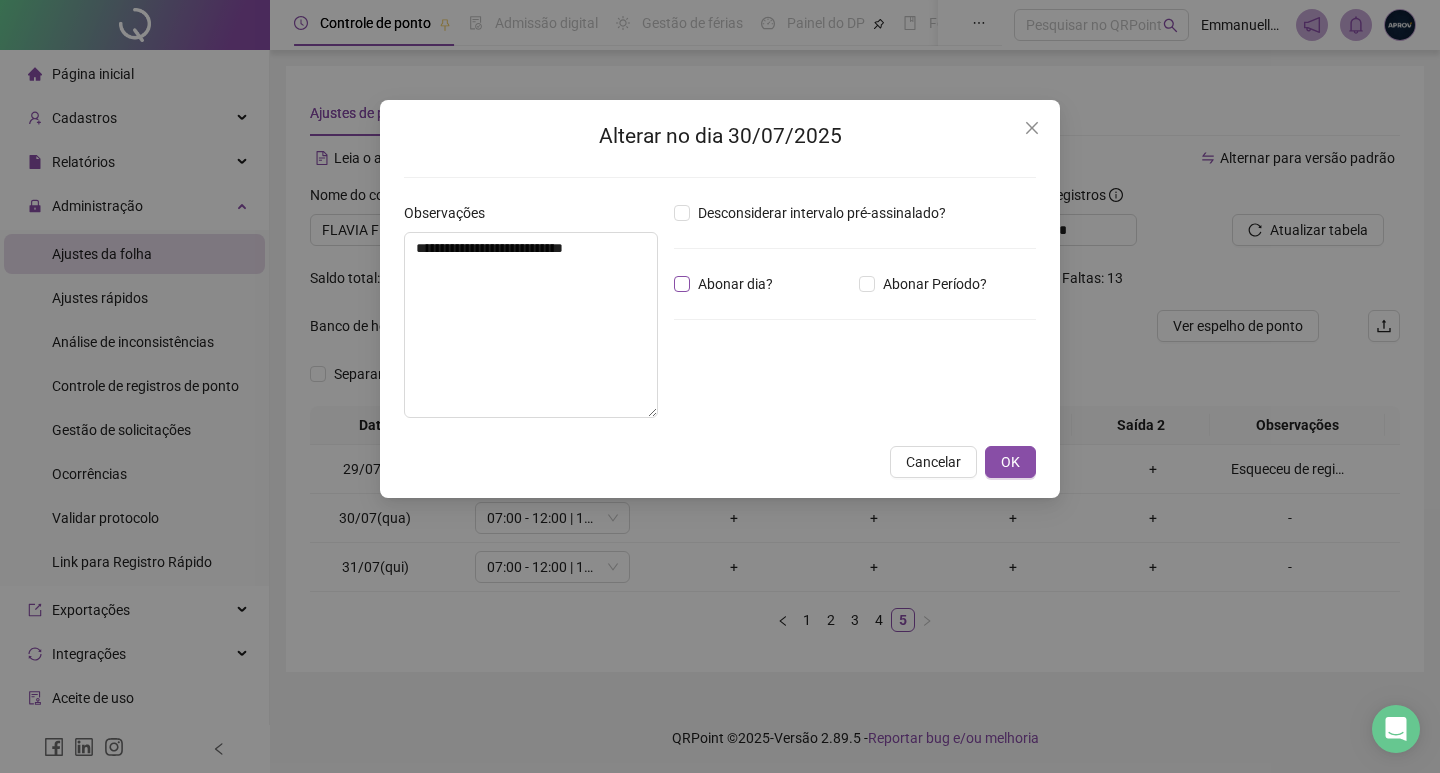 click on "Abonar dia?" at bounding box center (735, 284) 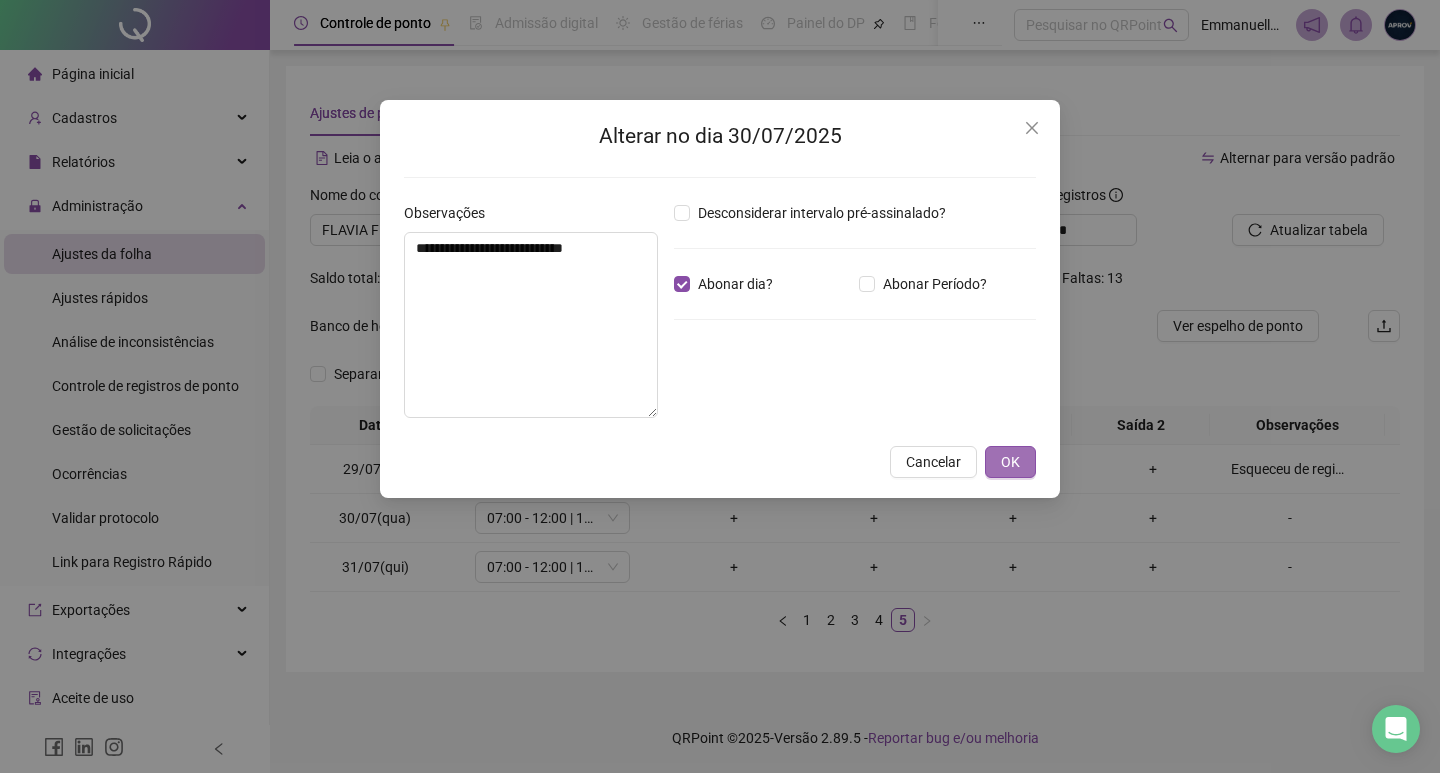 click on "OK" at bounding box center (1010, 462) 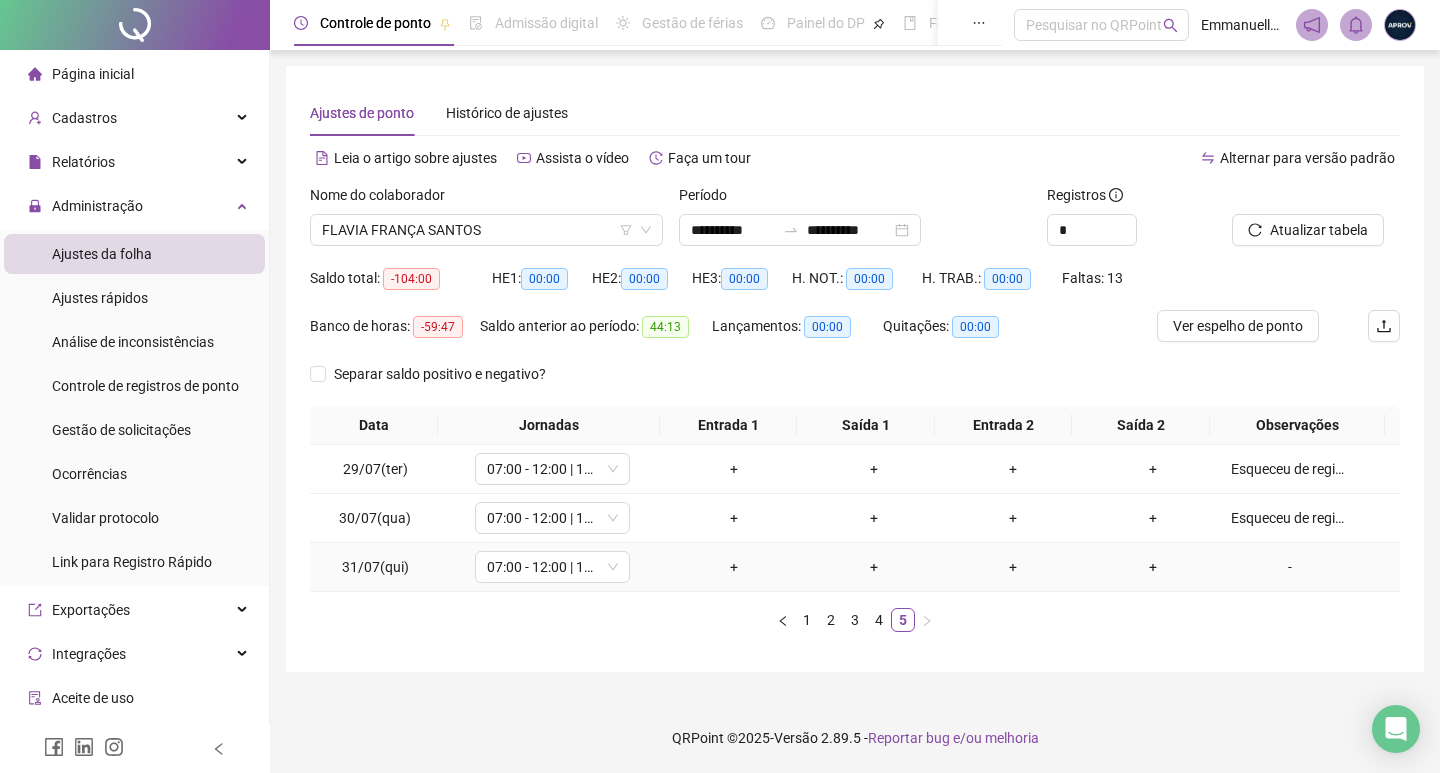 click on "-" at bounding box center (1290, 567) 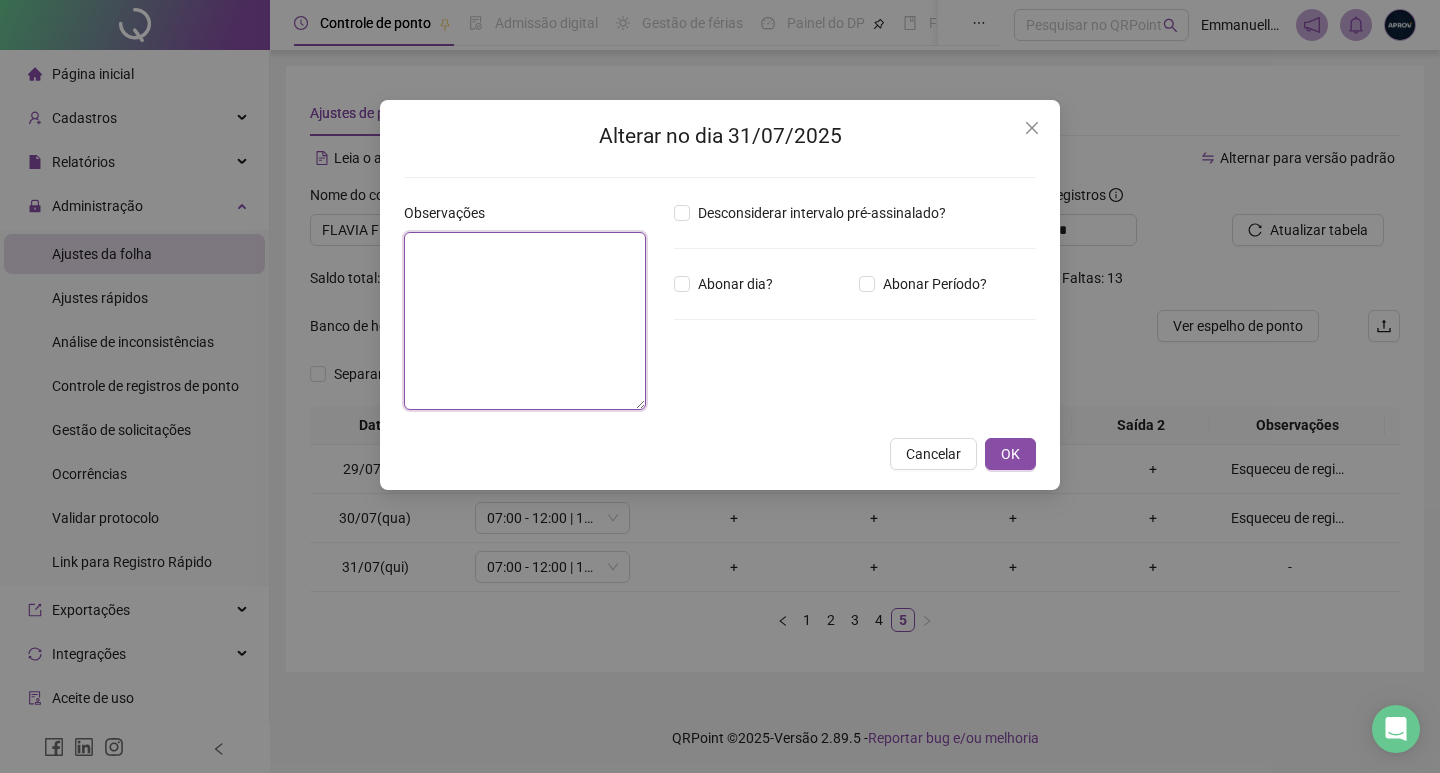 click at bounding box center [525, 321] 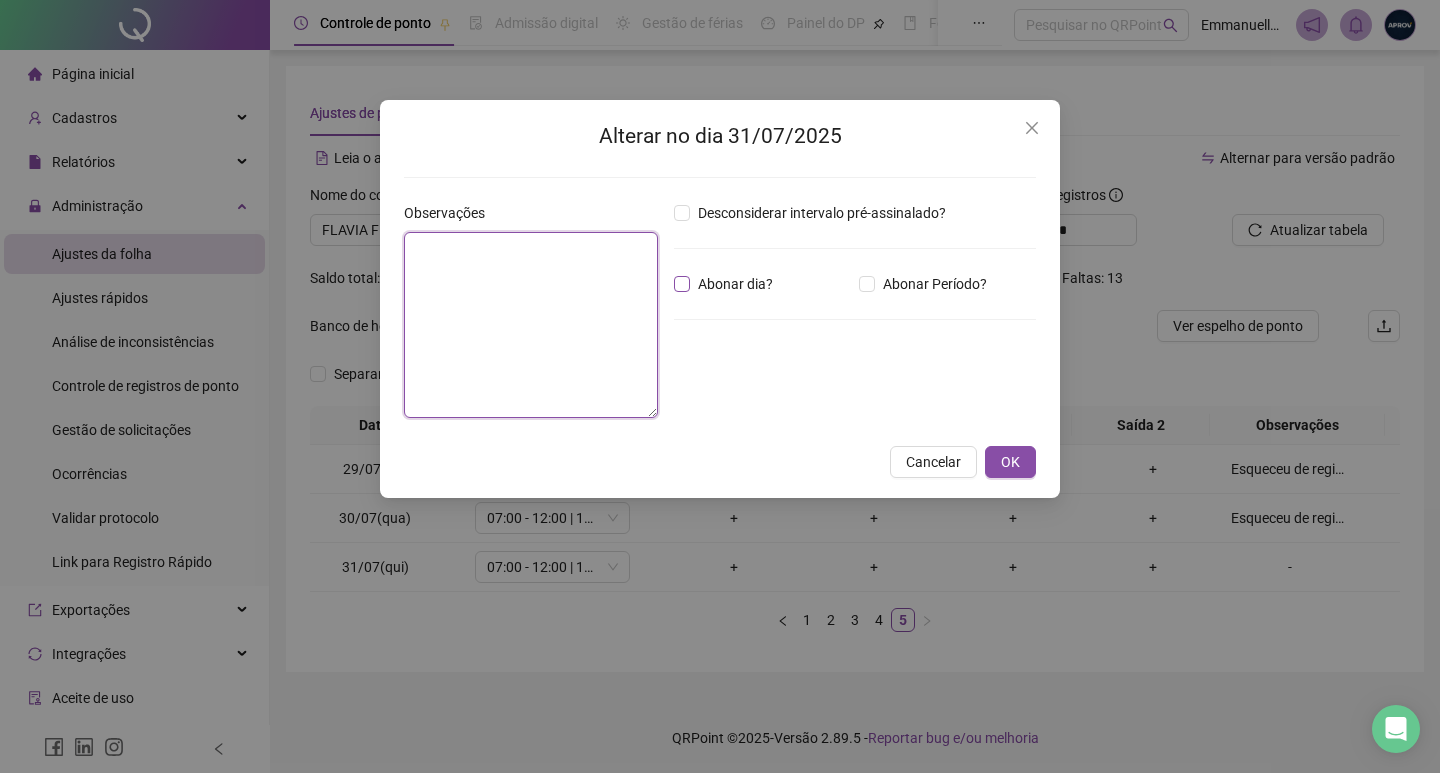 paste on "**********" 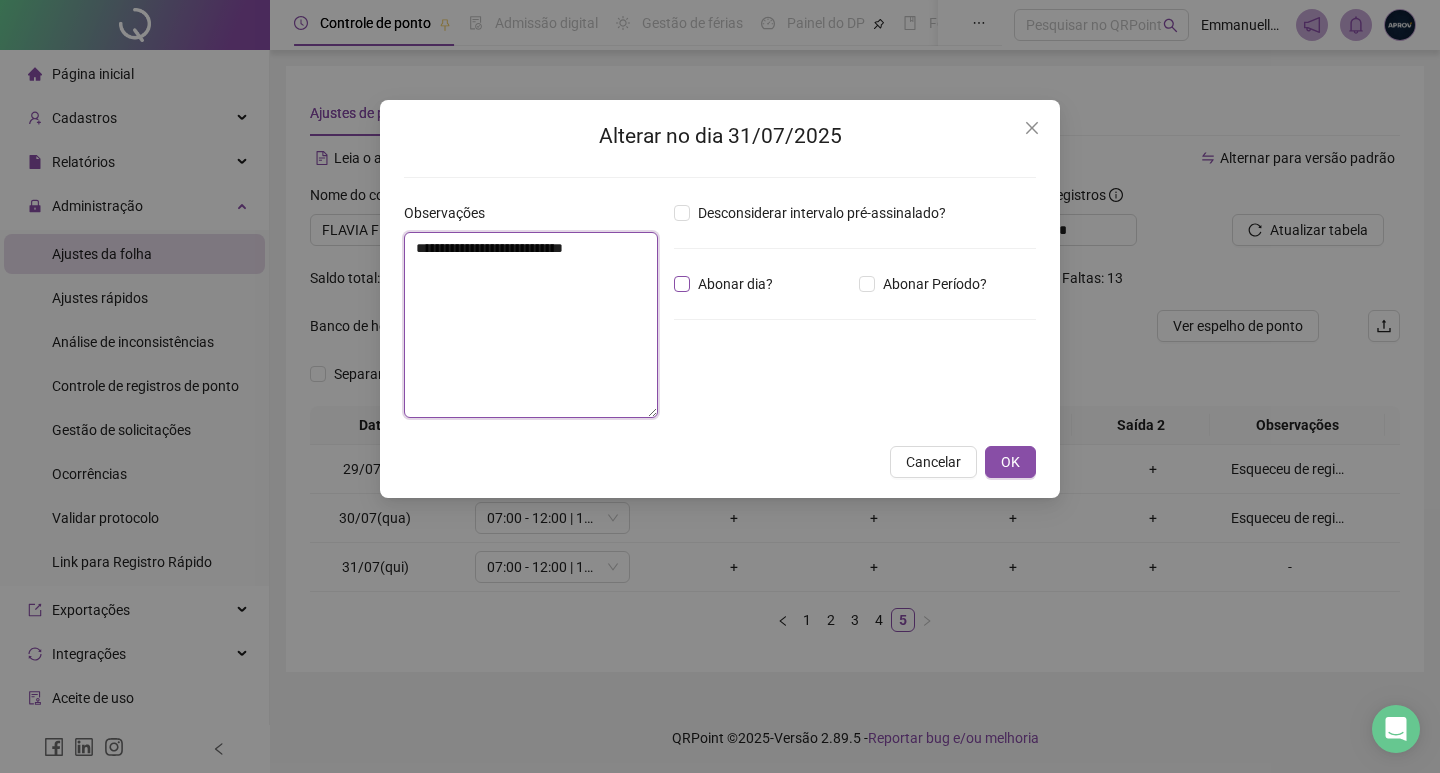 type on "**********" 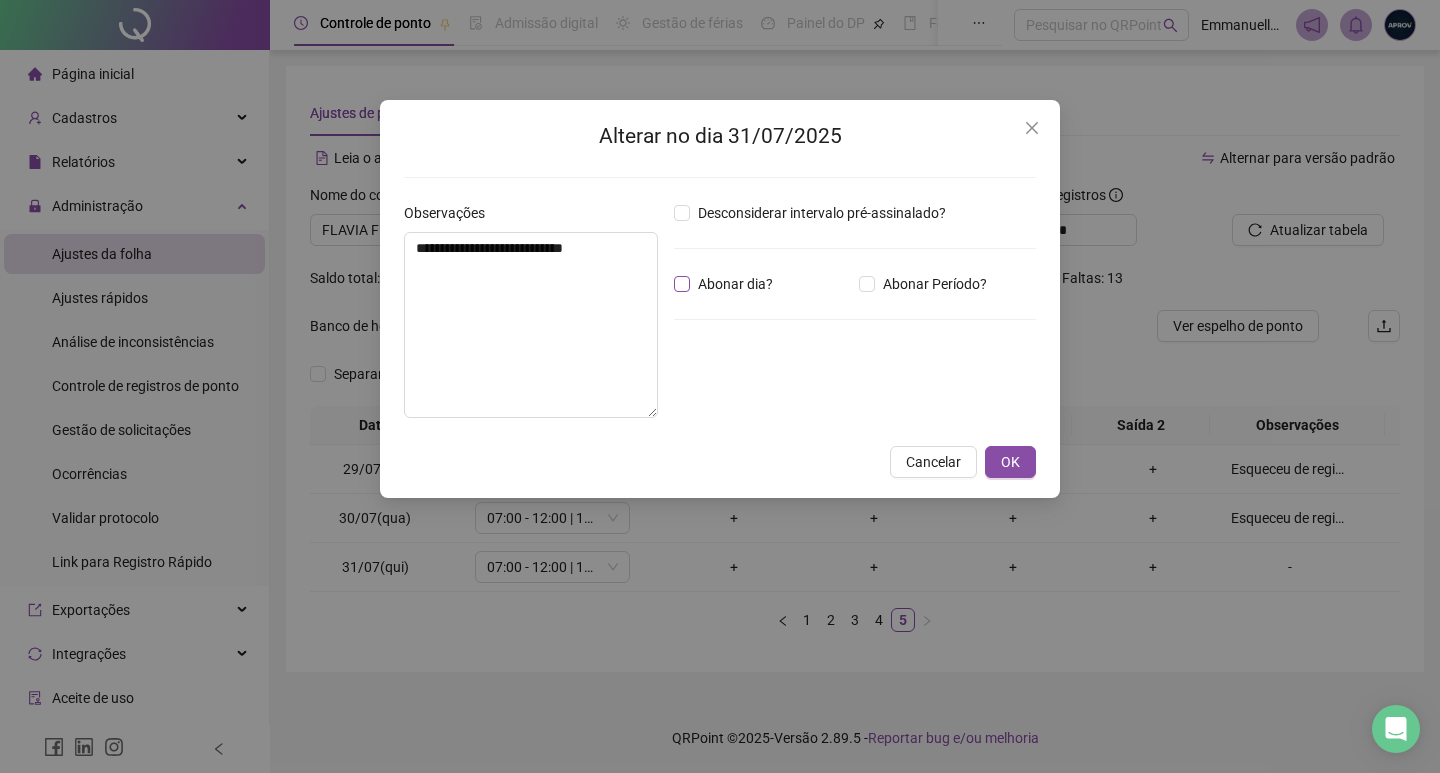 click on "Abonar dia?" at bounding box center (735, 284) 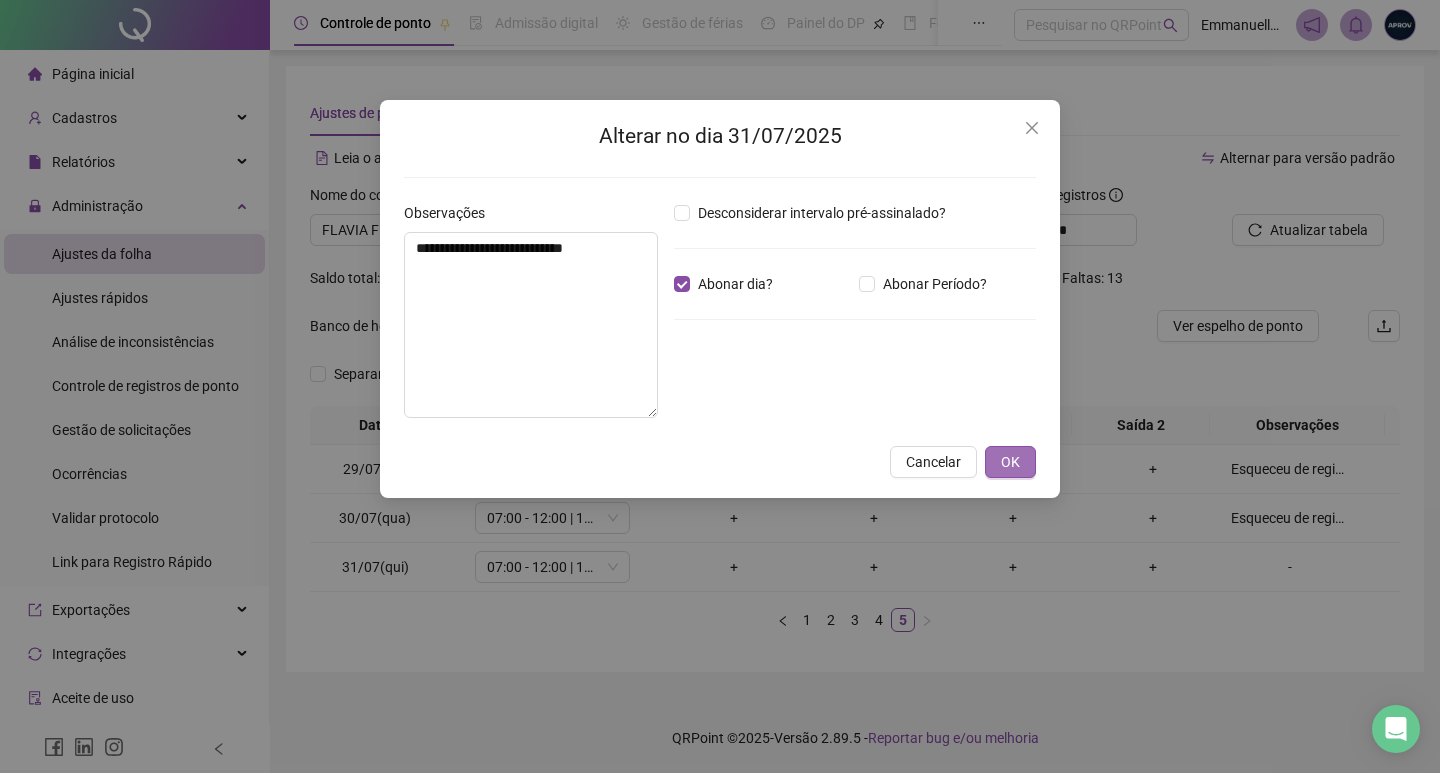 click on "OK" at bounding box center [1010, 462] 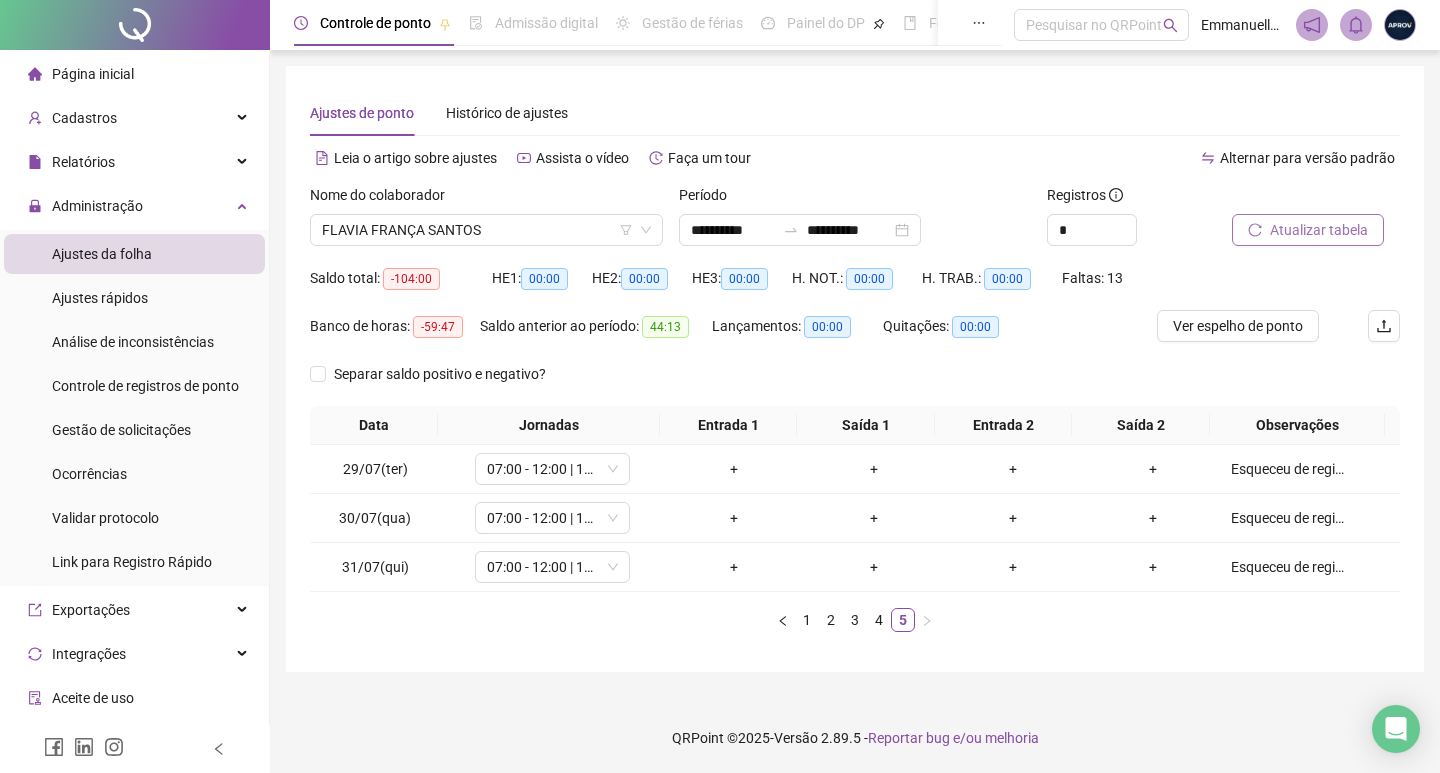 click on "Atualizar tabela" at bounding box center (1319, 230) 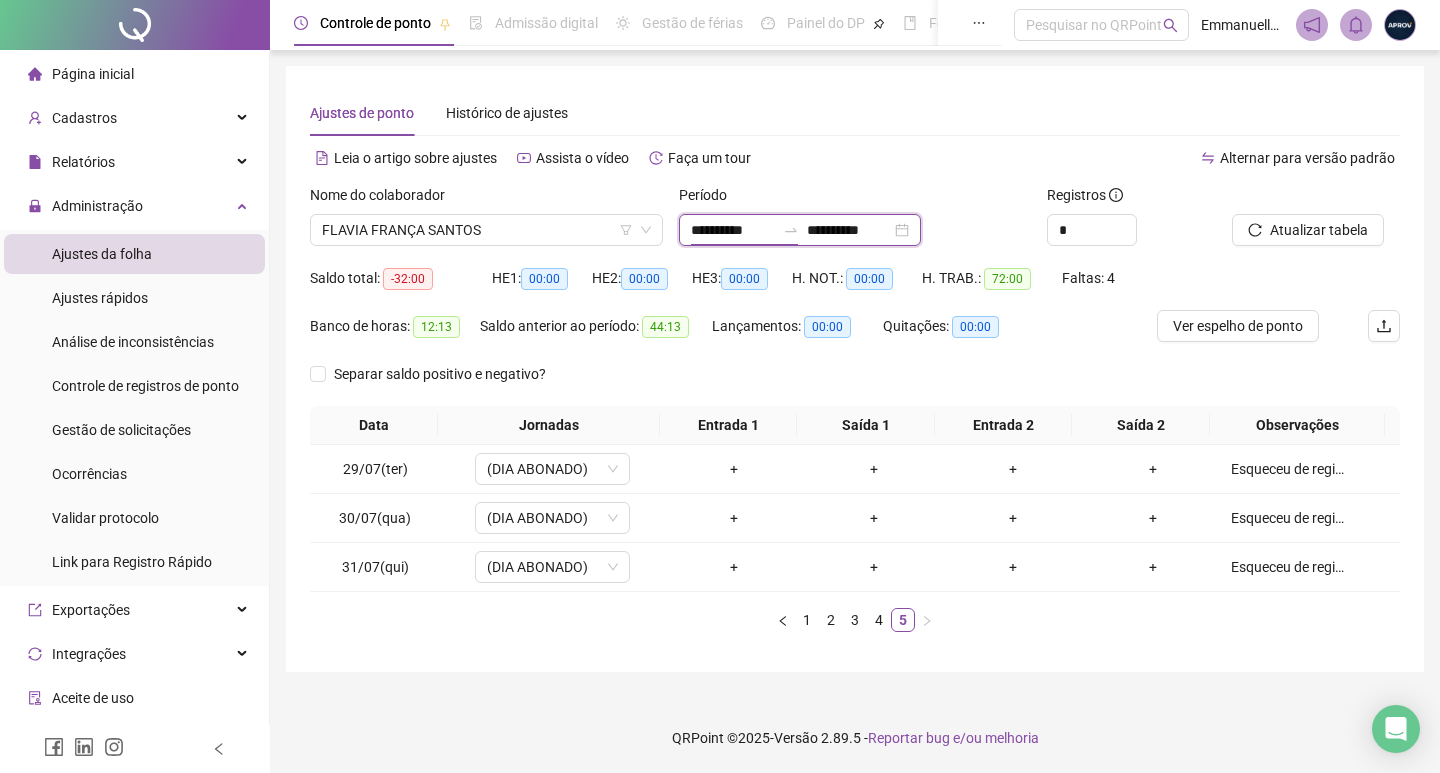 click on "**********" at bounding box center (733, 230) 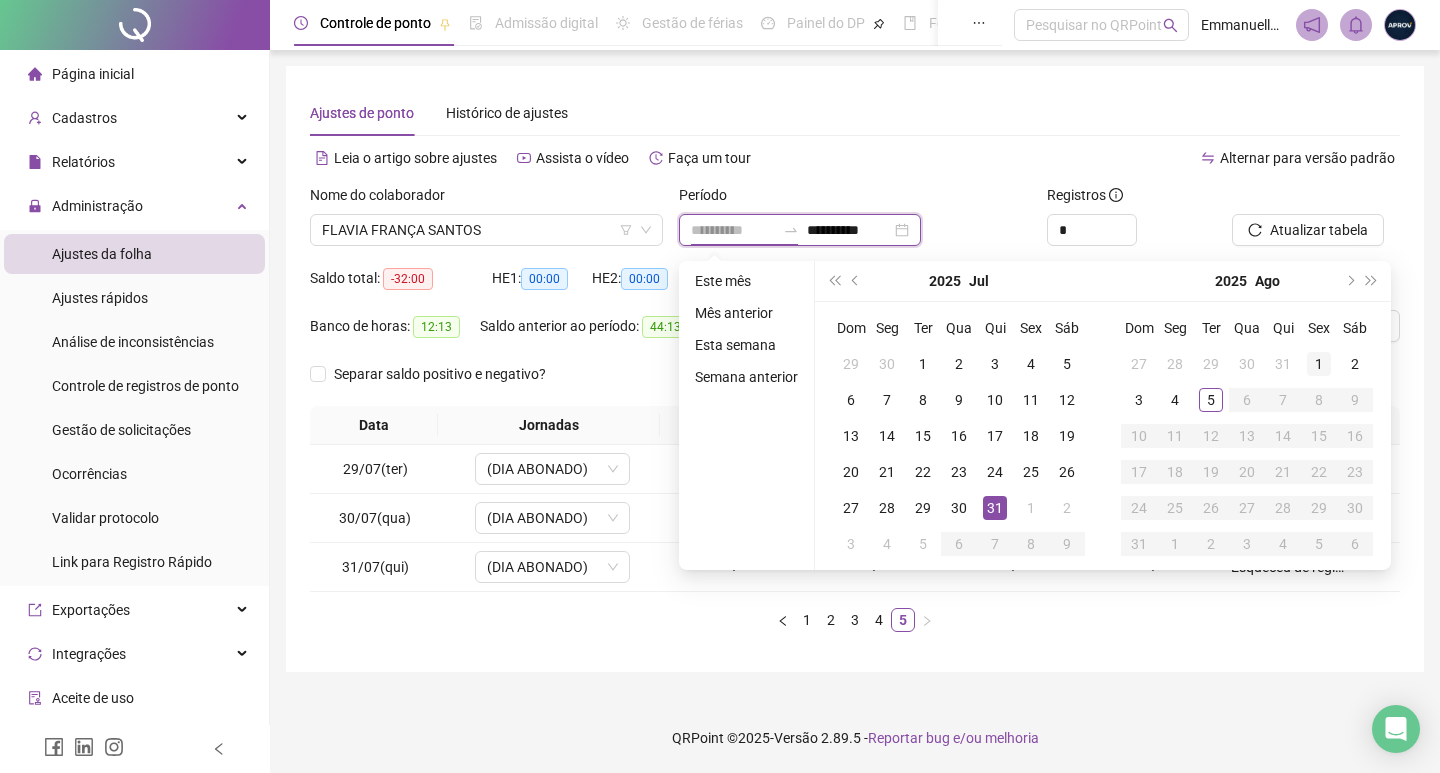 type on "**********" 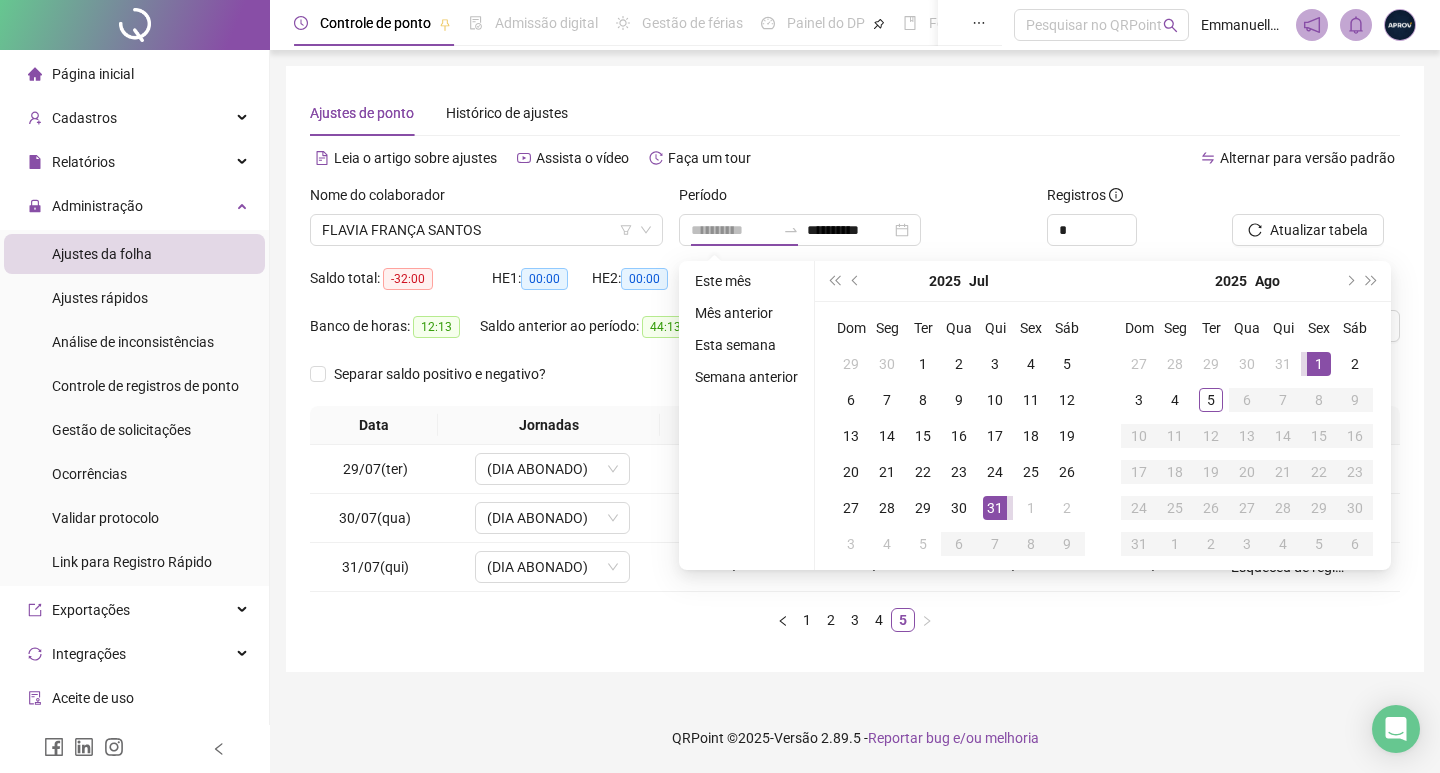 click on "1" at bounding box center [1319, 364] 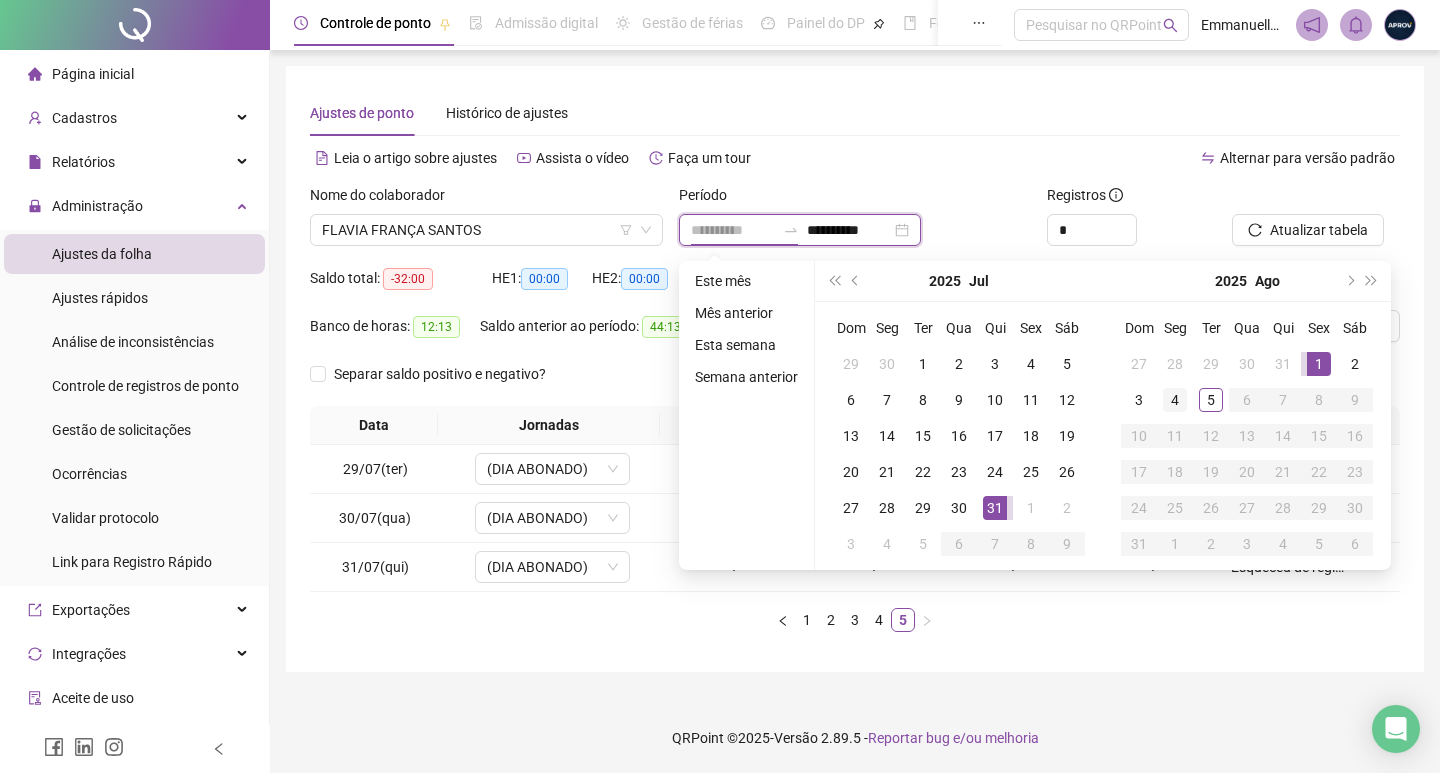 type on "**********" 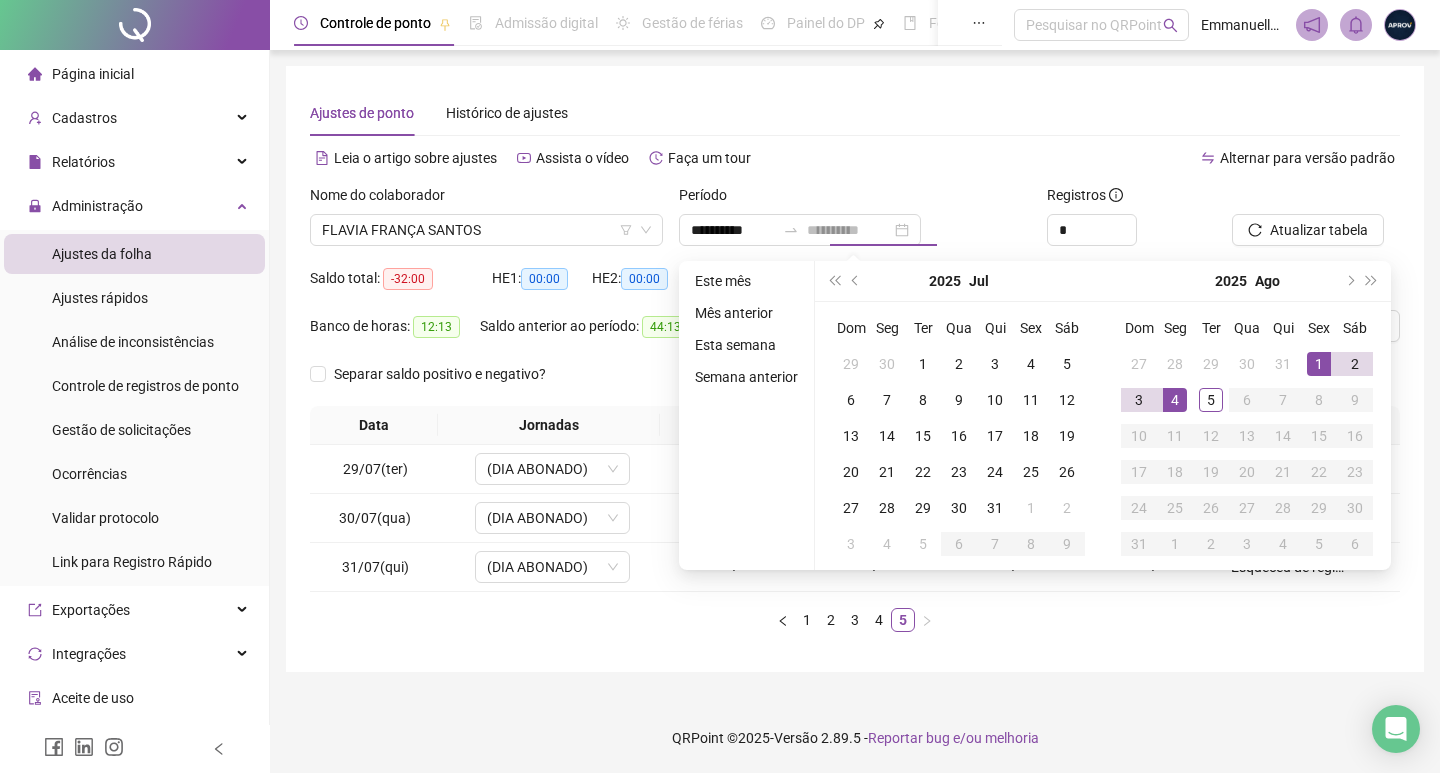 click on "4" at bounding box center [1175, 400] 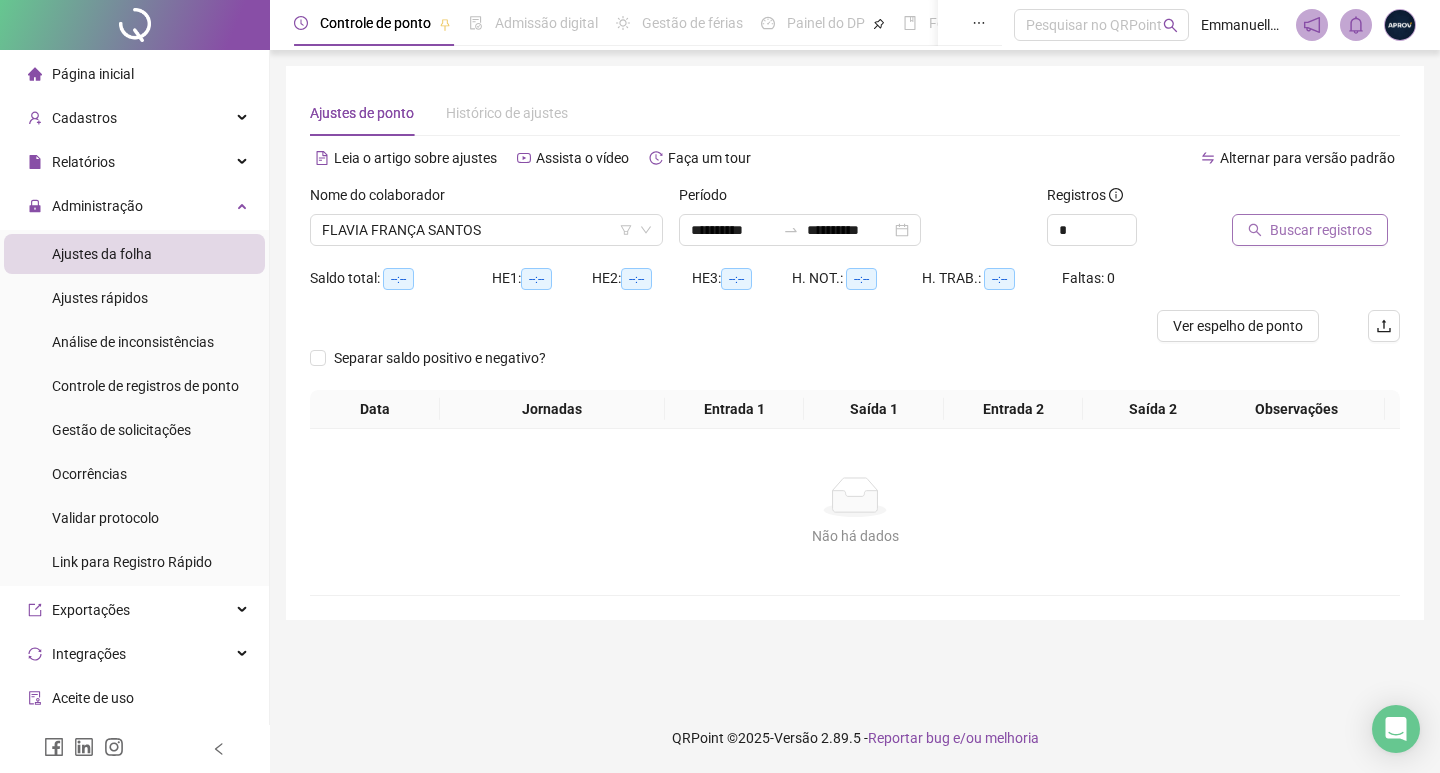 click on "Buscar registros" at bounding box center [1321, 230] 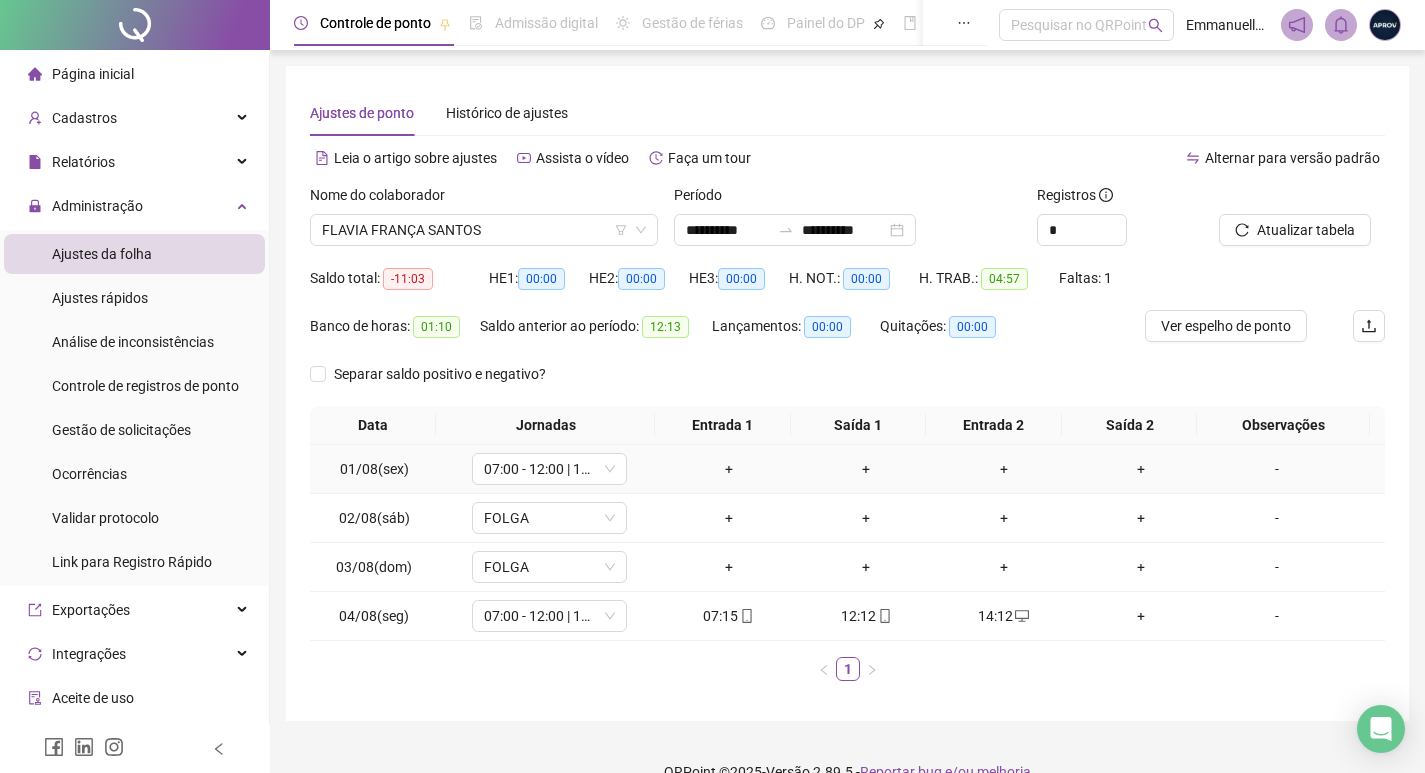 click on "-" at bounding box center (1277, 469) 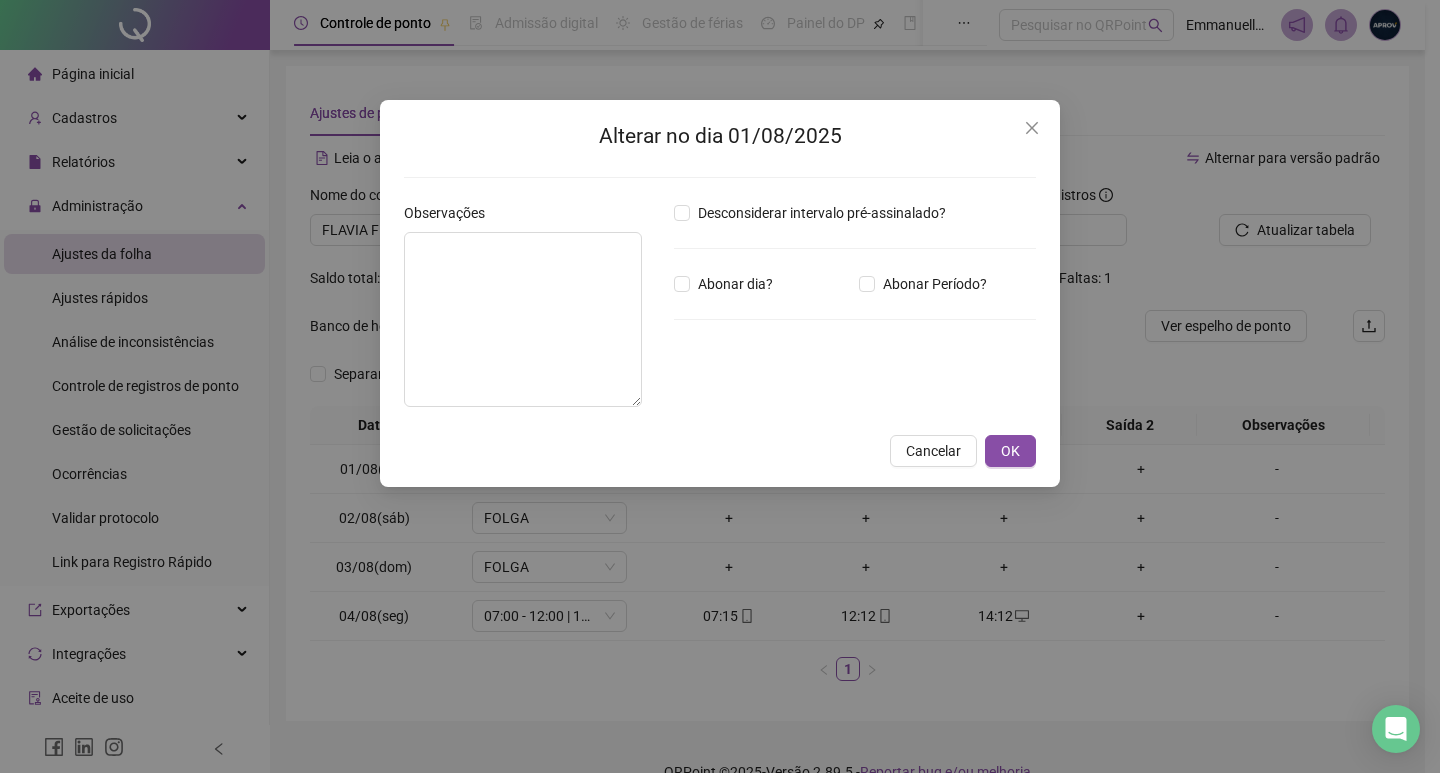 click on "Observações" at bounding box center [531, 312] 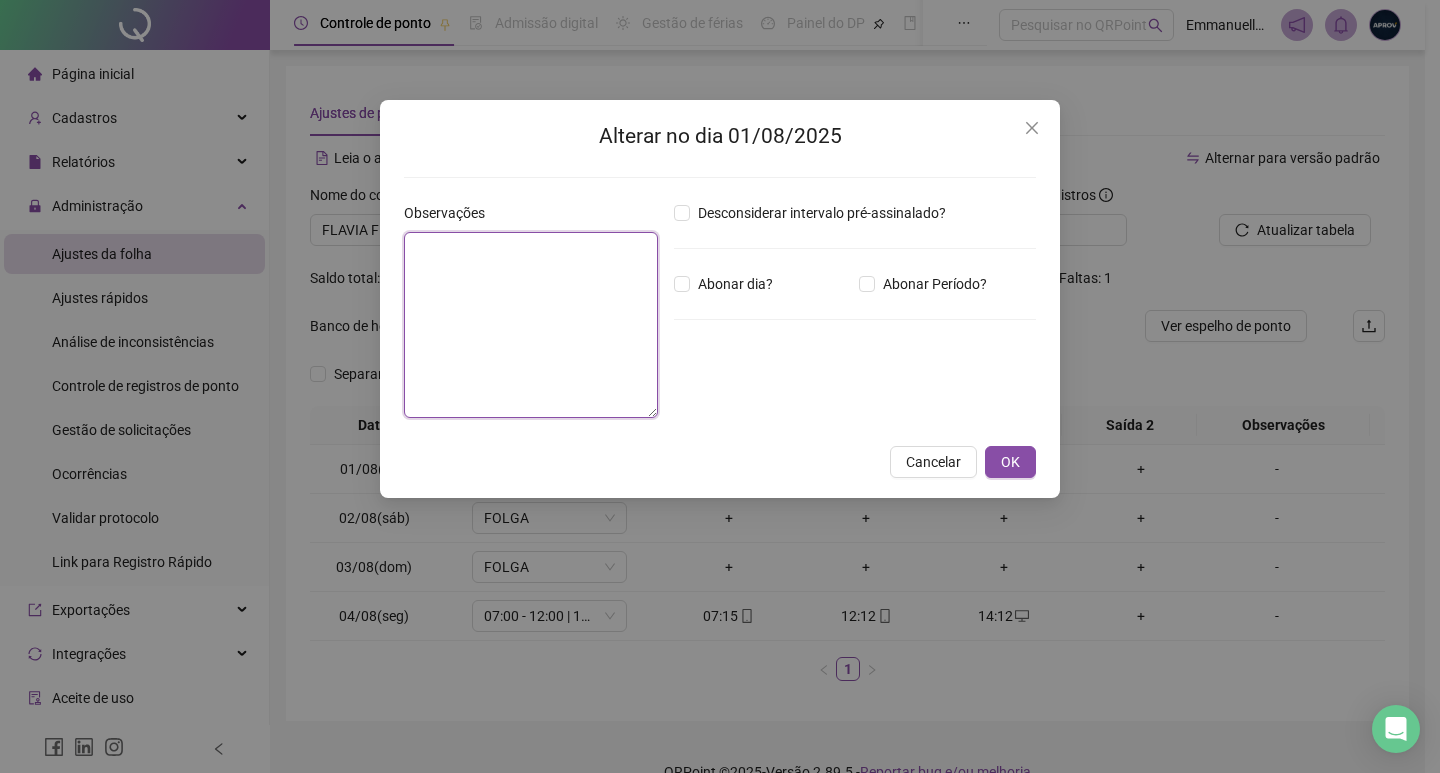 click at bounding box center [531, 325] 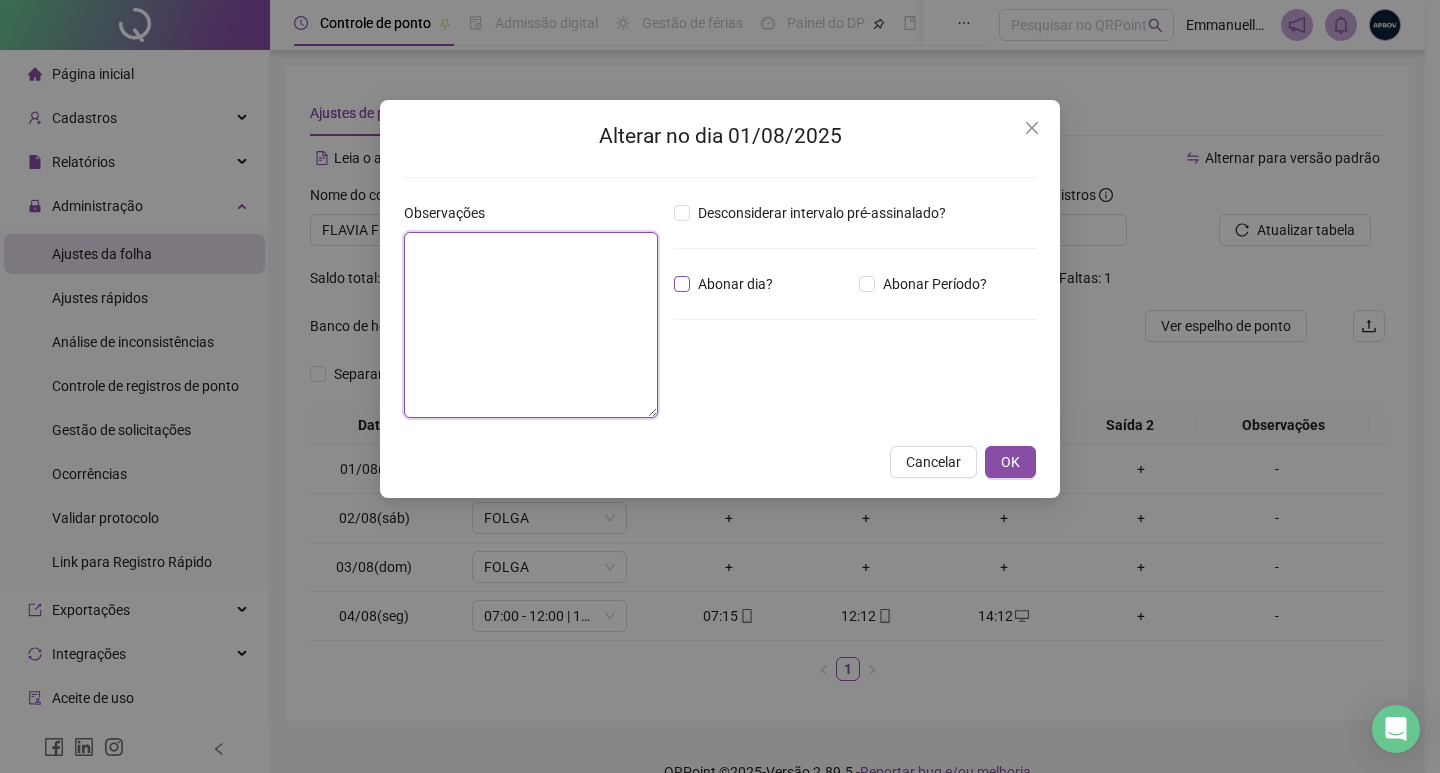 paste on "**********" 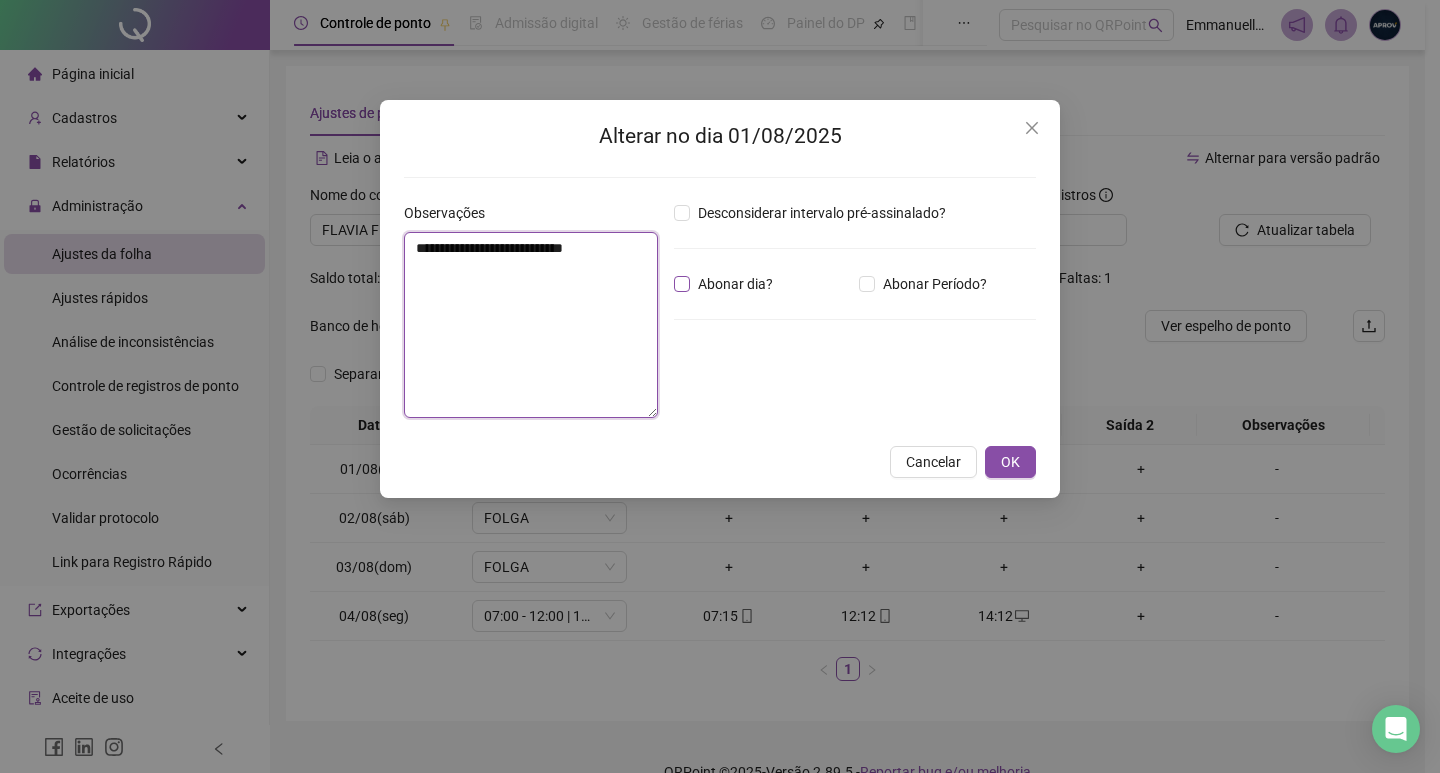 type on "**********" 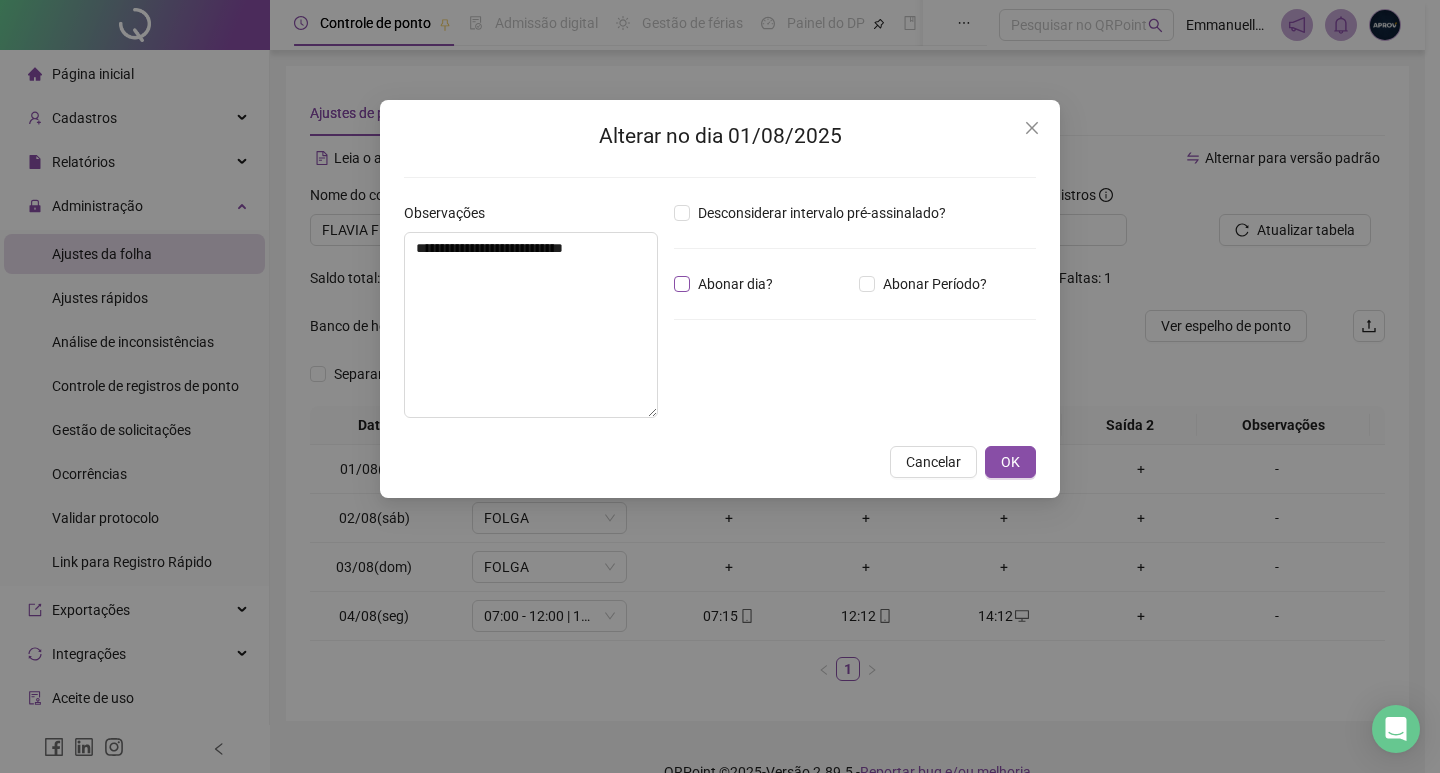 click on "Abonar dia?" at bounding box center [735, 284] 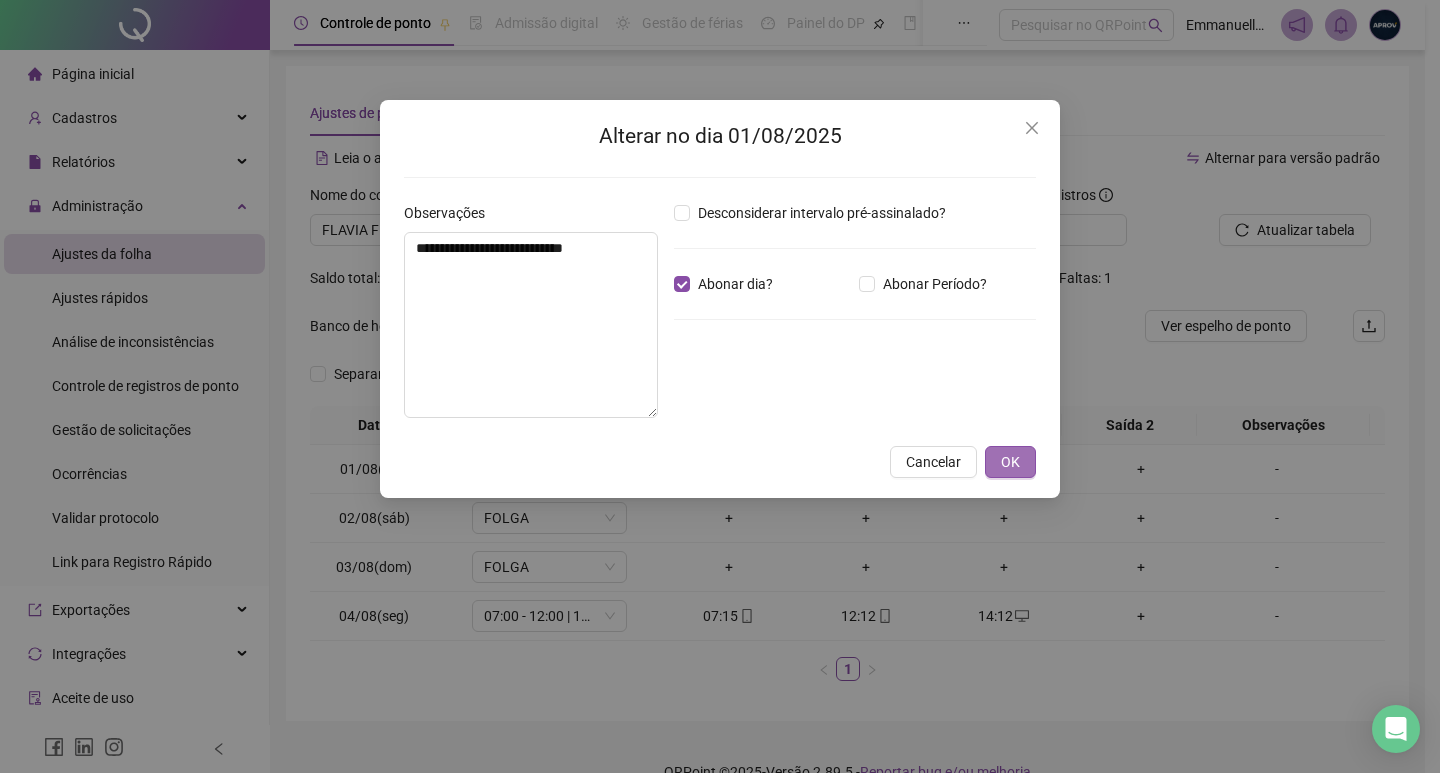 click on "OK" at bounding box center (1010, 462) 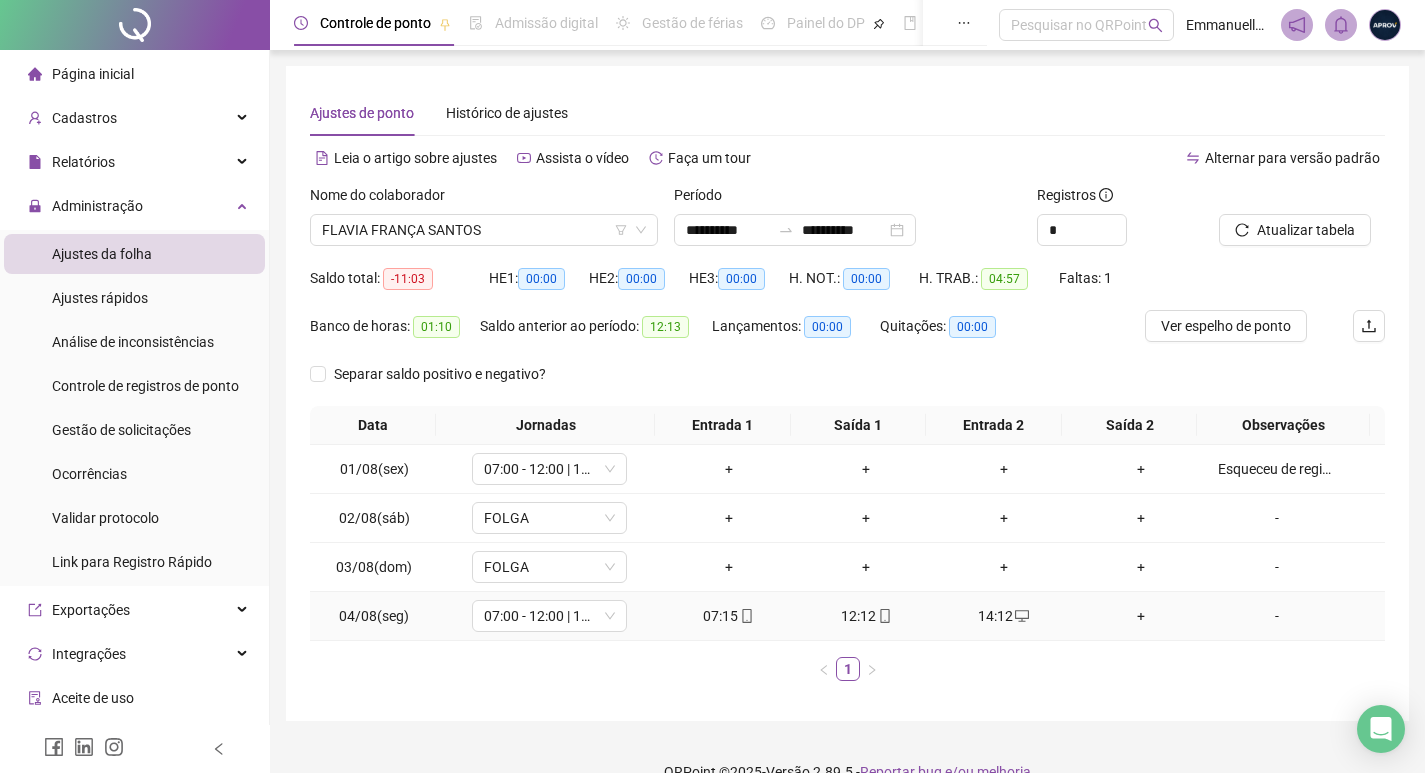 click on "+" at bounding box center (1142, 616) 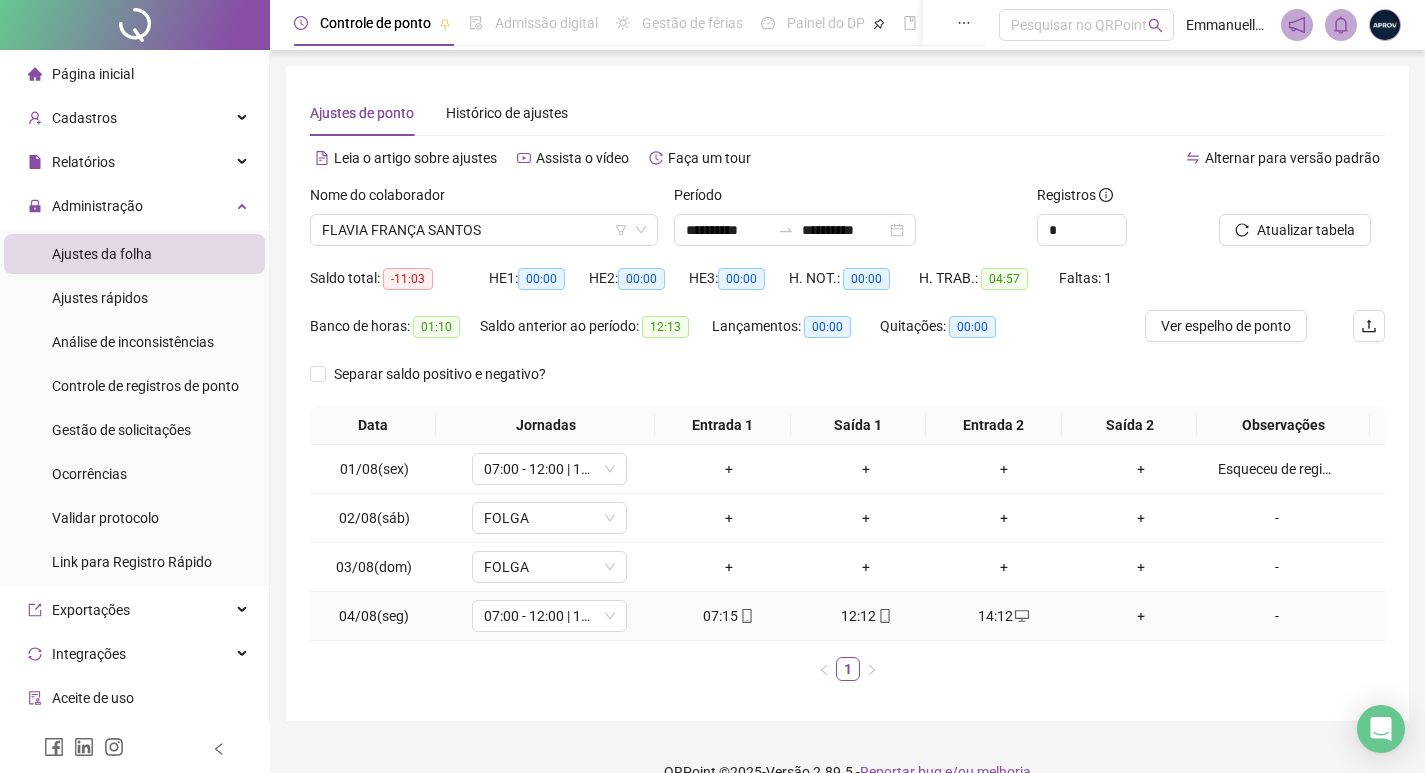 click on "+" at bounding box center [1142, 616] 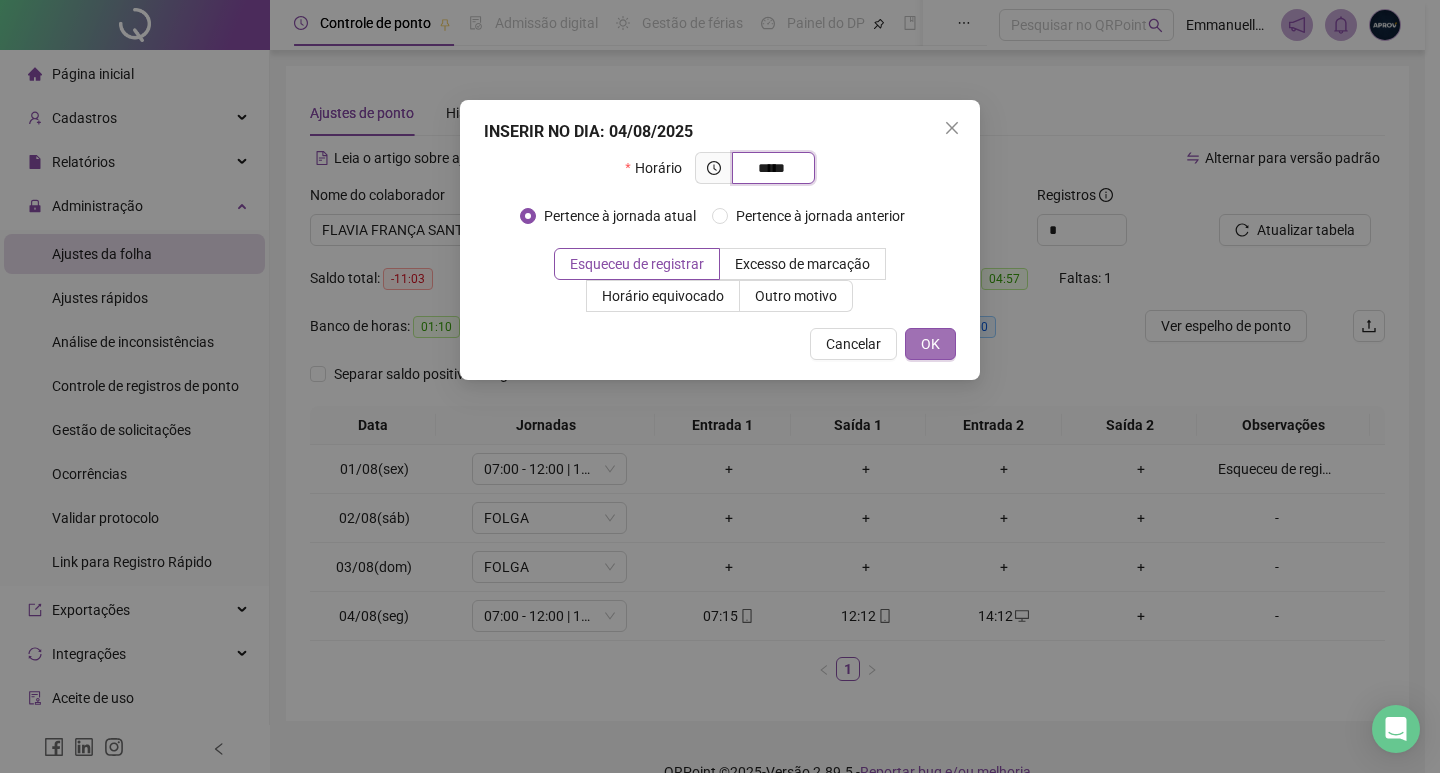 type on "*****" 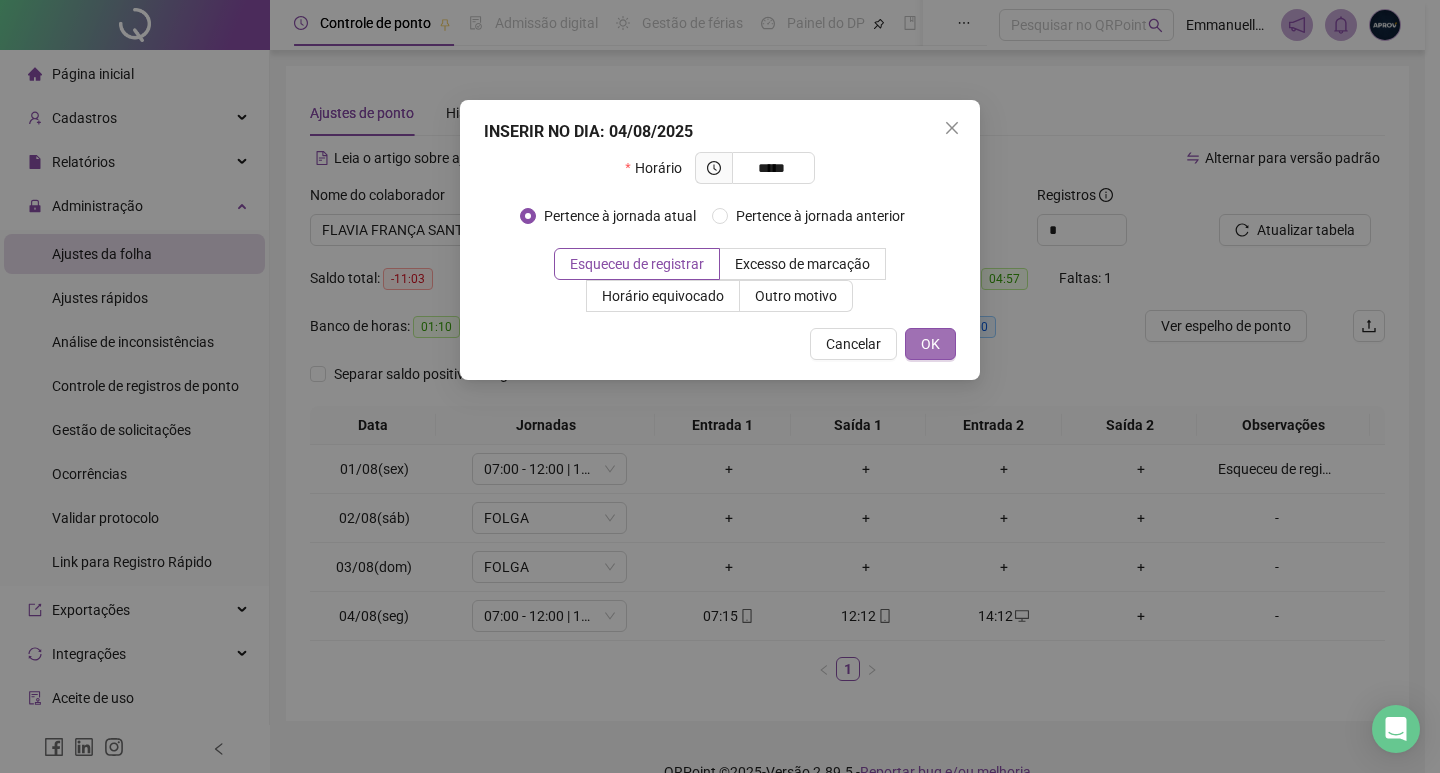 click on "OK" at bounding box center [930, 344] 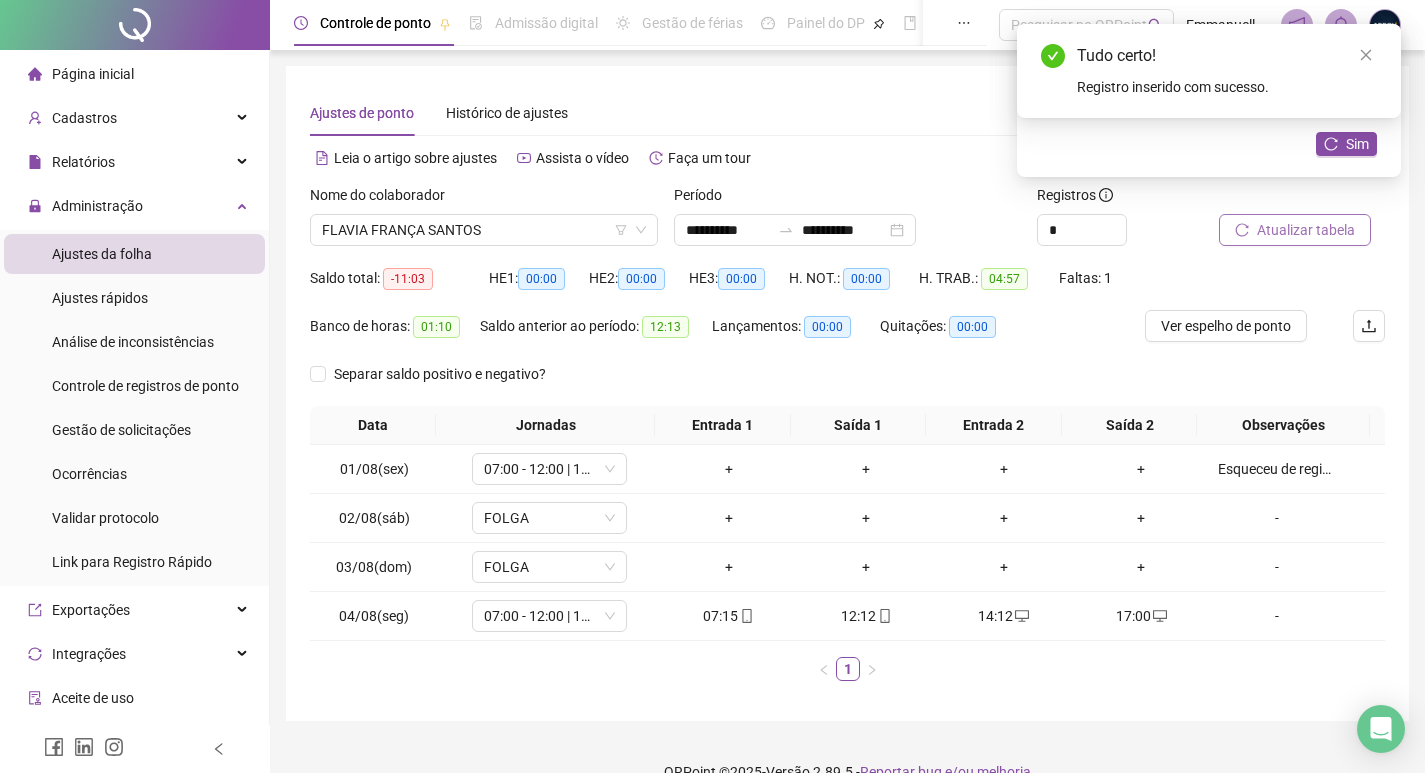 click on "Atualizar tabela" at bounding box center (1306, 230) 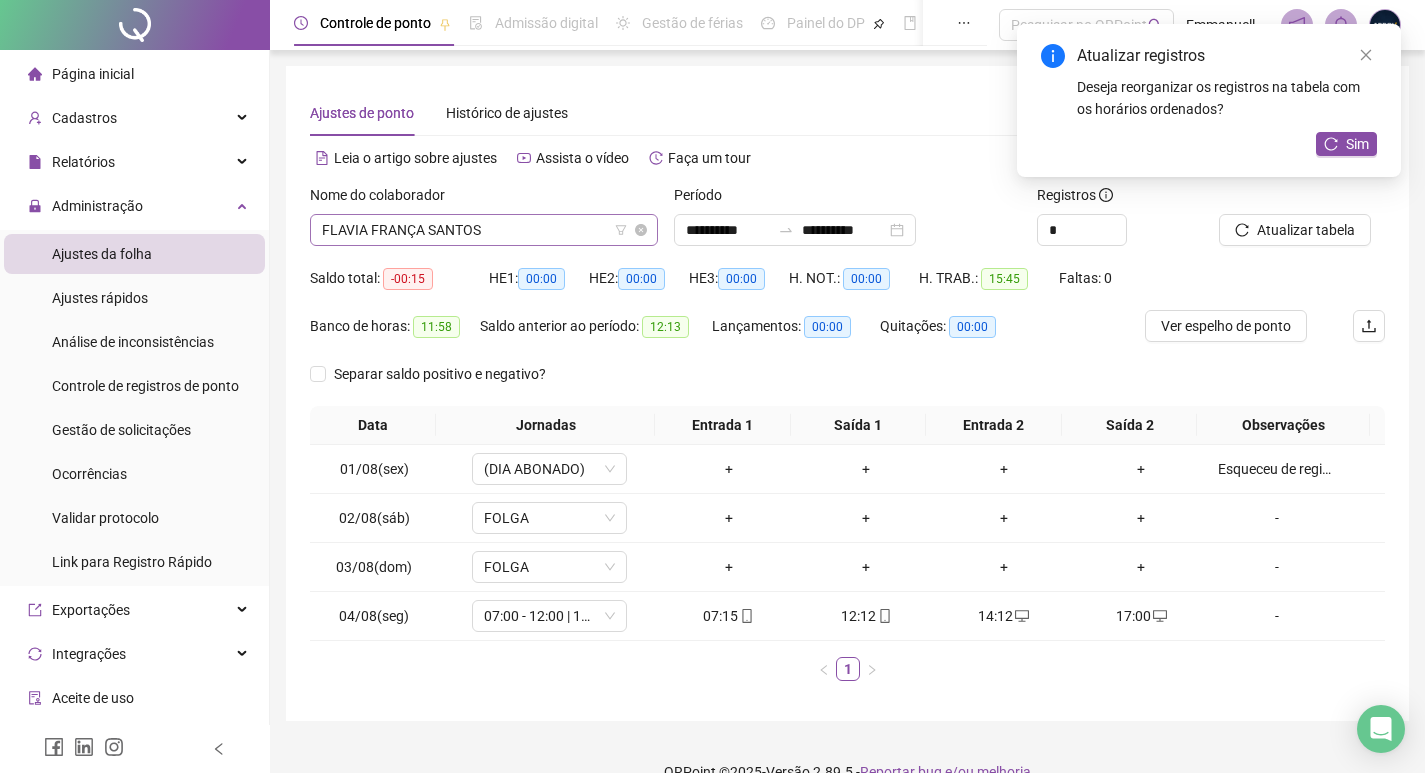 click on "FLAVIA FRANÇA SANTOS" at bounding box center [484, 230] 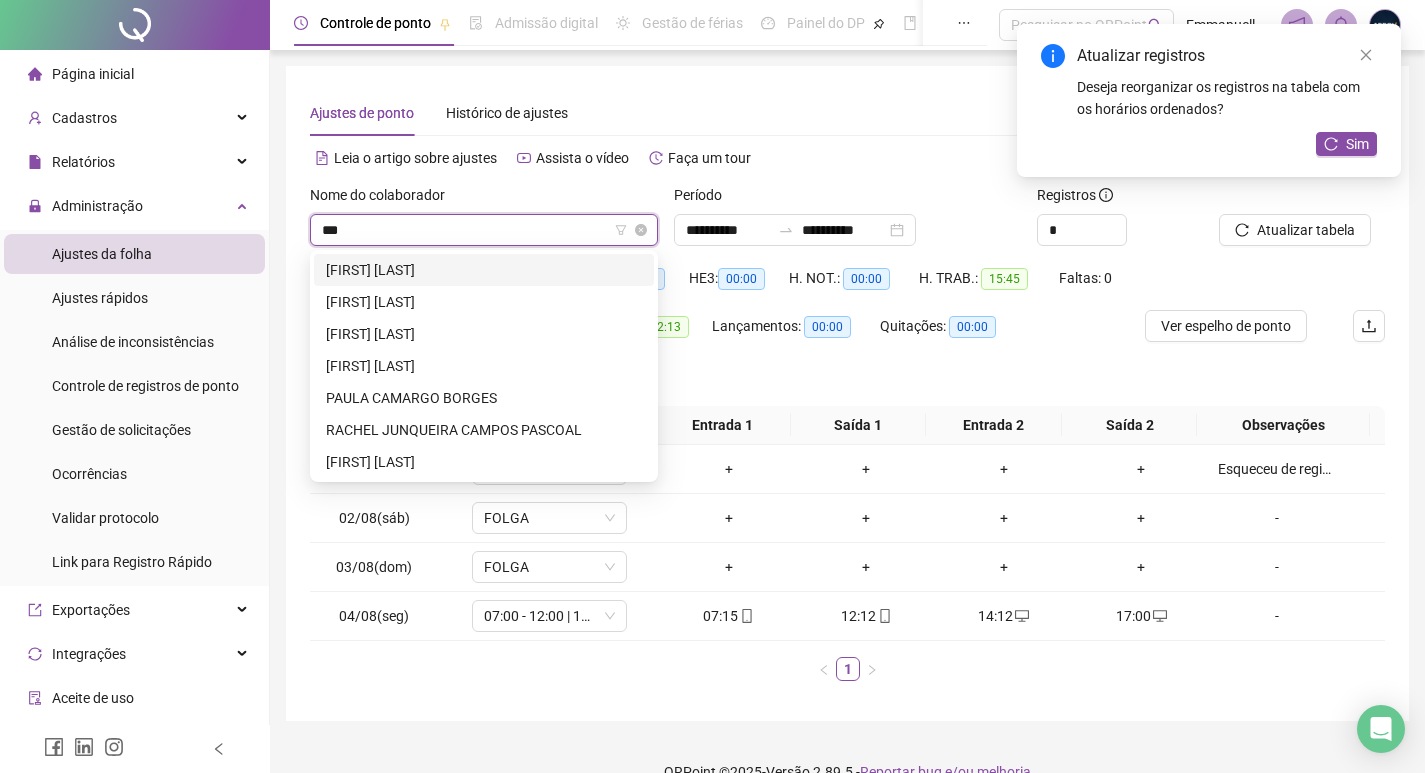 scroll, scrollTop: 0, scrollLeft: 0, axis: both 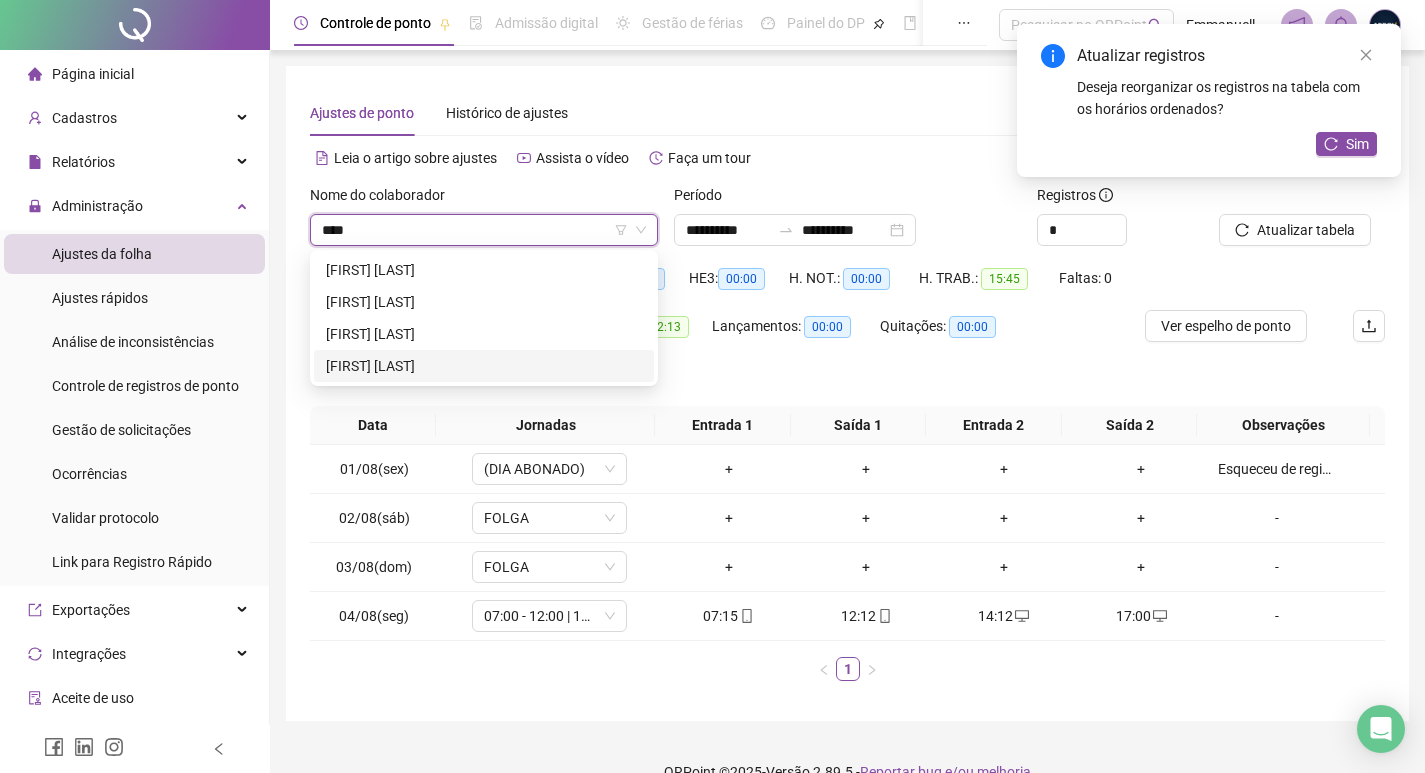 drag, startPoint x: 430, startPoint y: 359, endPoint x: 539, endPoint y: 310, distance: 119.507324 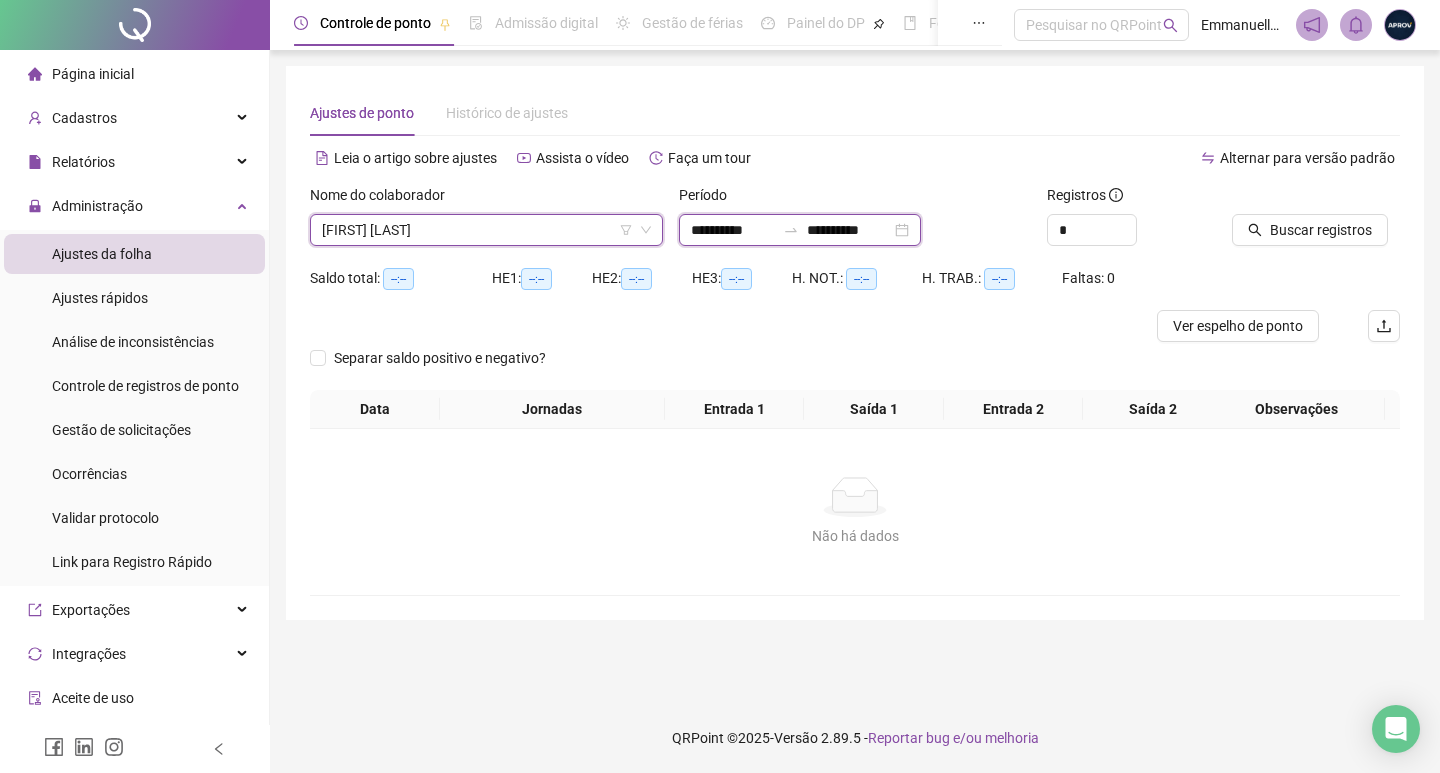 click on "**********" at bounding box center [733, 230] 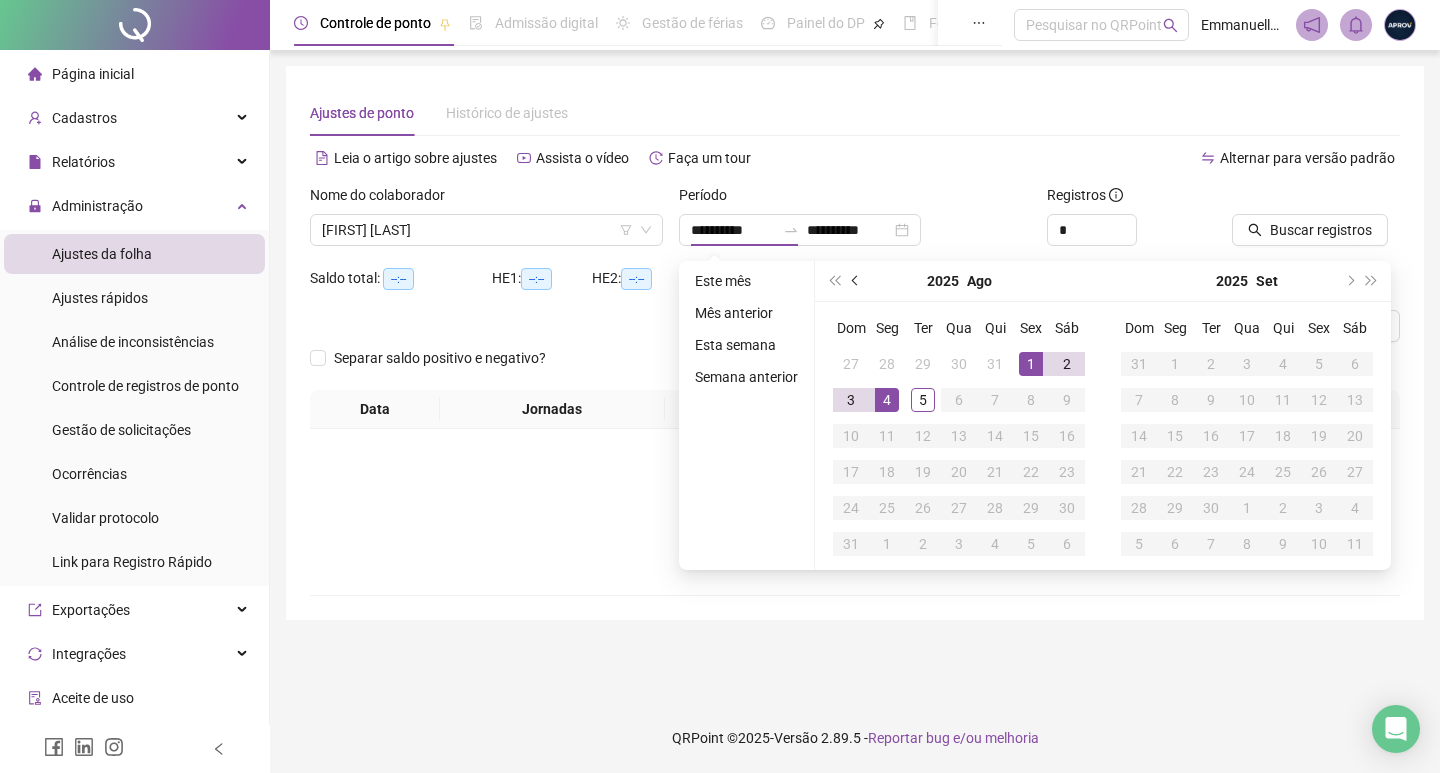 click at bounding box center [857, 281] 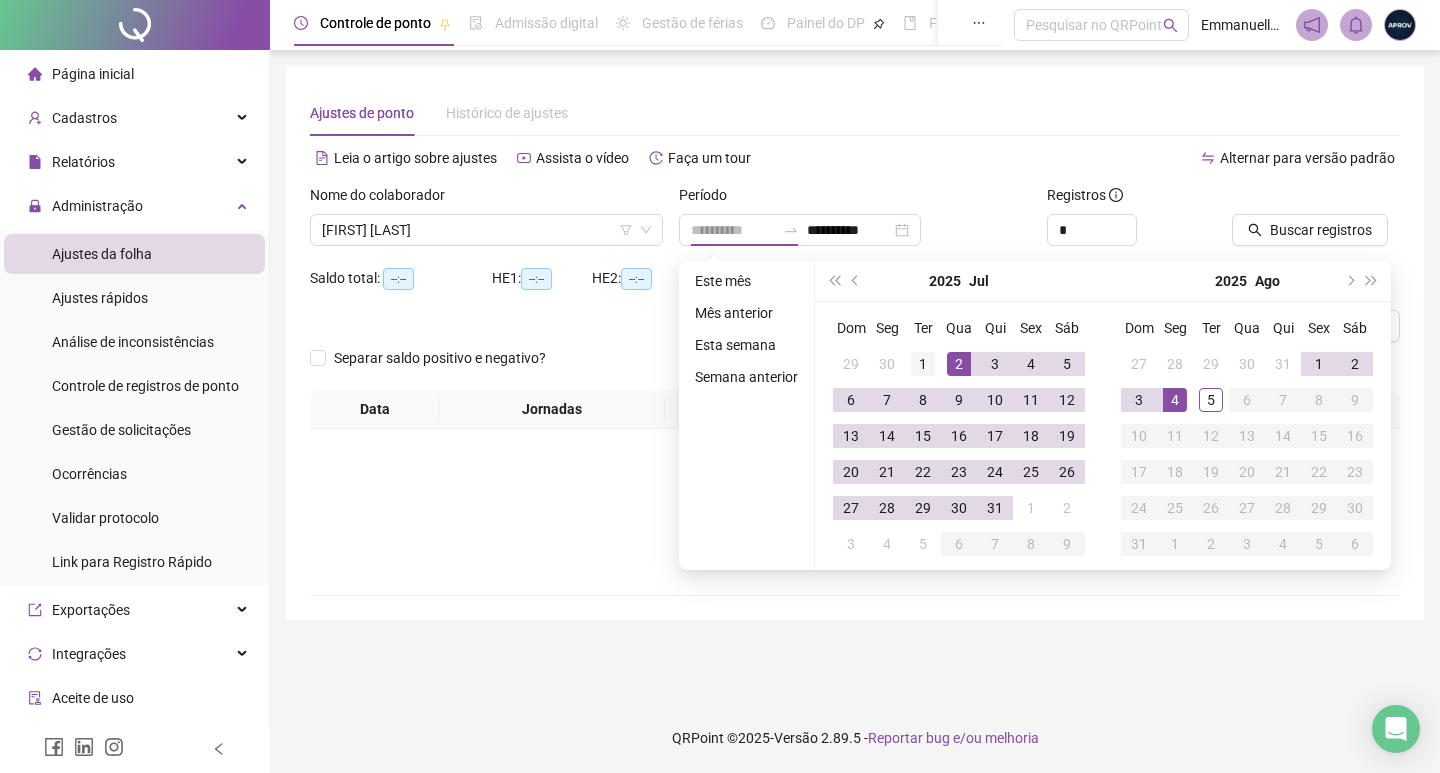 type on "**********" 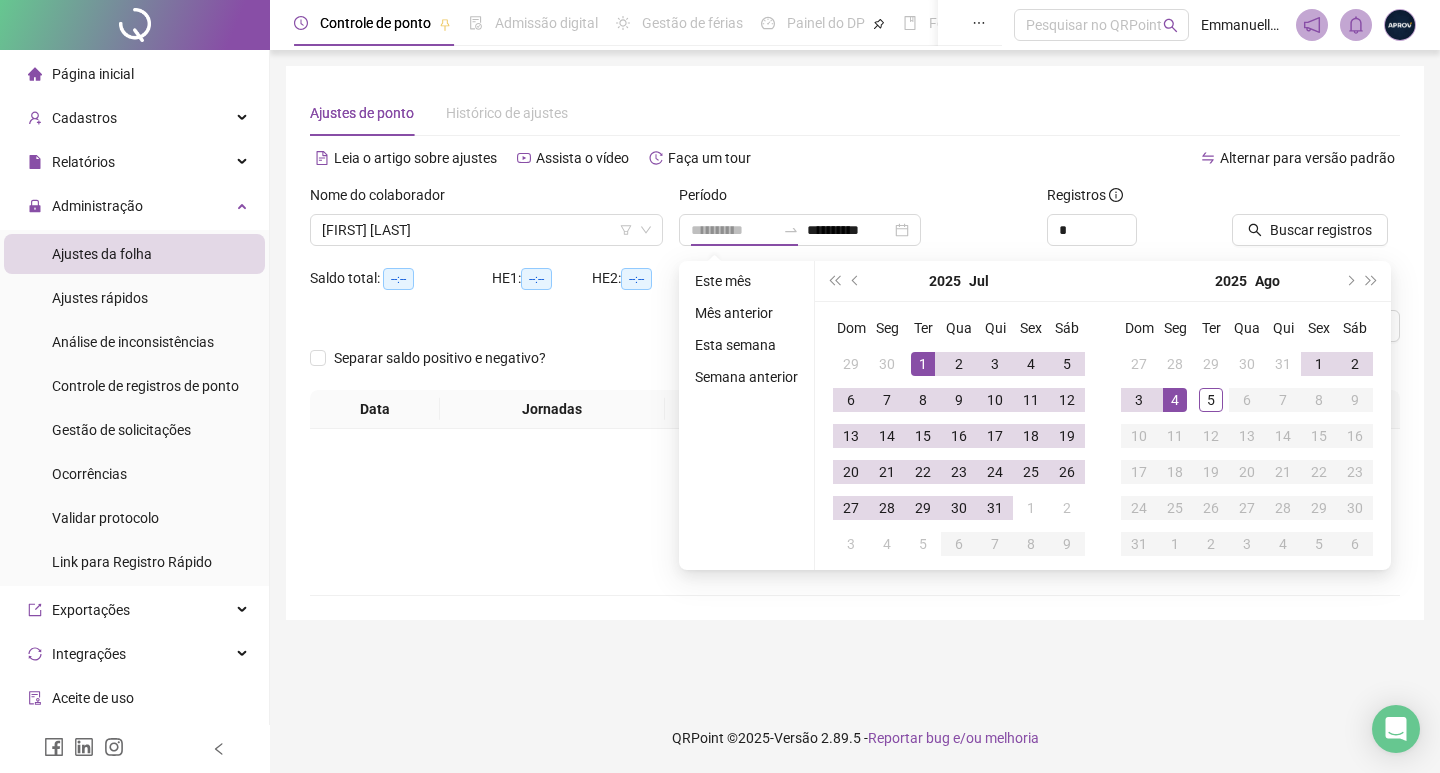 click on "1" at bounding box center (923, 364) 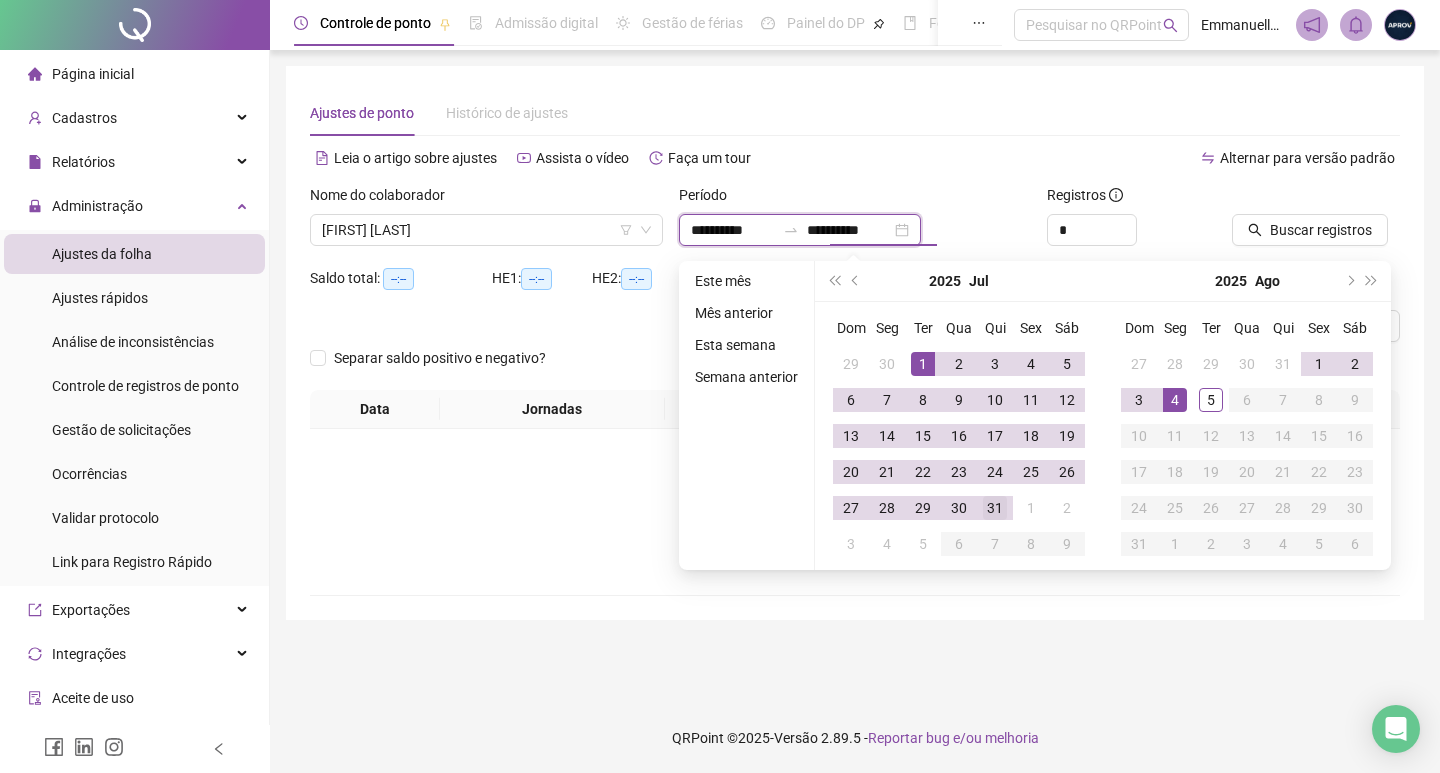 type on "**********" 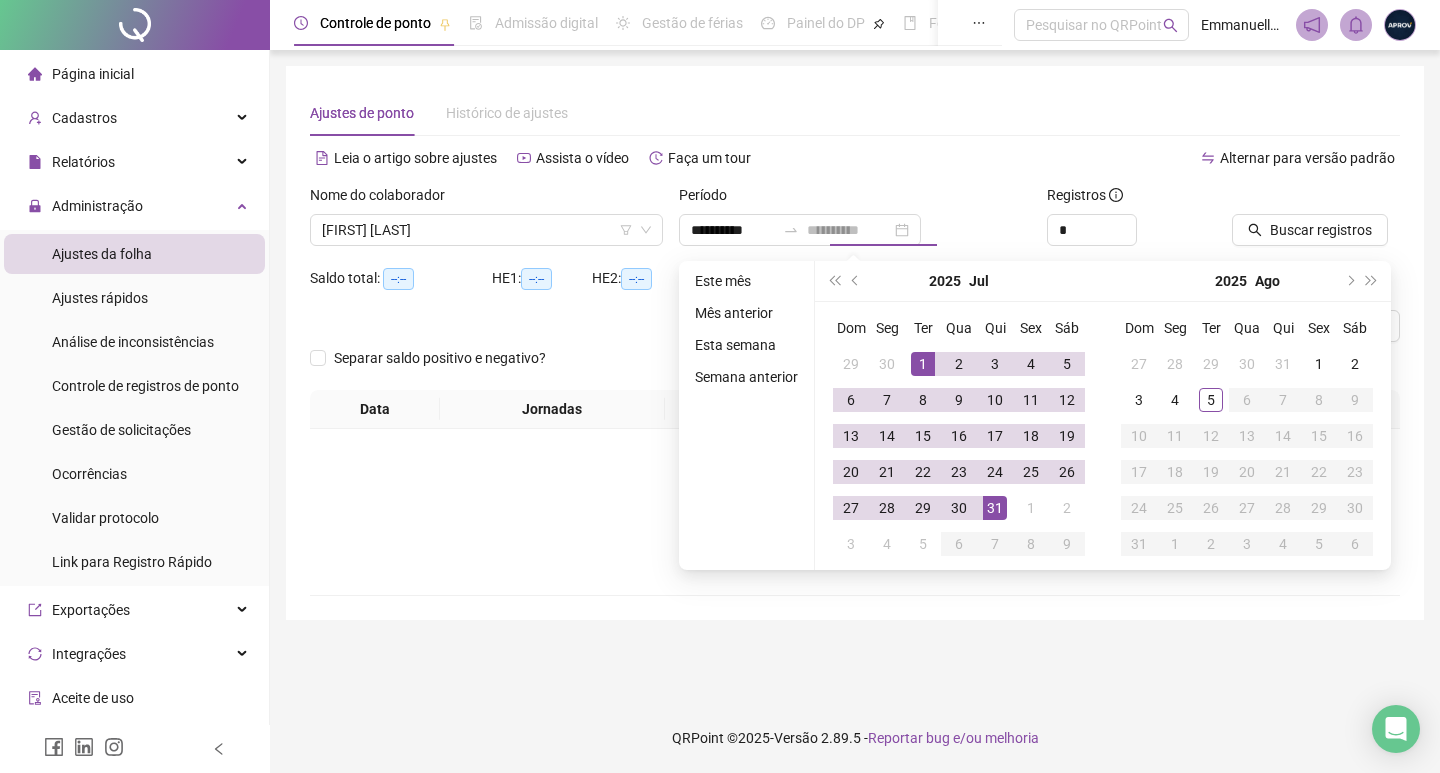 click on "31" at bounding box center [995, 508] 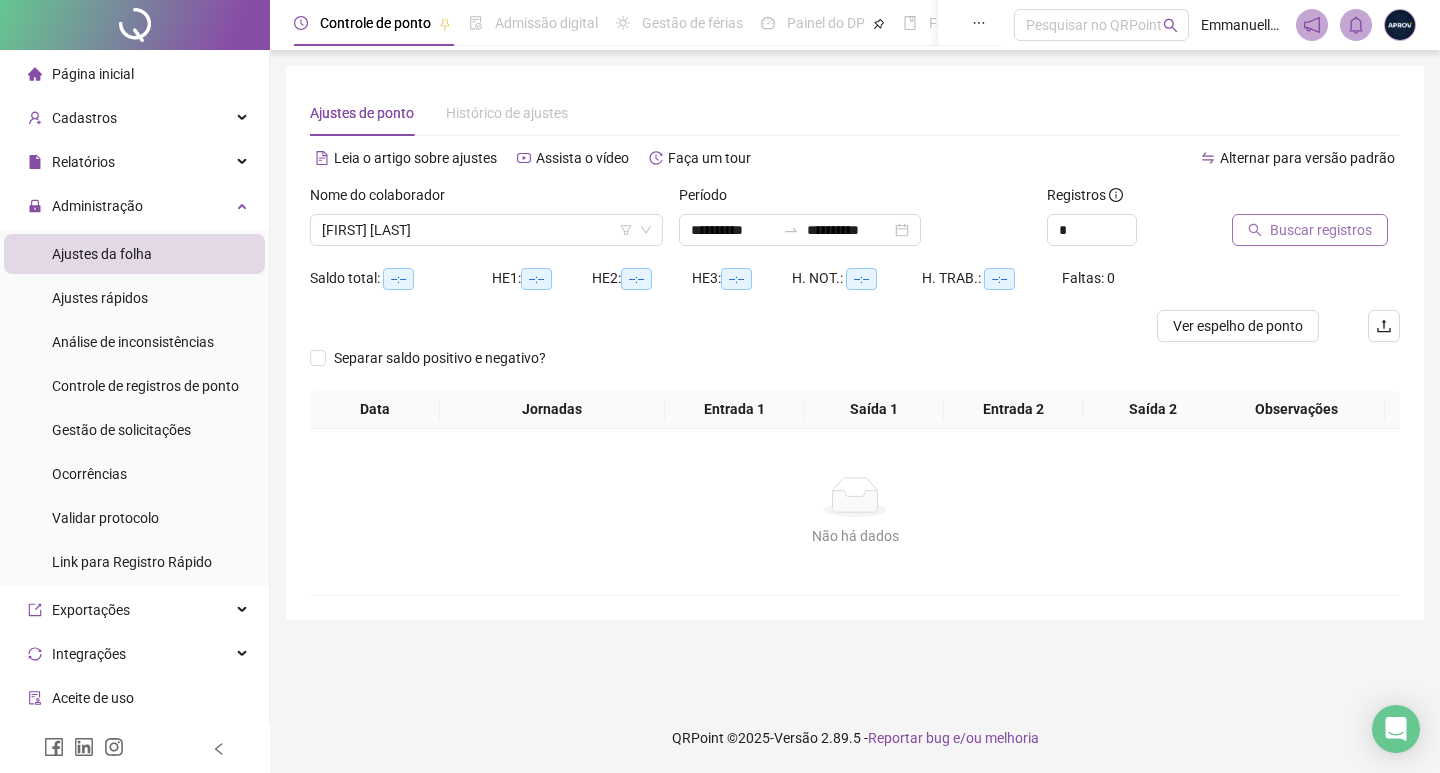 click on "Buscar registros" at bounding box center [1321, 230] 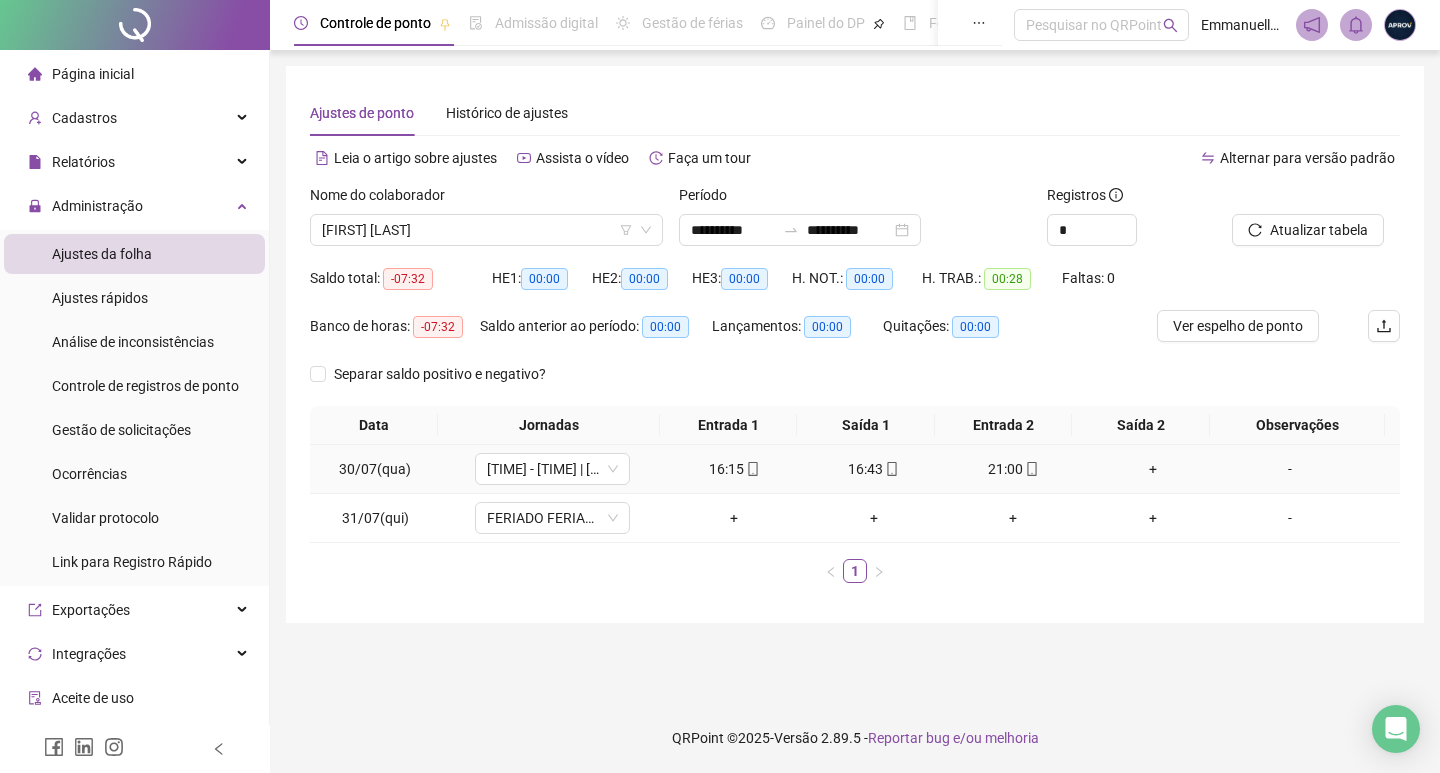 click on "+" at bounding box center [1153, 469] 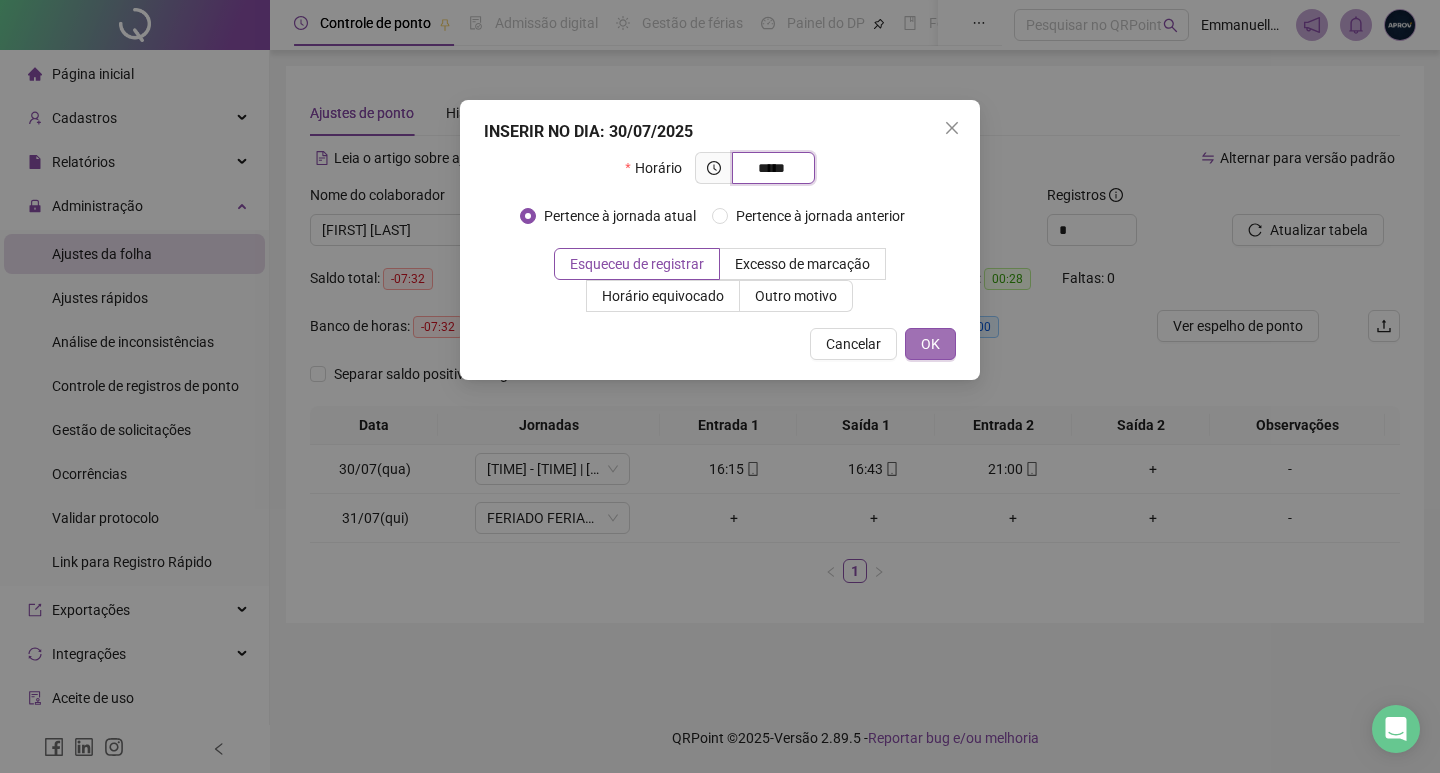 type on "*****" 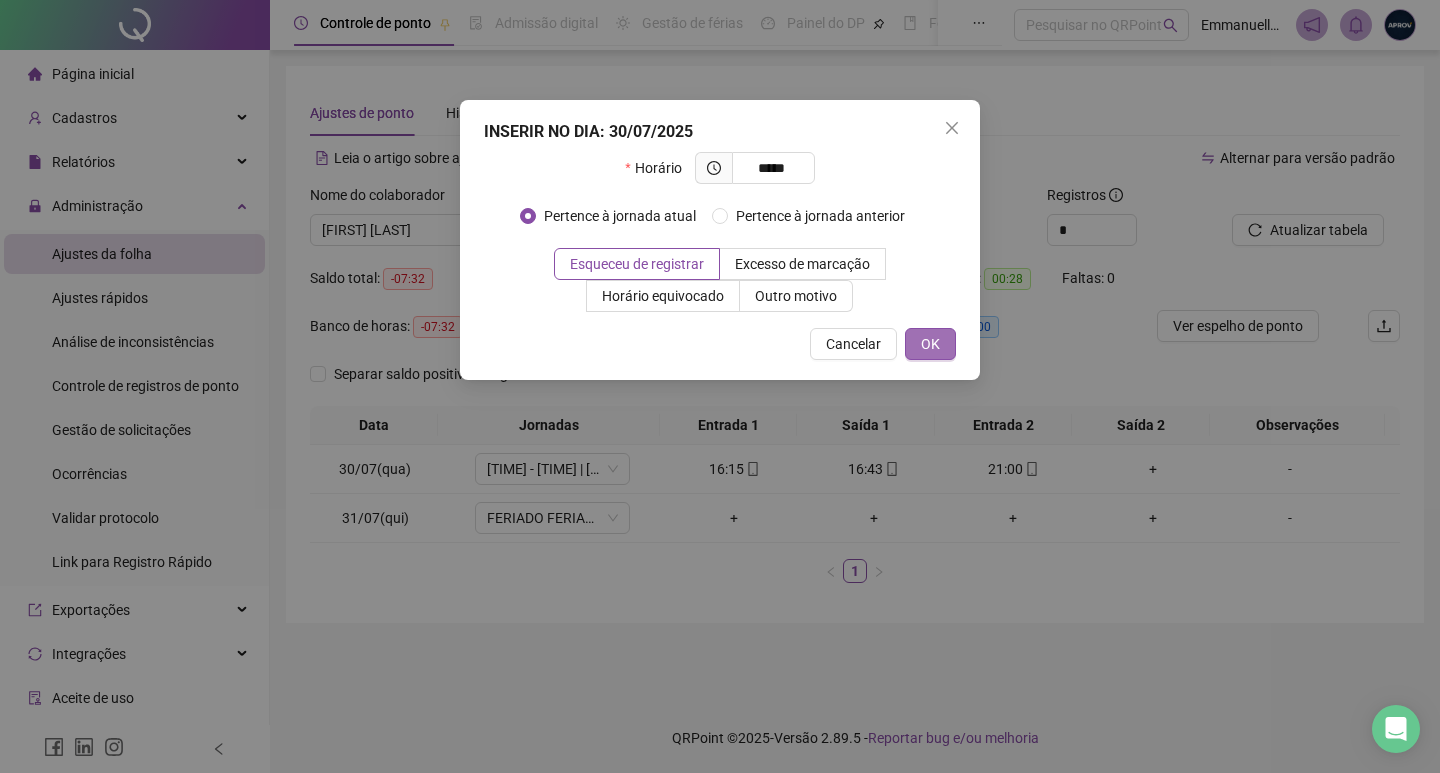 click on "OK" at bounding box center [930, 344] 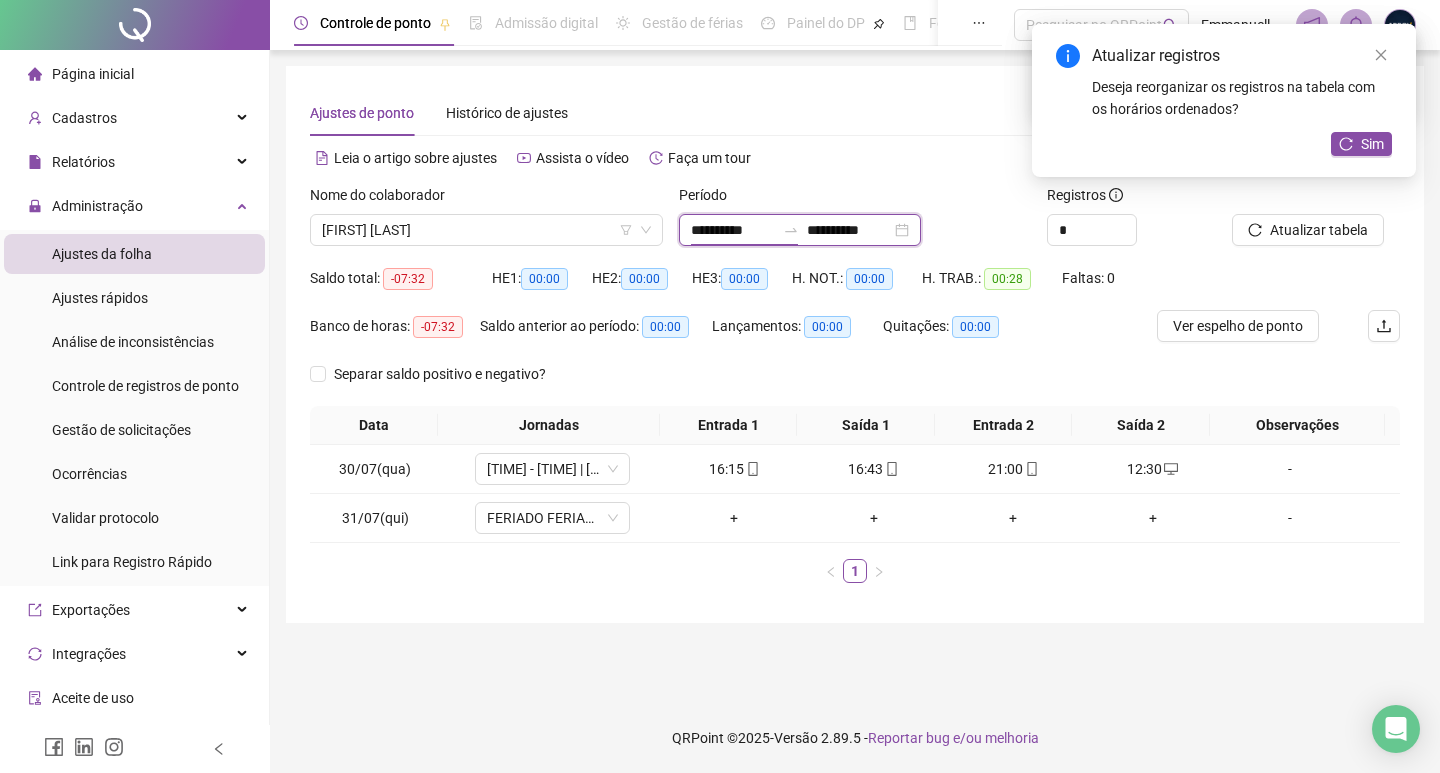 click on "**********" at bounding box center [733, 230] 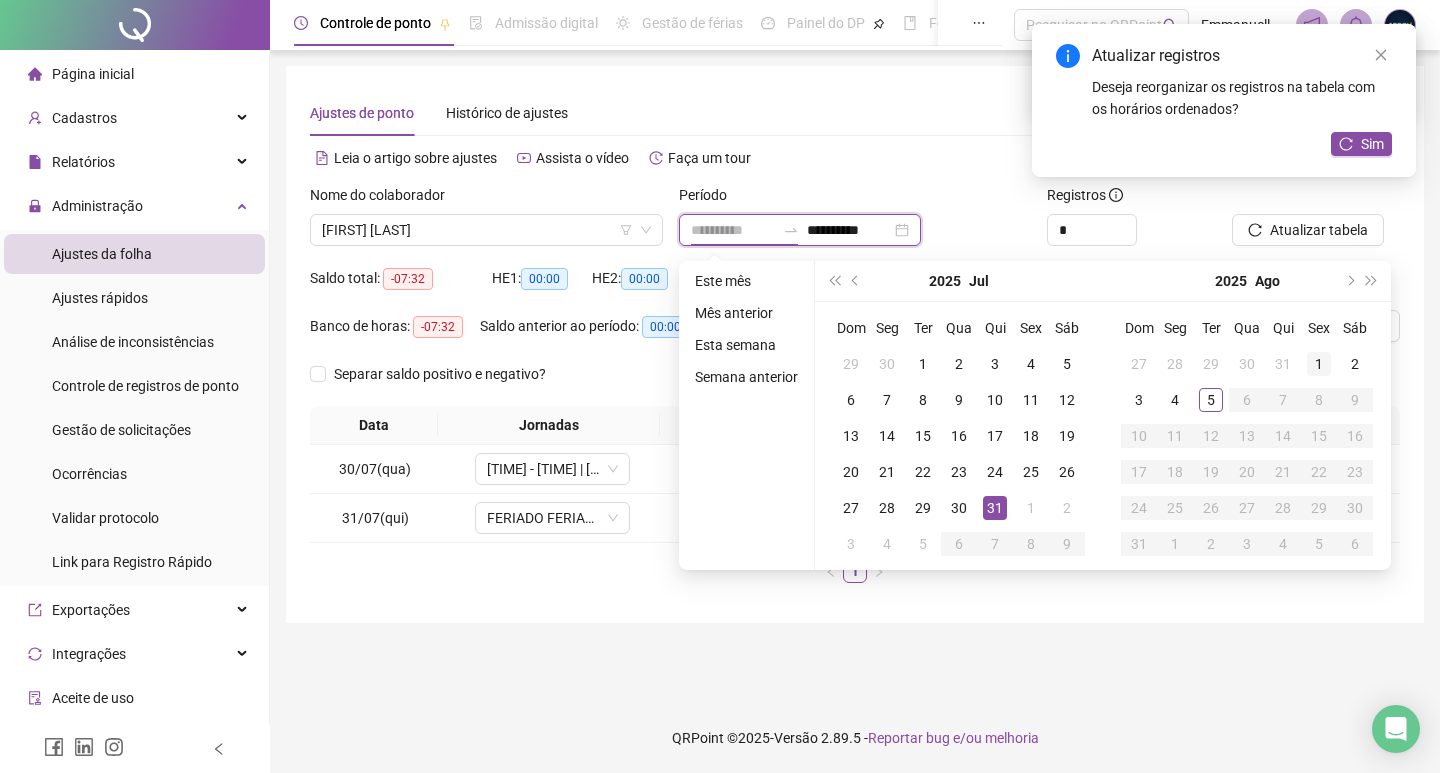 type on "**********" 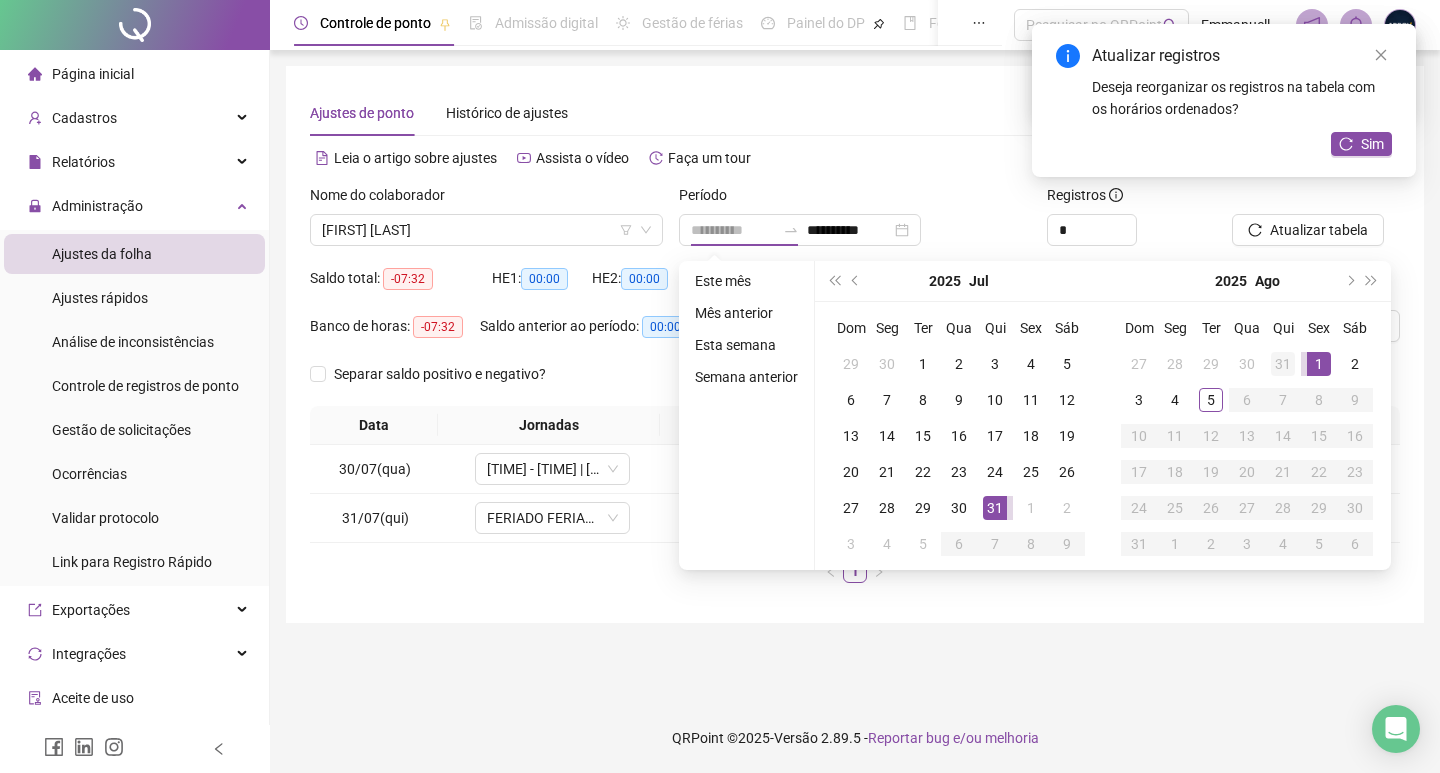 click on "1" at bounding box center [1319, 364] 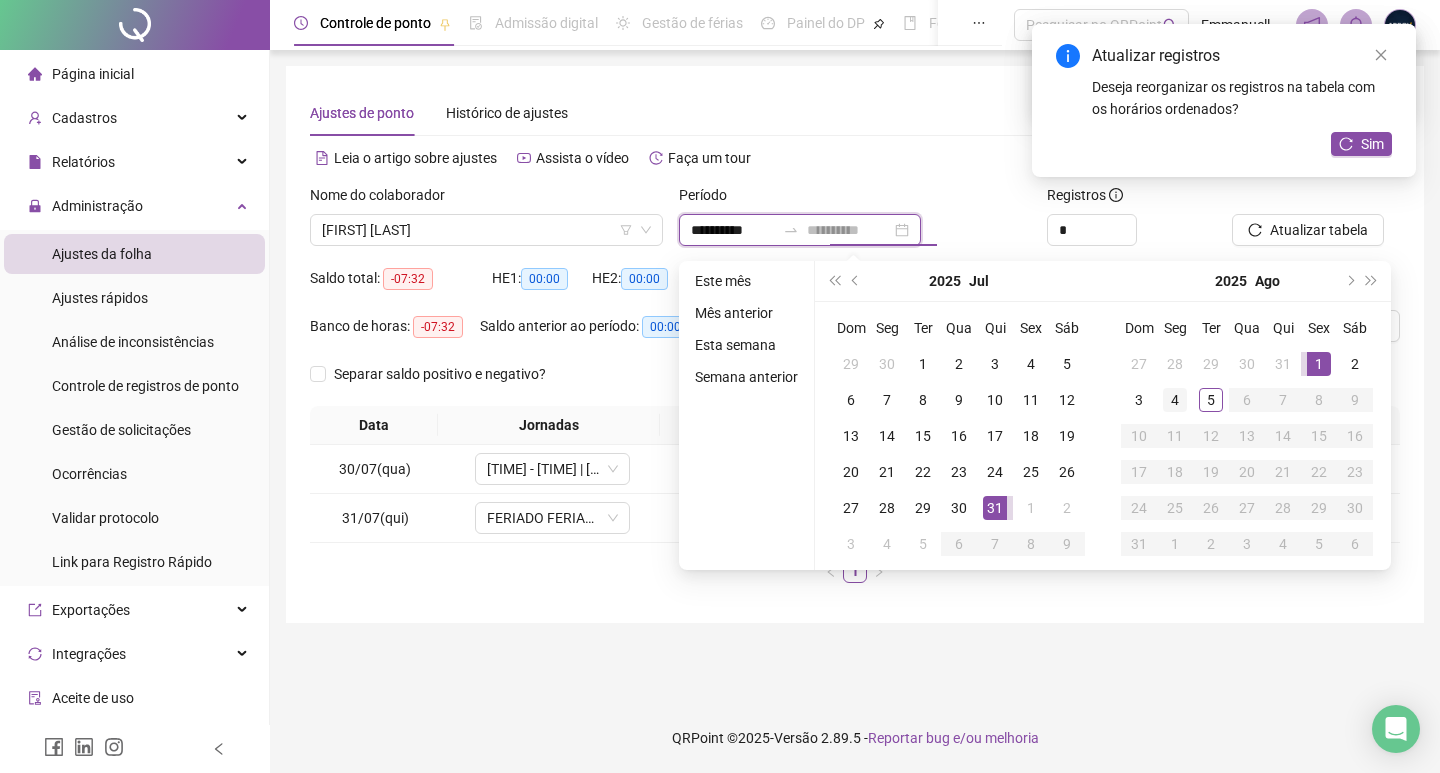 type on "**********" 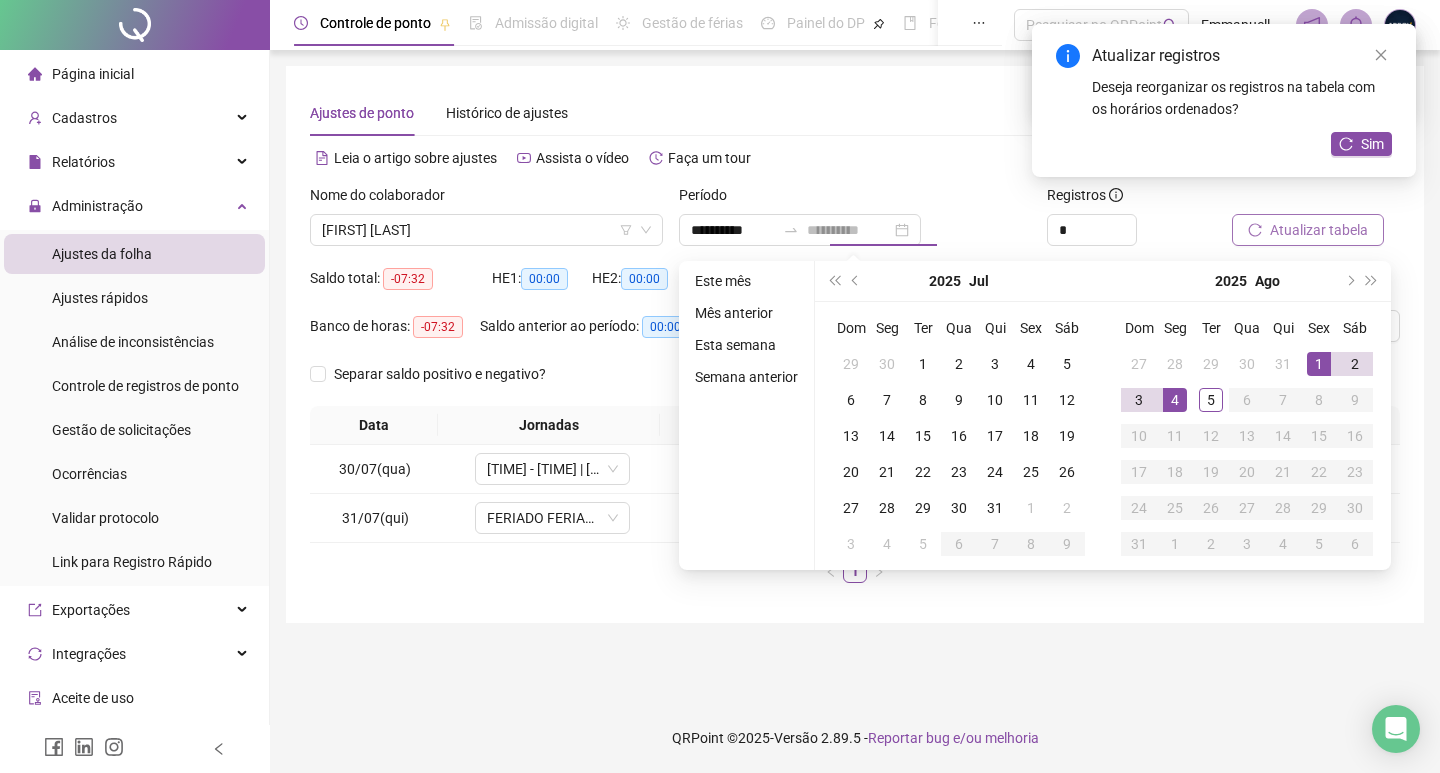 drag, startPoint x: 1174, startPoint y: 398, endPoint x: 1320, endPoint y: 227, distance: 224.84883 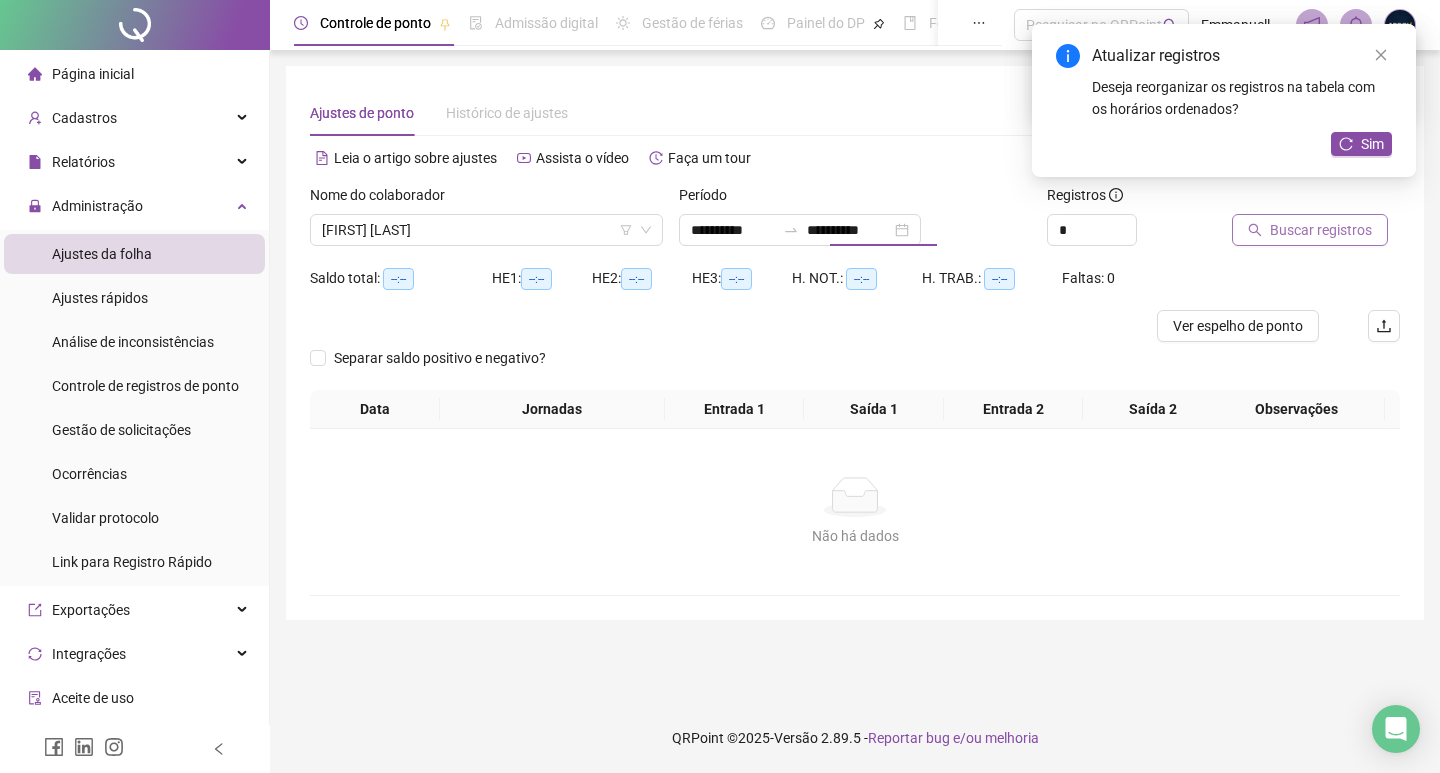 click on "Buscar registros" at bounding box center (1321, 230) 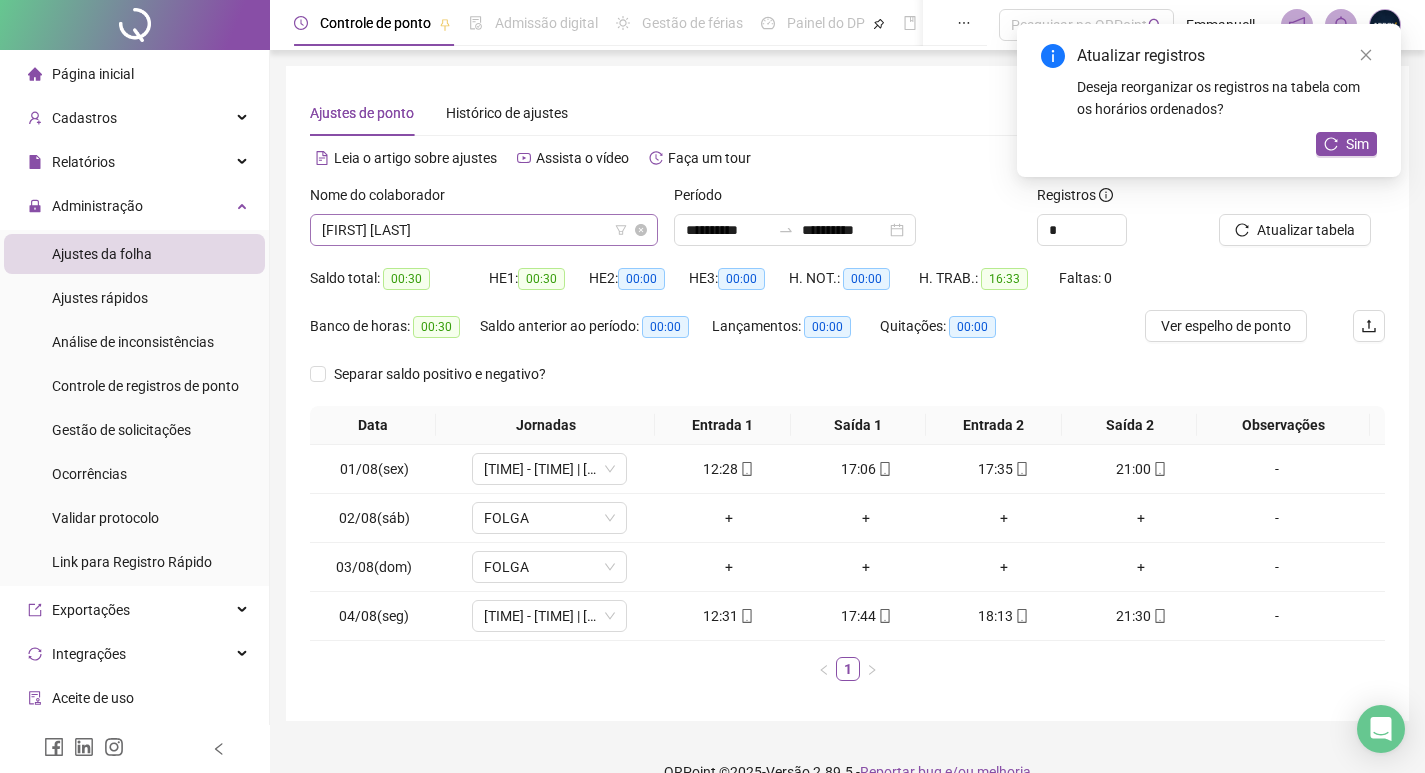 click on "[FIRST] [LAST]" at bounding box center (484, 230) 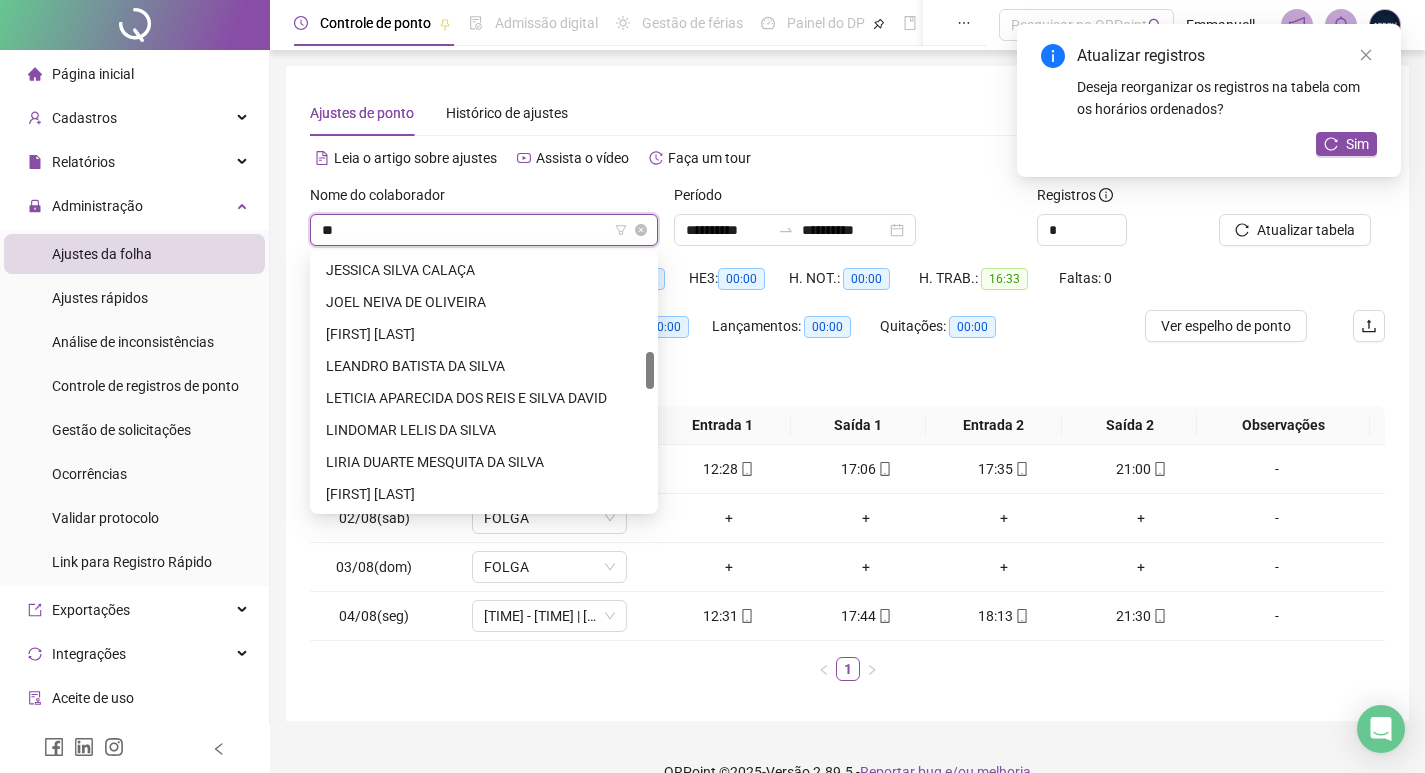 type on "***" 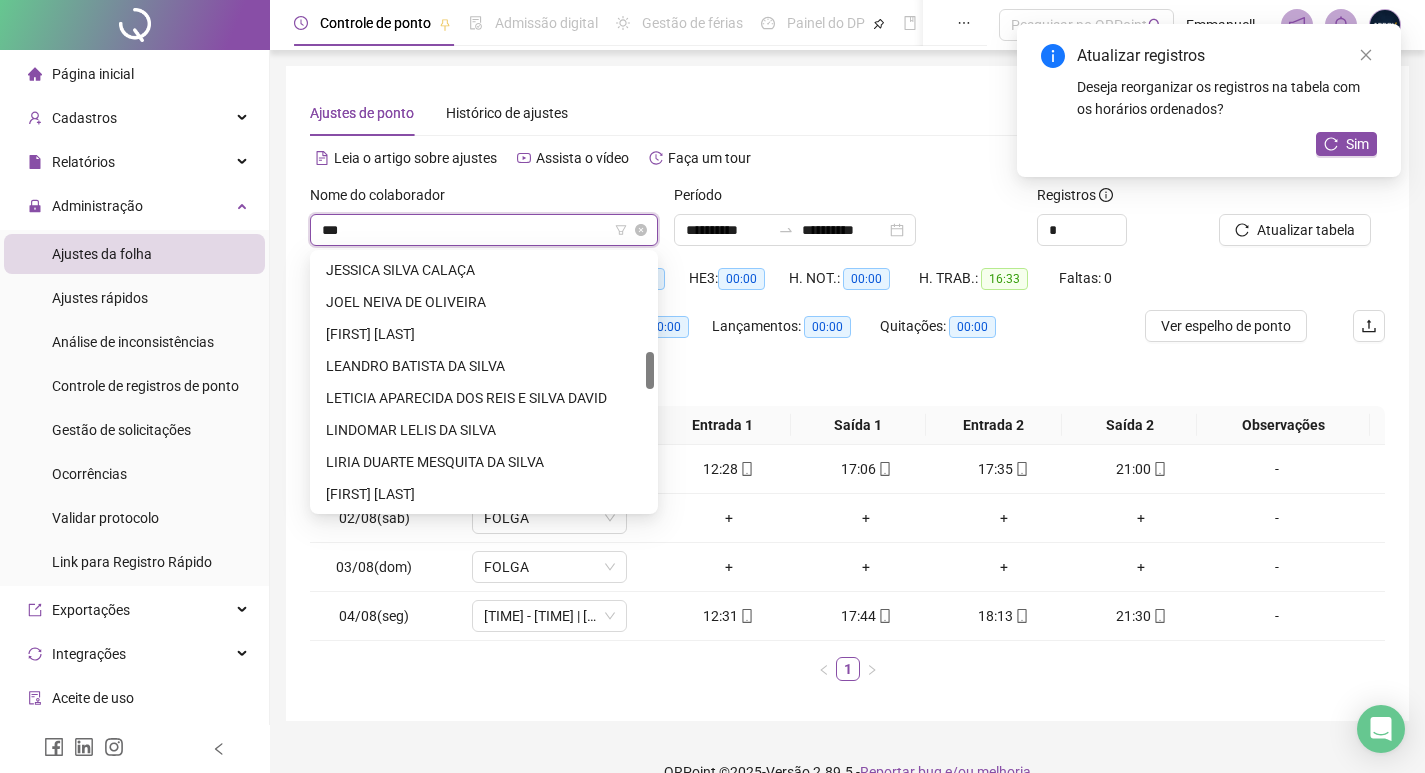 scroll, scrollTop: 0, scrollLeft: 0, axis: both 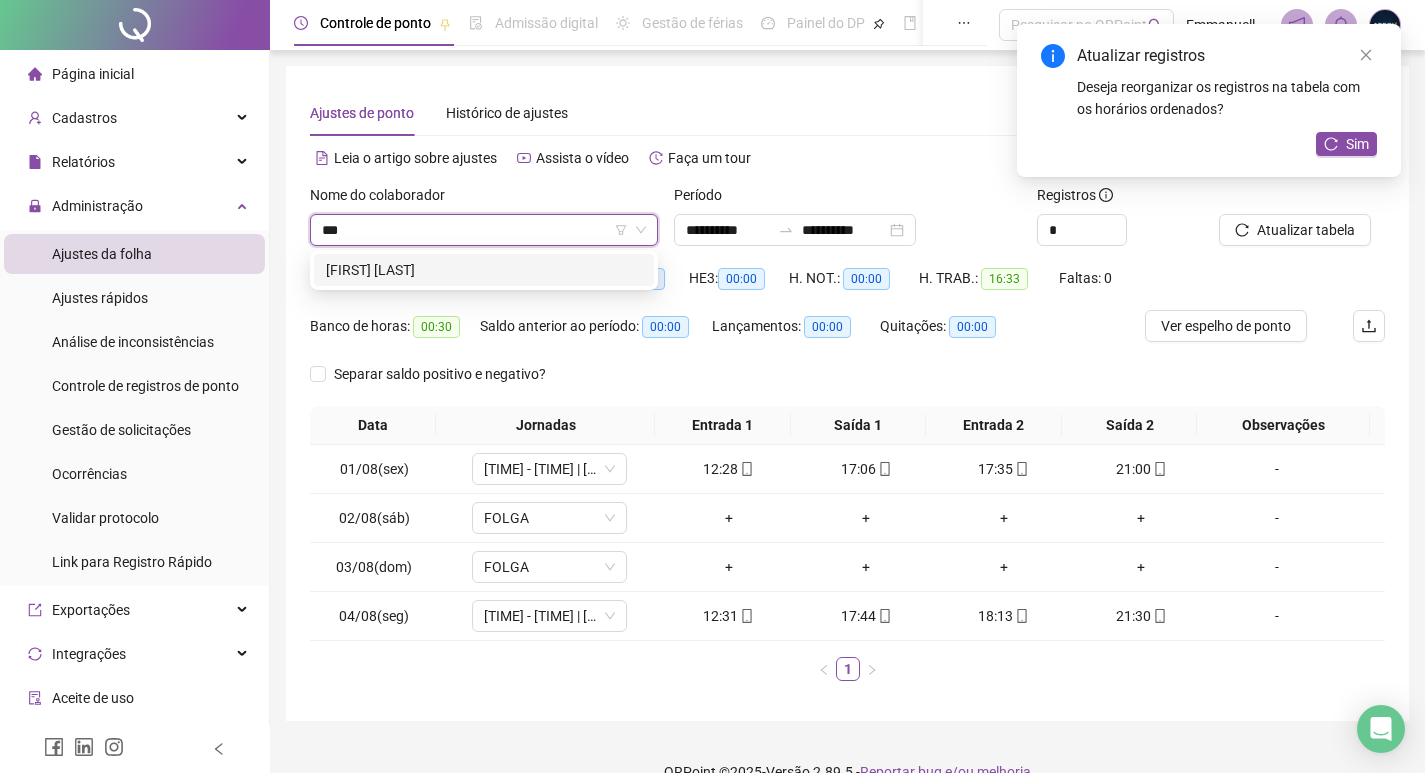click on "[FIRST] [LAST]" at bounding box center [484, 270] 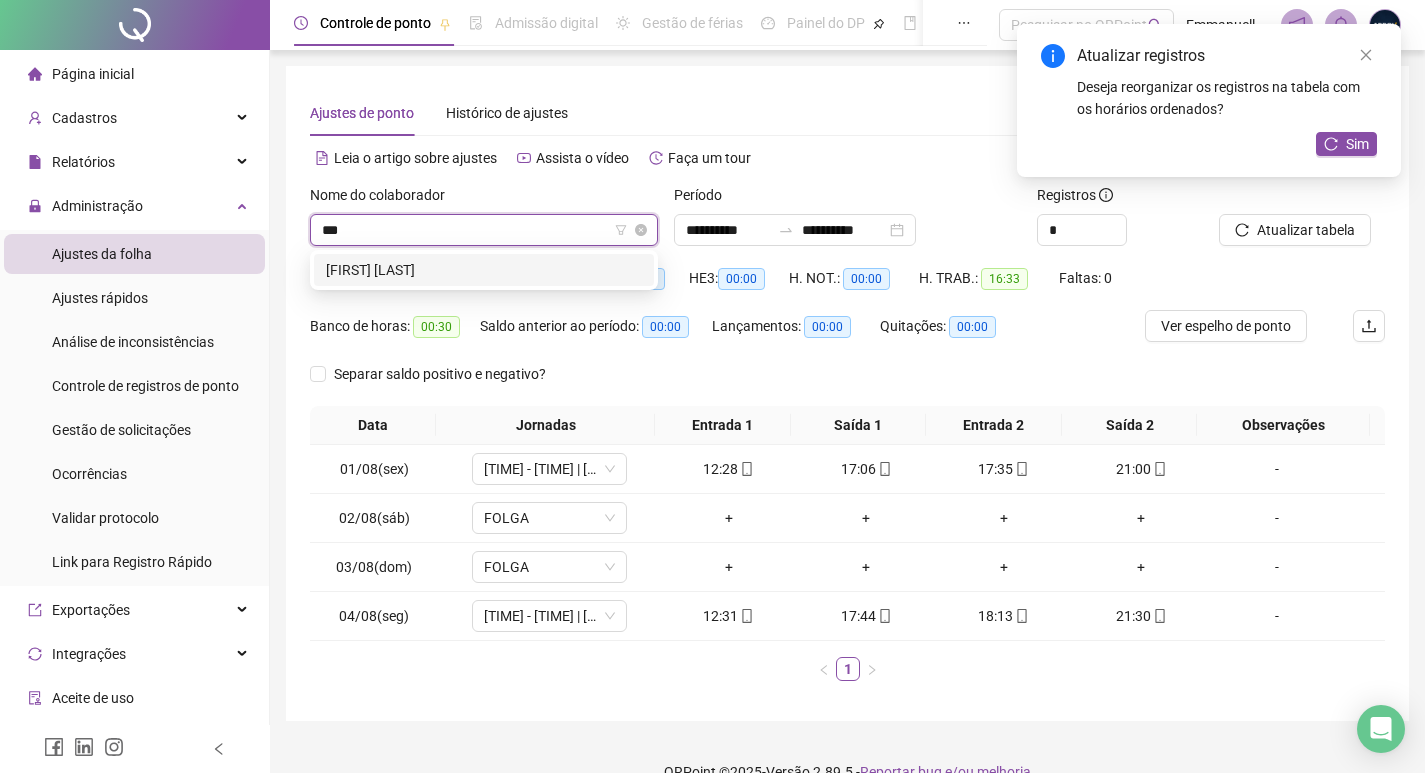 type 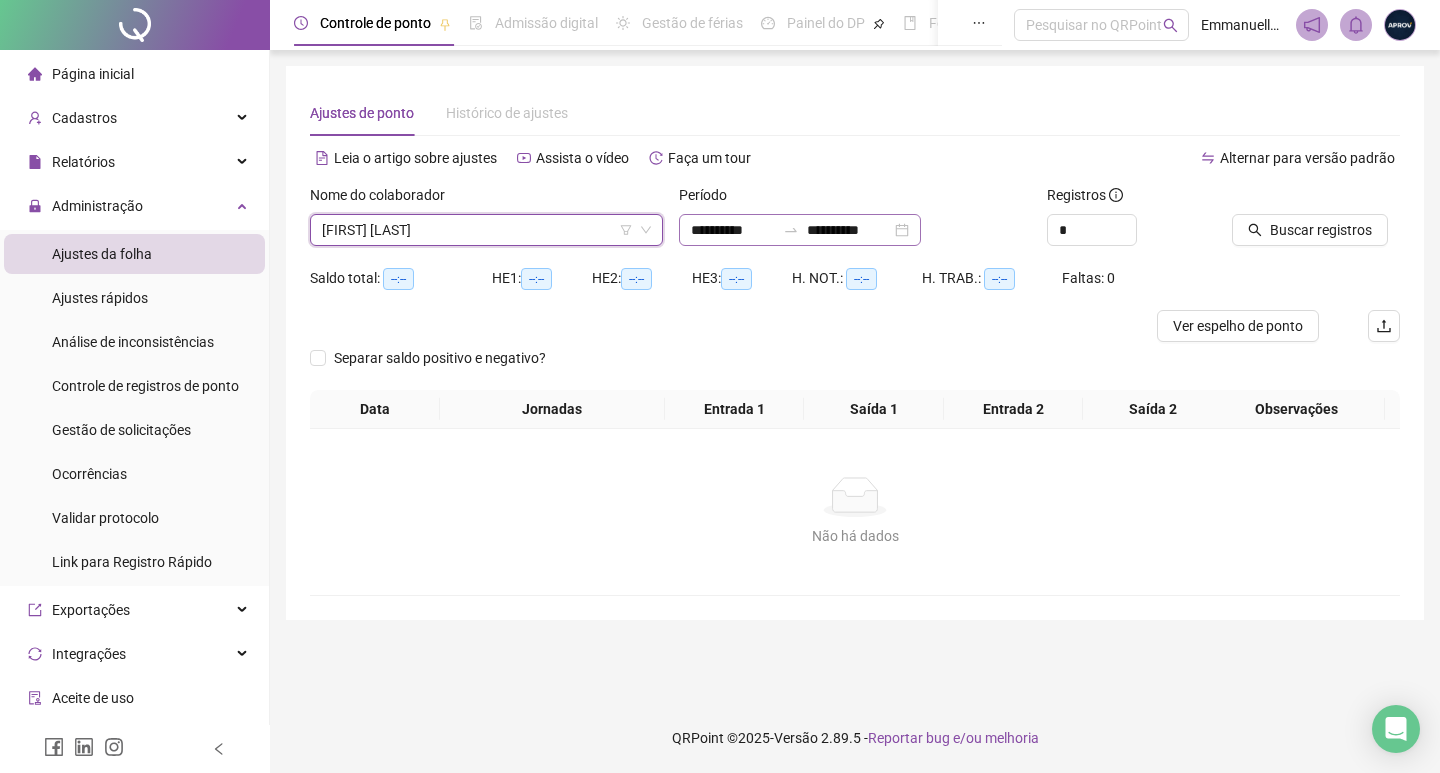 click on "**********" at bounding box center (800, 230) 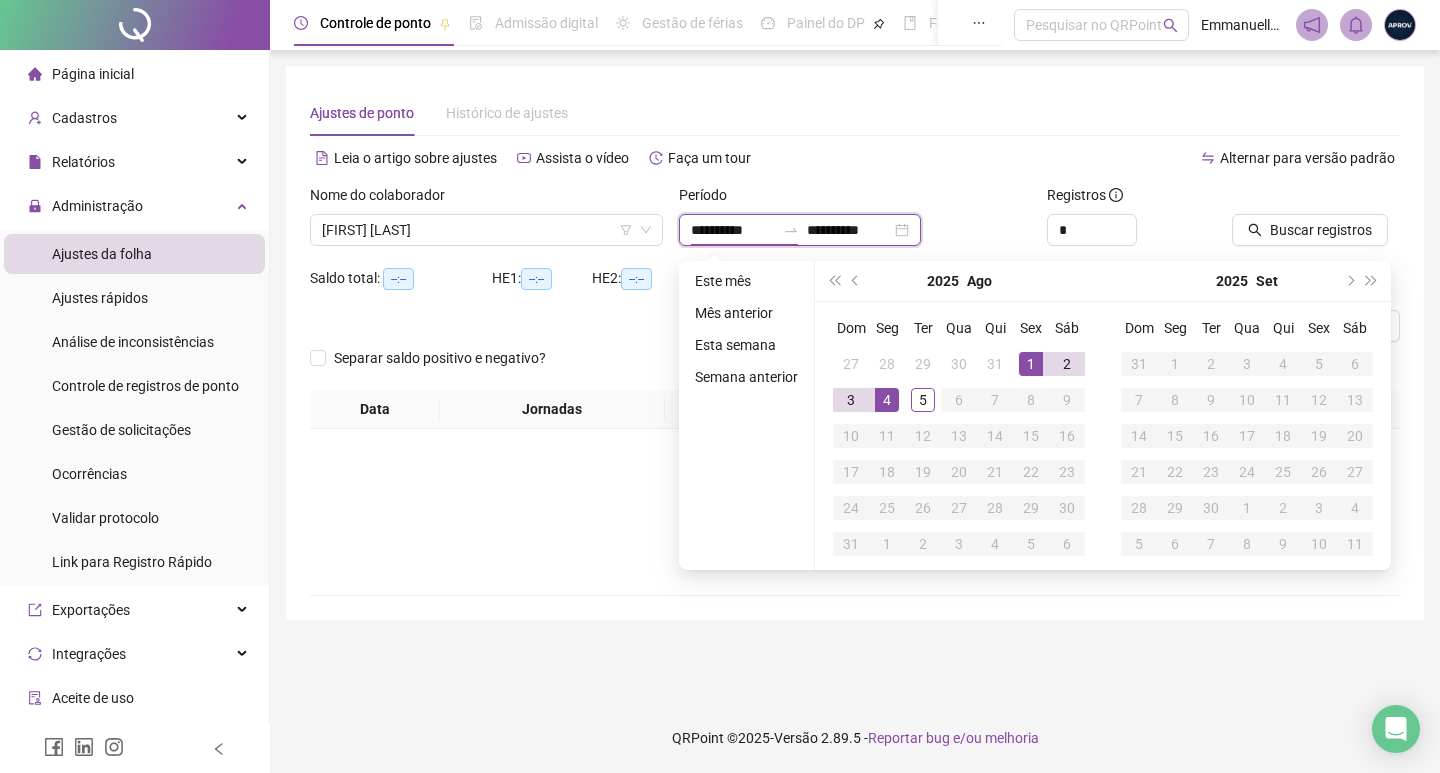 type on "**********" 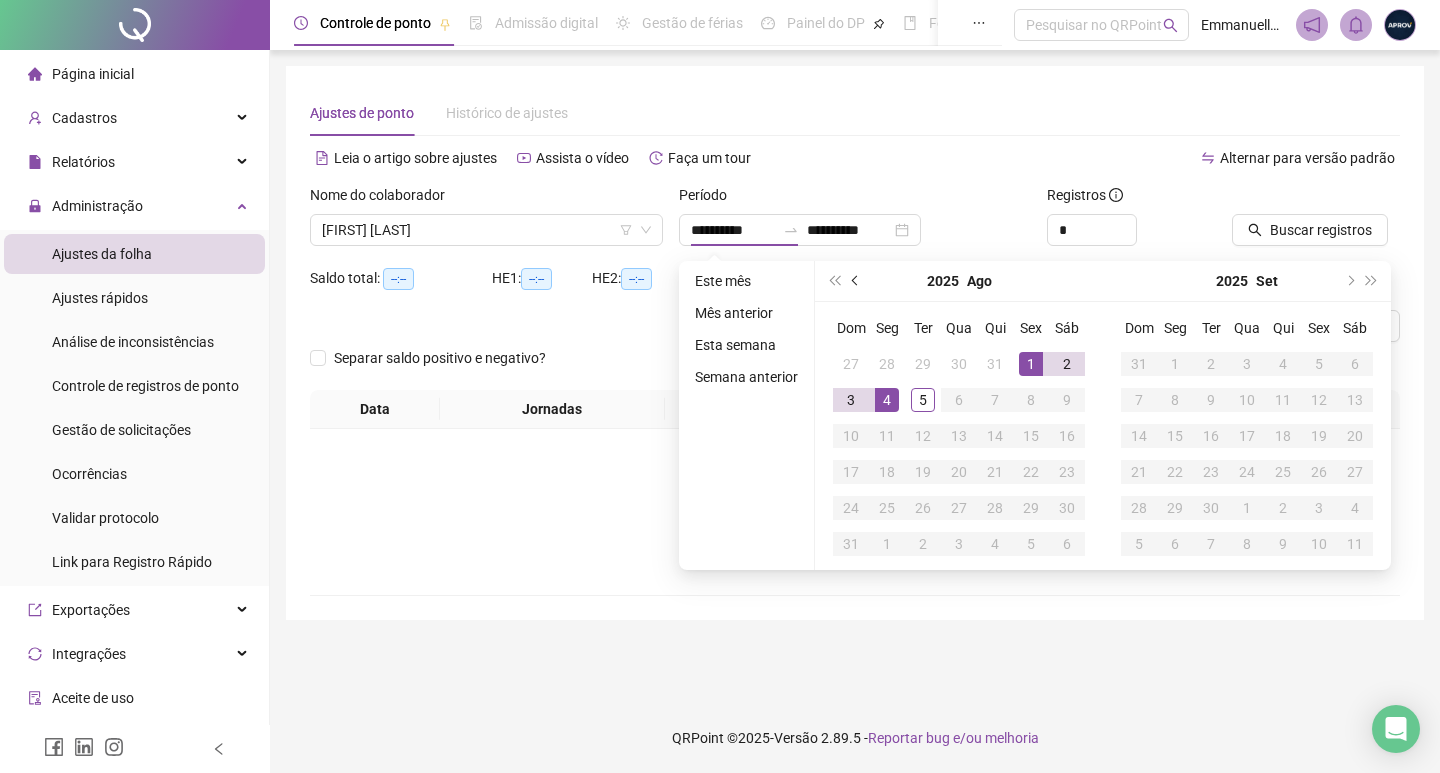 click at bounding box center [856, 281] 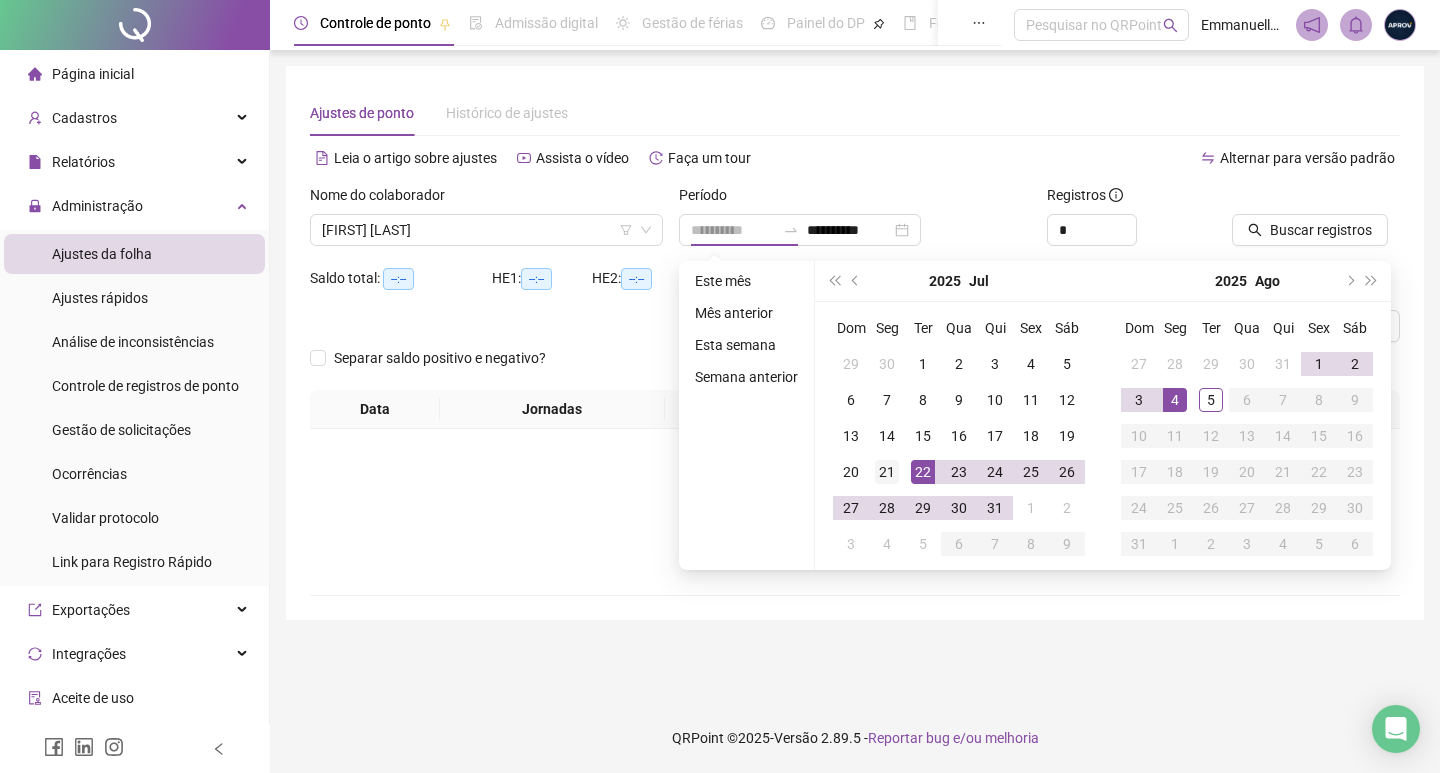 type on "**********" 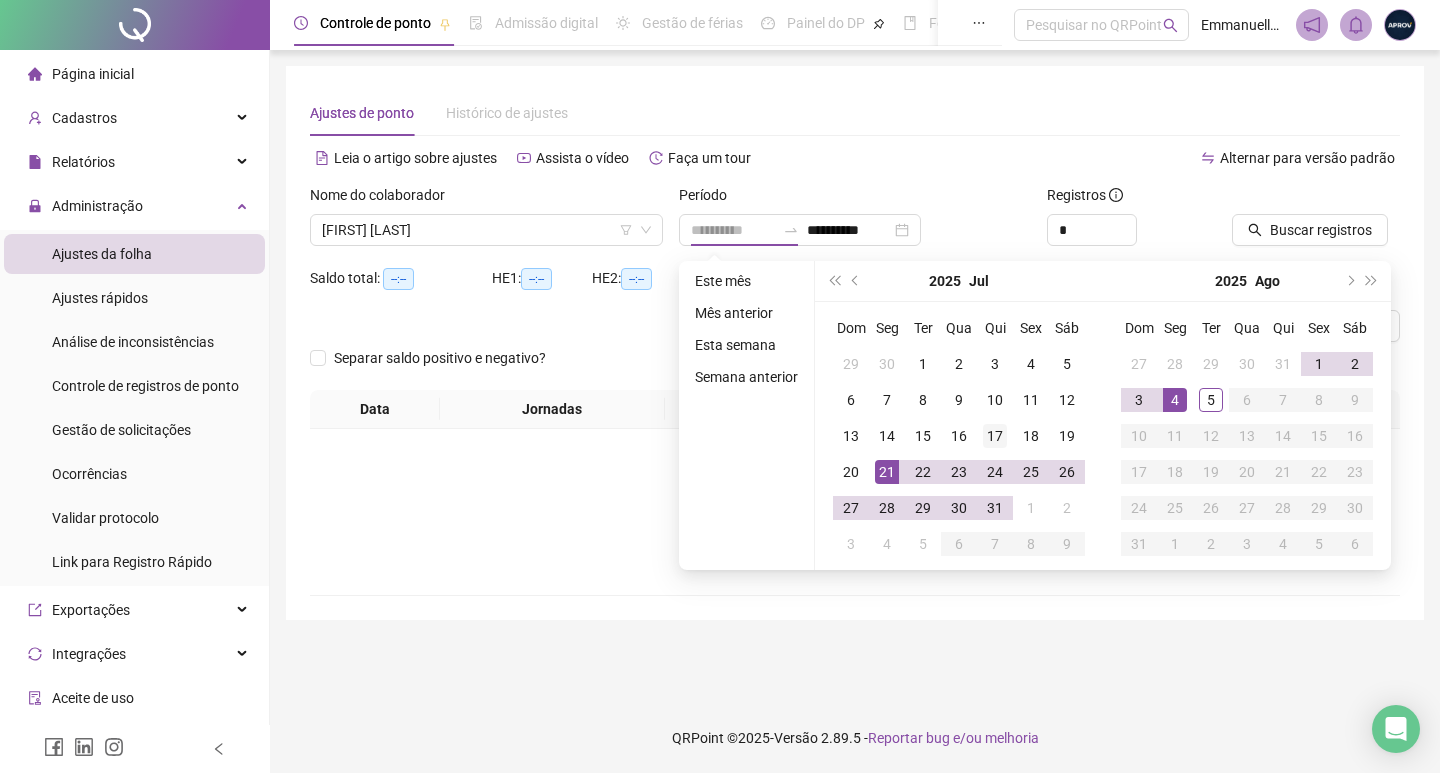 drag, startPoint x: 890, startPoint y: 465, endPoint x: 995, endPoint y: 445, distance: 106.887794 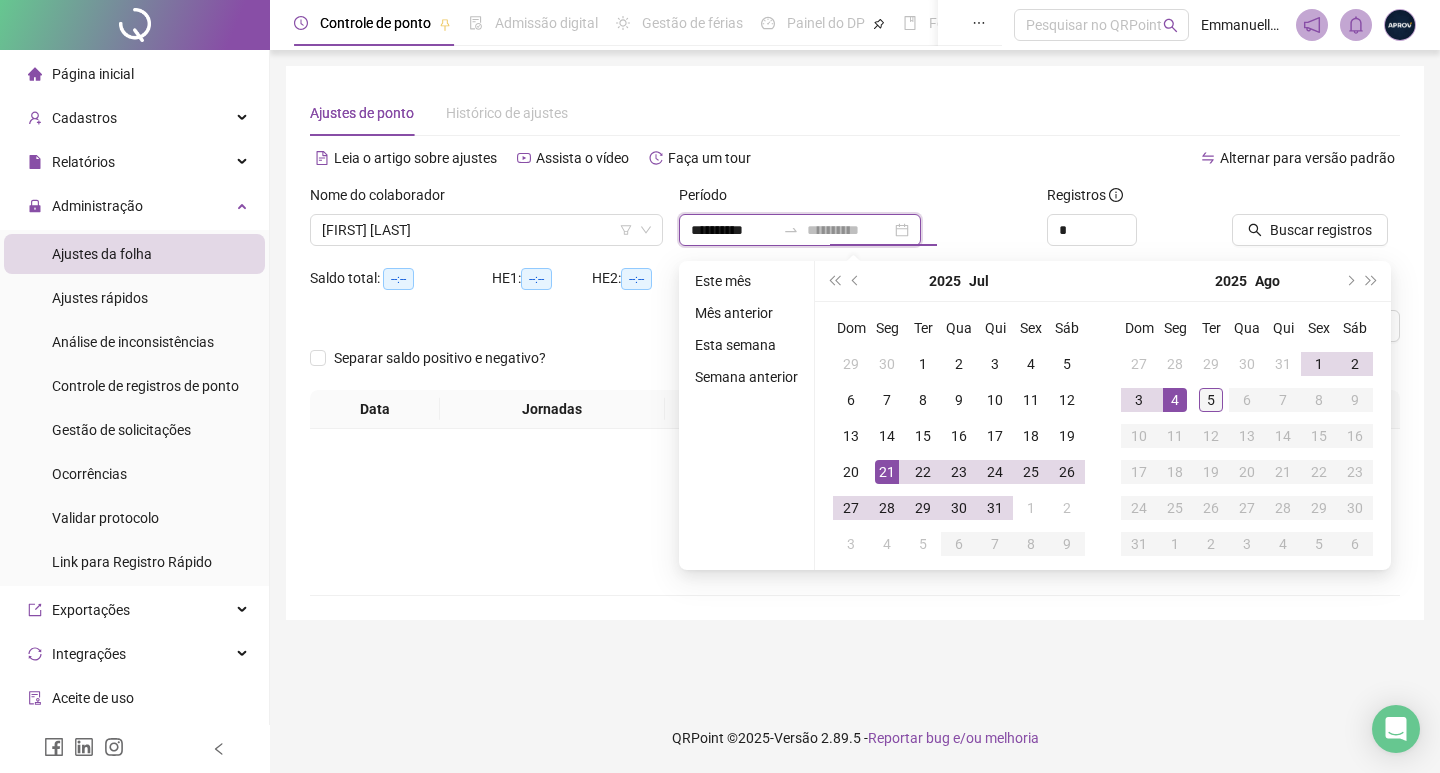 type on "**********" 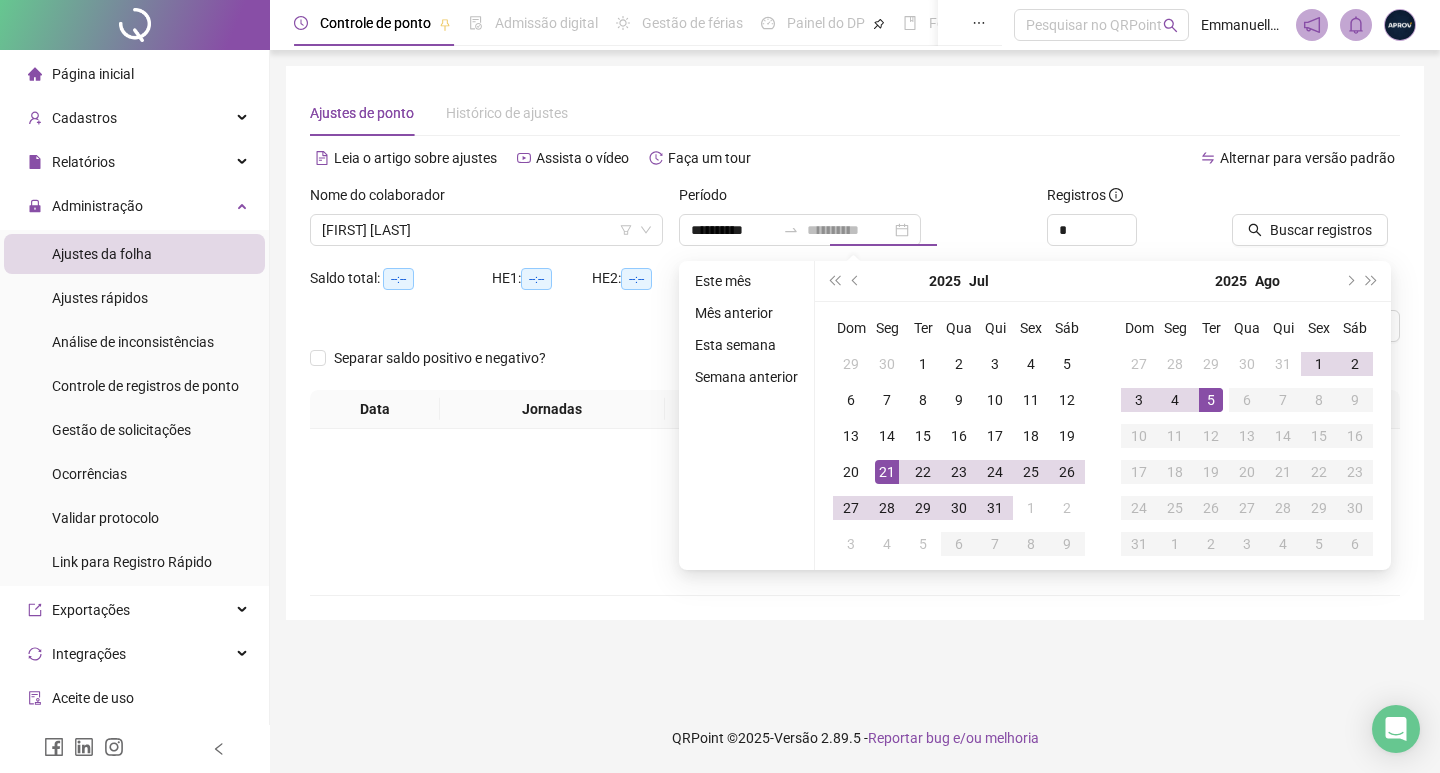 click on "5" at bounding box center (1211, 400) 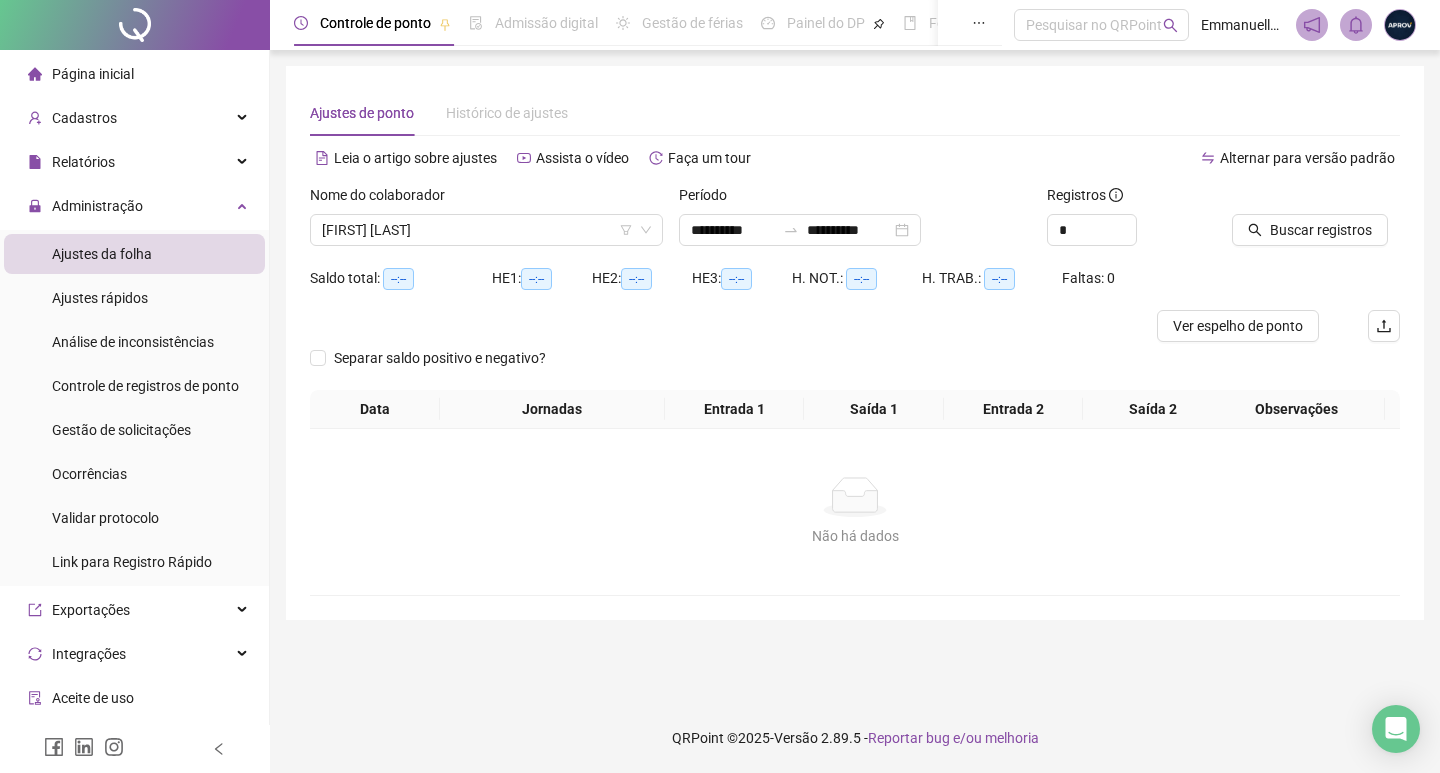 click at bounding box center (1291, 199) 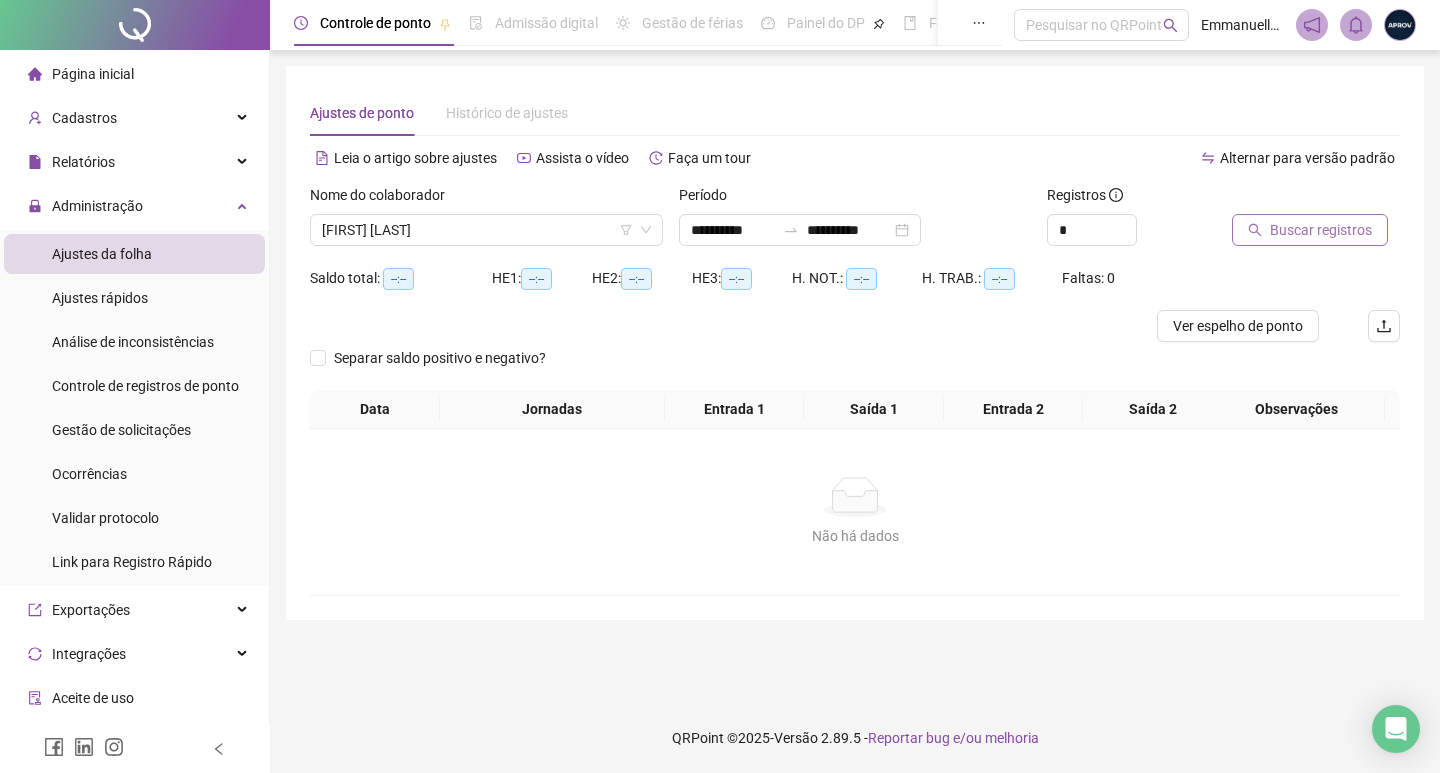 click on "Buscar registros" at bounding box center [1321, 230] 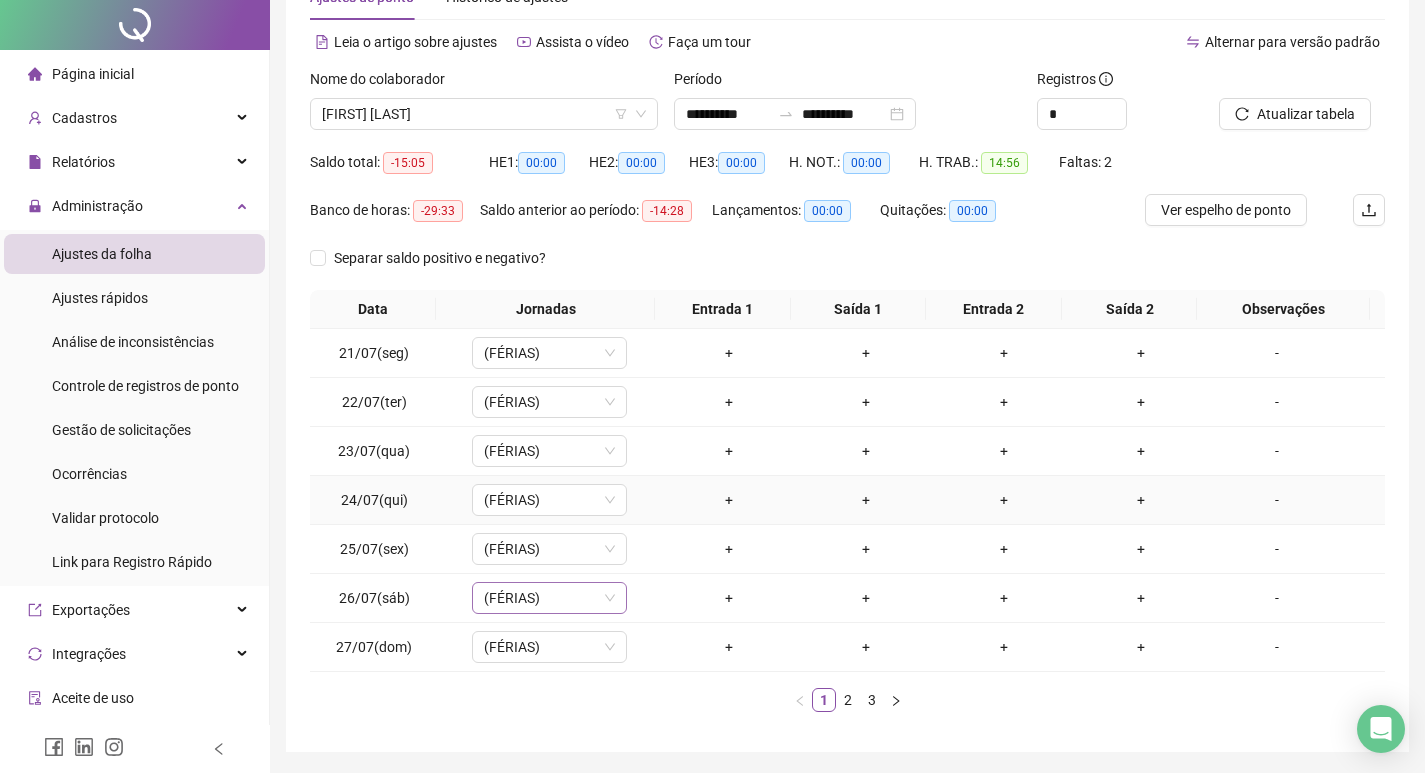 scroll, scrollTop: 181, scrollLeft: 0, axis: vertical 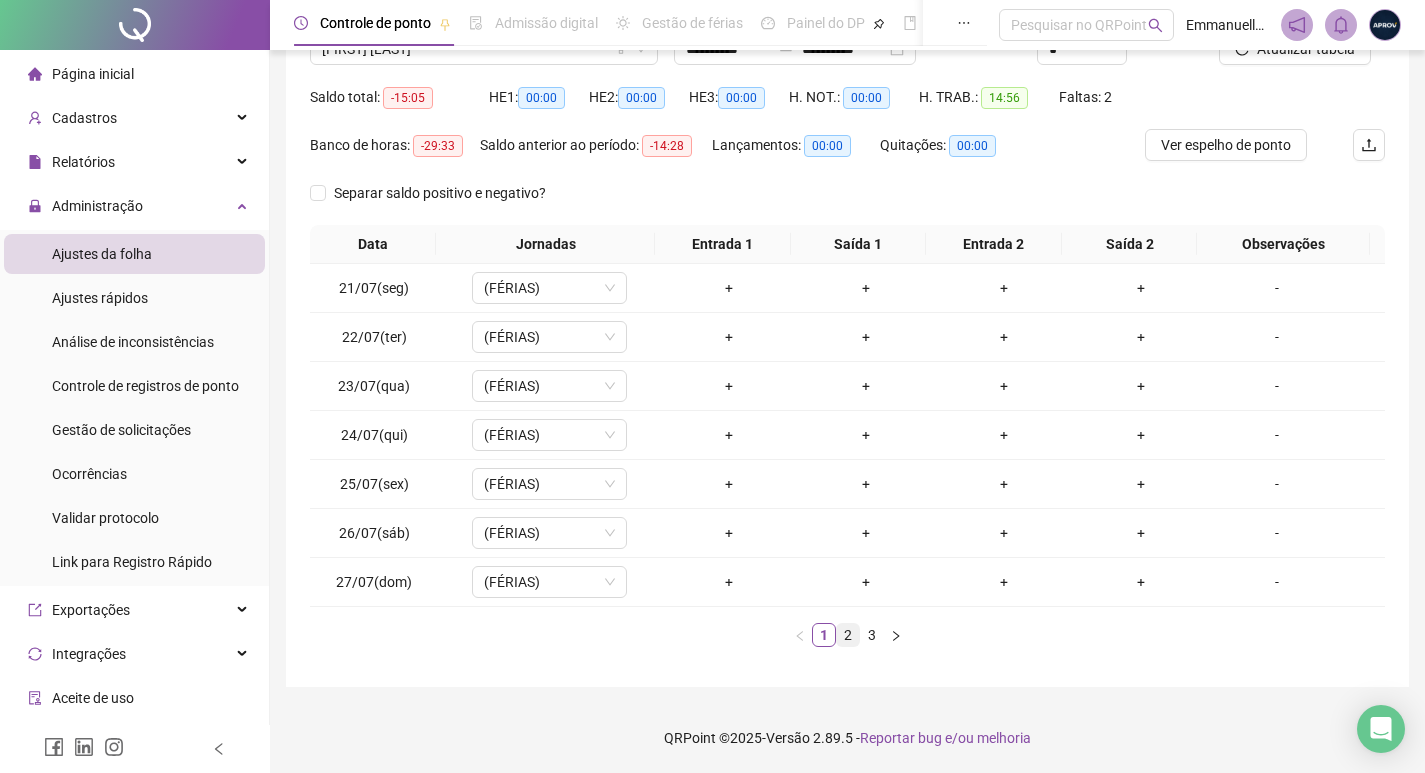 click on "2" at bounding box center [848, 635] 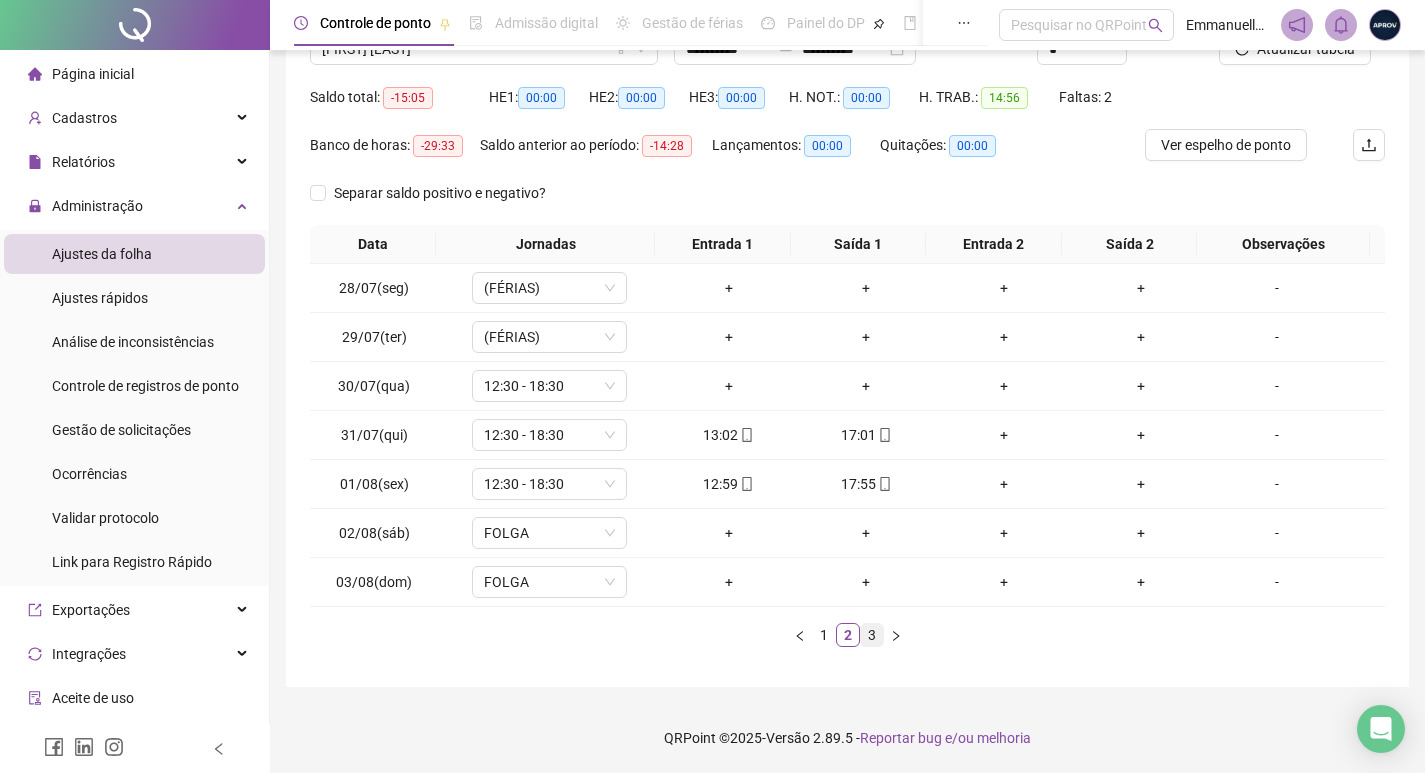 click on "3" at bounding box center (872, 635) 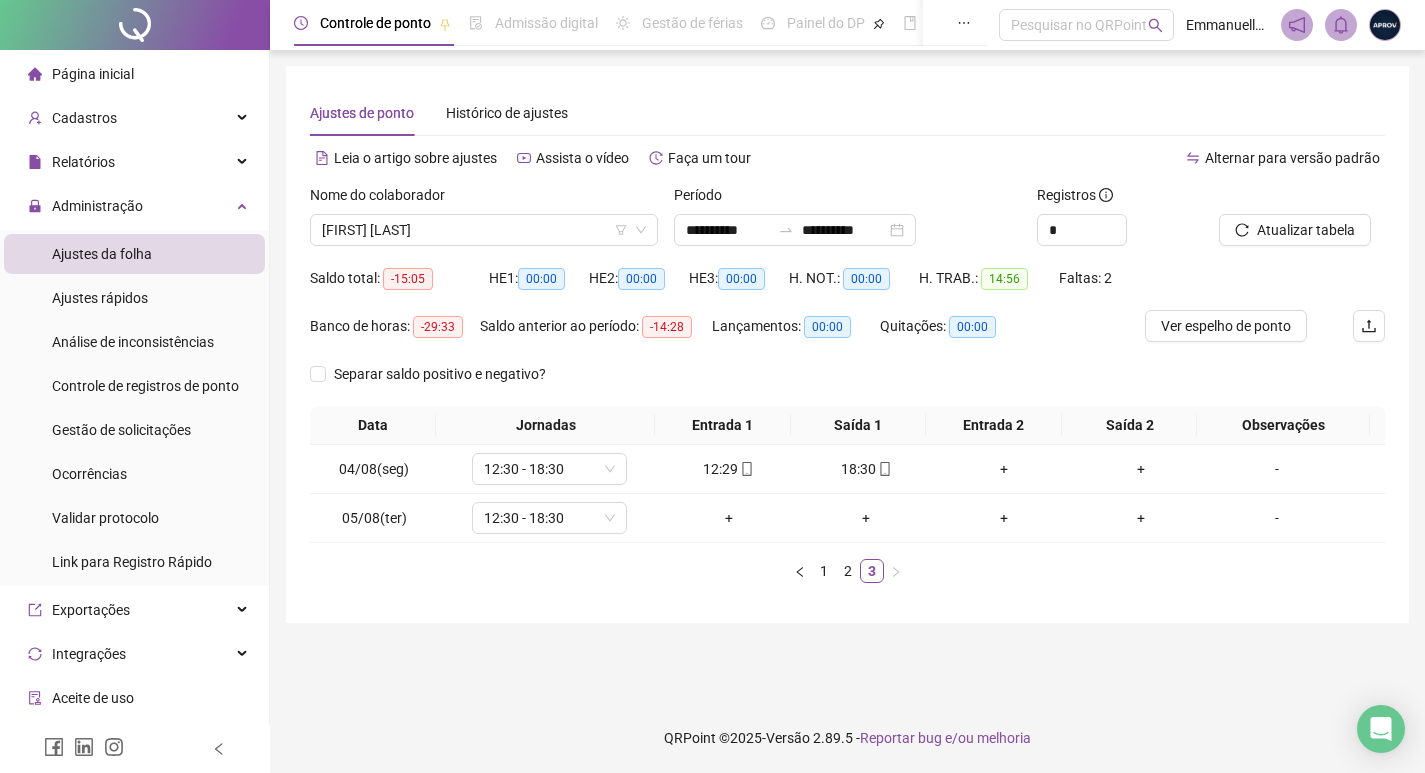 scroll, scrollTop: 0, scrollLeft: 0, axis: both 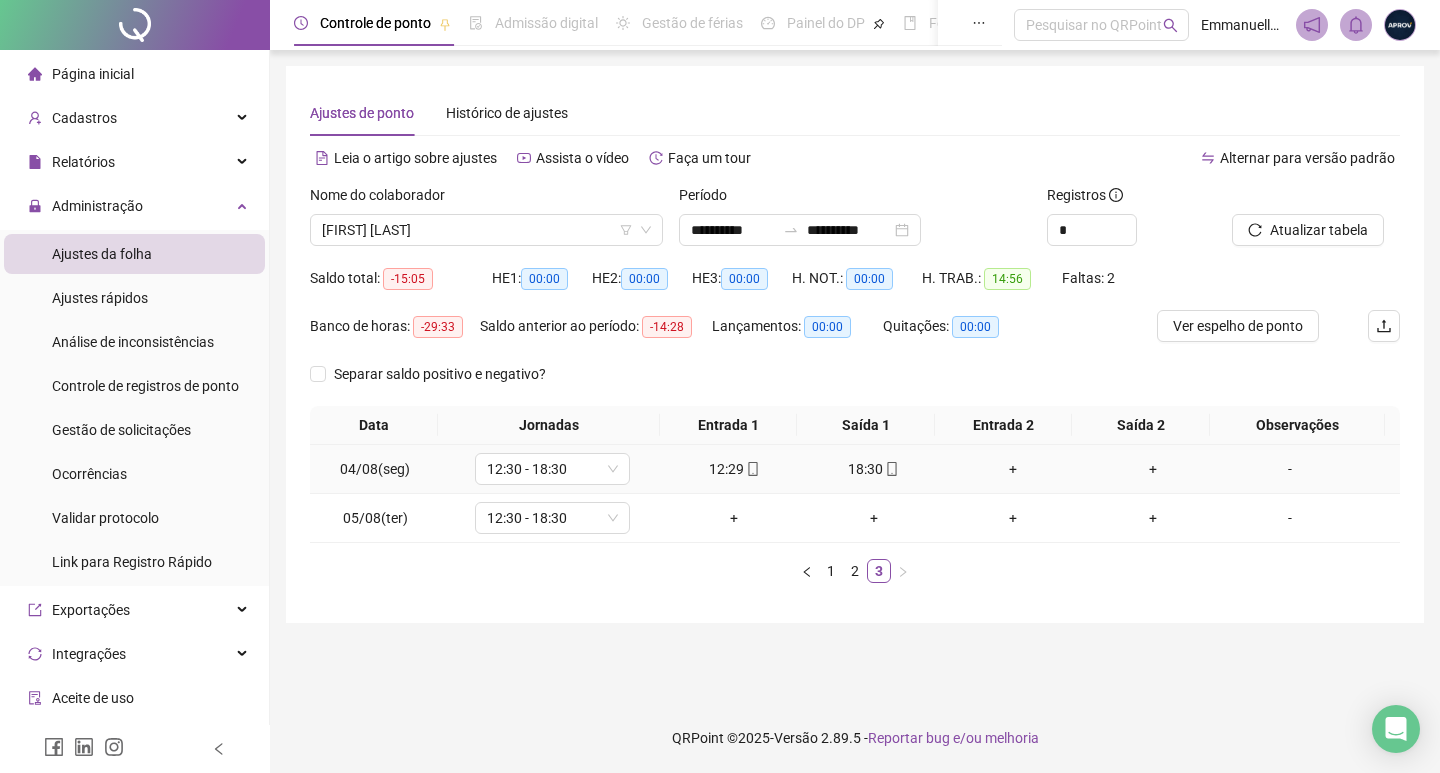 click on "18:30" at bounding box center (874, 469) 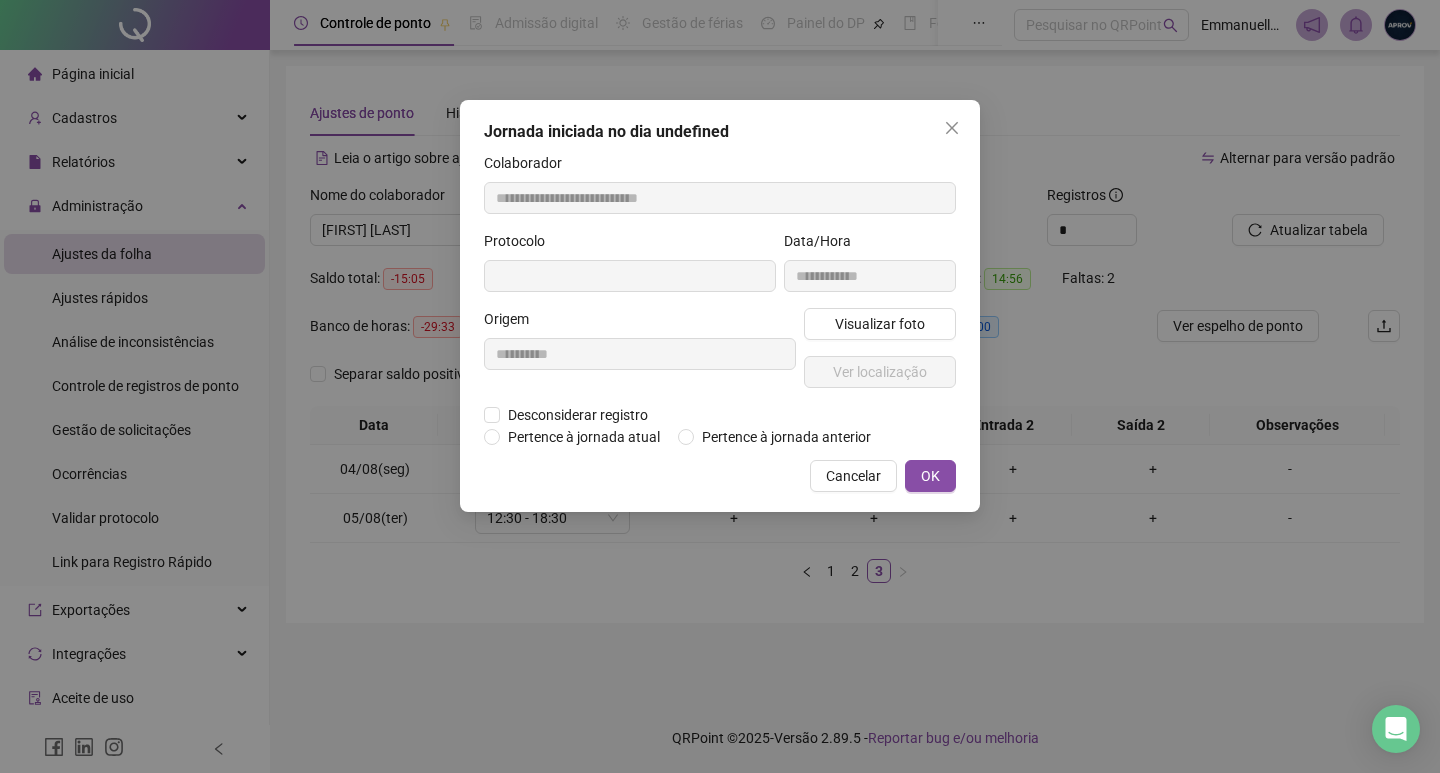 type on "**********" 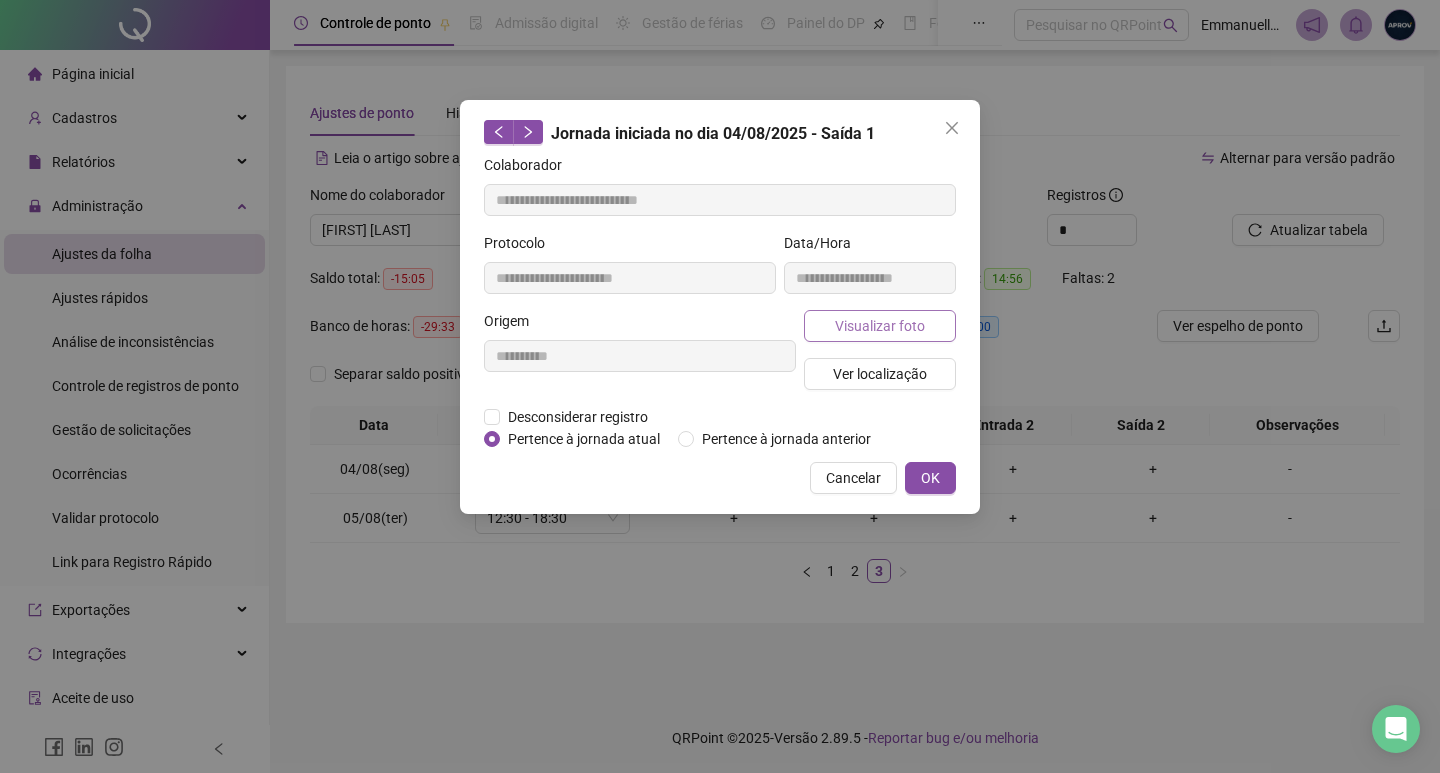 click on "Visualizar foto" at bounding box center [880, 326] 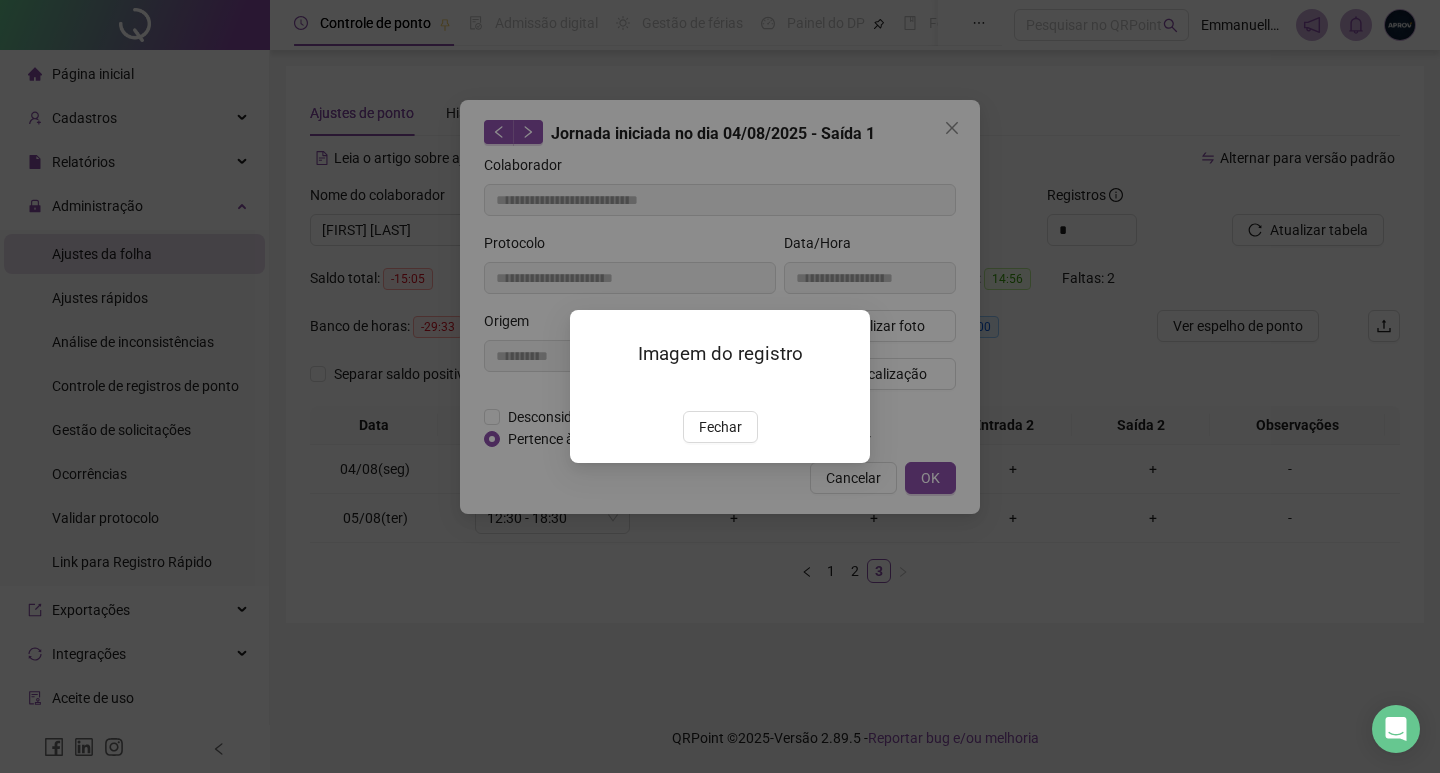 click at bounding box center (594, 390) 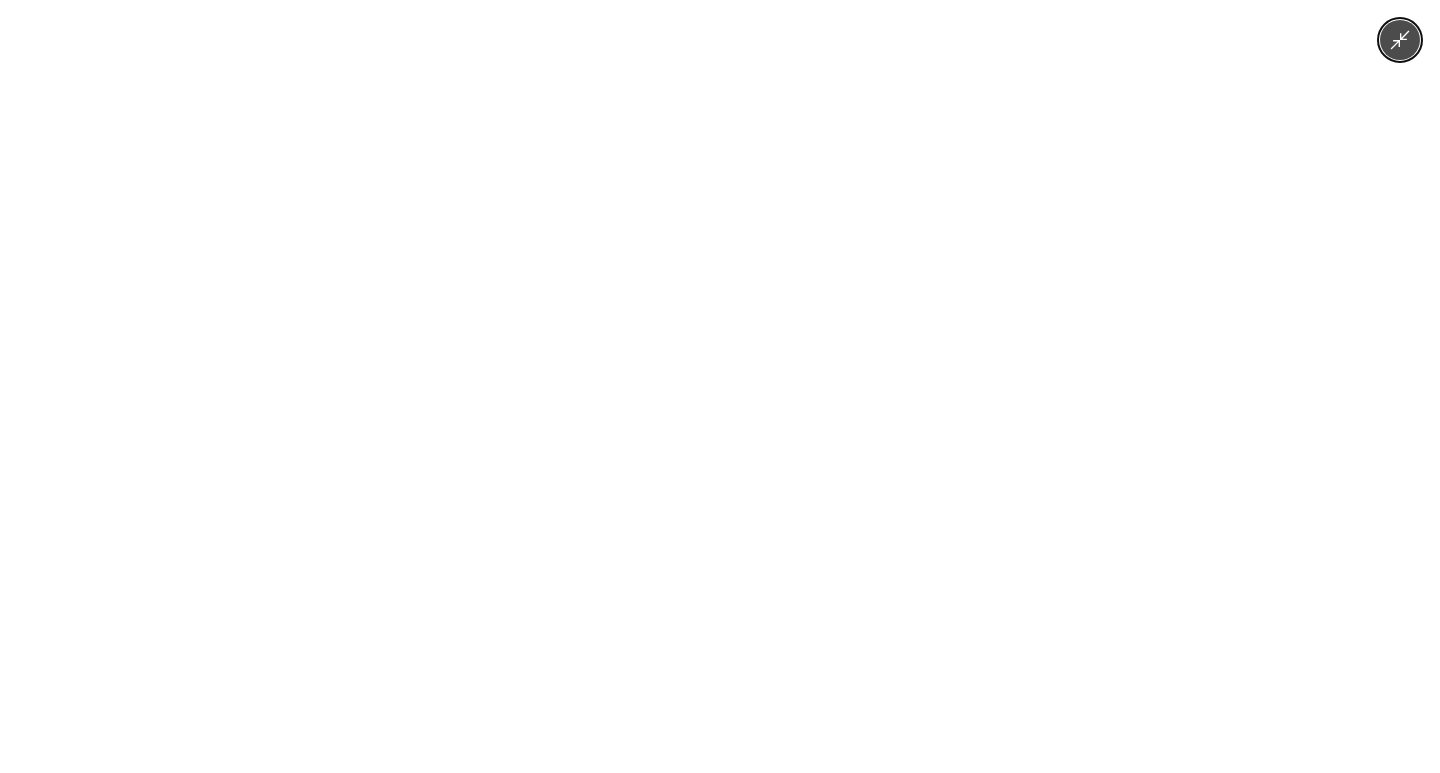 type 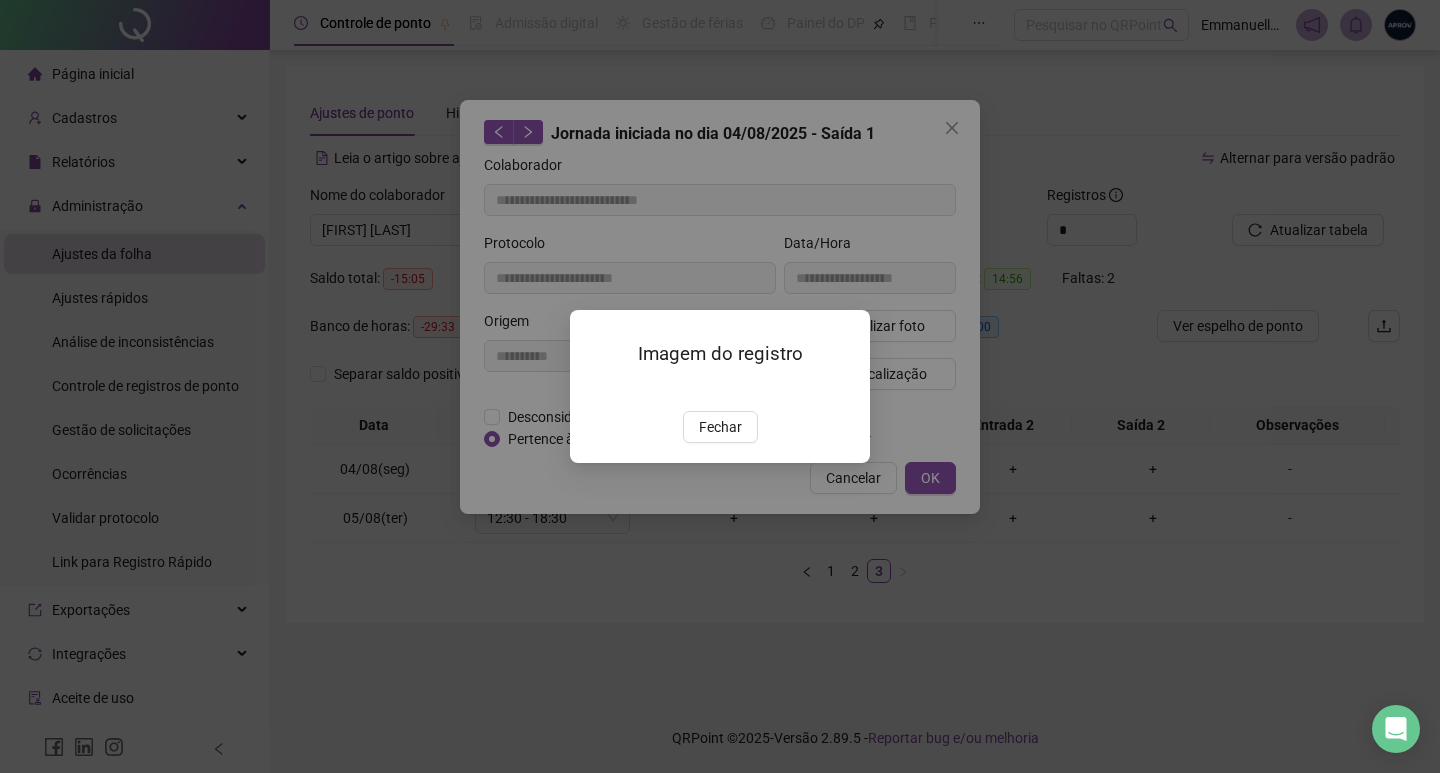 click on "Imagem do registro Fechar" at bounding box center (720, 386) 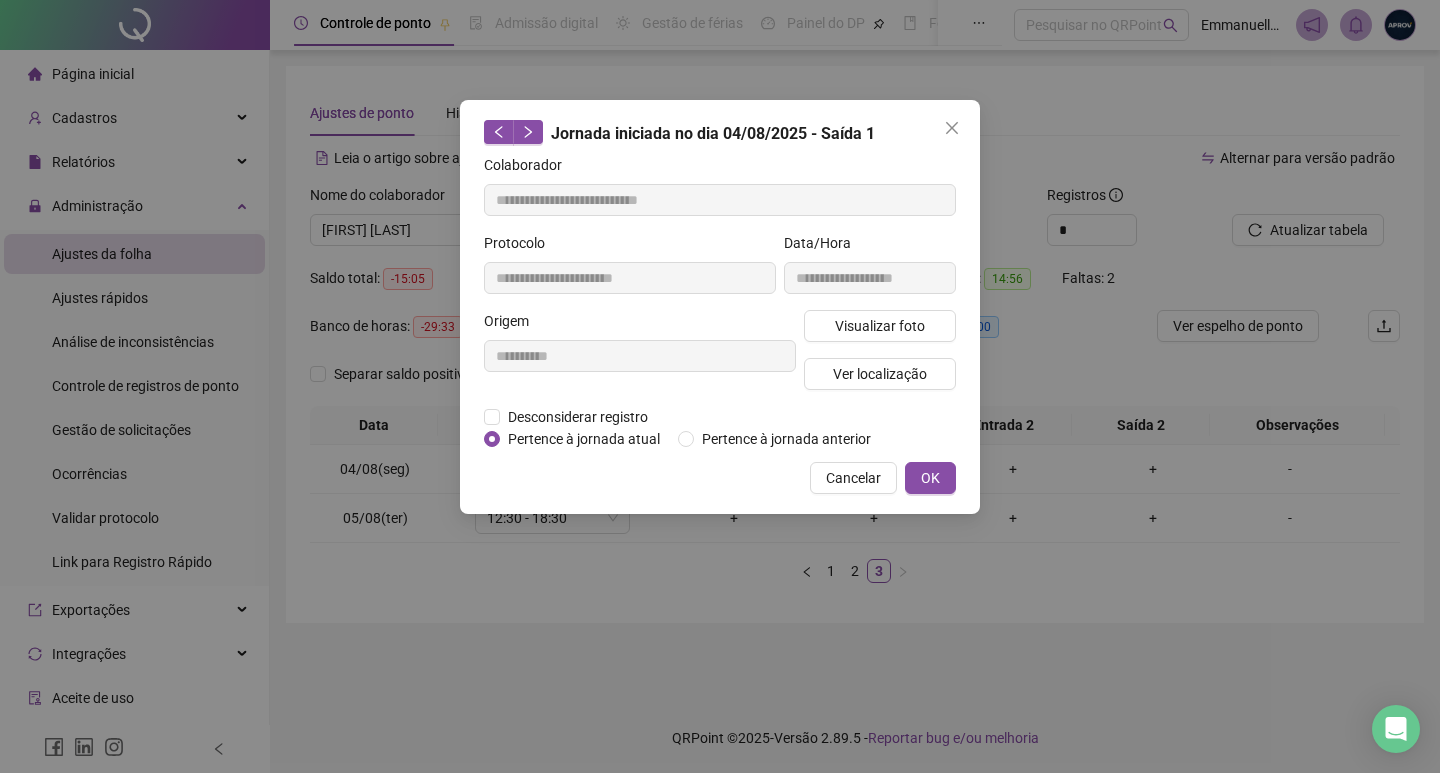 click on "Cancelar" at bounding box center (853, 478) 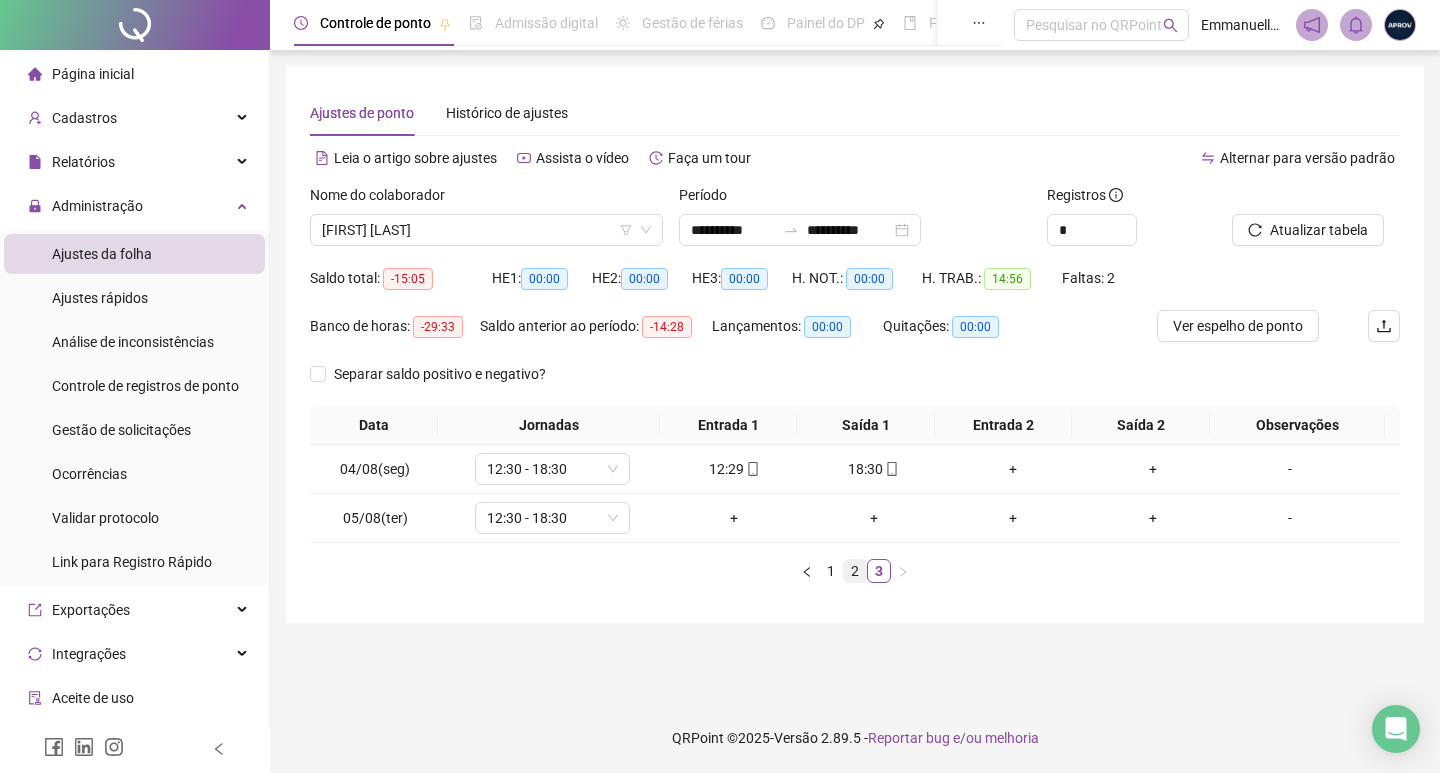 click on "2" at bounding box center (855, 571) 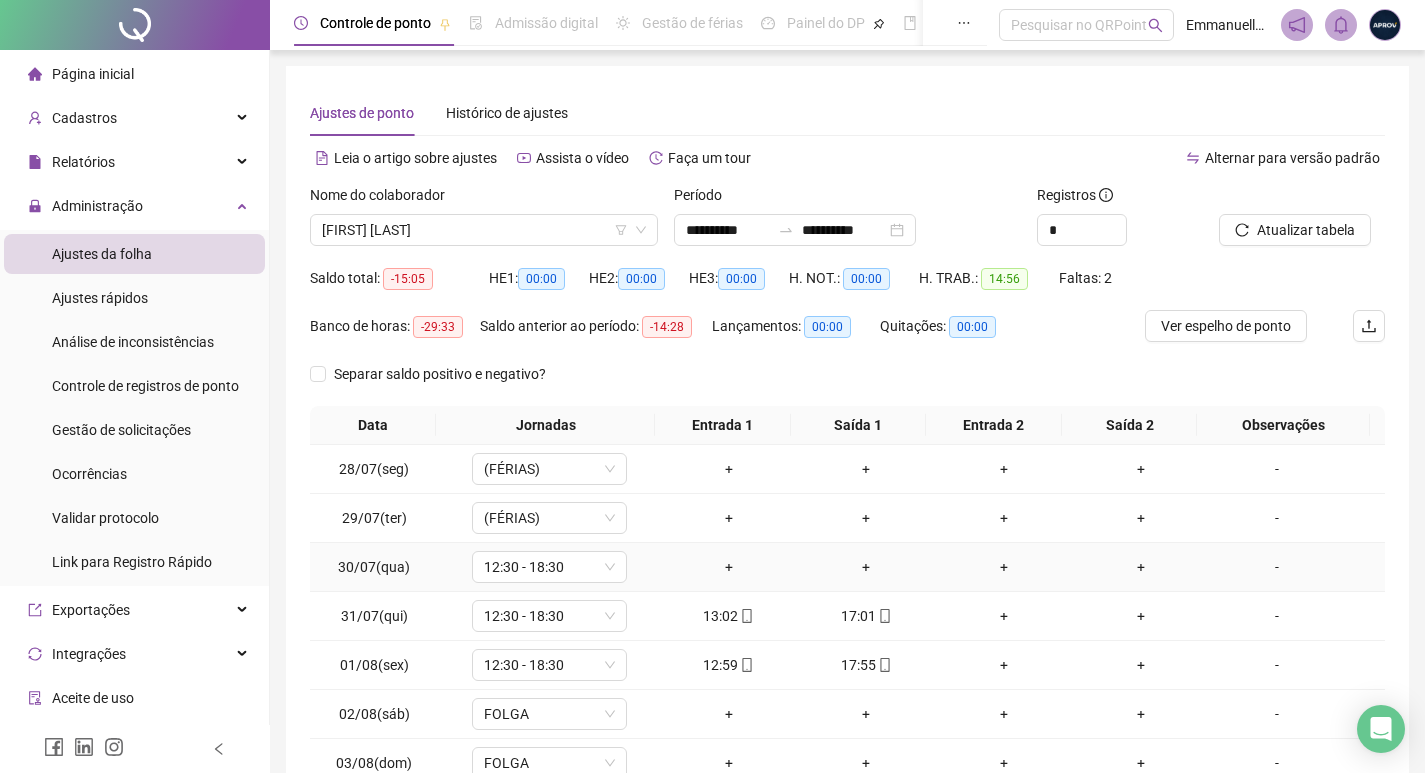 click on "-" at bounding box center [1277, 567] 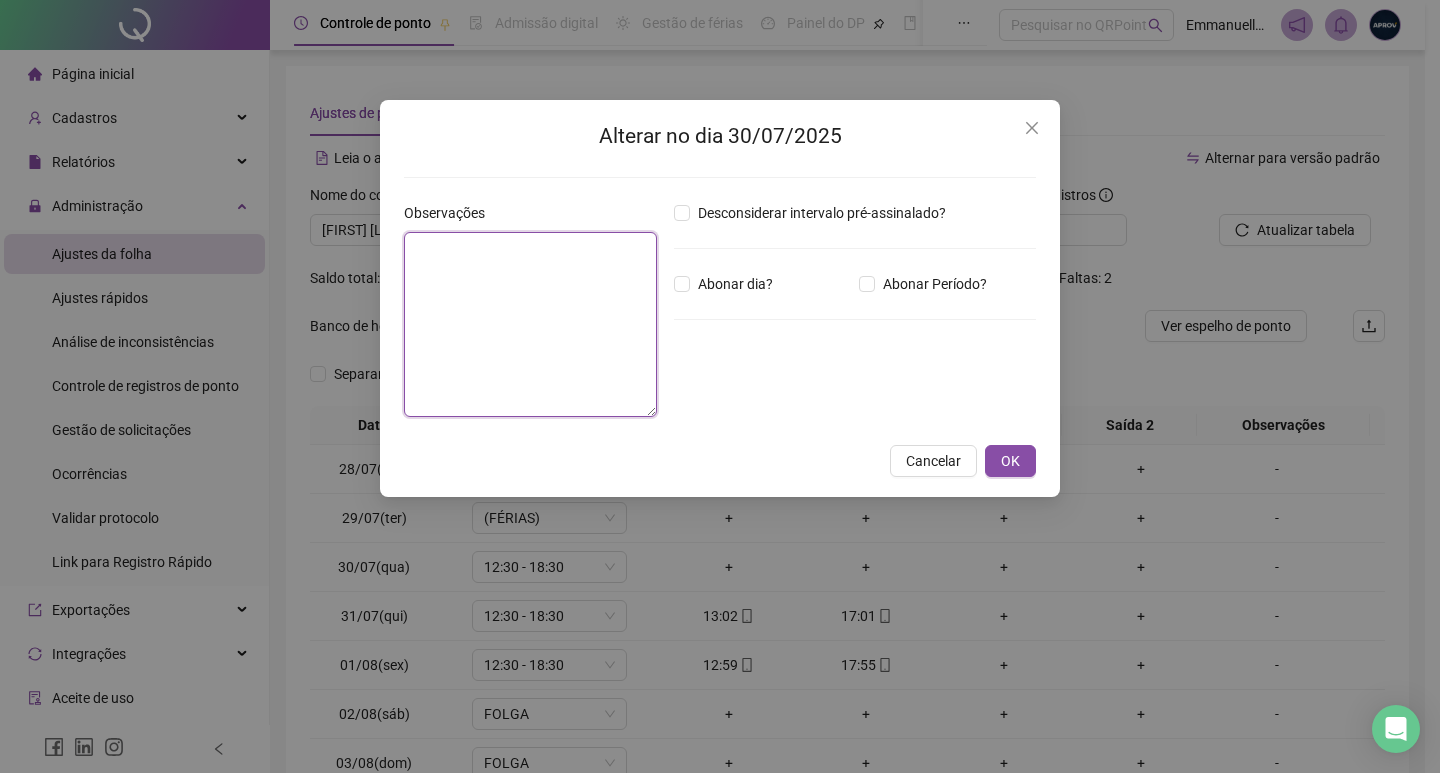 click at bounding box center [530, 324] 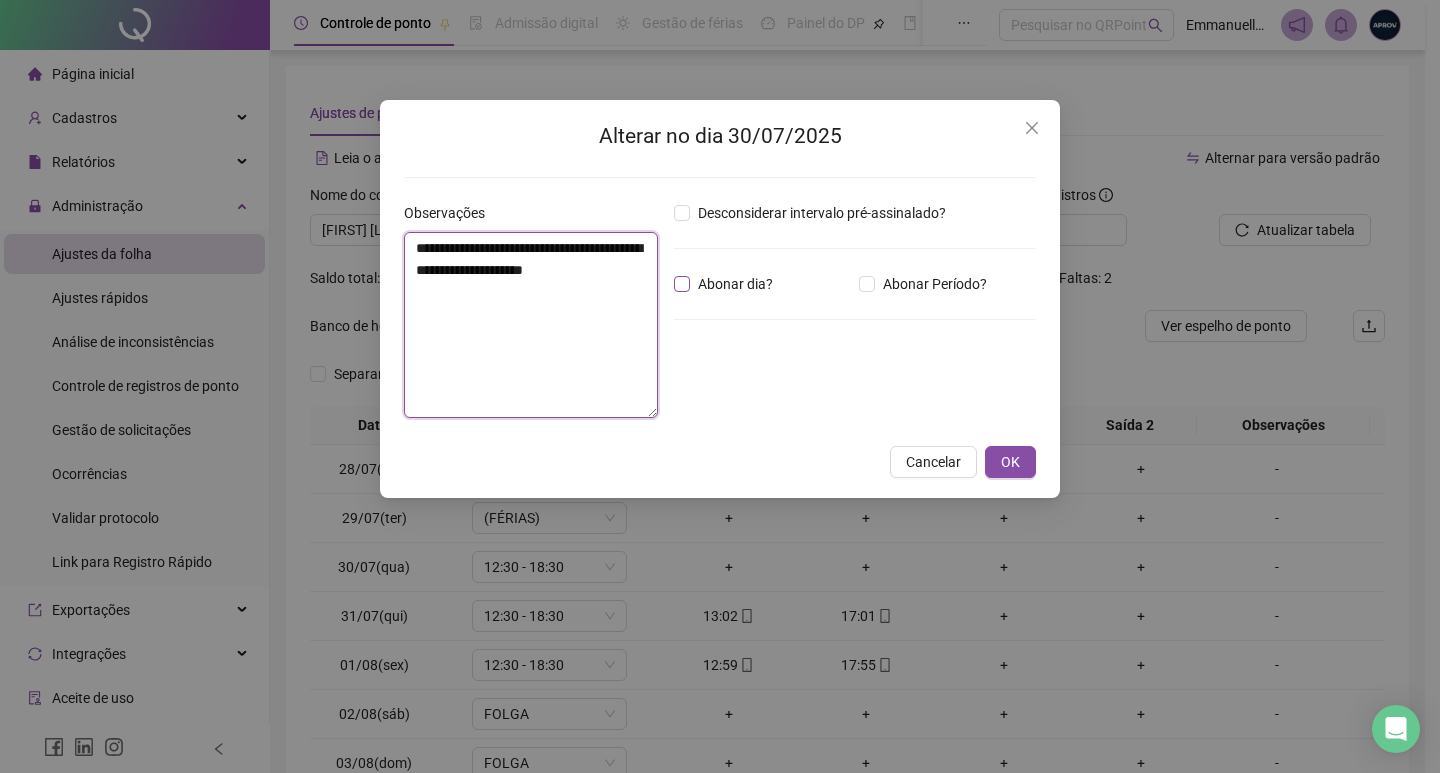 type on "**********" 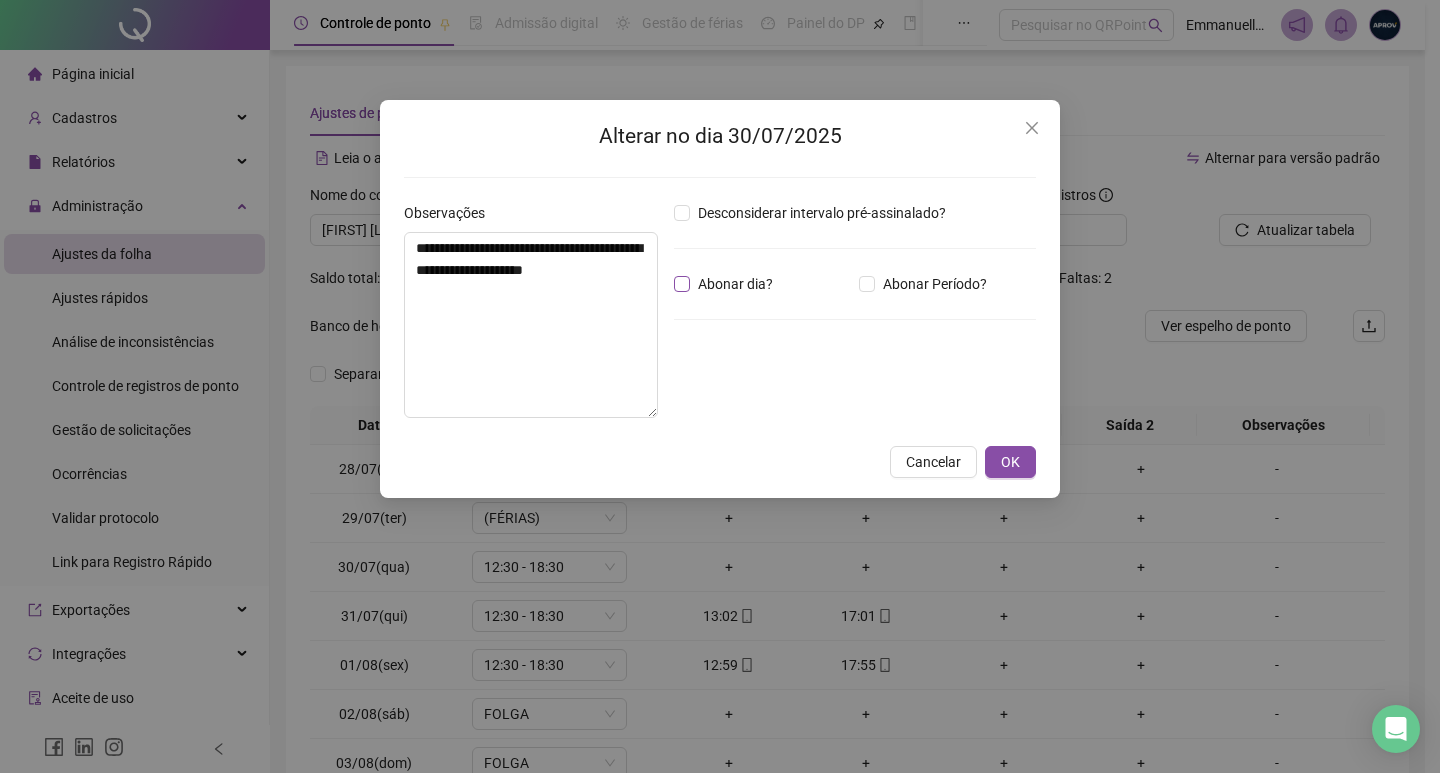 click on "Abonar dia?" at bounding box center [735, 284] 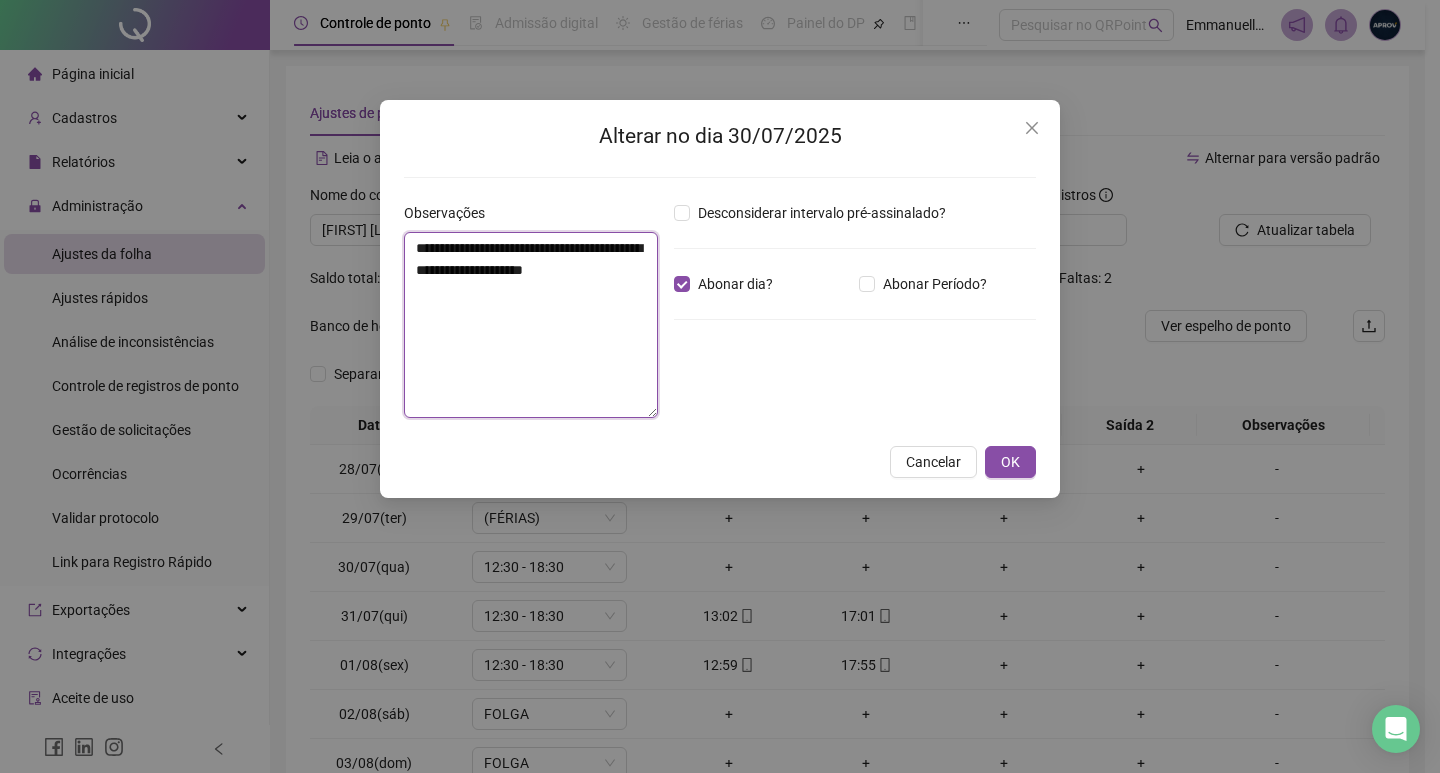 click on "**********" at bounding box center [531, 325] 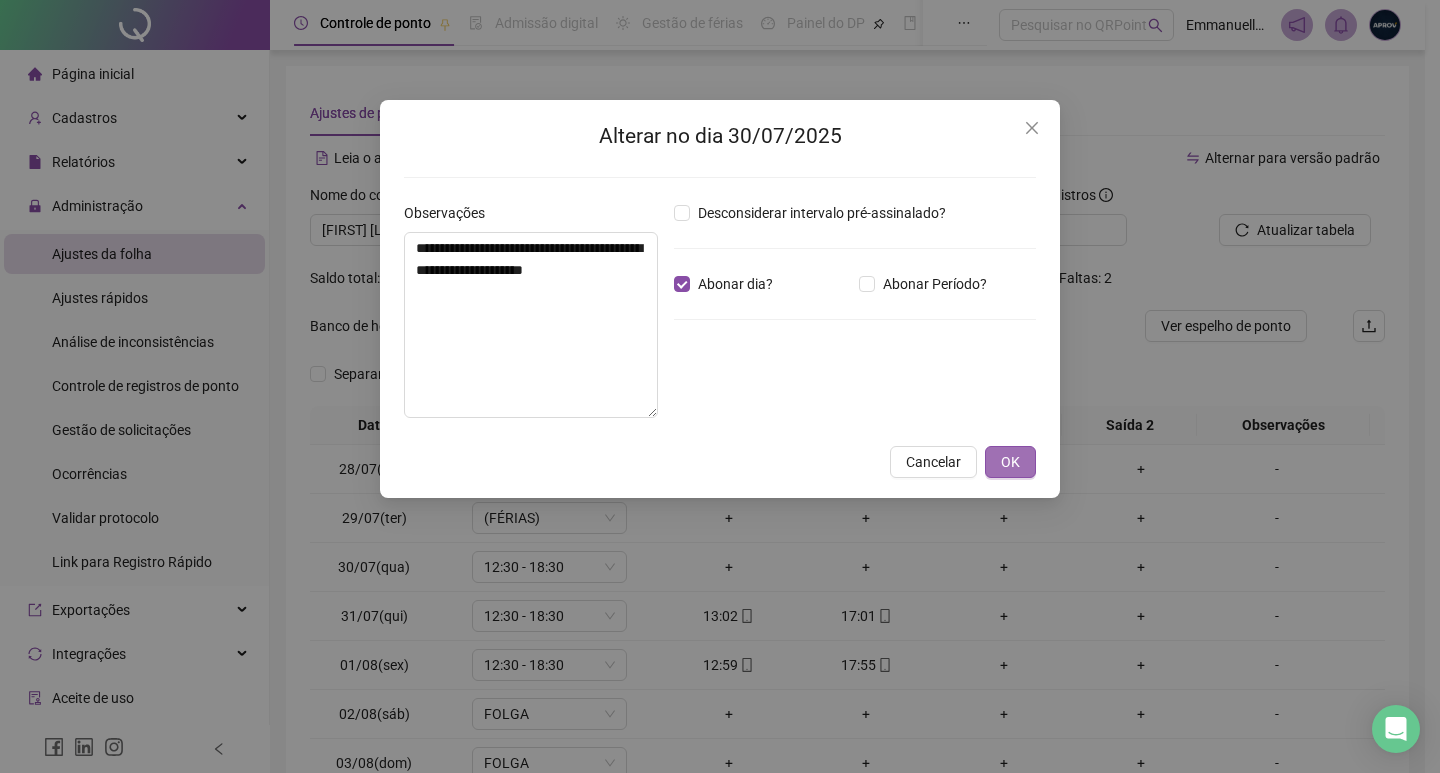 click on "OK" at bounding box center (1010, 462) 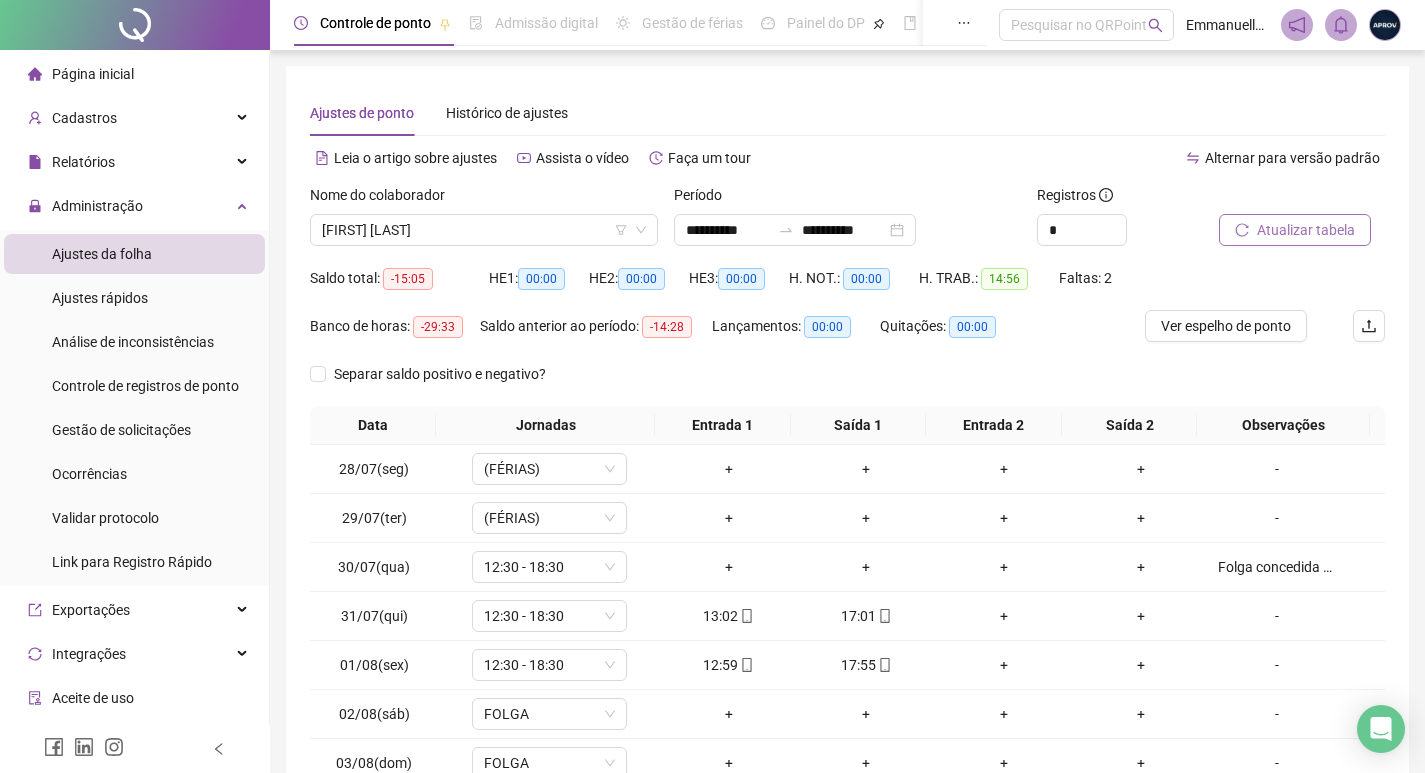 click on "Atualizar tabela" at bounding box center (1306, 230) 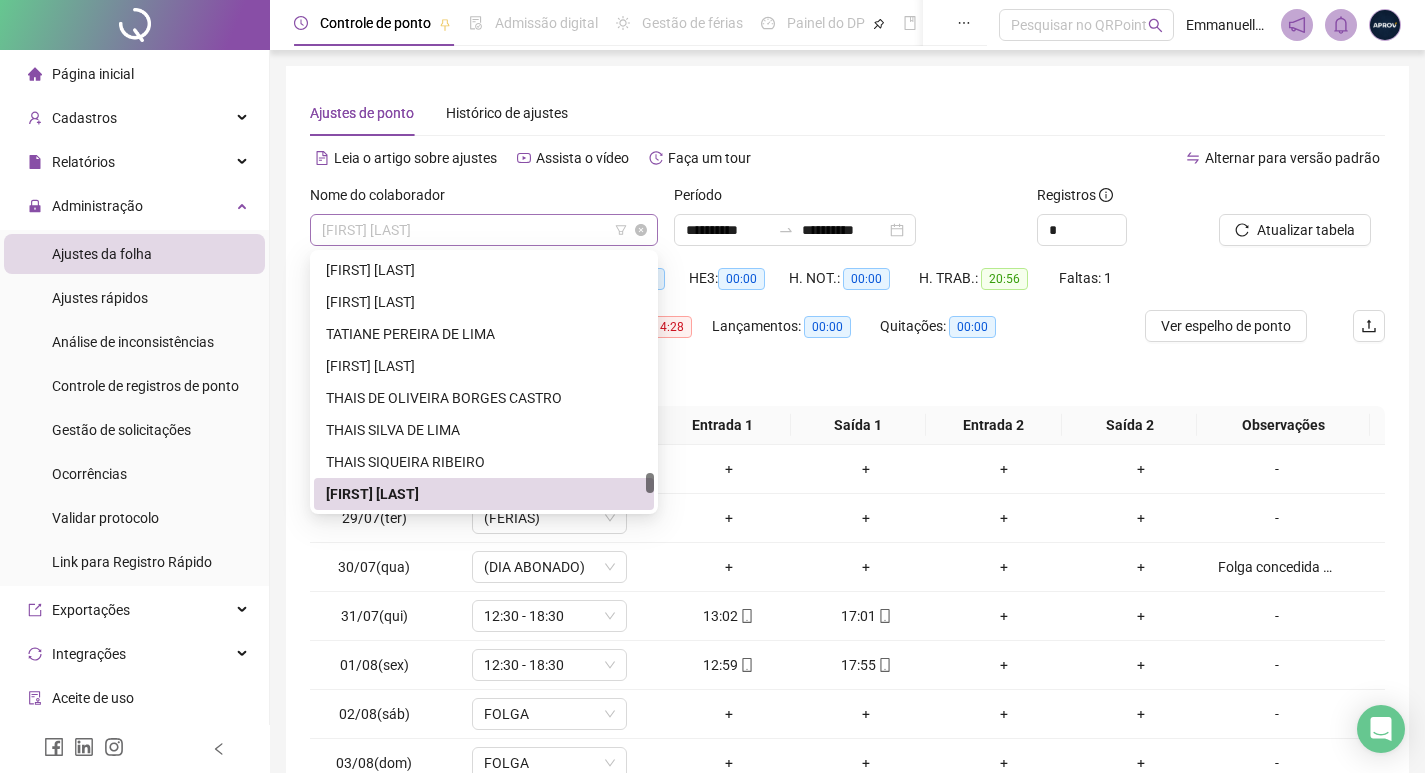 click on "[FIRST] [LAST]" at bounding box center (484, 230) 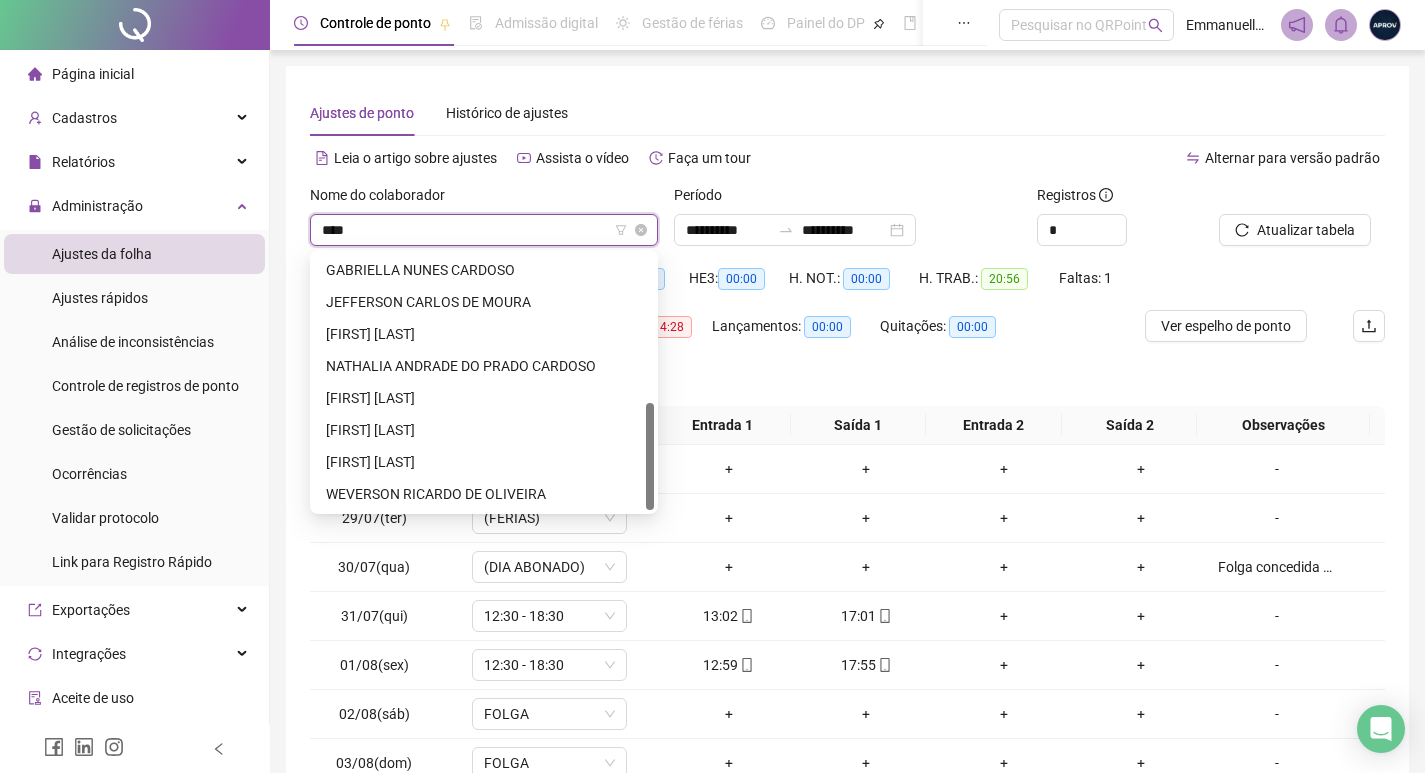 scroll, scrollTop: 0, scrollLeft: 0, axis: both 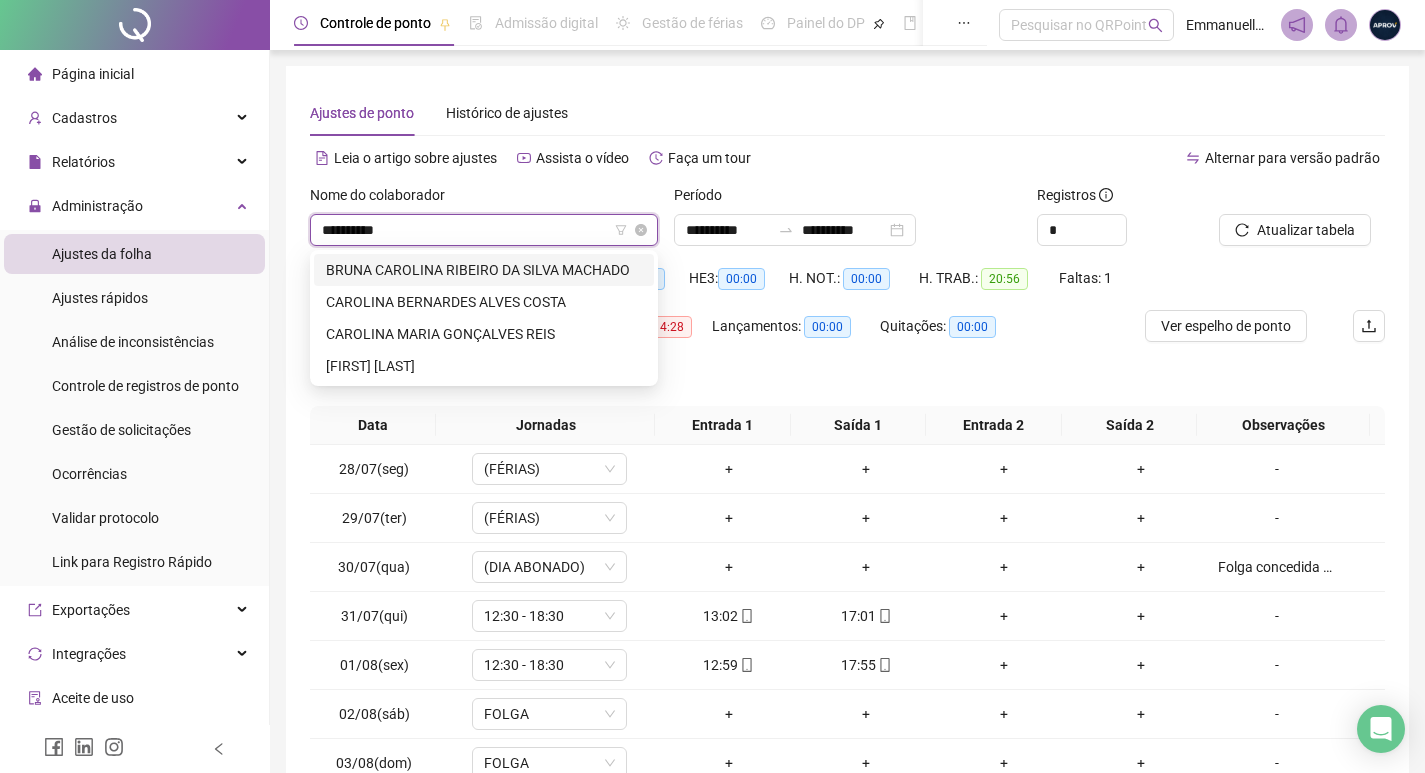 type on "**********" 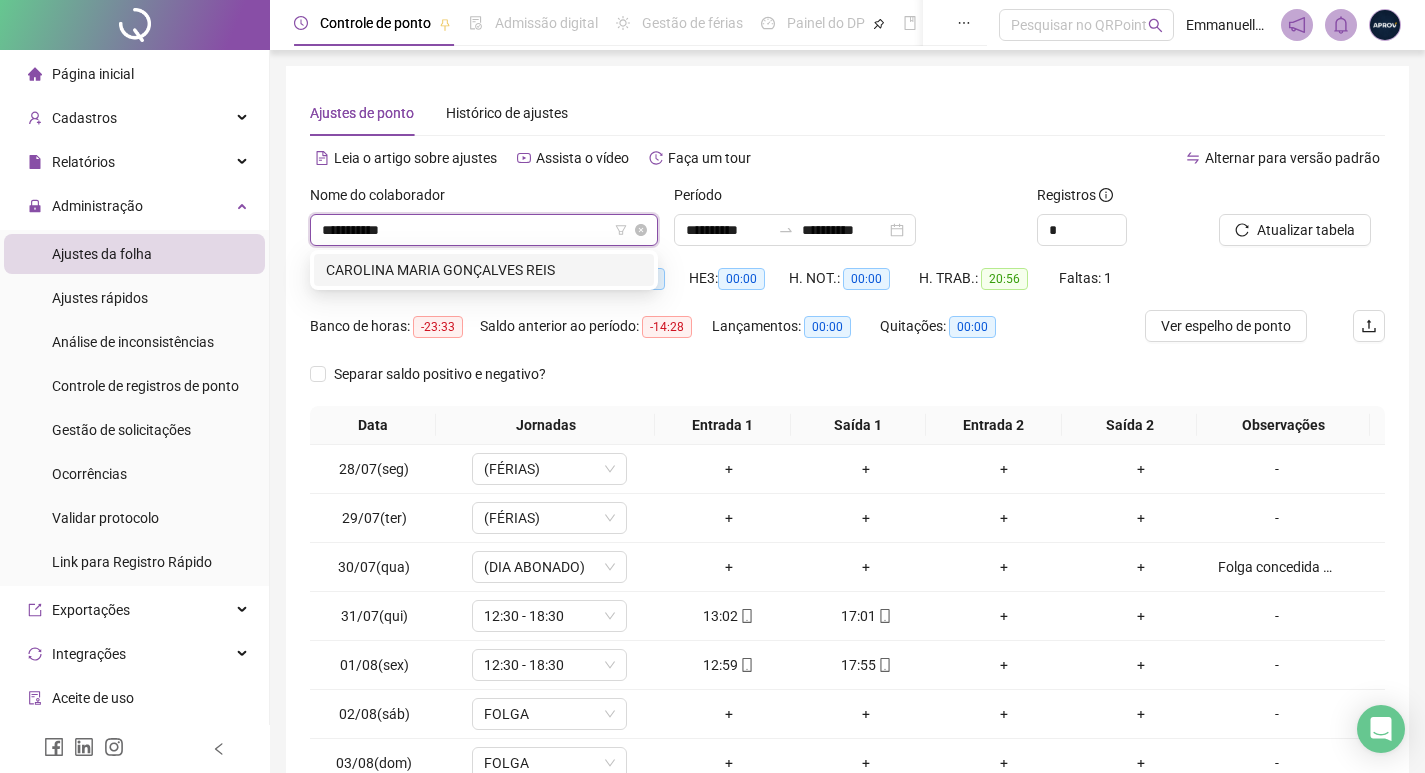 type 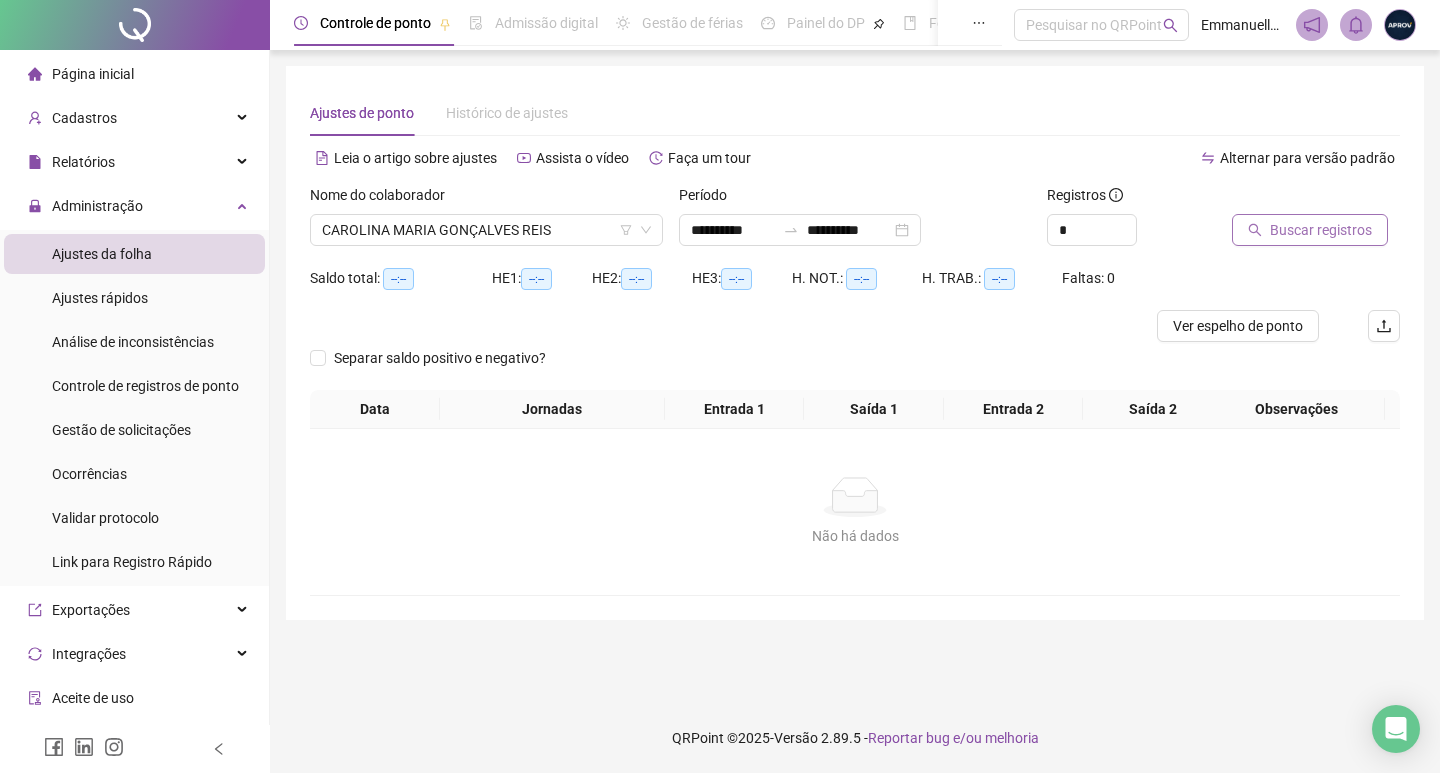 click on "Buscar registros" at bounding box center (1321, 230) 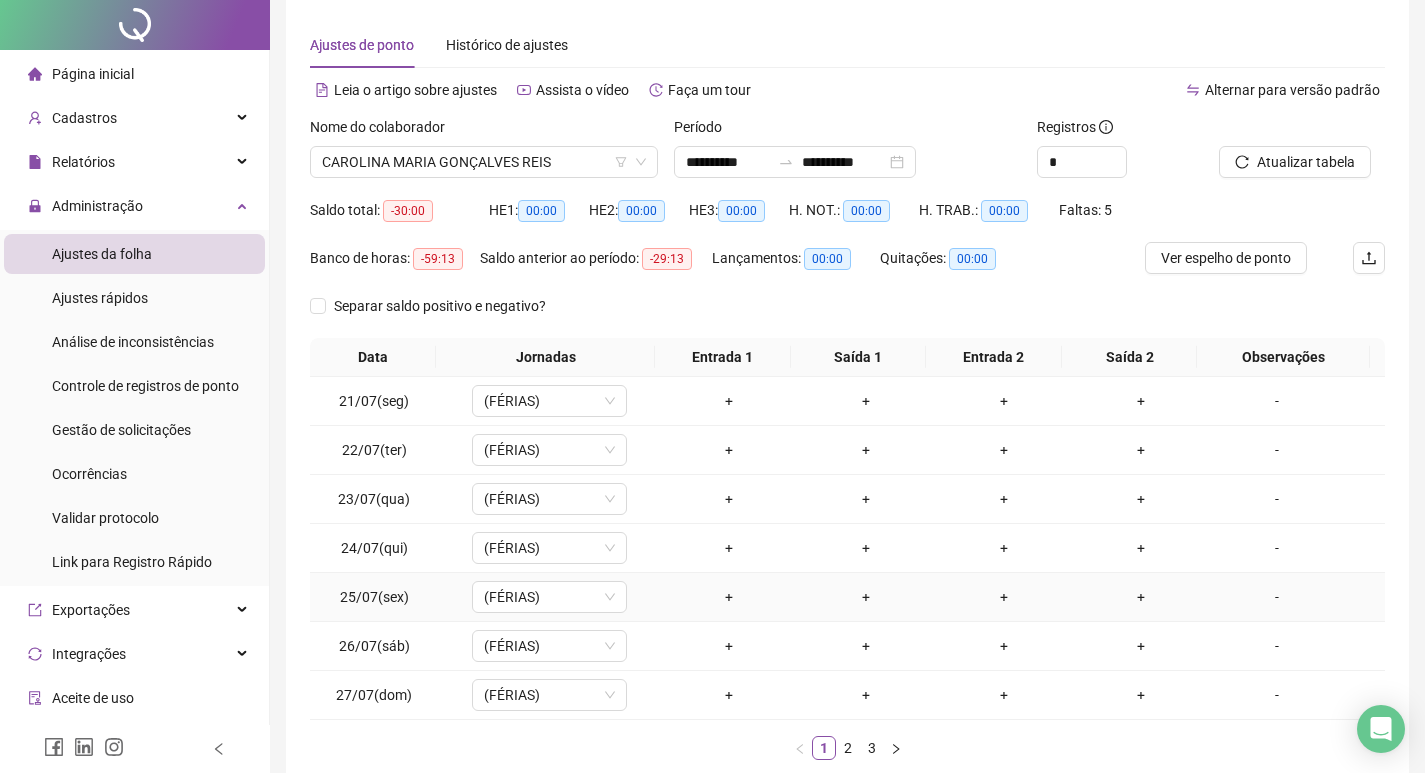 scroll, scrollTop: 181, scrollLeft: 0, axis: vertical 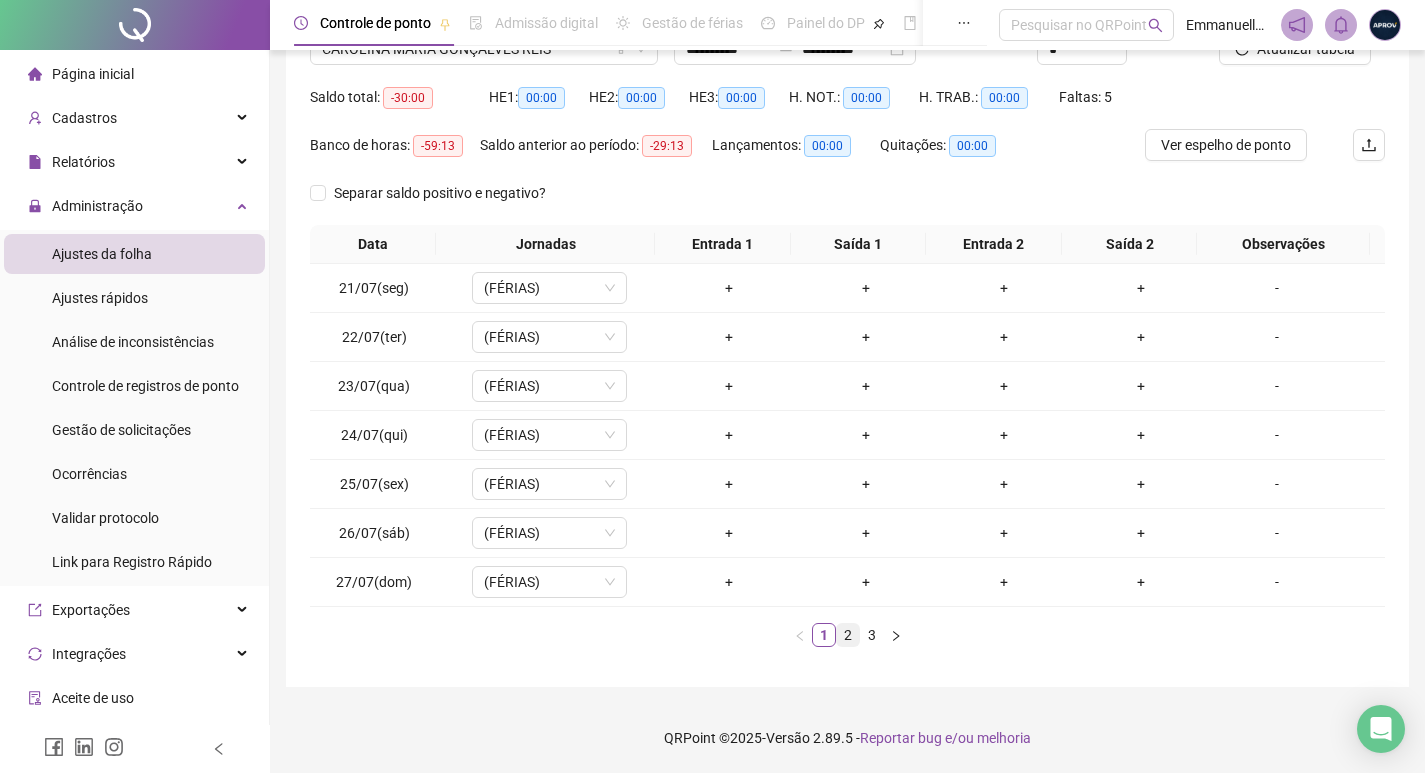 click on "2" at bounding box center (848, 635) 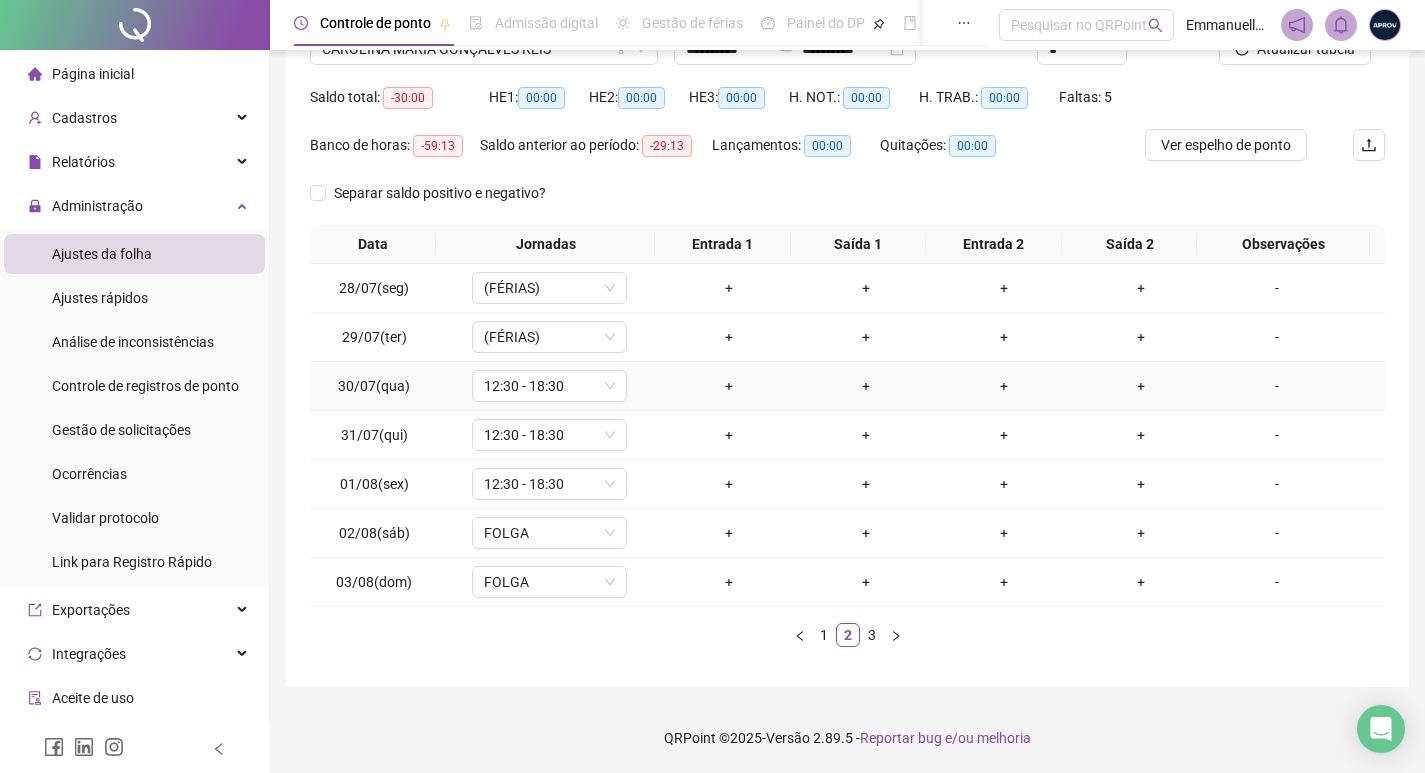 click on "-" at bounding box center [1277, 386] 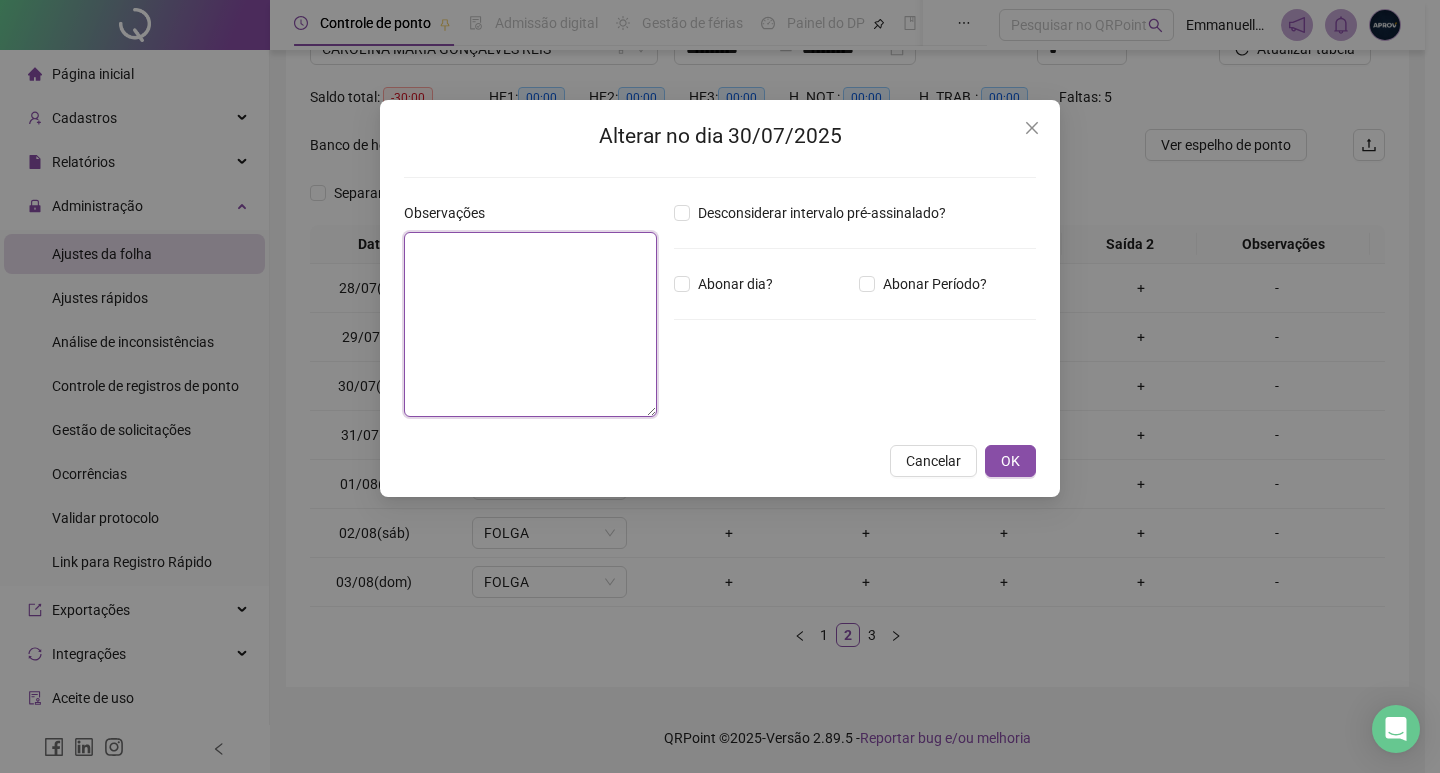 drag, startPoint x: 645, startPoint y: 368, endPoint x: 741, endPoint y: 301, distance: 117.06836 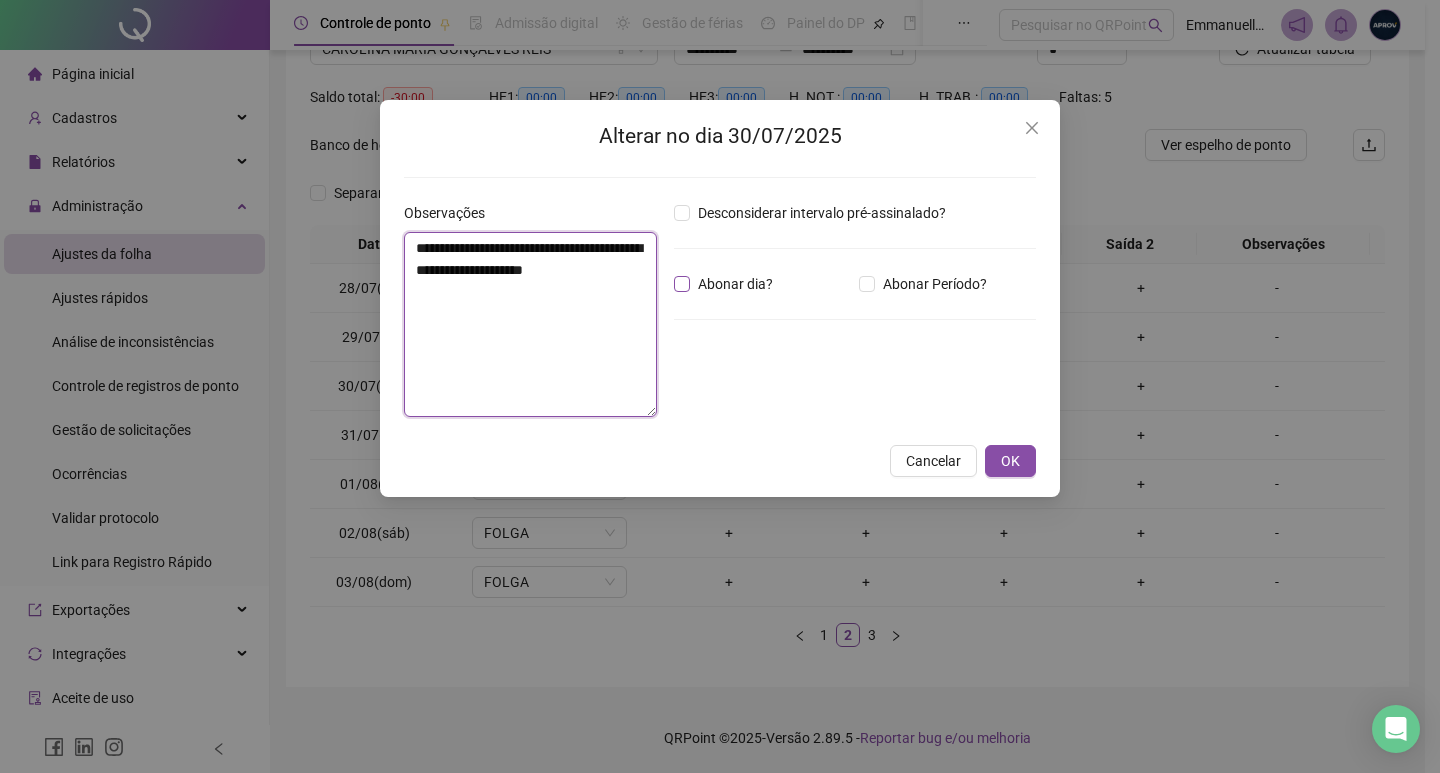 type on "**********" 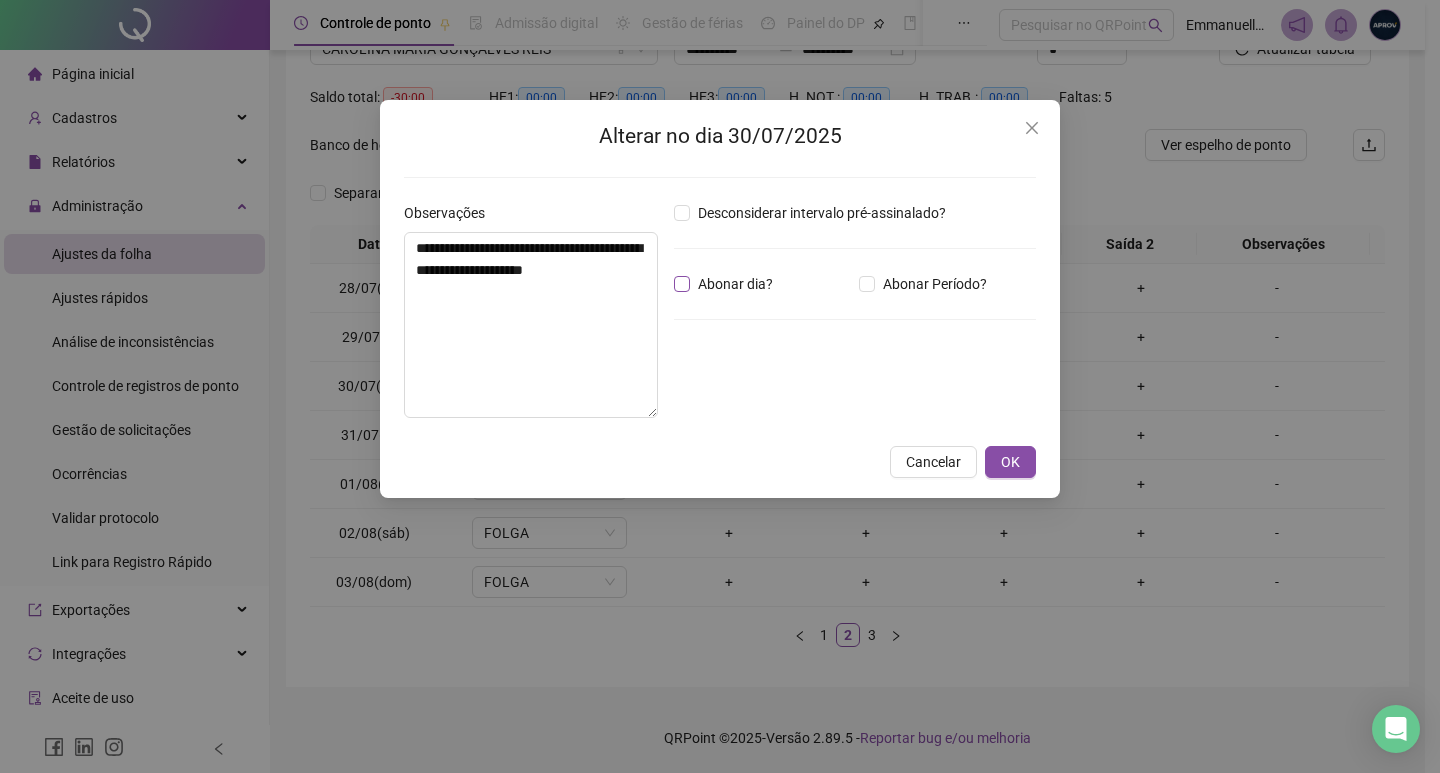 click on "Abonar dia?" at bounding box center [735, 284] 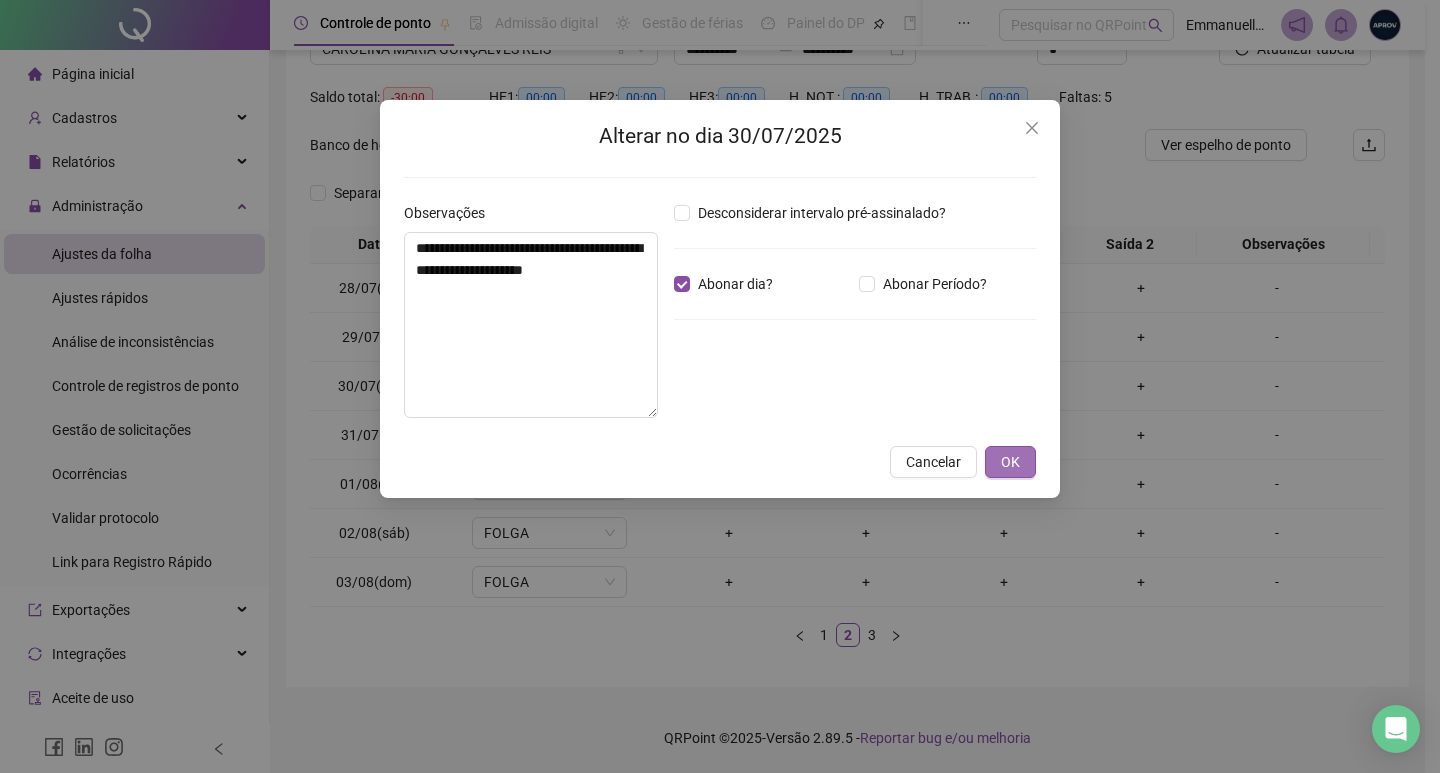 click on "OK" at bounding box center [1010, 462] 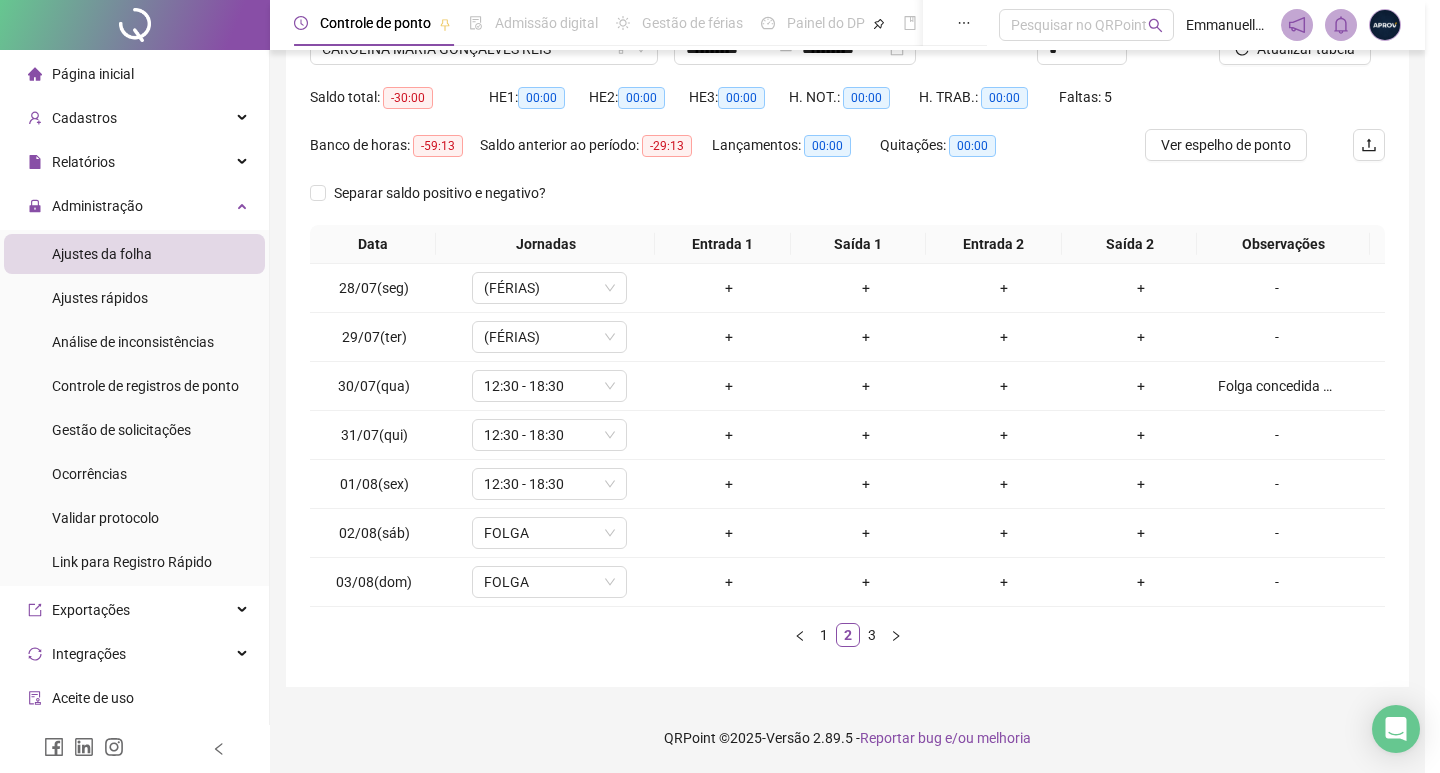 click on "**********" at bounding box center (720, 386) 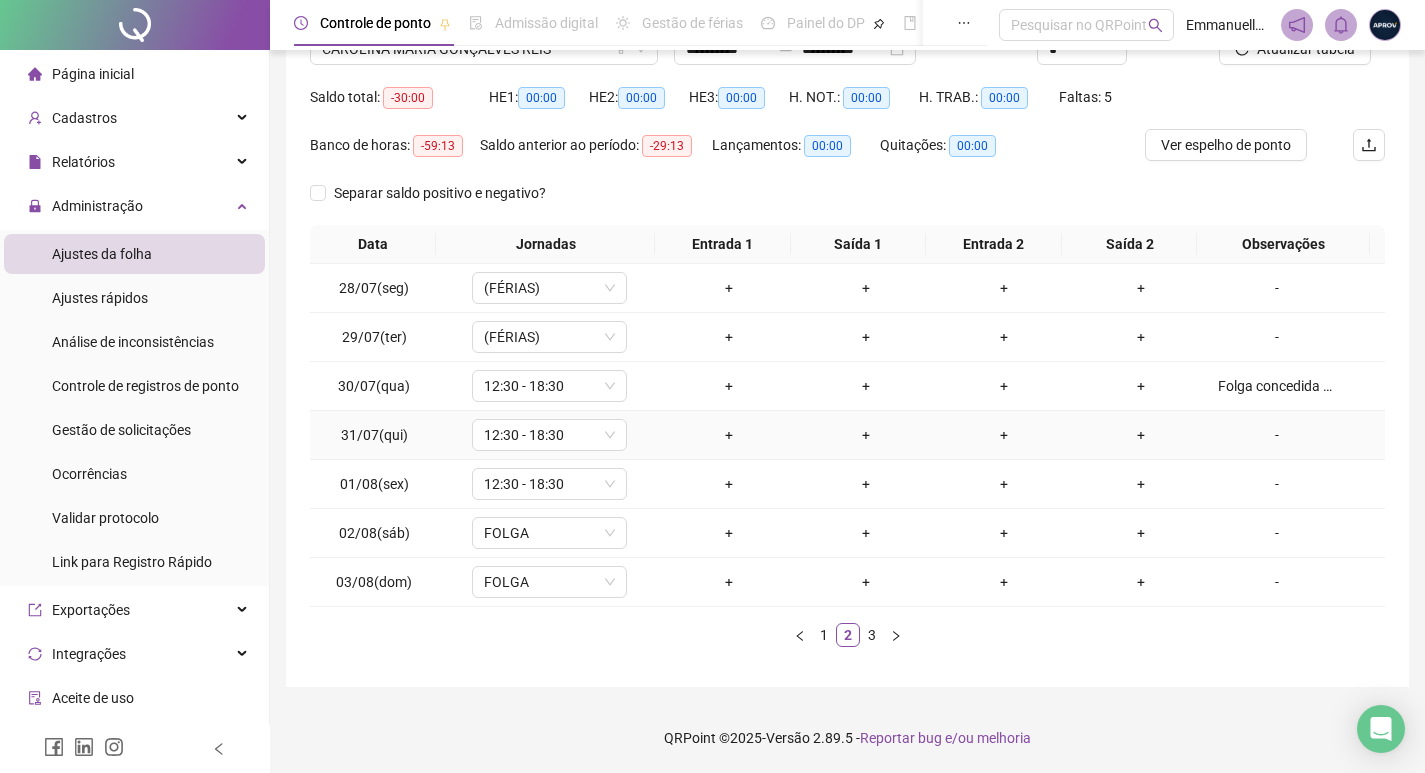 click on "-" at bounding box center [1277, 435] 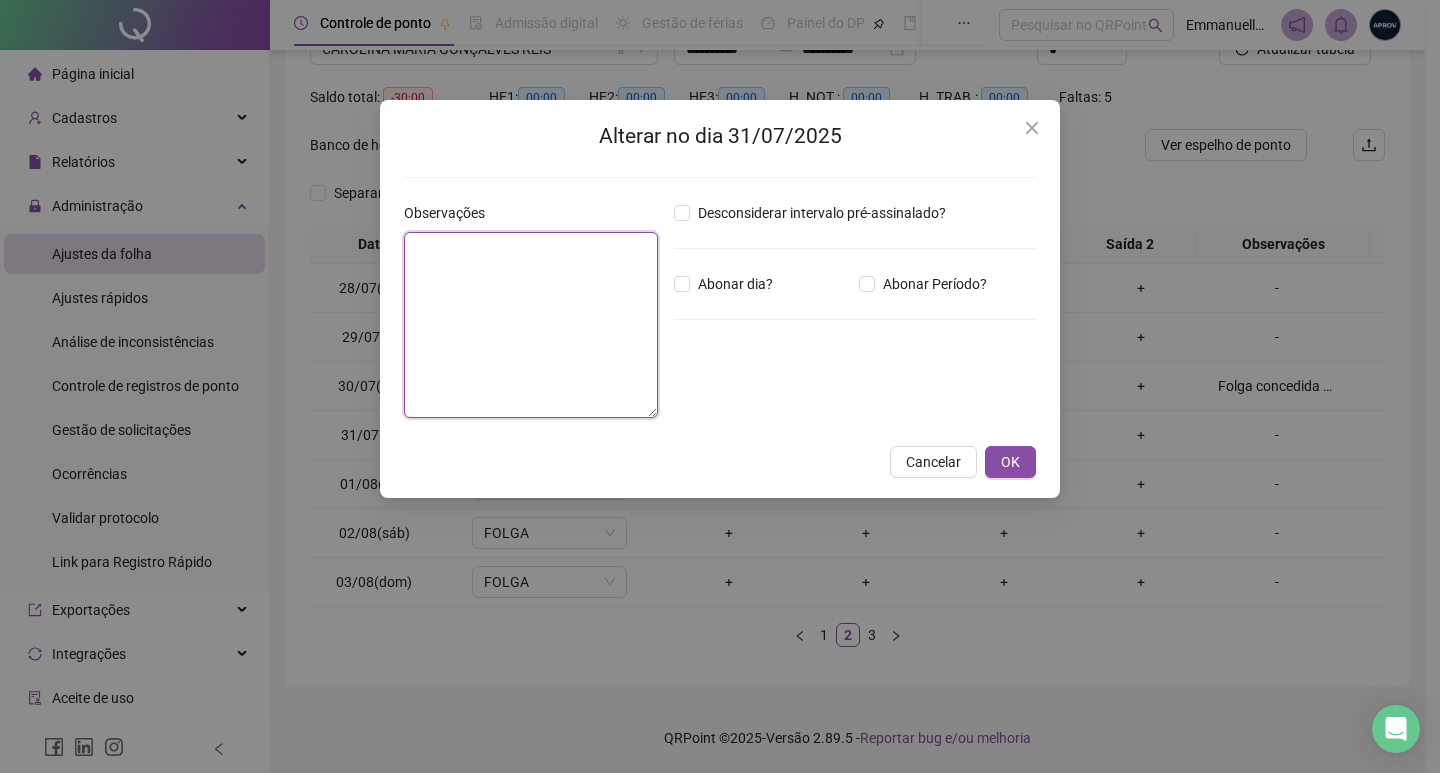 click at bounding box center [531, 325] 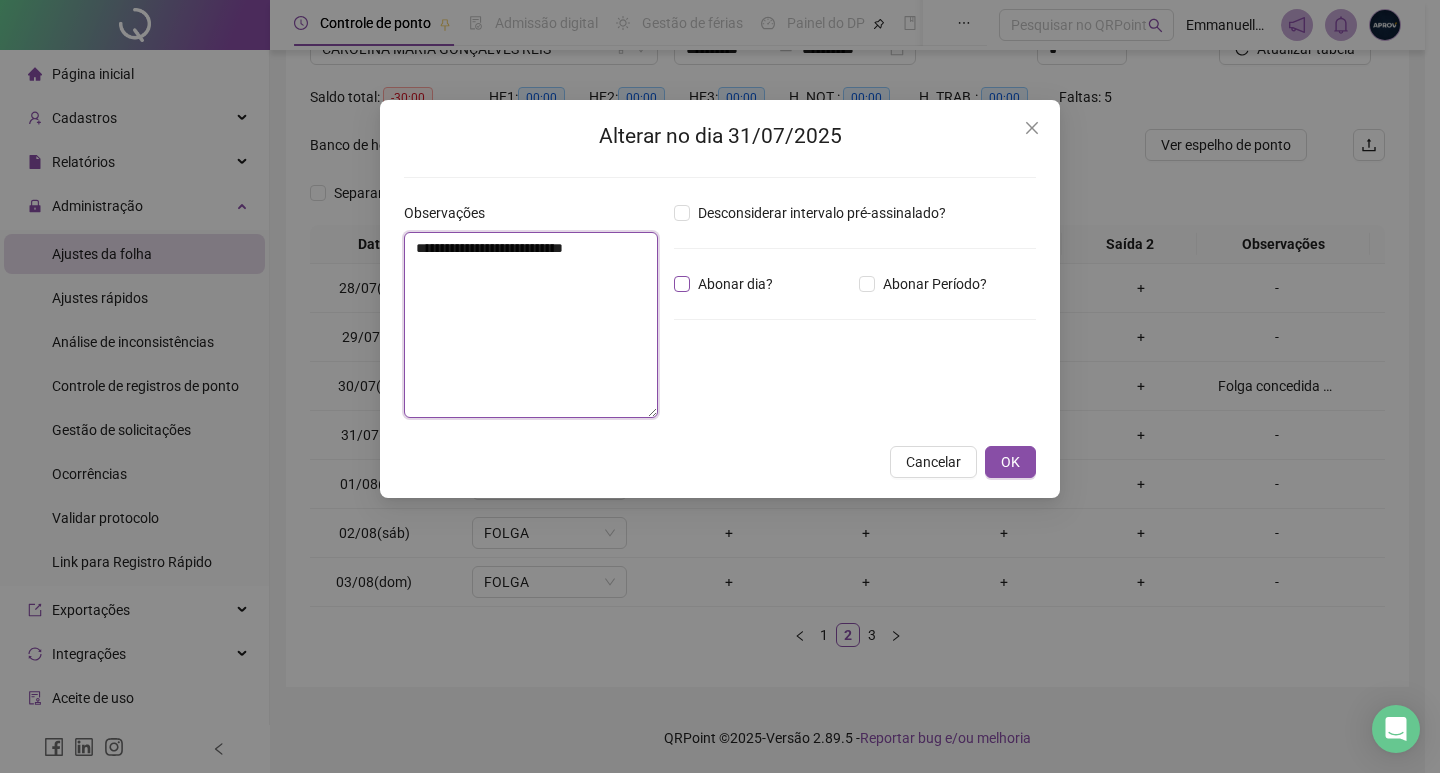 type on "**********" 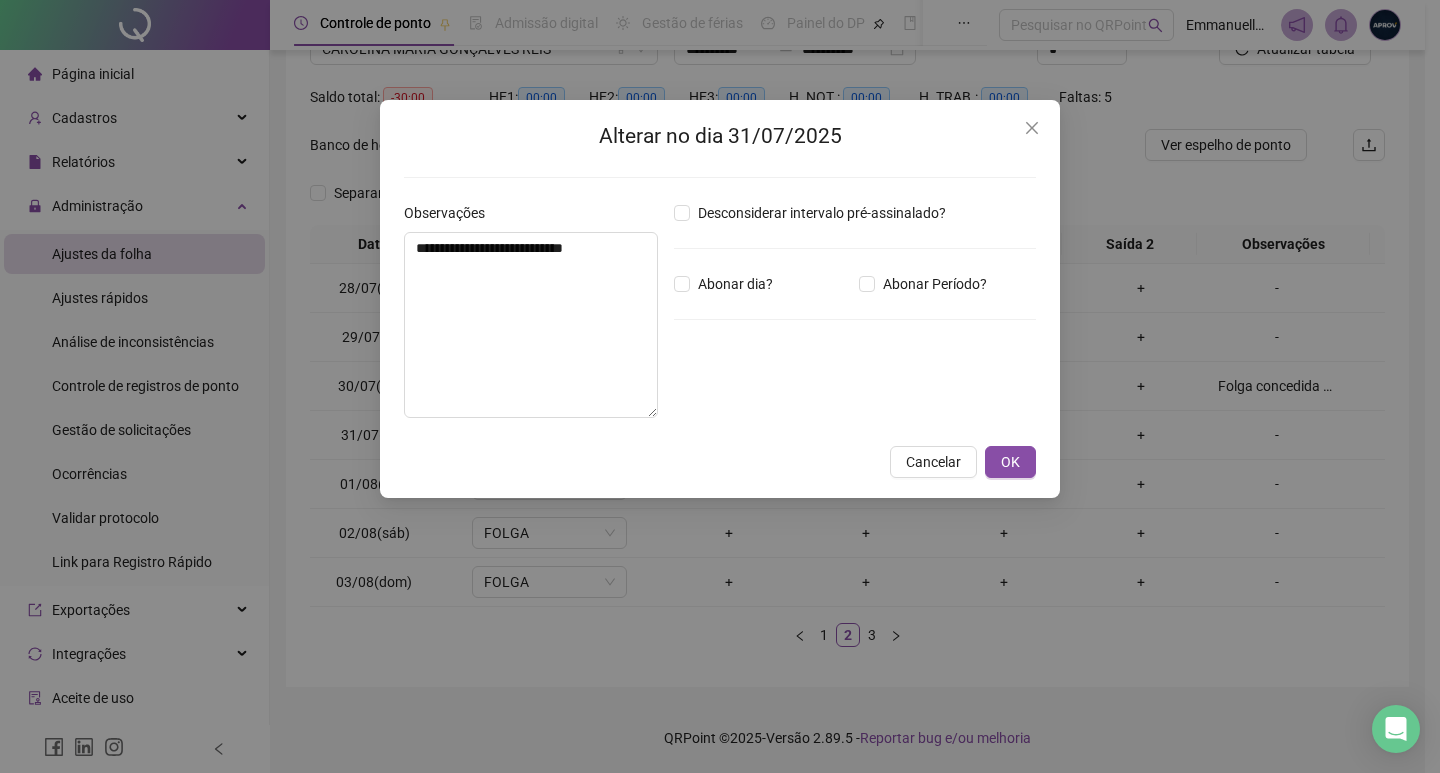 drag, startPoint x: 771, startPoint y: 287, endPoint x: 864, endPoint y: 377, distance: 129.41792 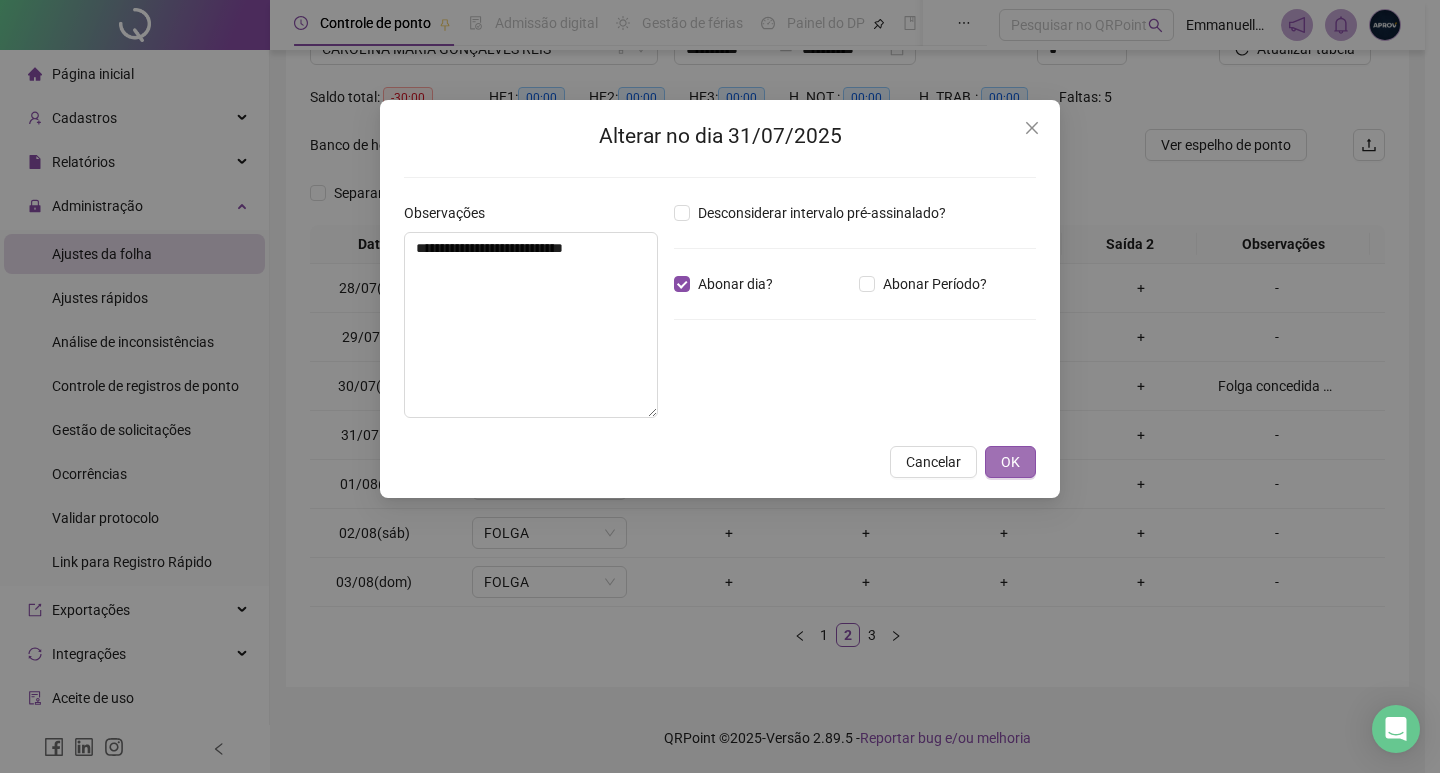 click on "OK" at bounding box center (1010, 462) 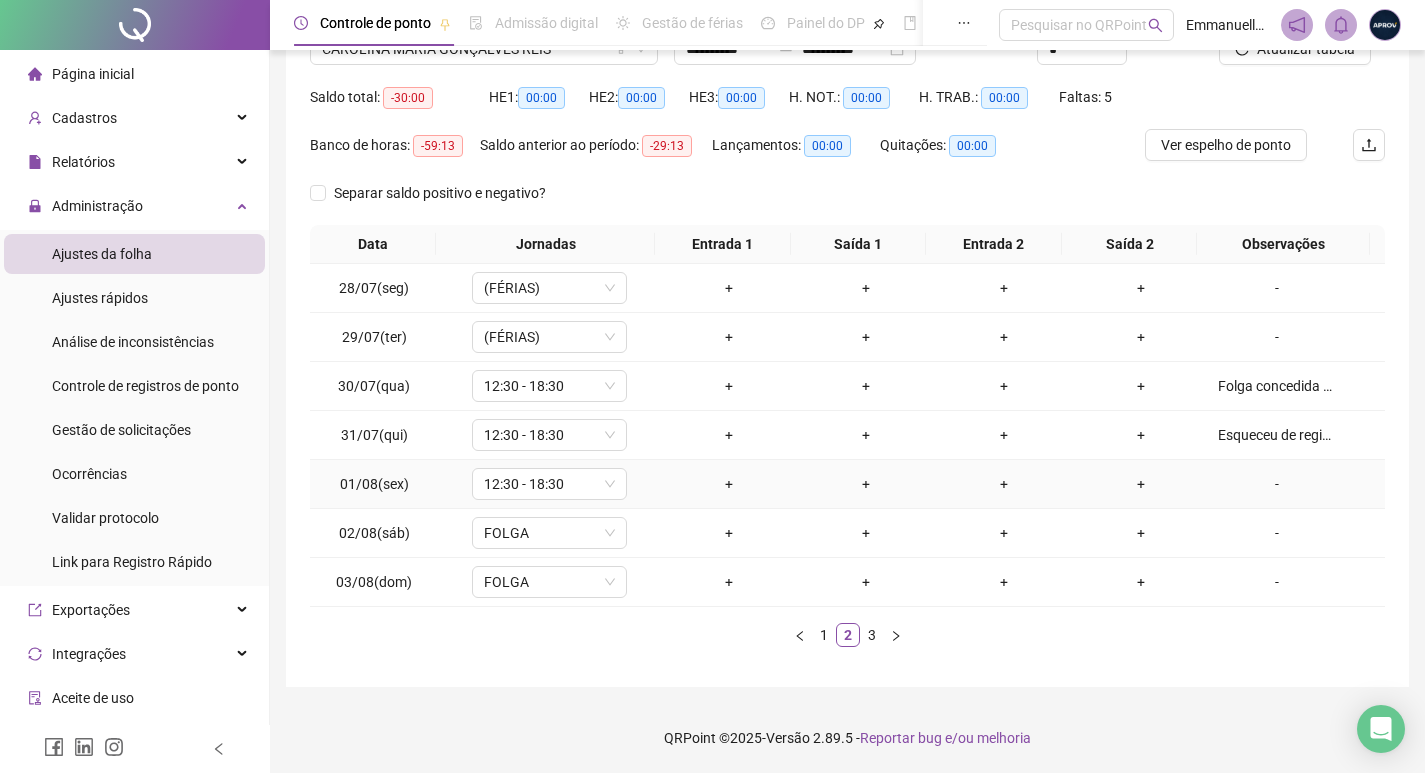click on "-" at bounding box center [1277, 484] 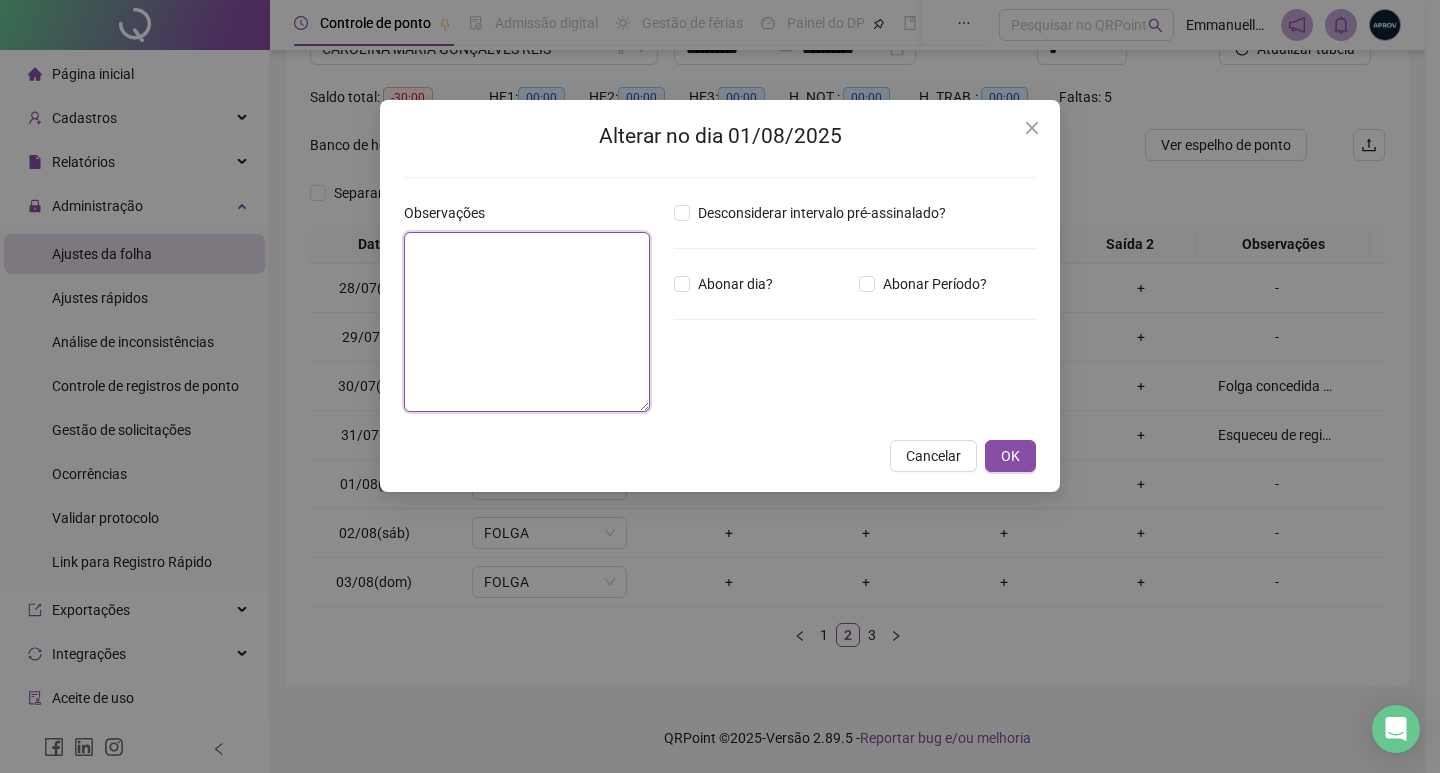click at bounding box center (527, 322) 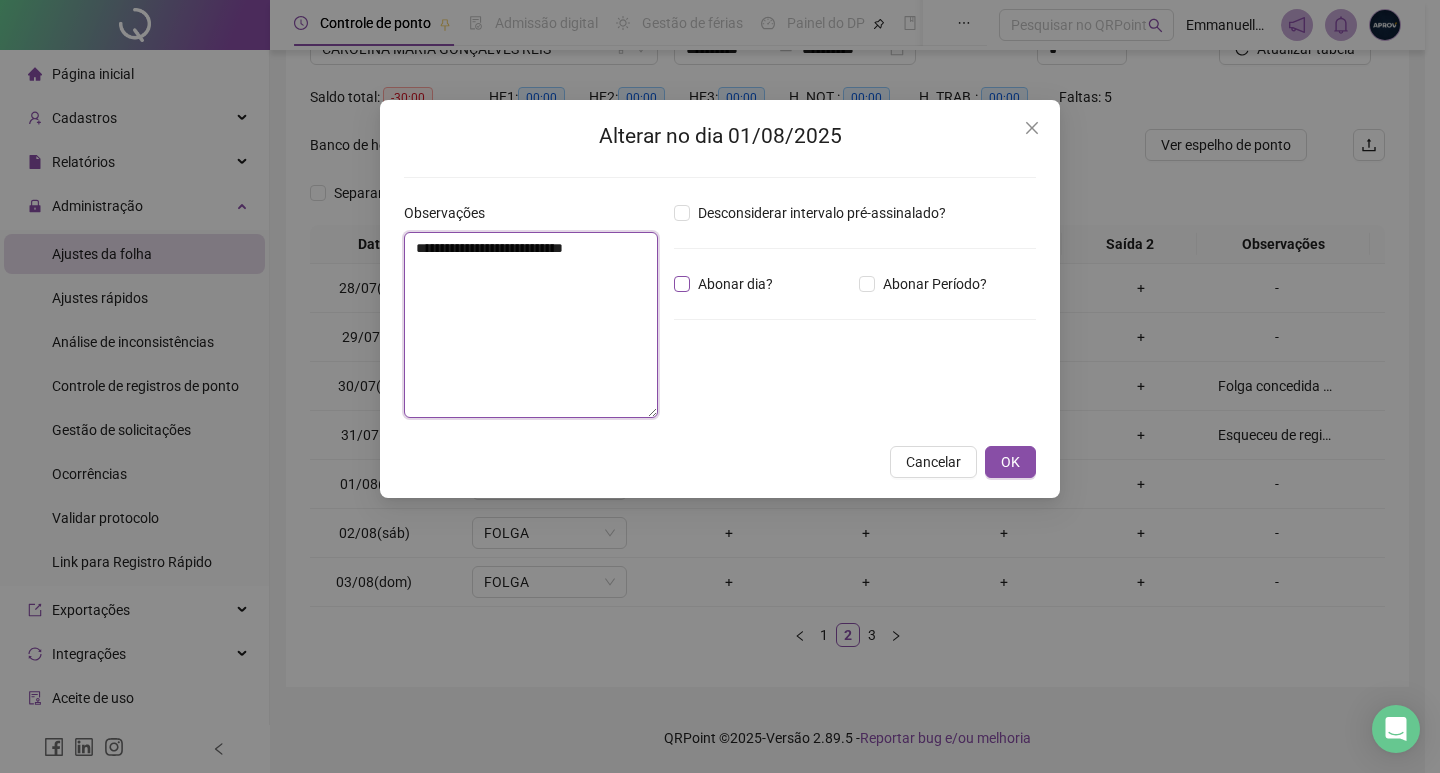 type on "**********" 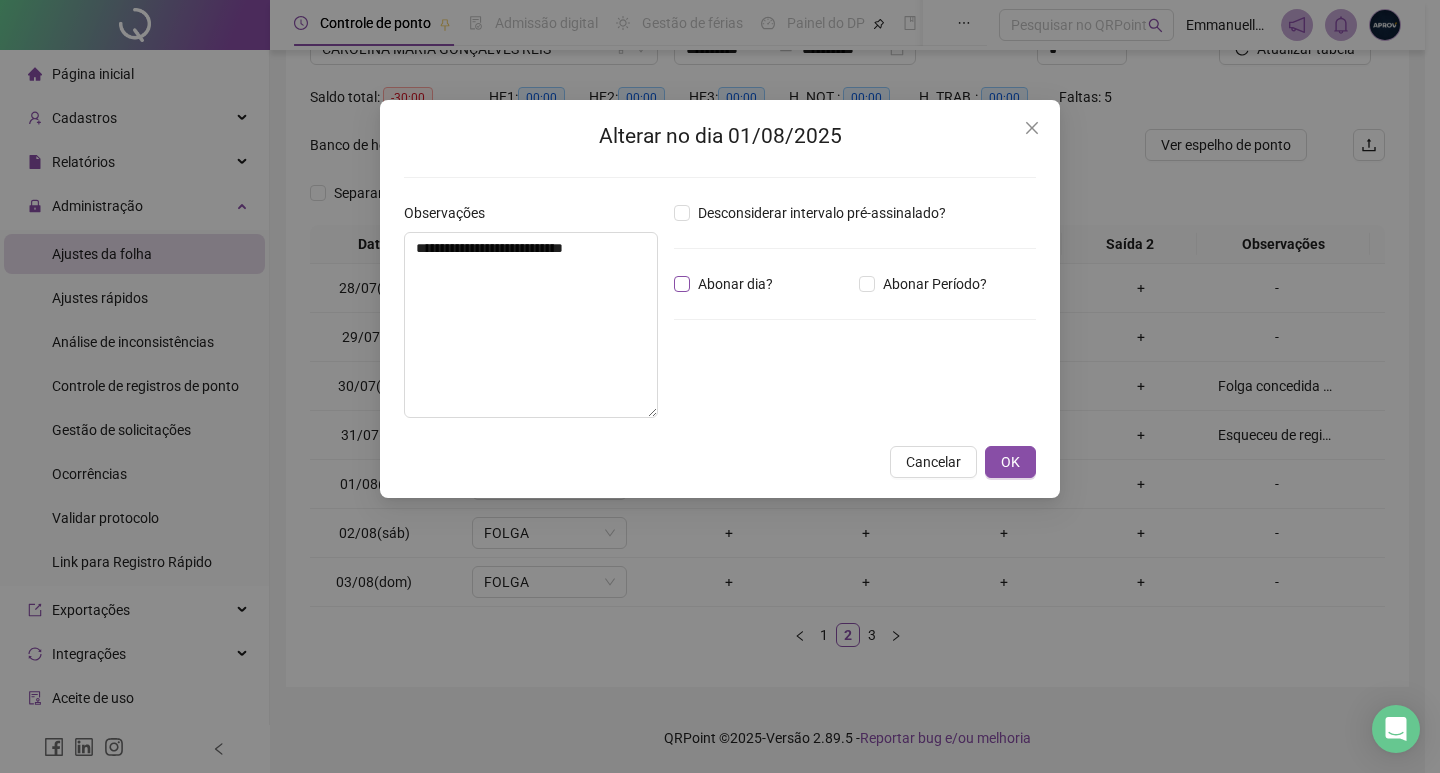 click on "Abonar dia?" at bounding box center [735, 284] 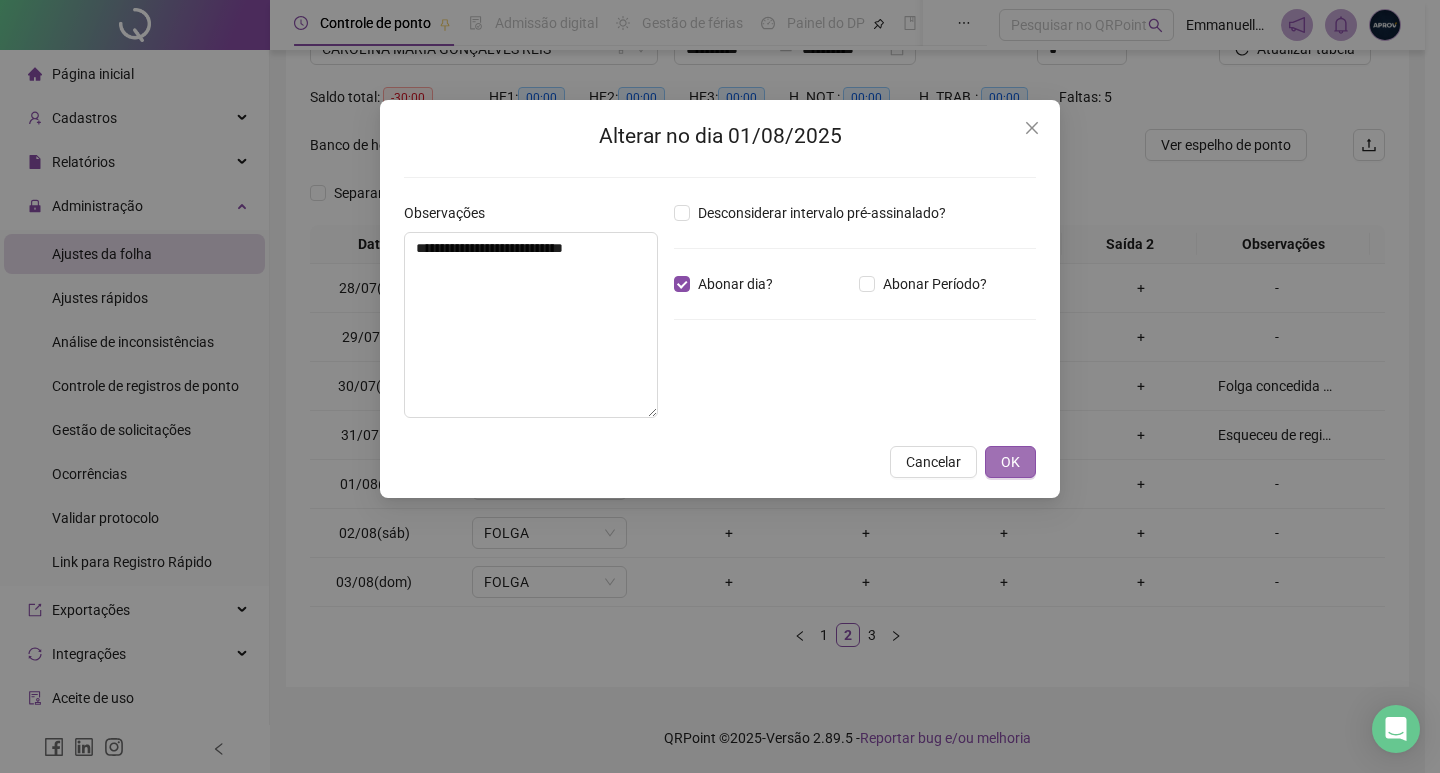 click on "OK" at bounding box center [1010, 462] 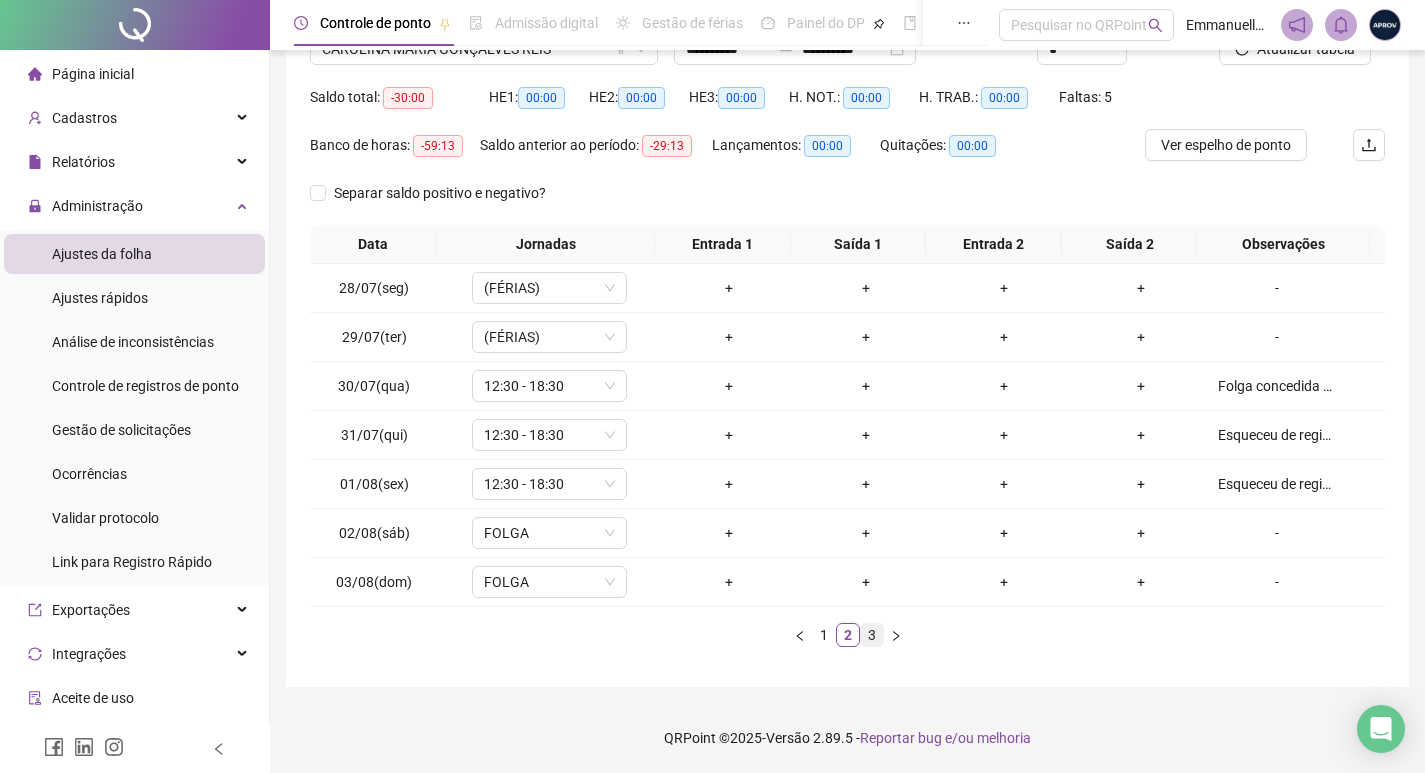 click on "3" at bounding box center [872, 635] 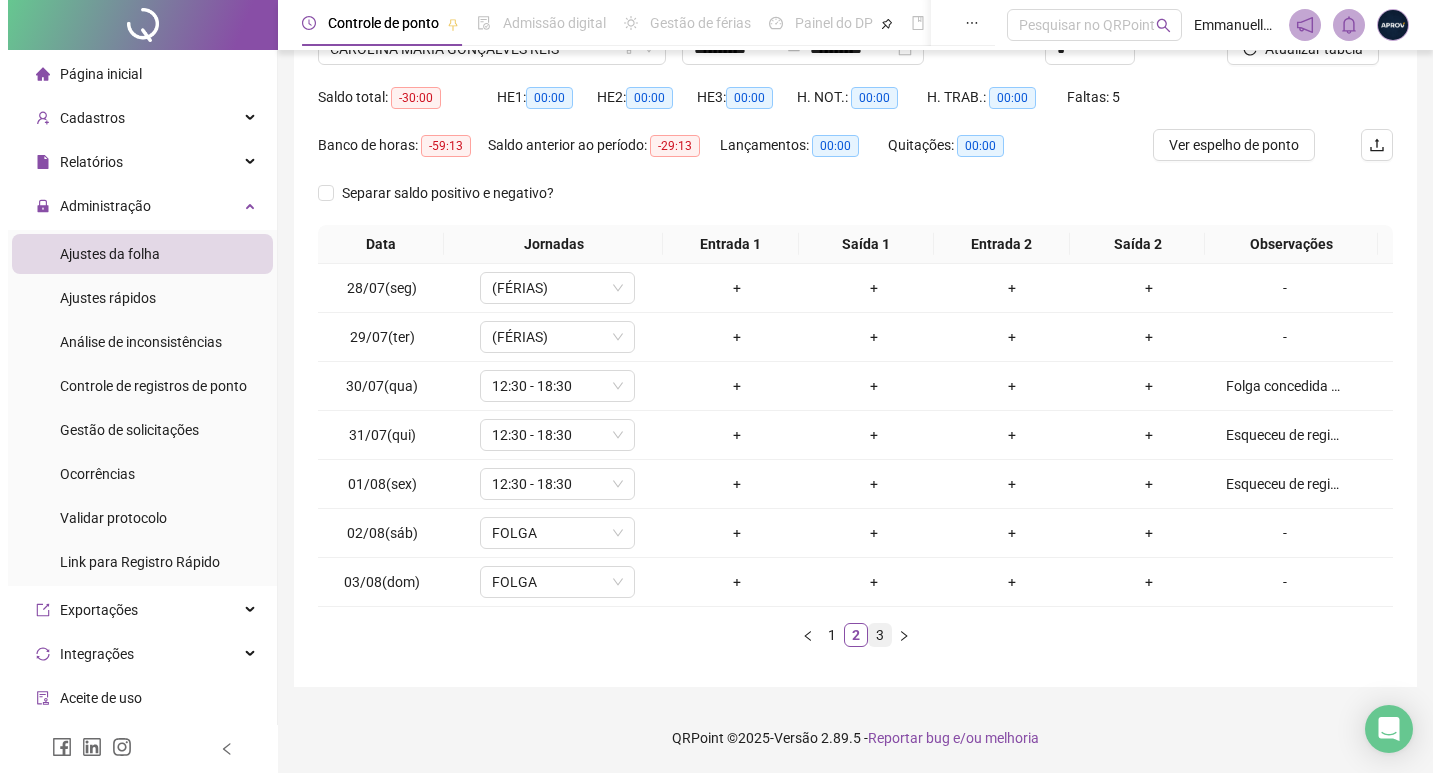 scroll, scrollTop: 0, scrollLeft: 0, axis: both 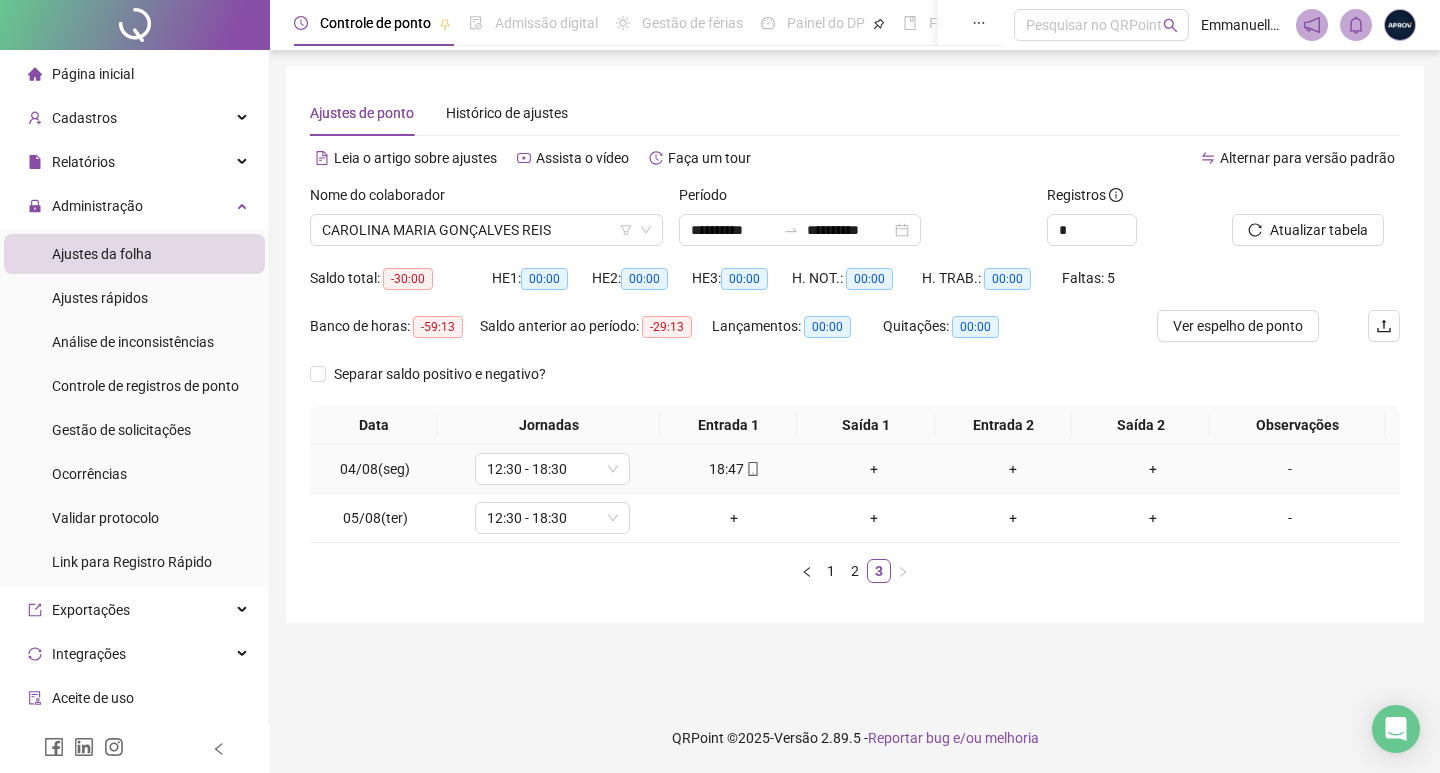 click on "+" at bounding box center [874, 469] 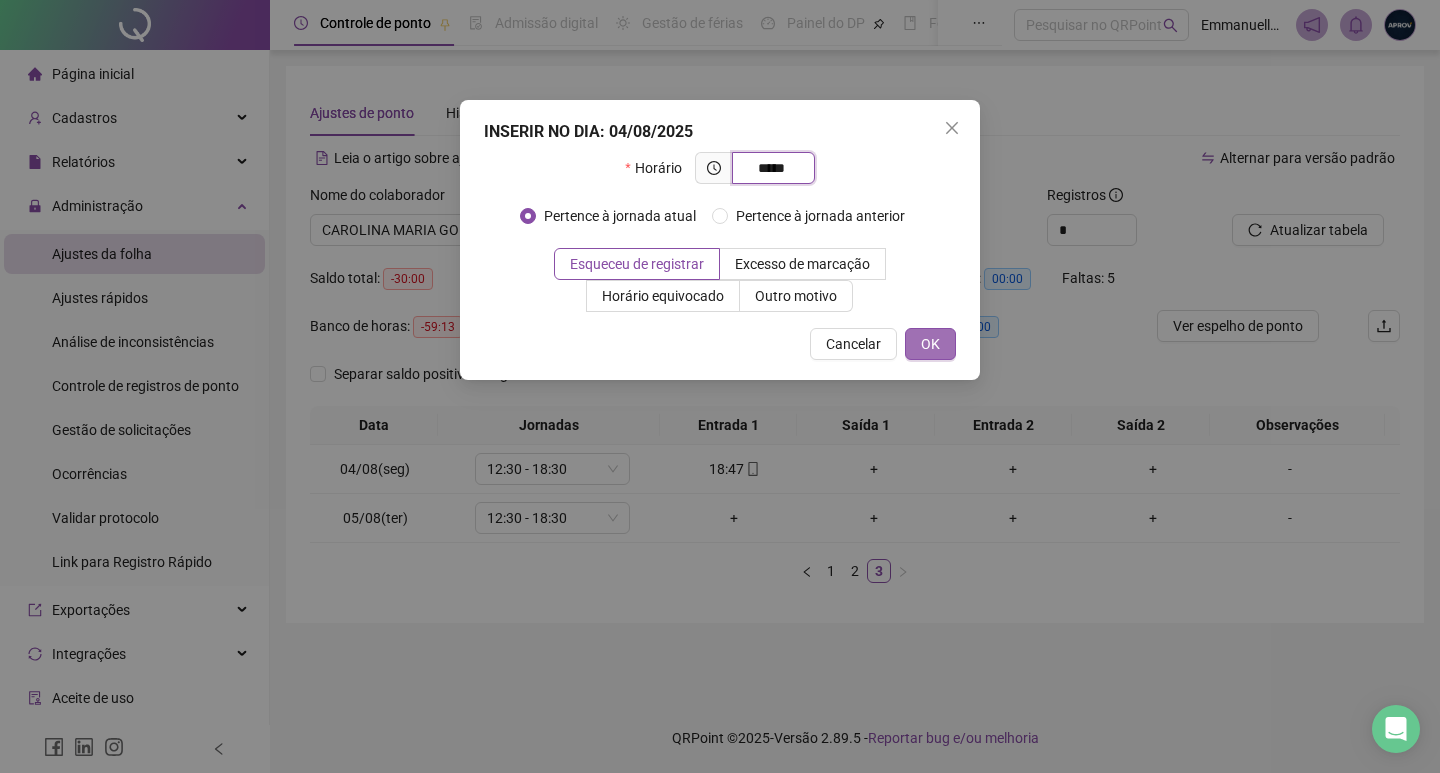 type on "*****" 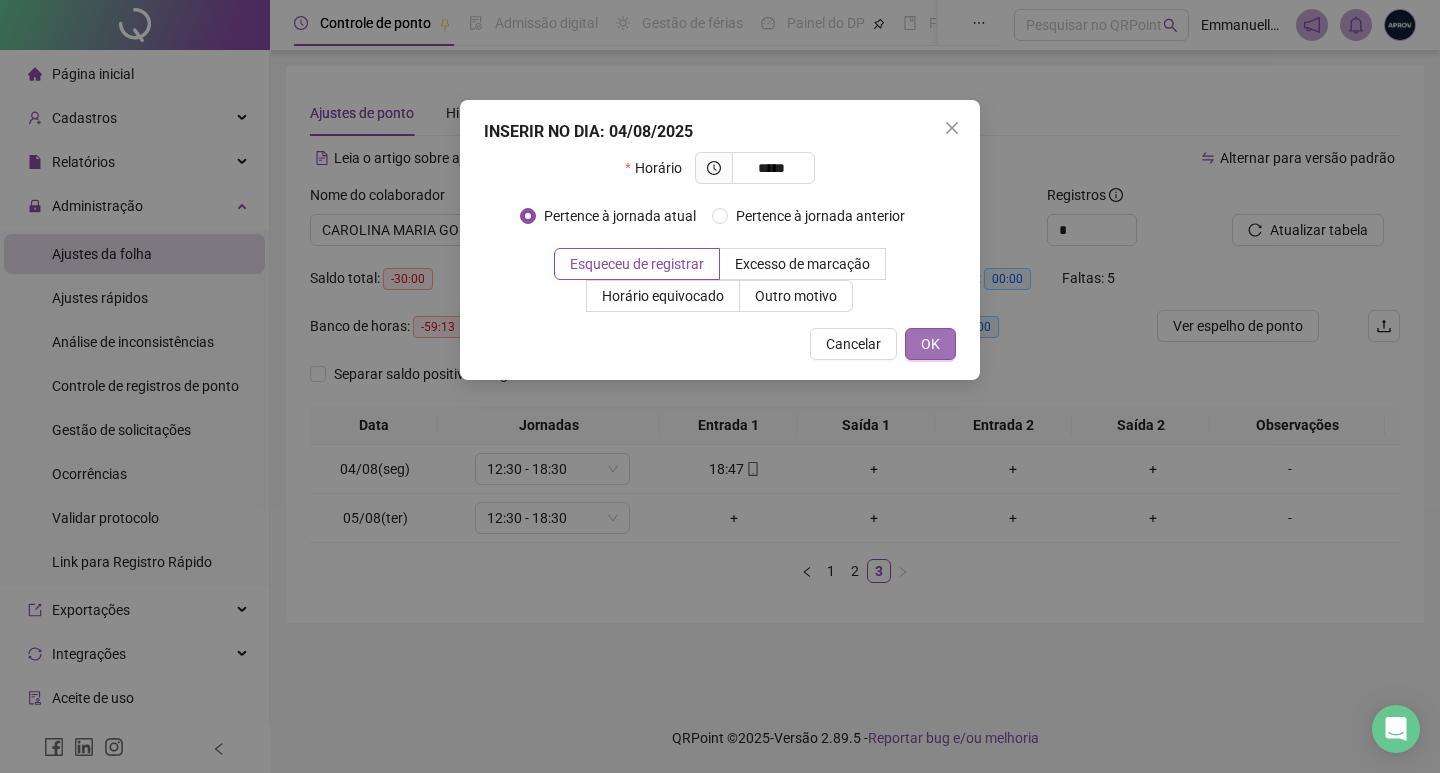 click on "OK" at bounding box center (930, 344) 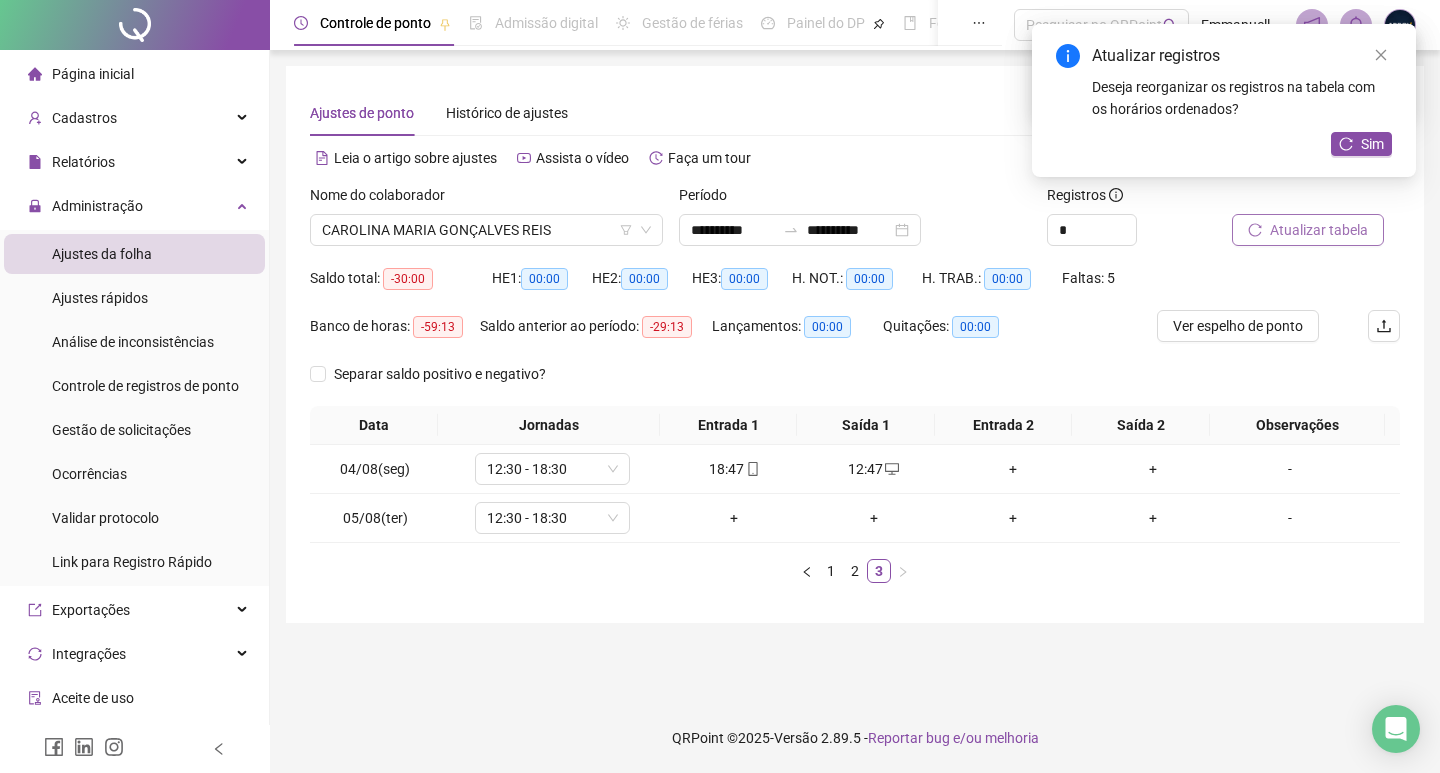 click on "Atualizar tabela" at bounding box center [1319, 230] 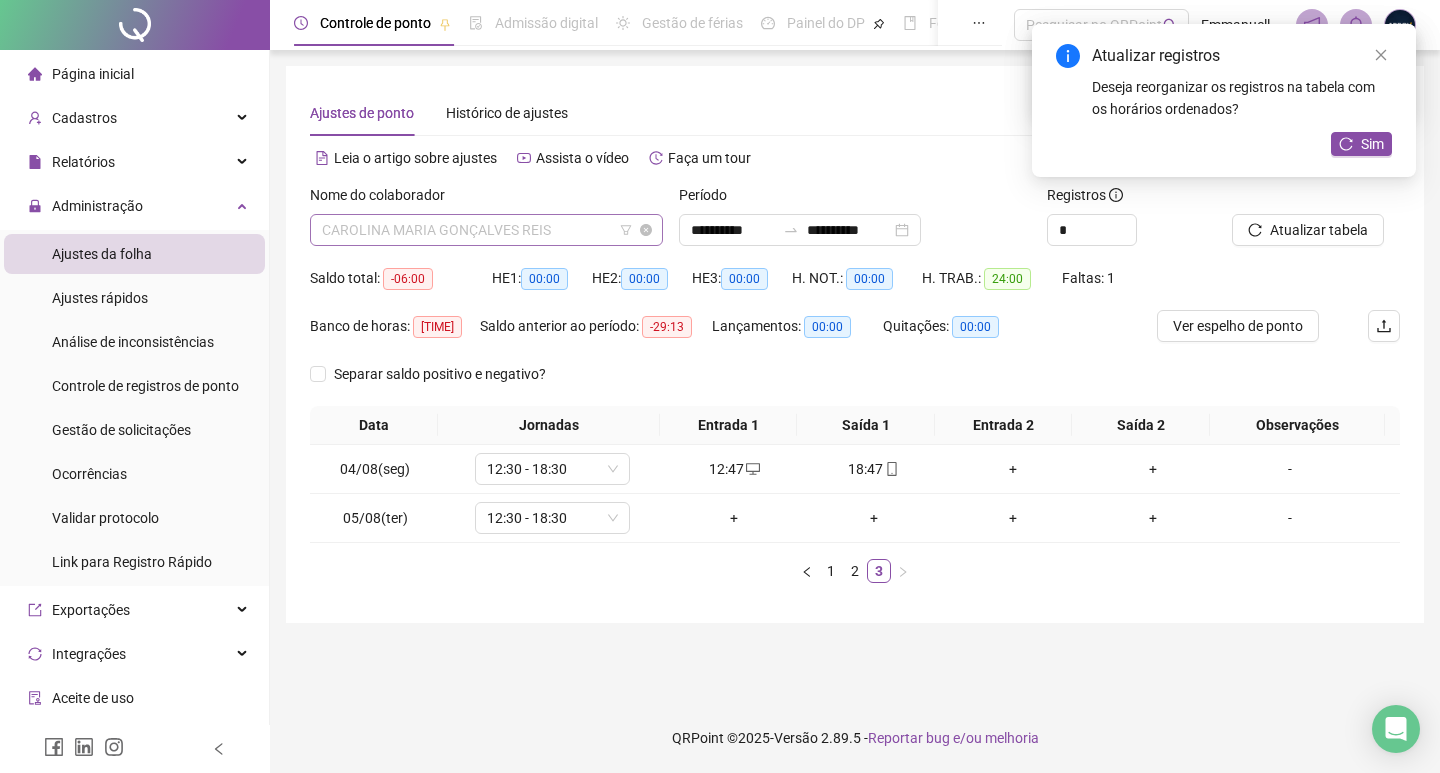 click on "CAROLINA MARIA GONÇALVES REIS" at bounding box center [486, 230] 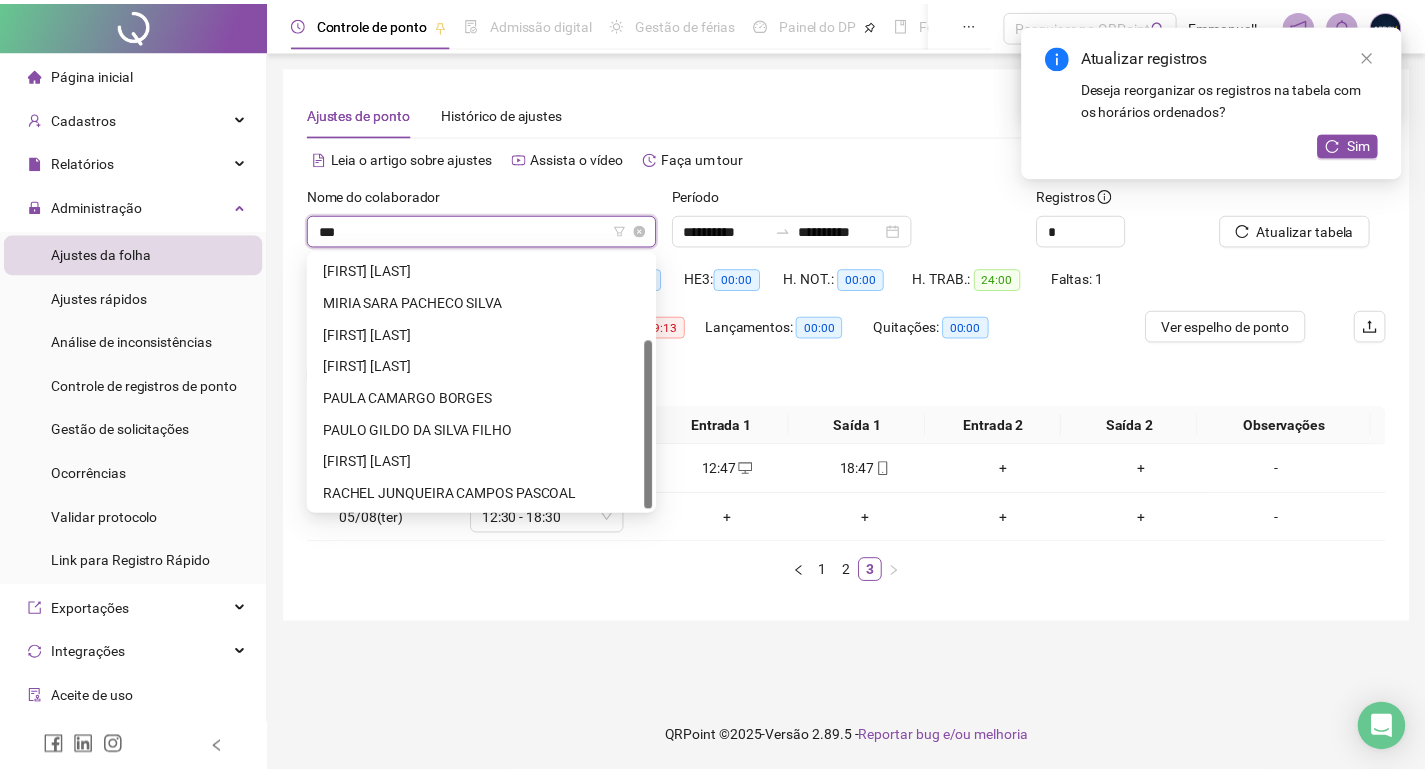 scroll, scrollTop: 0, scrollLeft: 0, axis: both 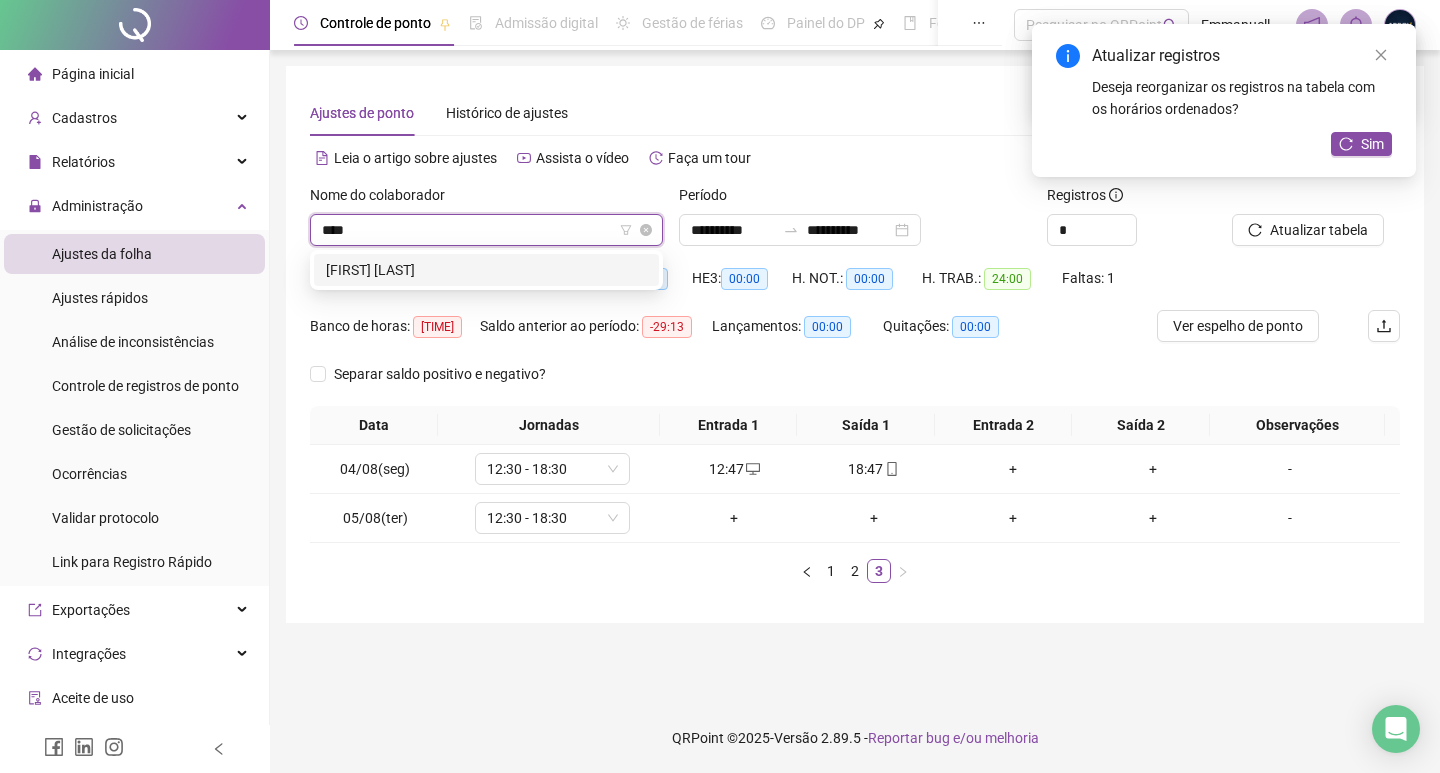 type on "*****" 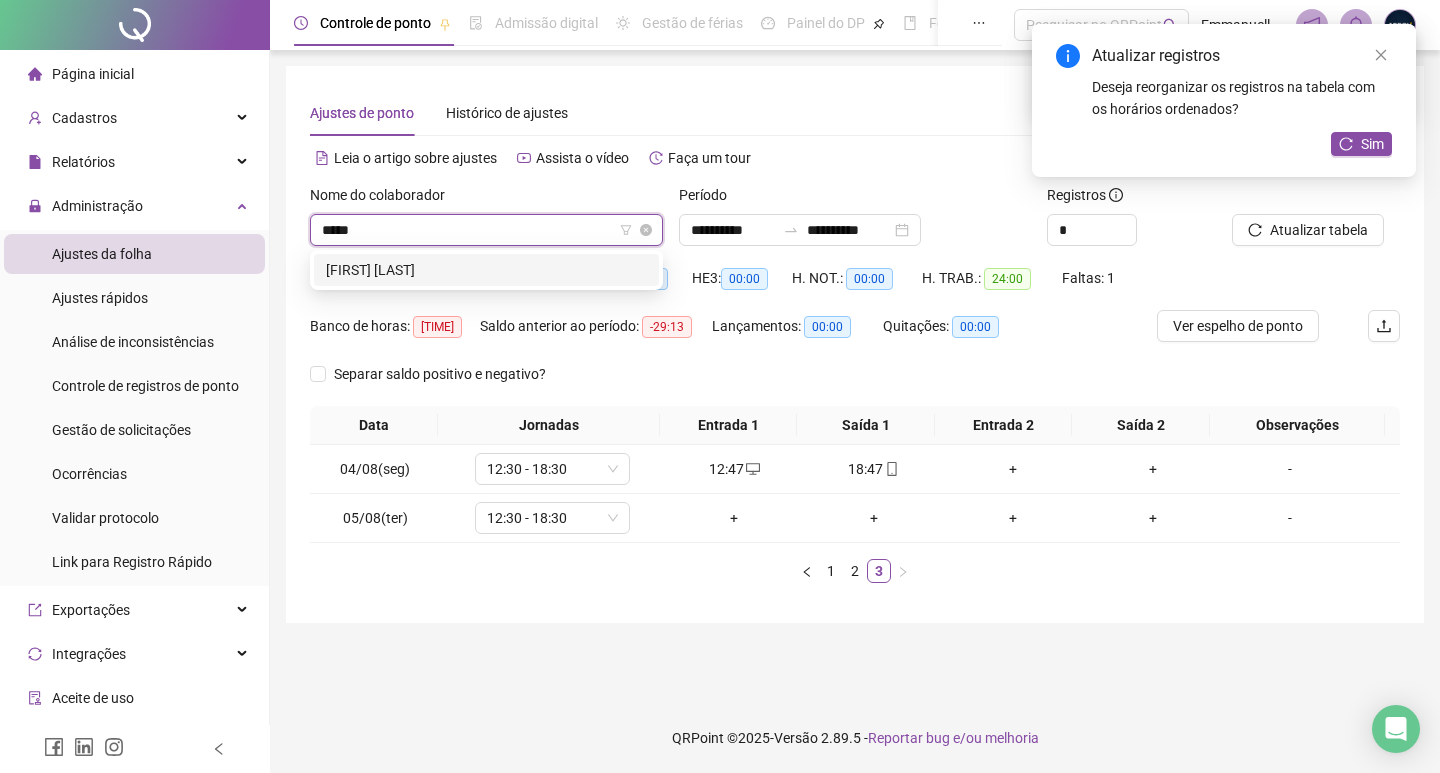 type 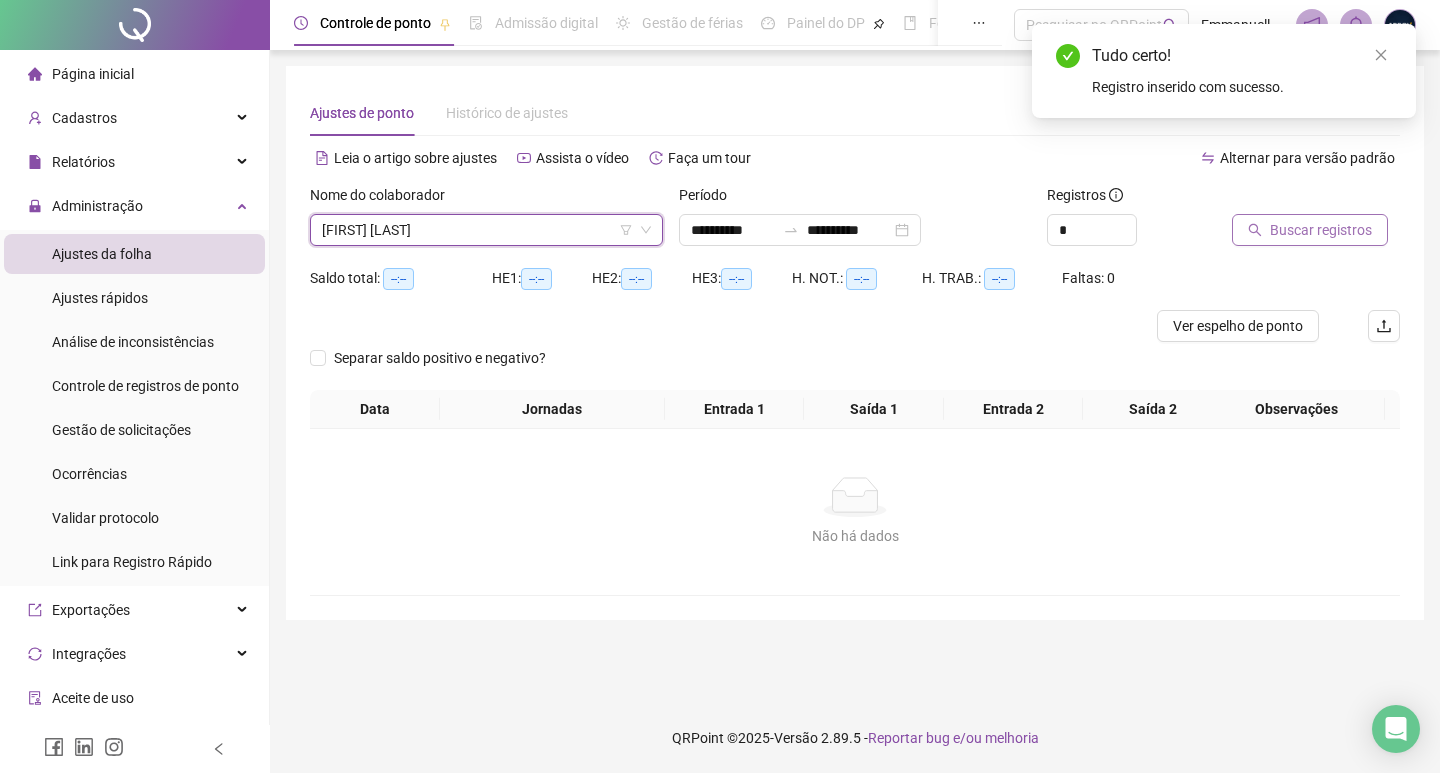 click on "Buscar registros" at bounding box center (1321, 230) 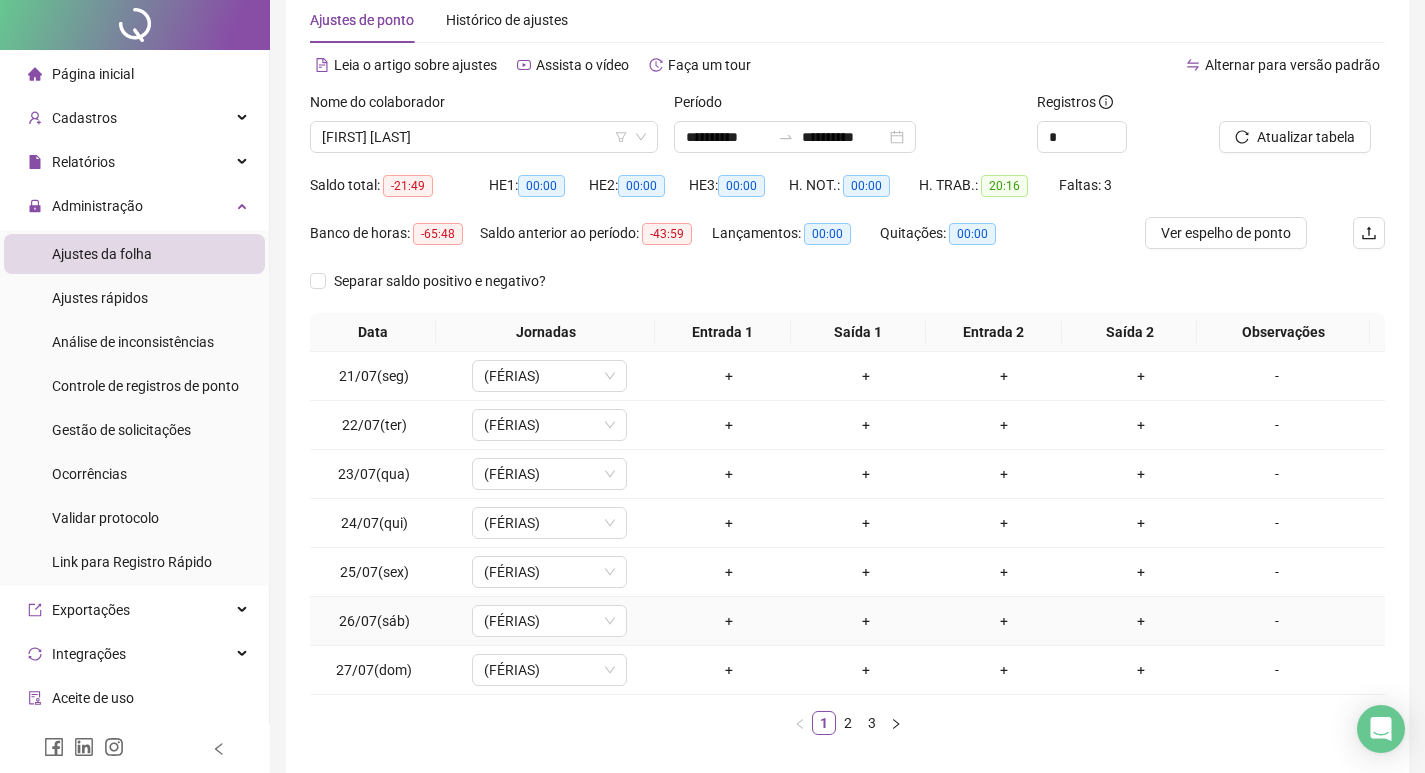 scroll, scrollTop: 181, scrollLeft: 0, axis: vertical 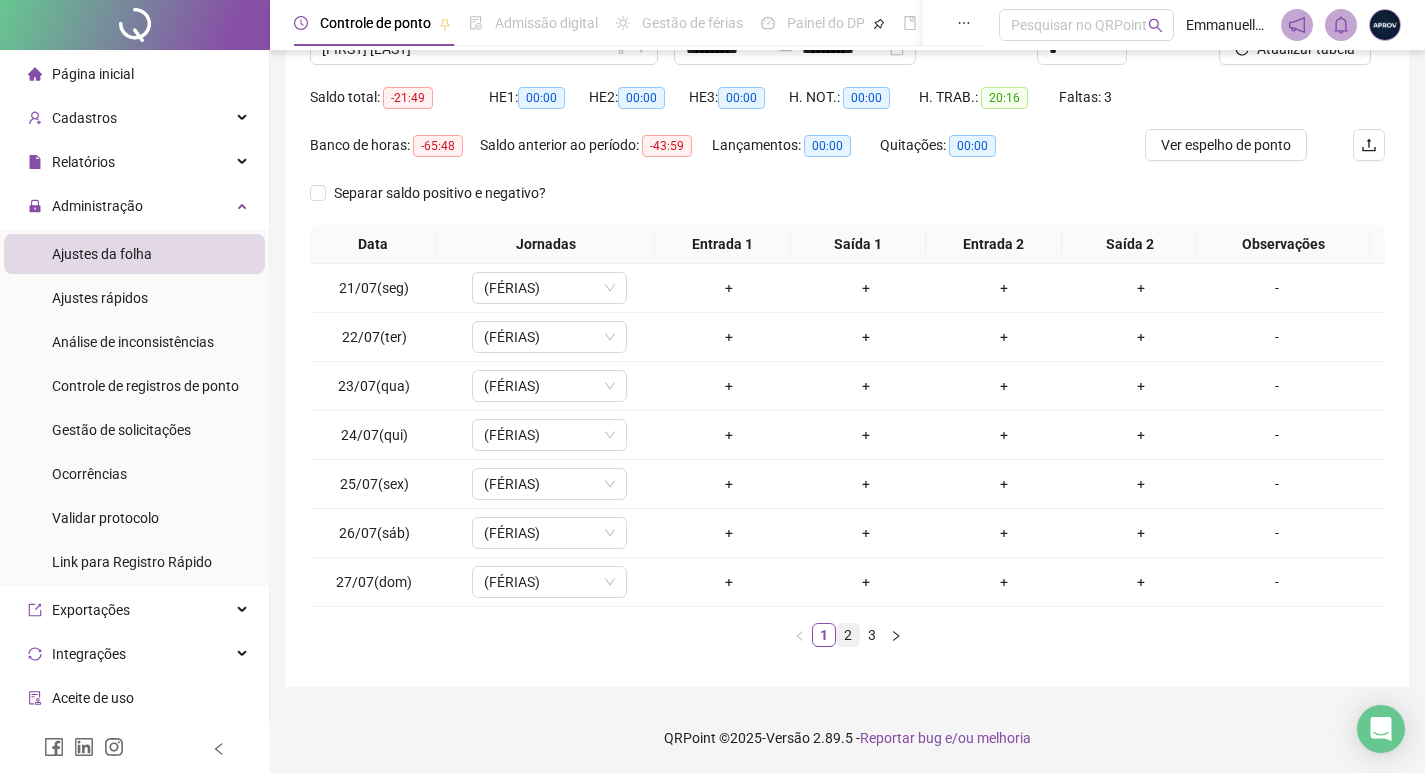 click on "2" at bounding box center (848, 635) 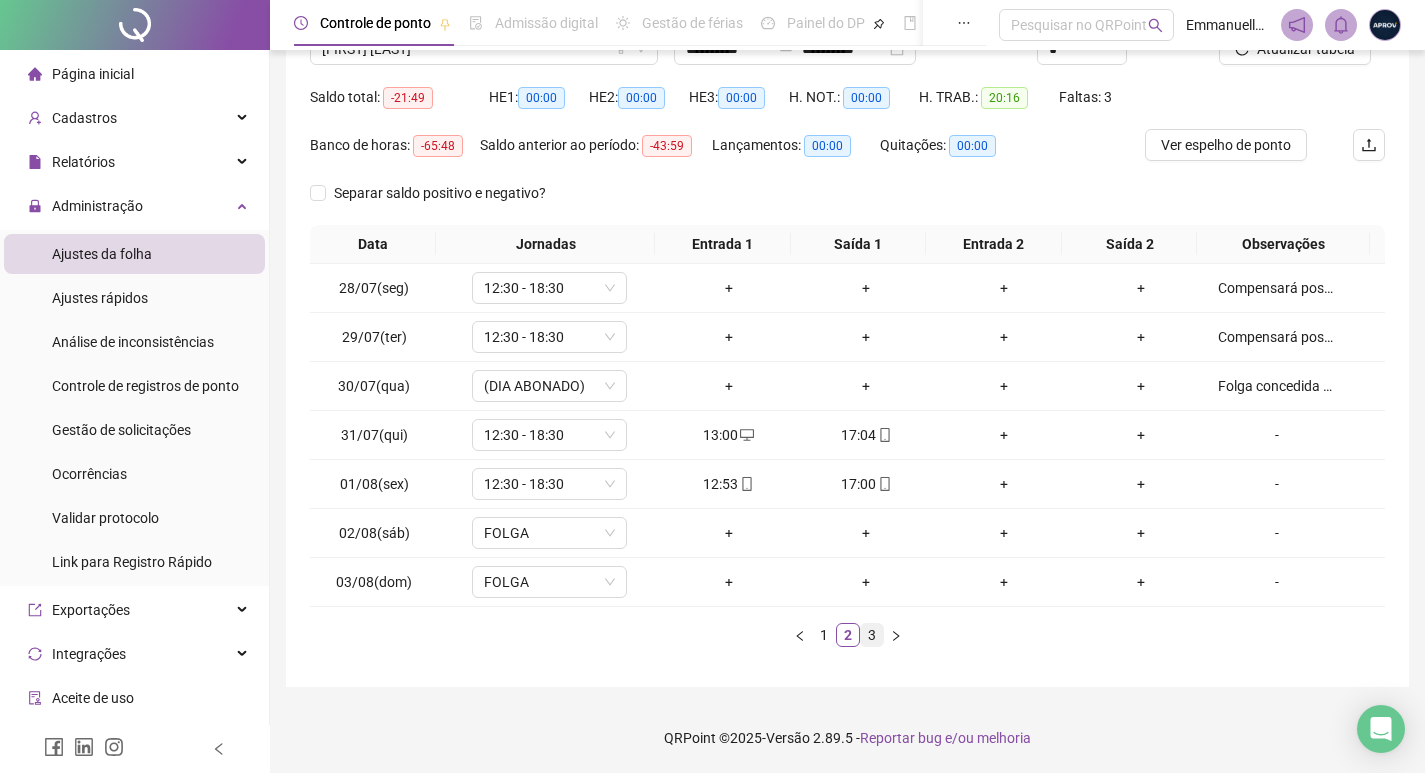 click on "3" at bounding box center (872, 635) 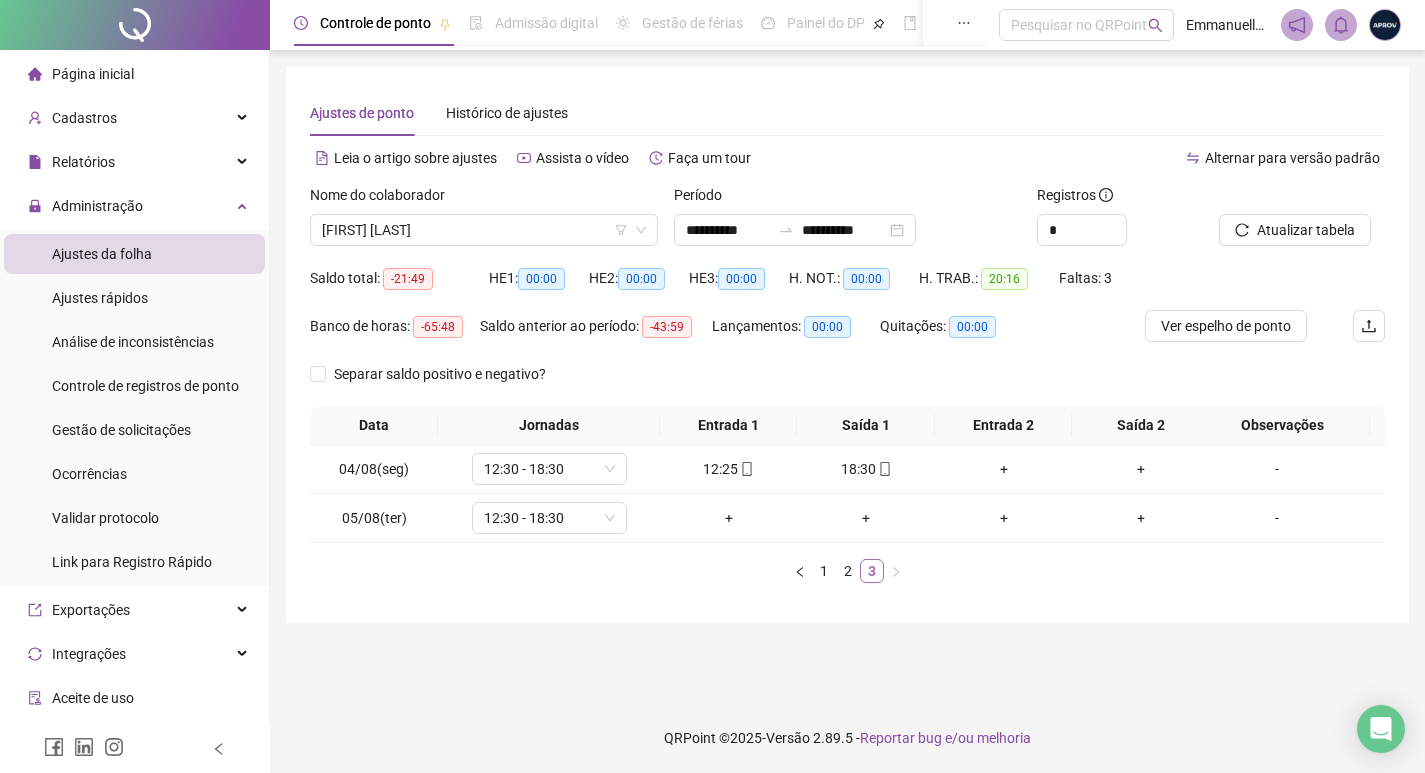 scroll, scrollTop: 0, scrollLeft: 0, axis: both 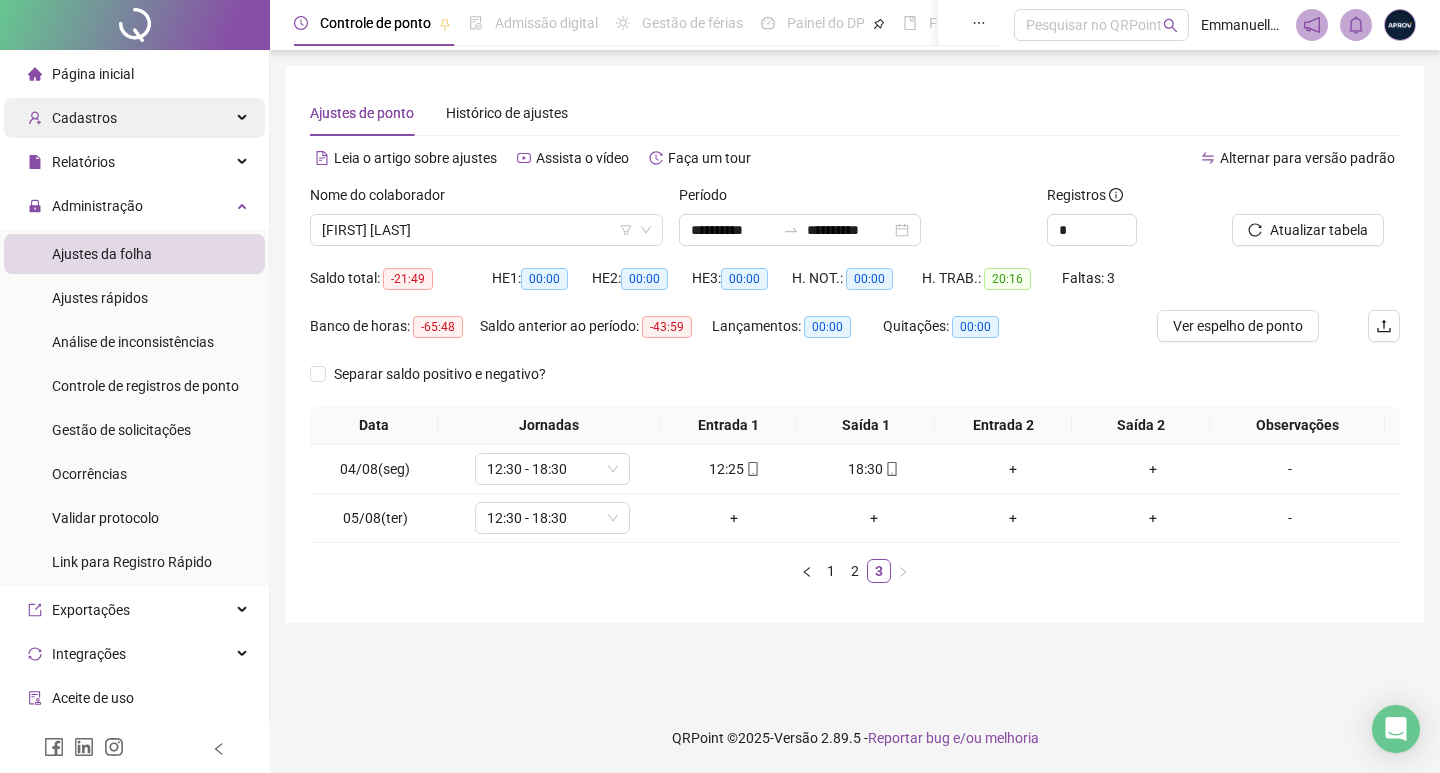 click on "Cadastros" at bounding box center (84, 118) 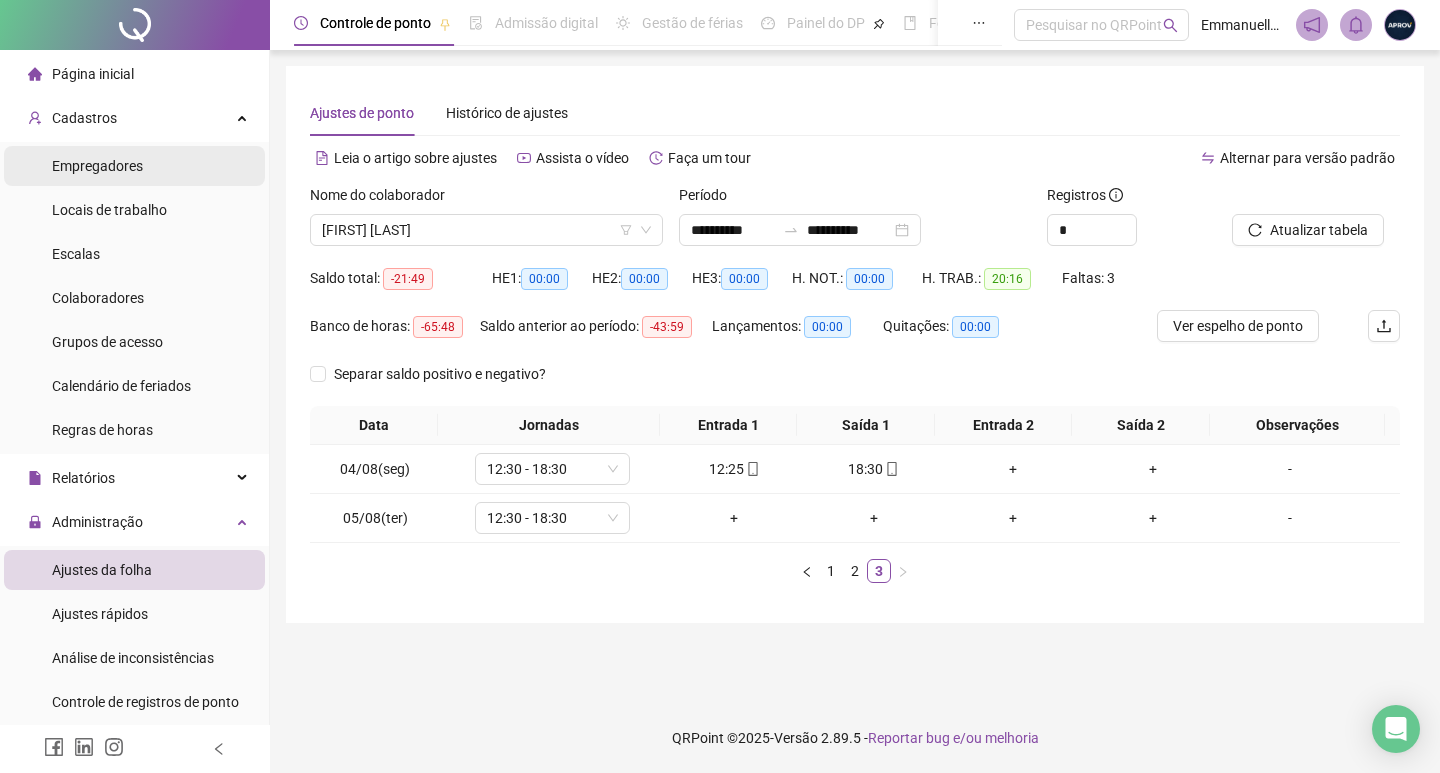 click on "Empregadores" at bounding box center (97, 166) 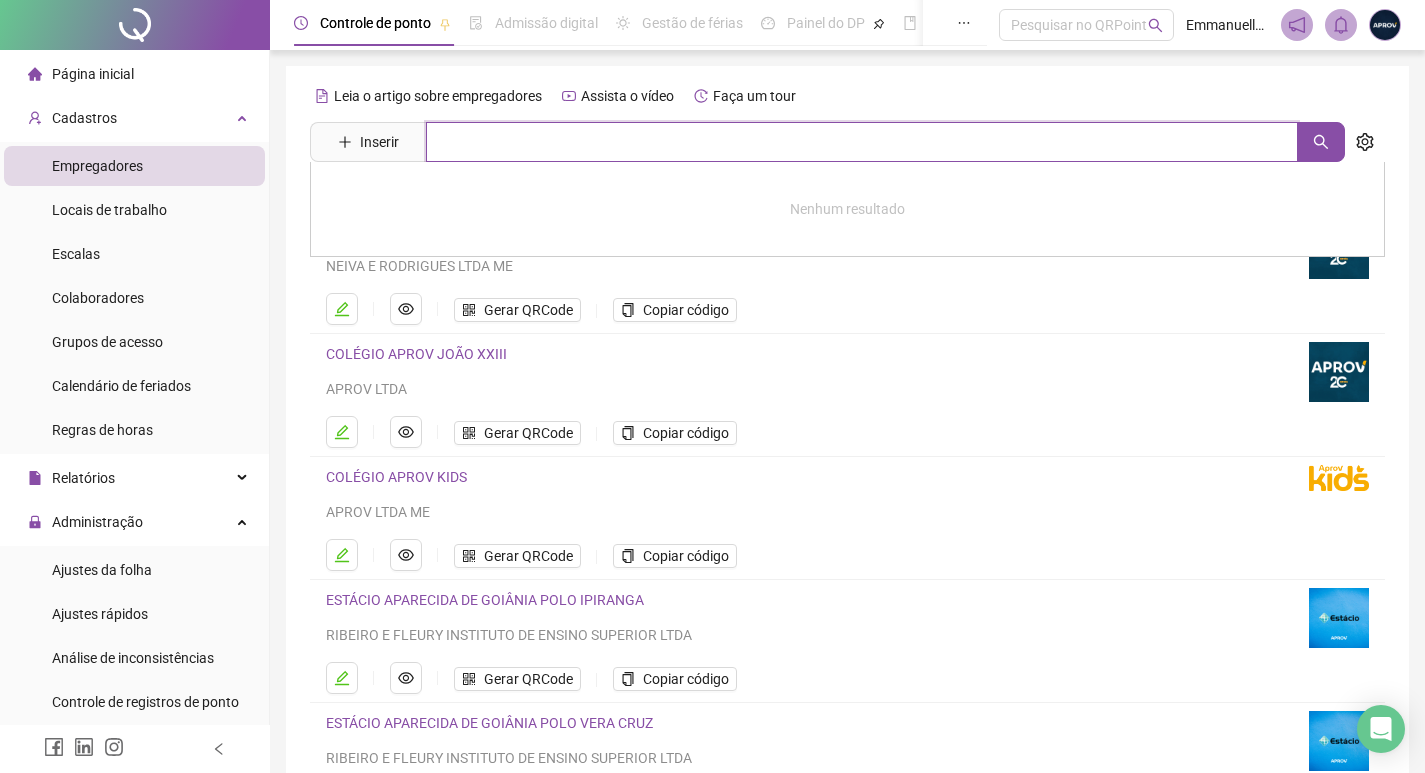 click at bounding box center [862, 142] 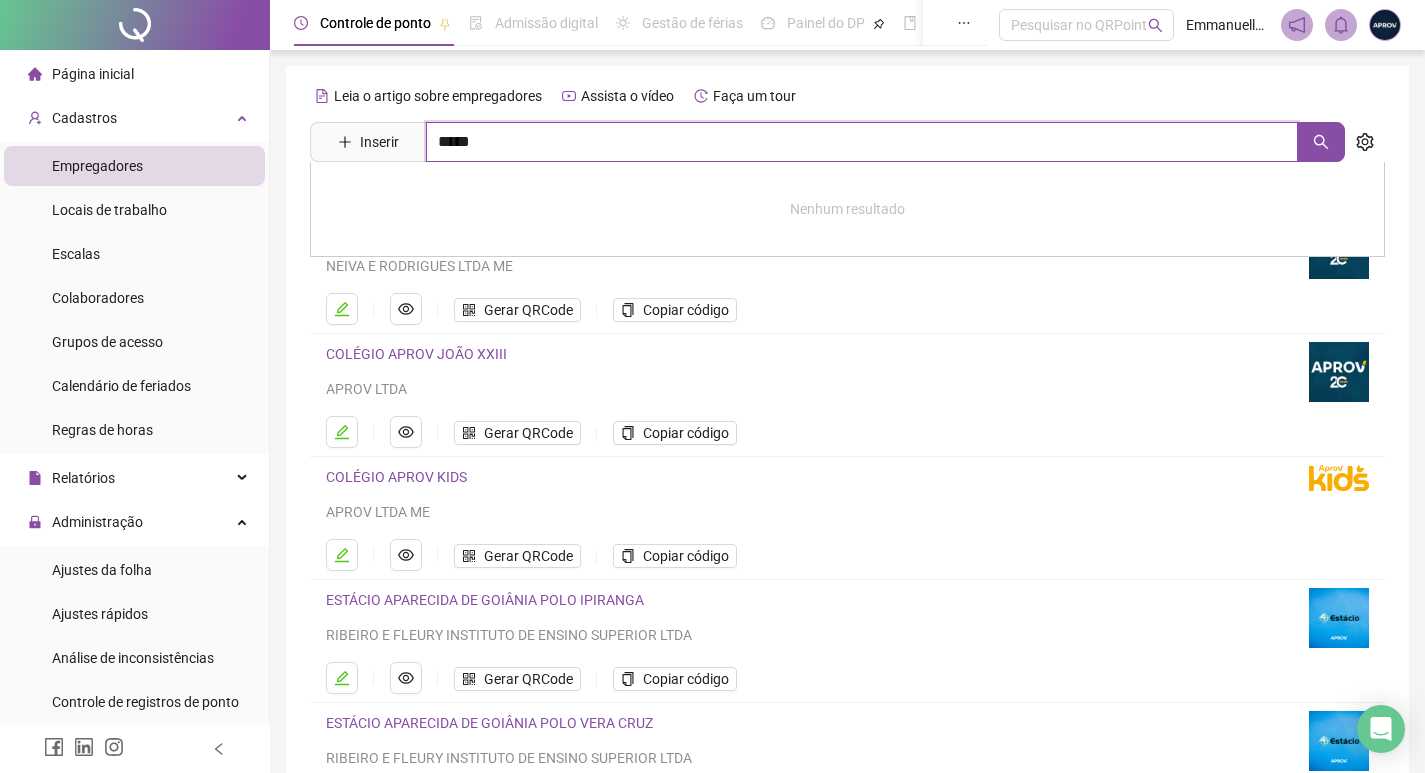 type on "*****" 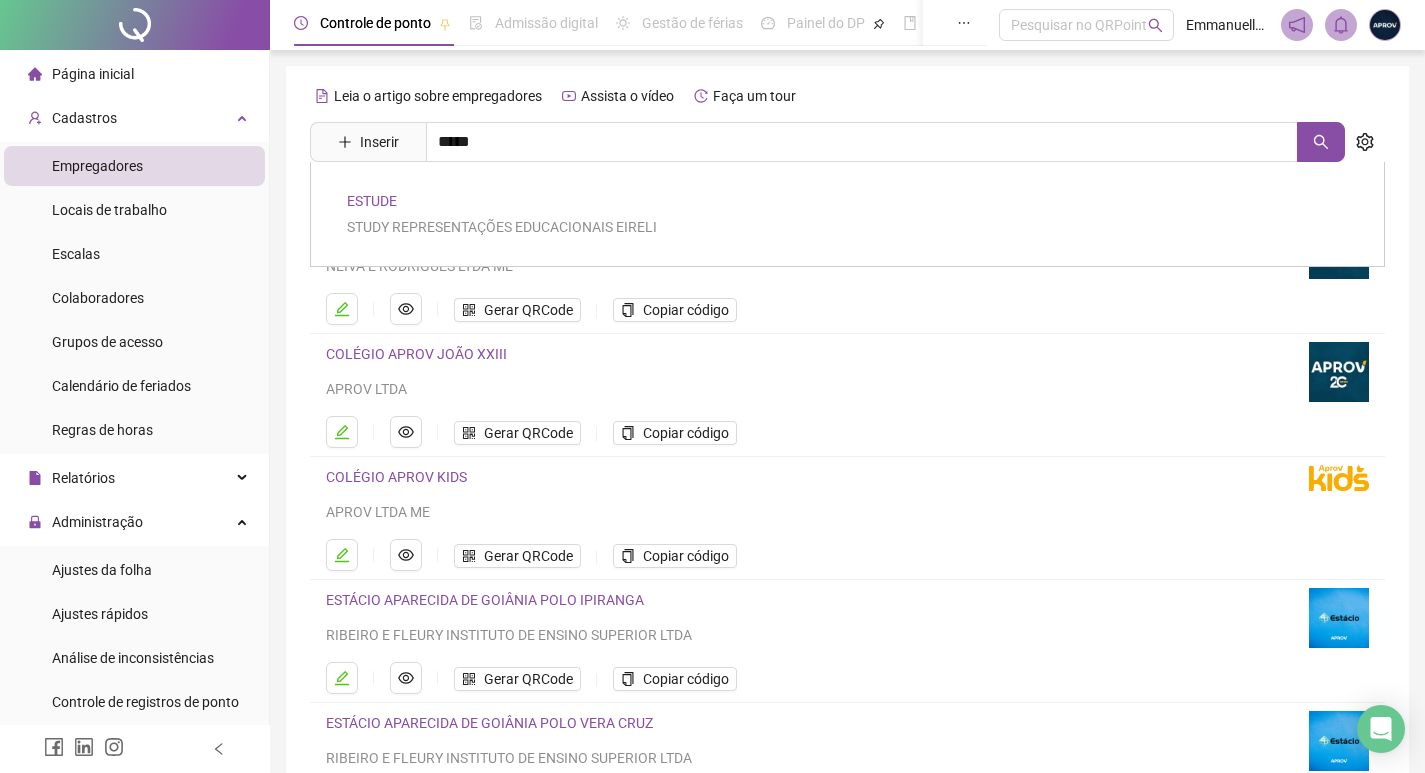 click on "ESTUDE" at bounding box center (372, 201) 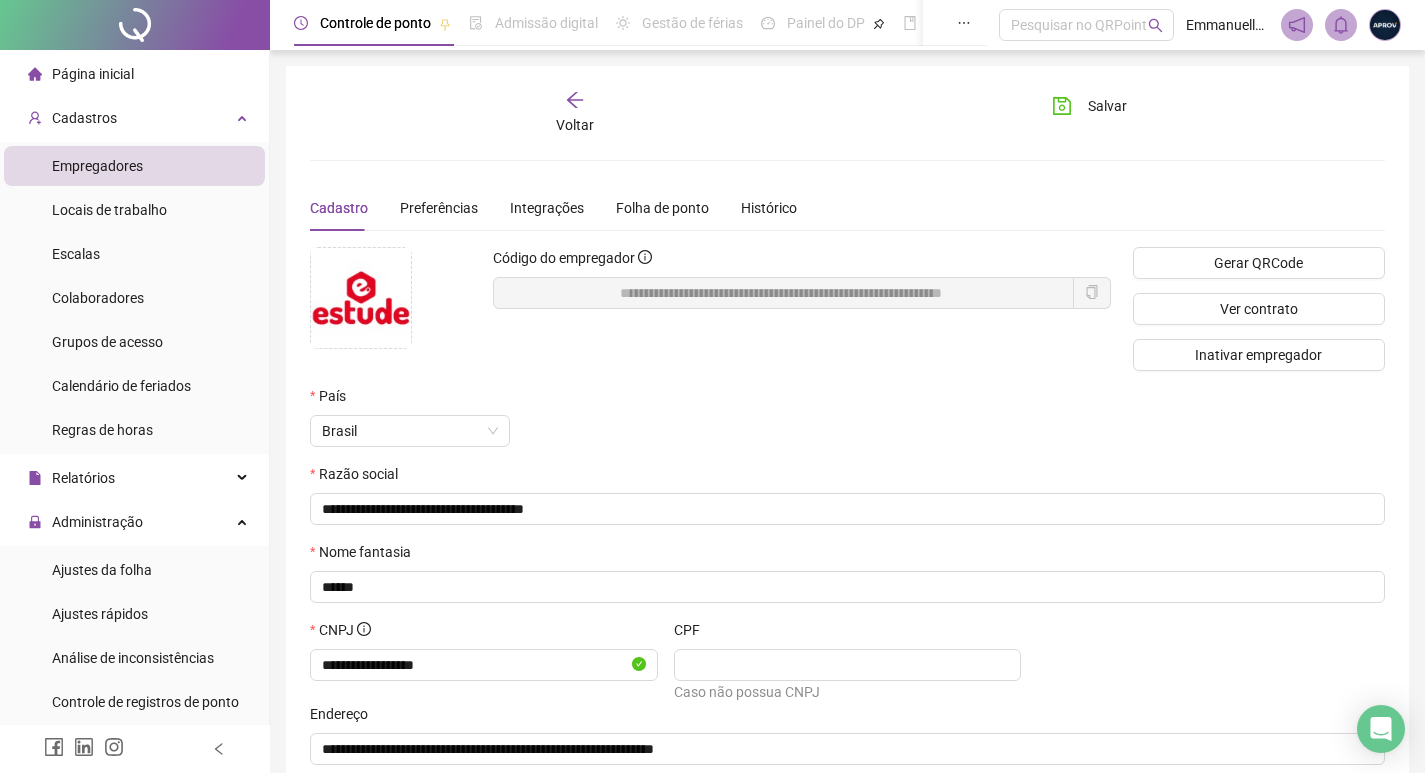 click 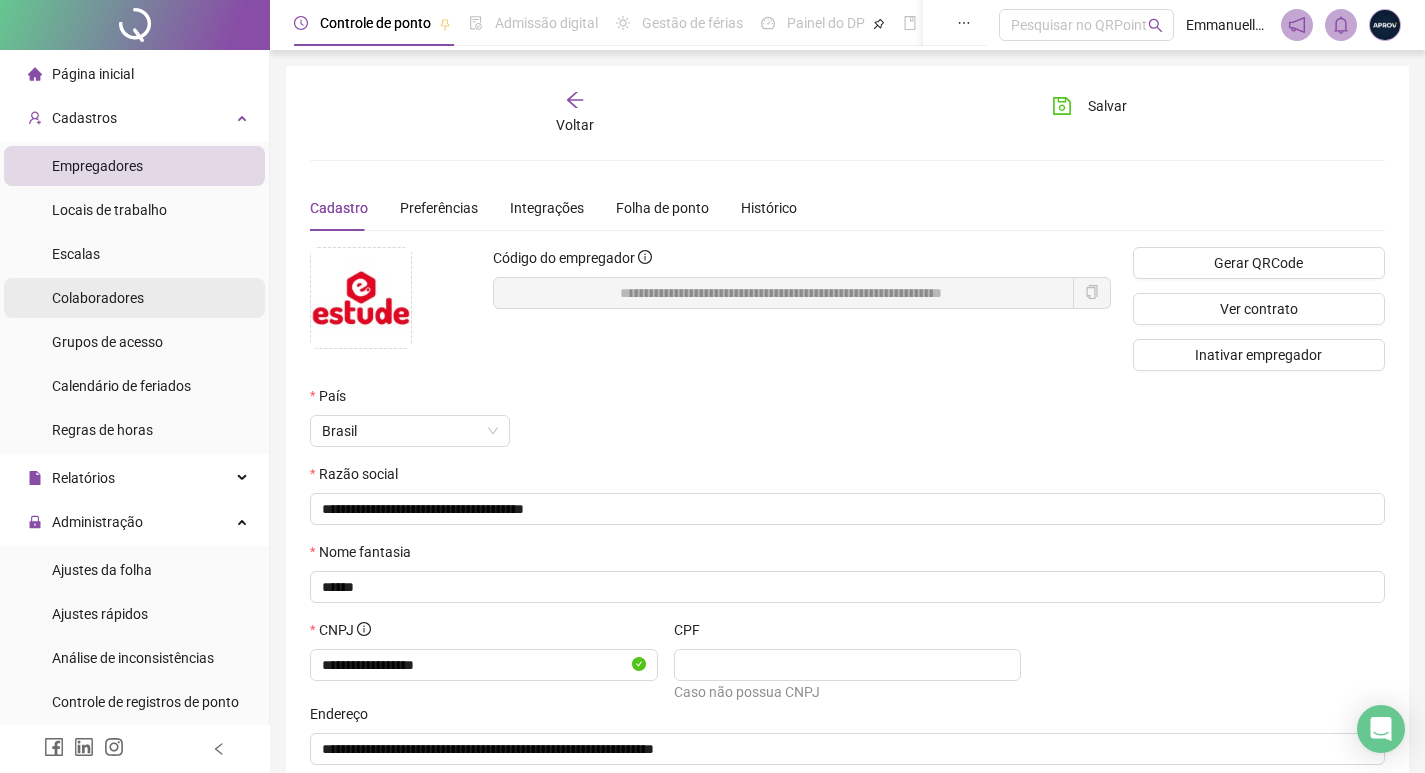 click on "Colaboradores" at bounding box center [98, 298] 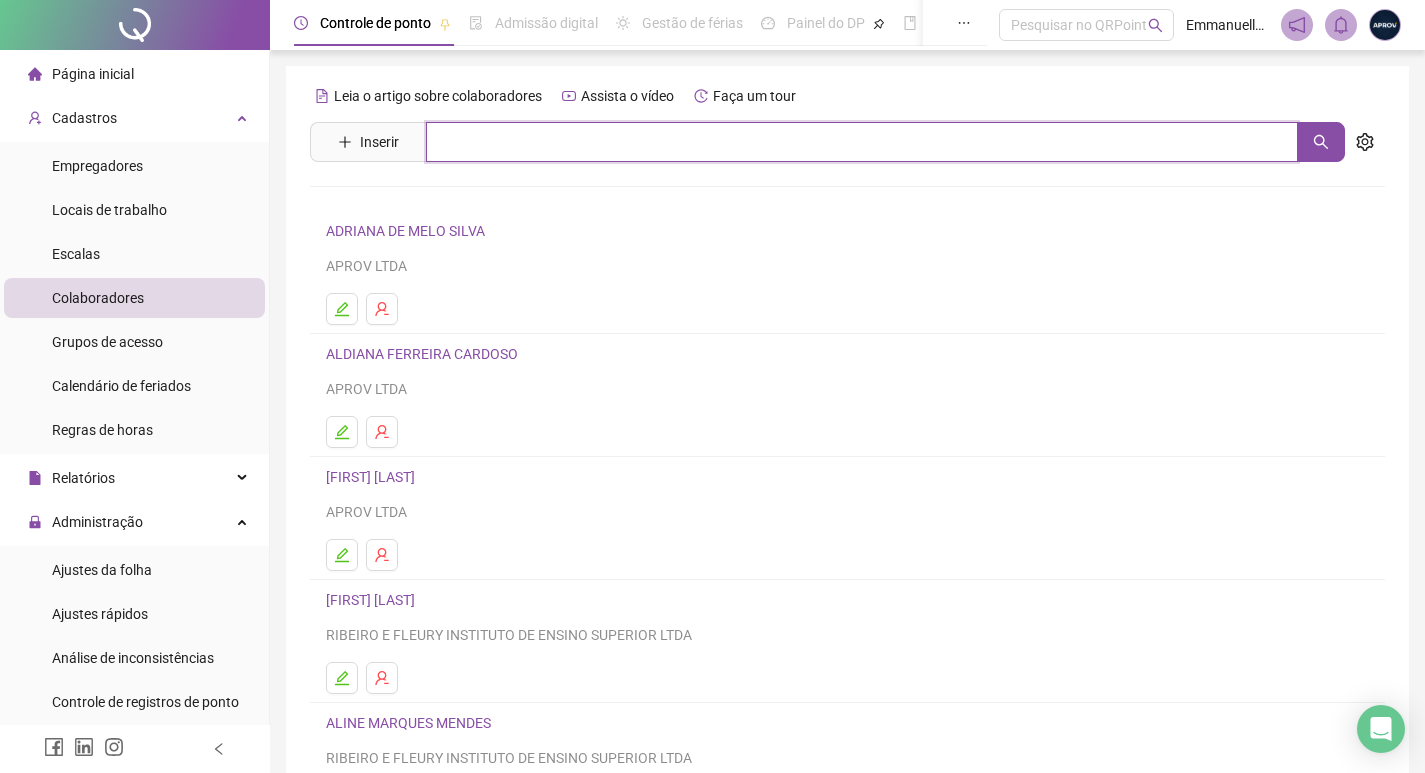 click at bounding box center (862, 142) 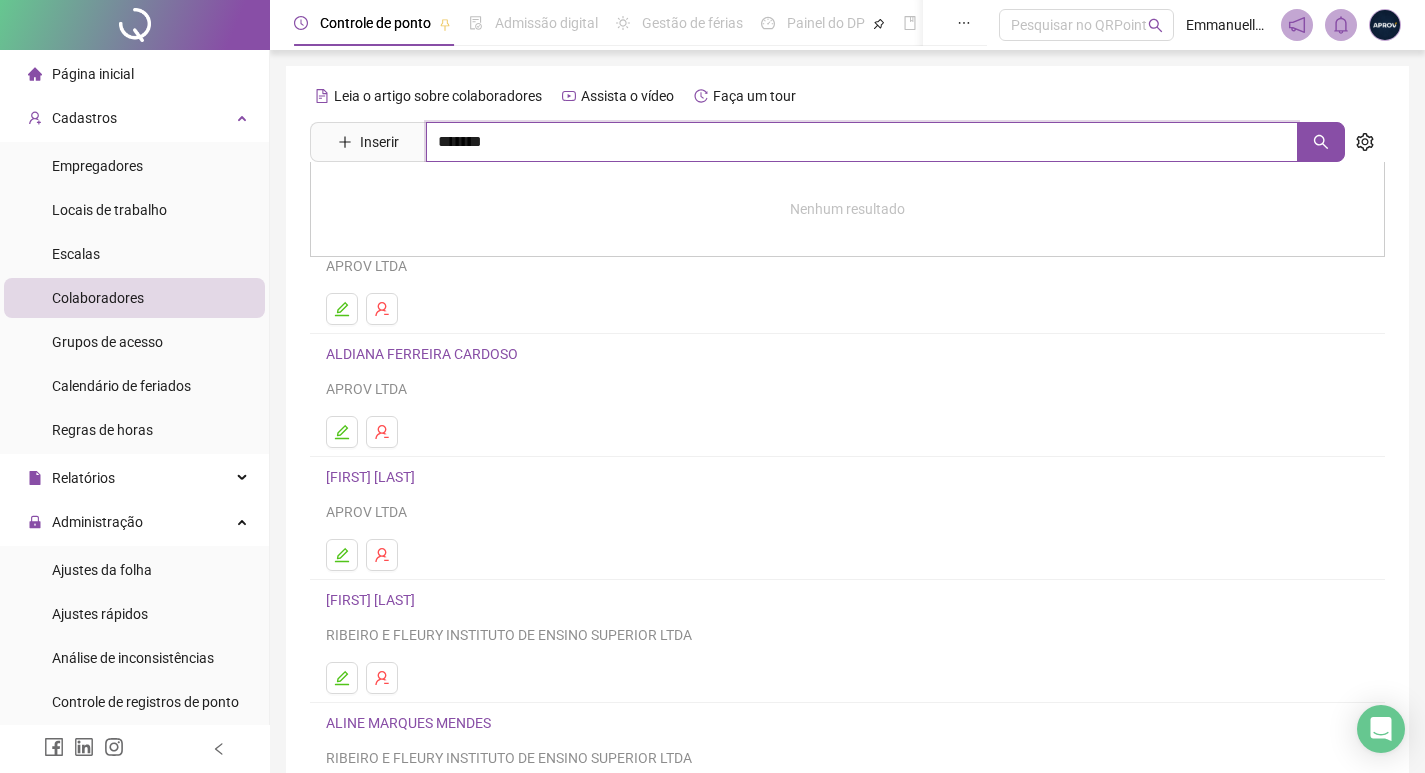 type on "*******" 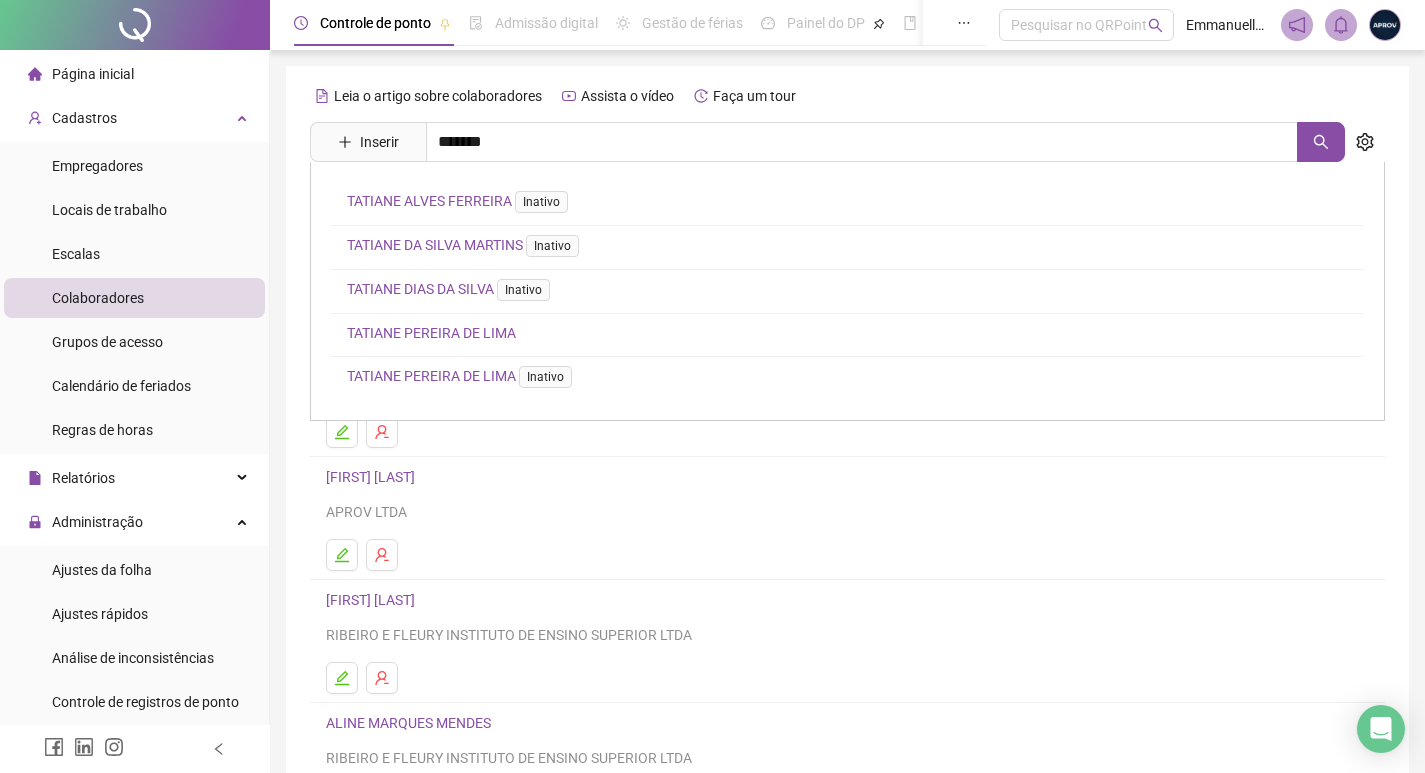 click on "TATIANE PEREIRA DE LIMA" at bounding box center [431, 333] 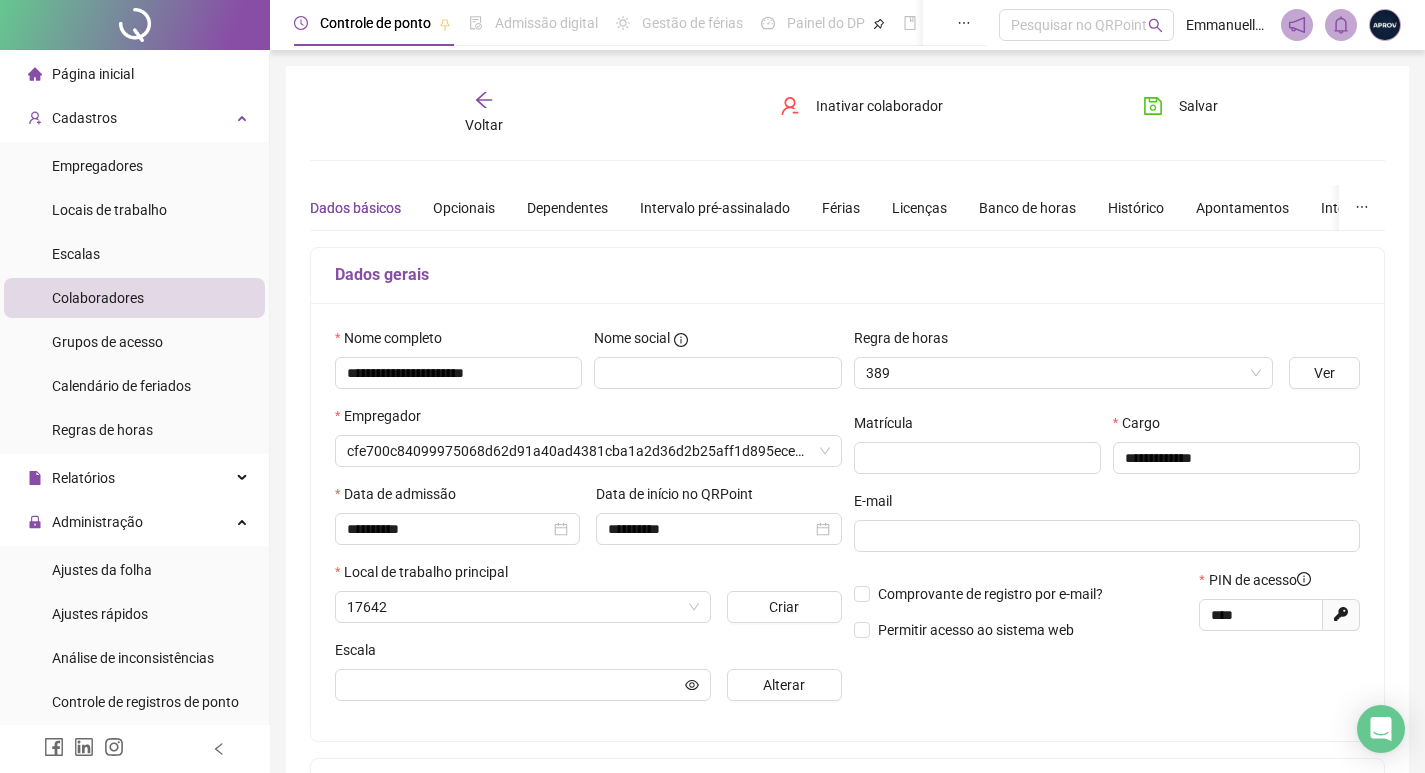 type on "**********" 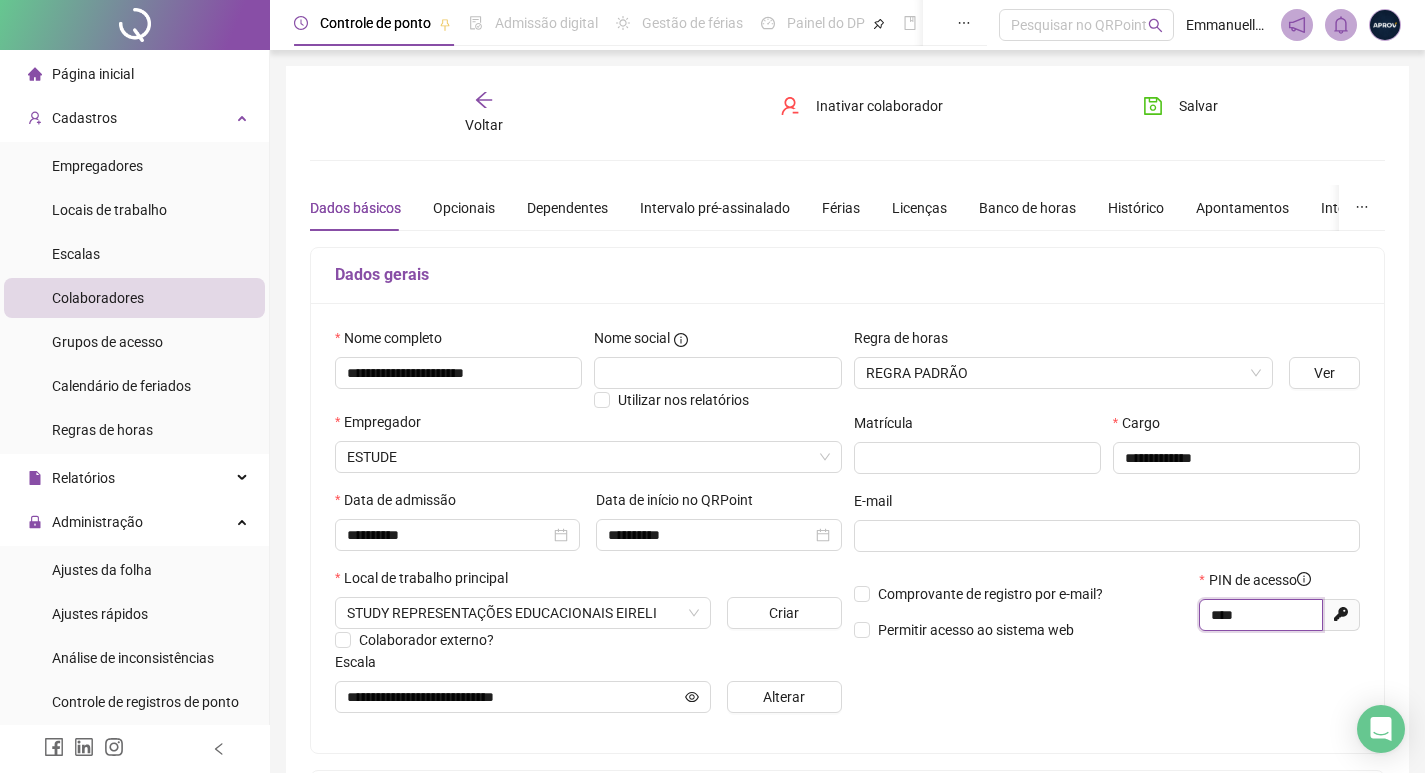 click on "****" at bounding box center (1259, 615) 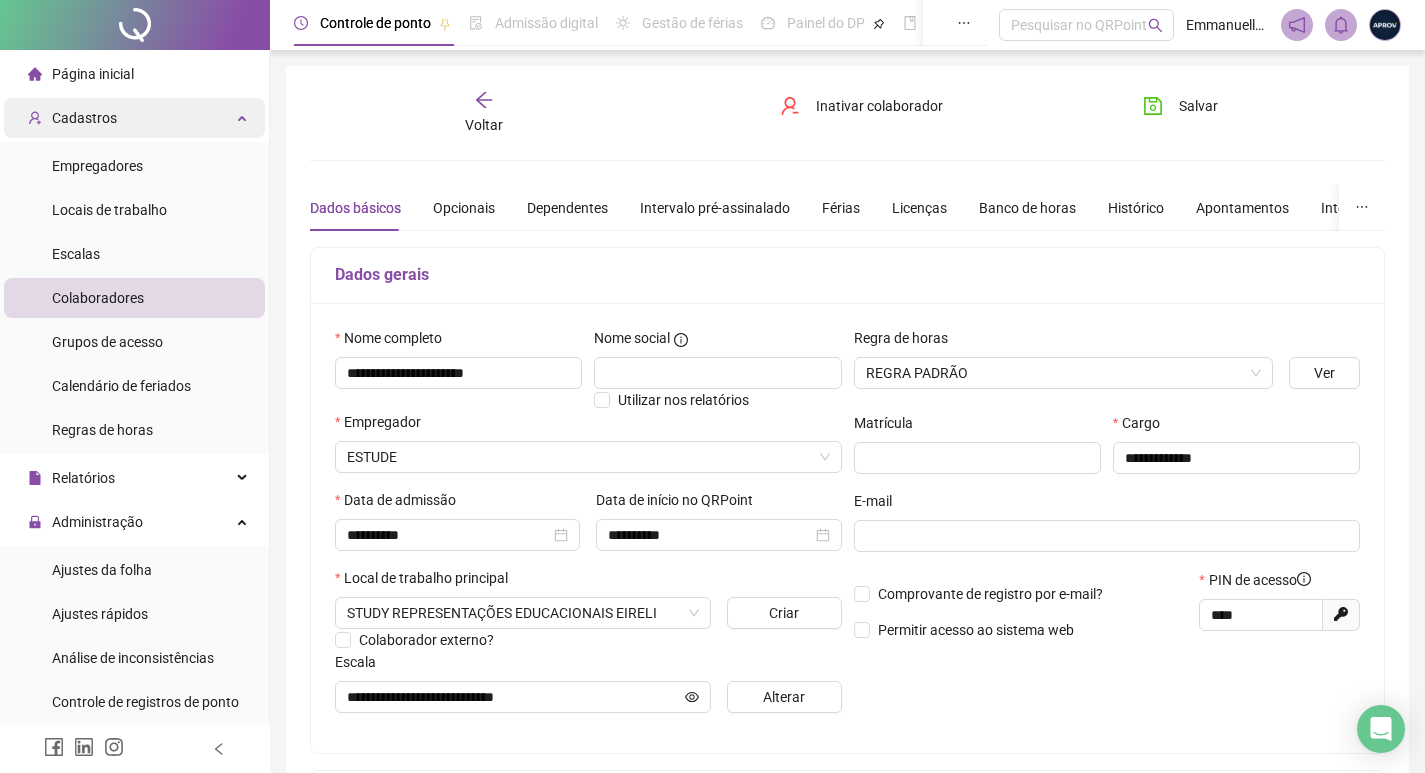 click on "Cadastros" at bounding box center (134, 118) 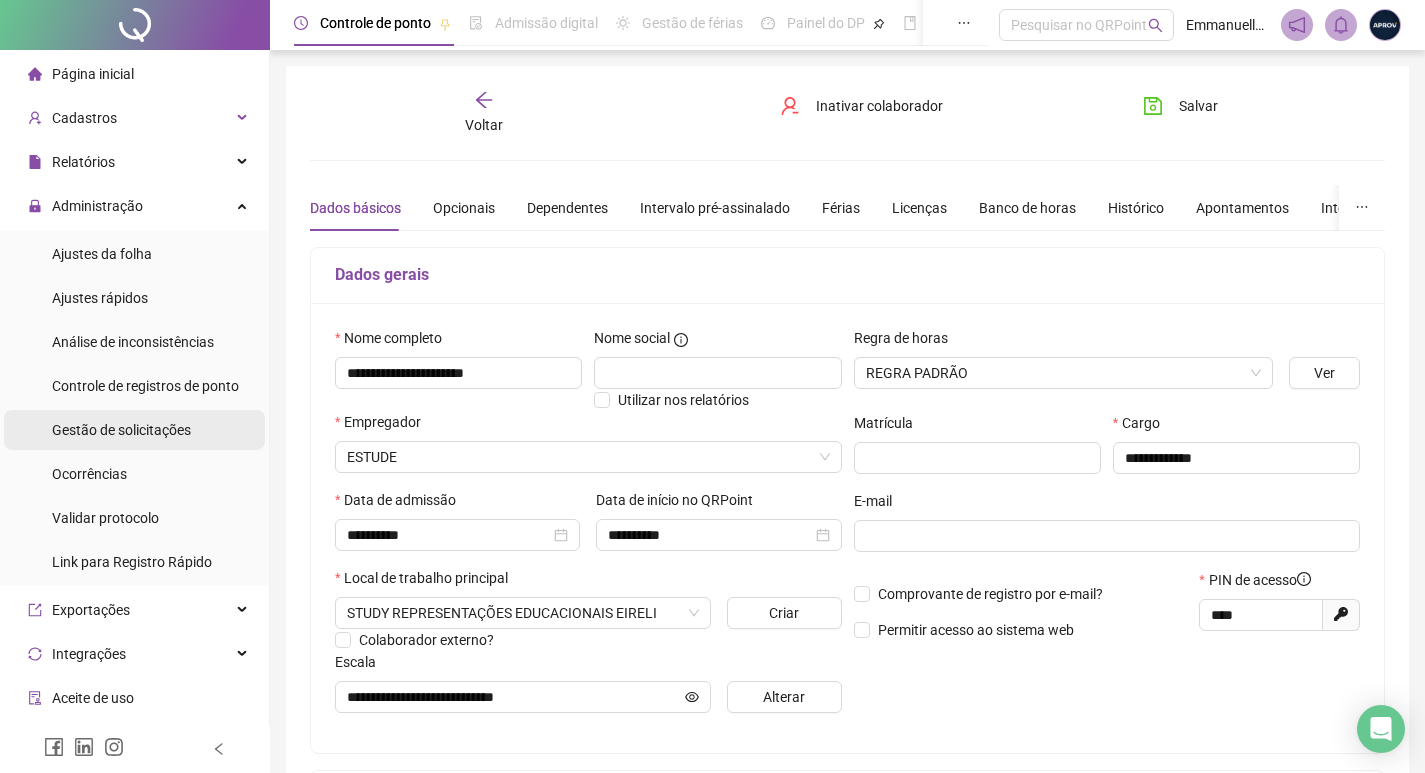 click on "Gestão de solicitações" at bounding box center [121, 430] 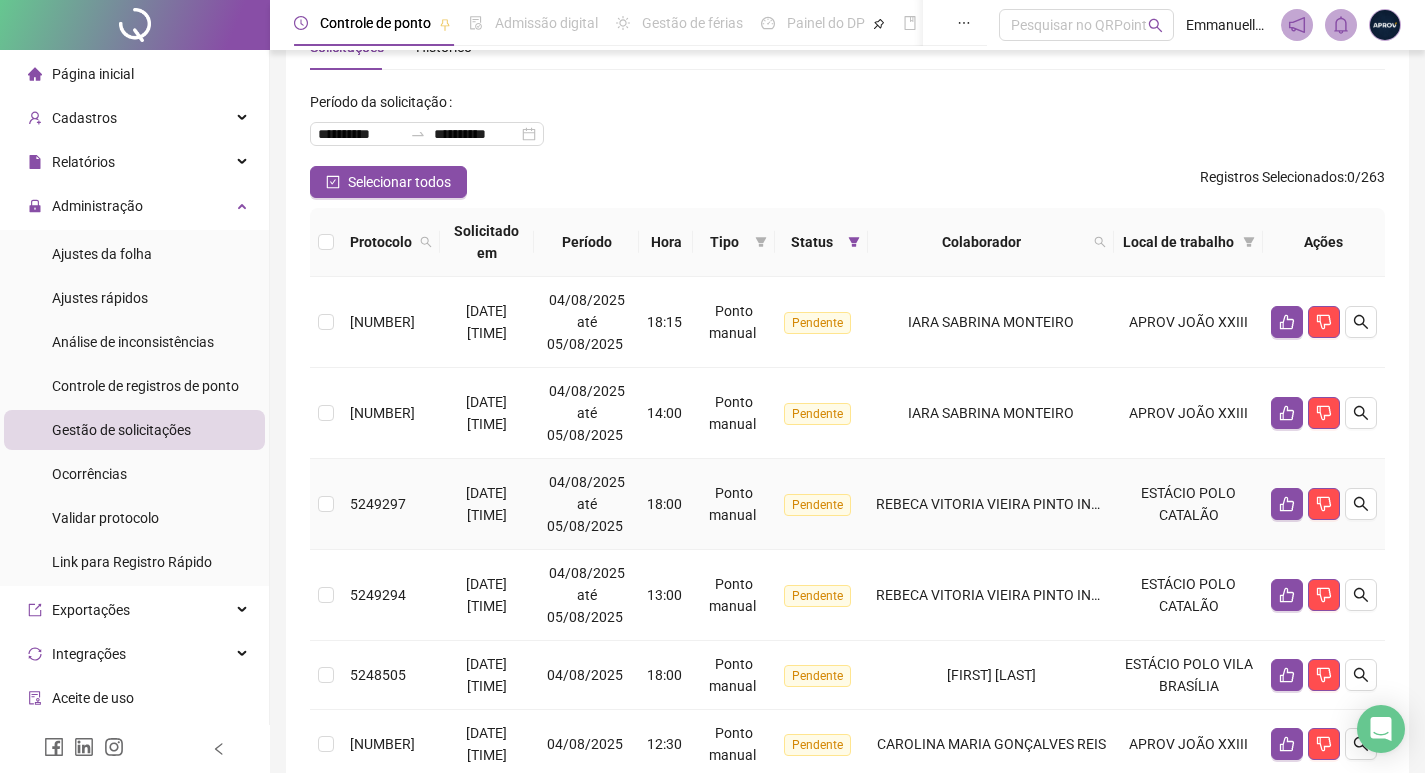 scroll, scrollTop: 200, scrollLeft: 0, axis: vertical 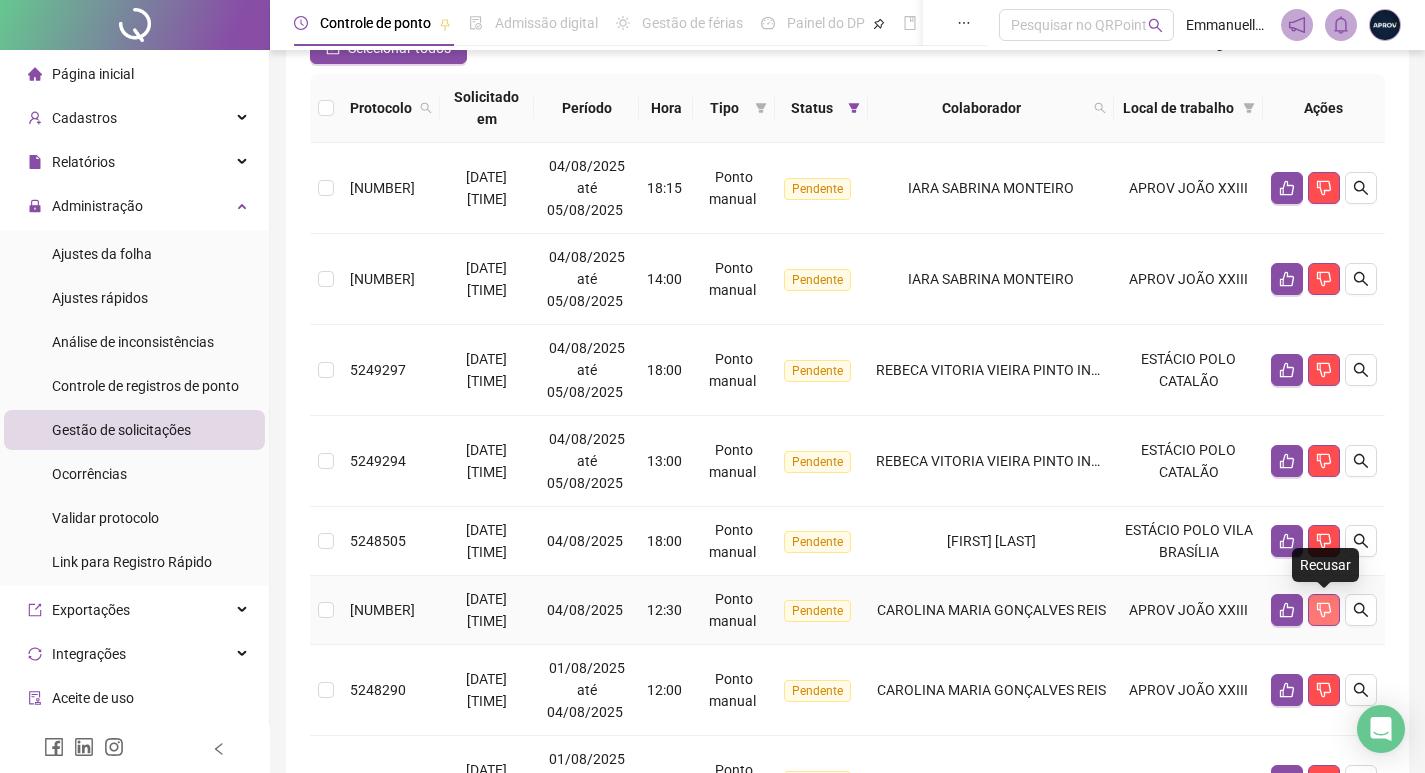 click 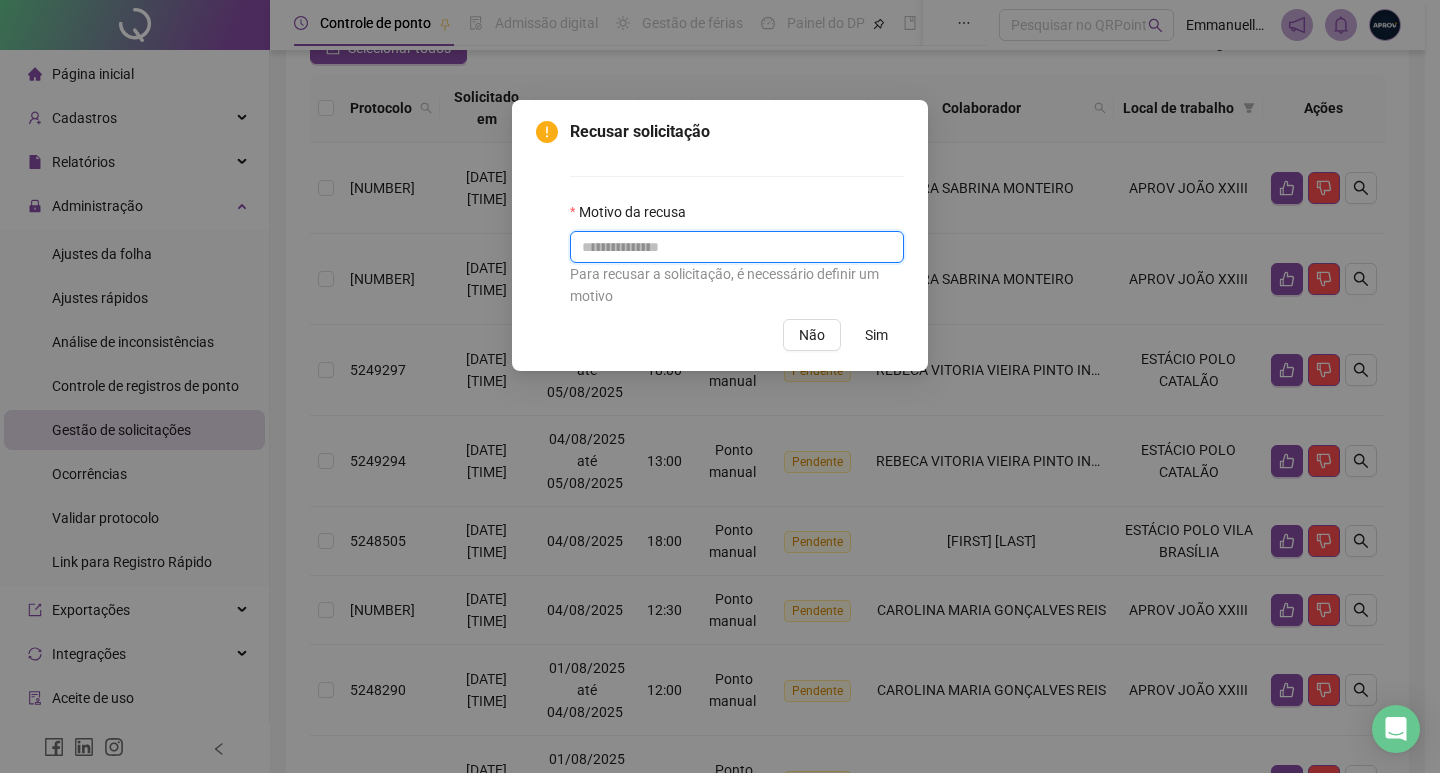 click at bounding box center [737, 247] 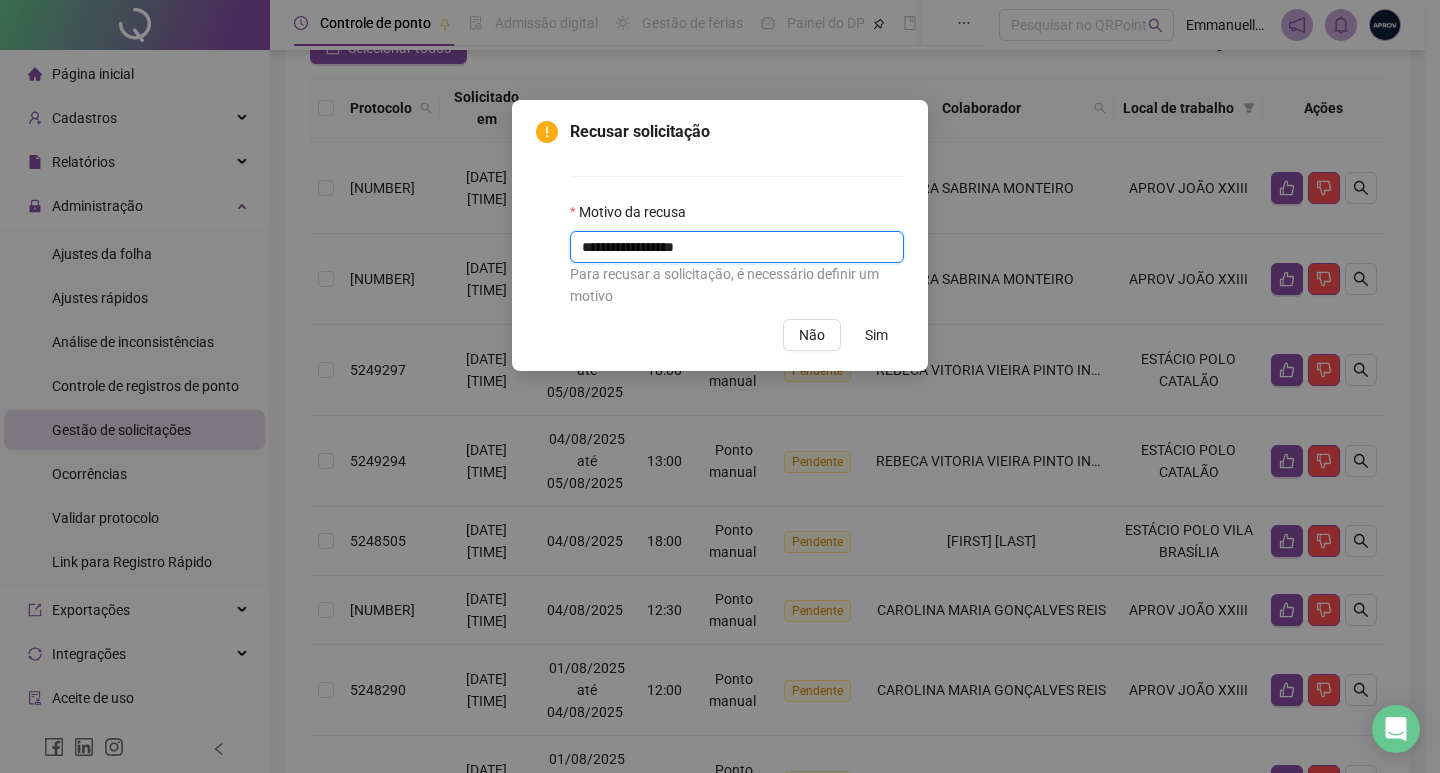 type on "**********" 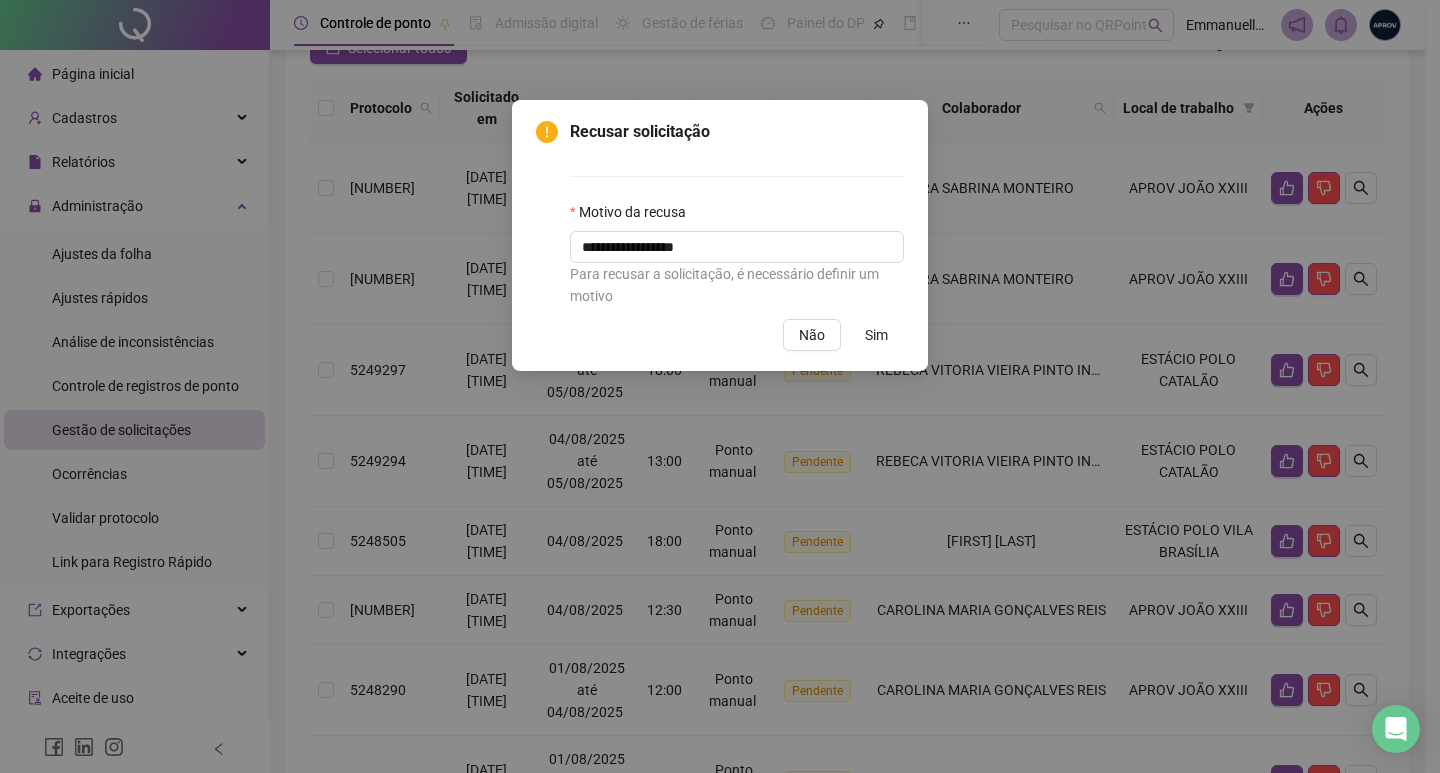 click on "Sim" at bounding box center [876, 335] 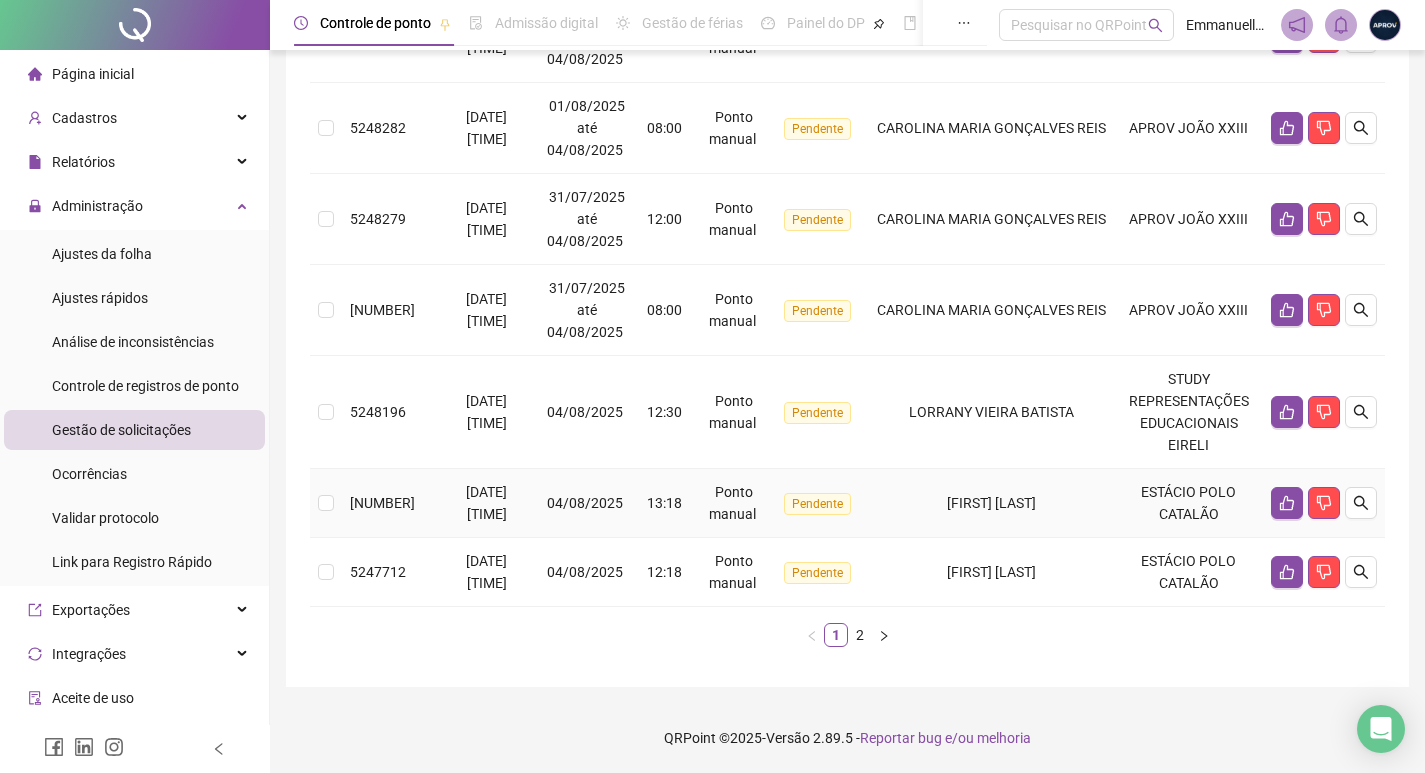 scroll, scrollTop: 0, scrollLeft: 0, axis: both 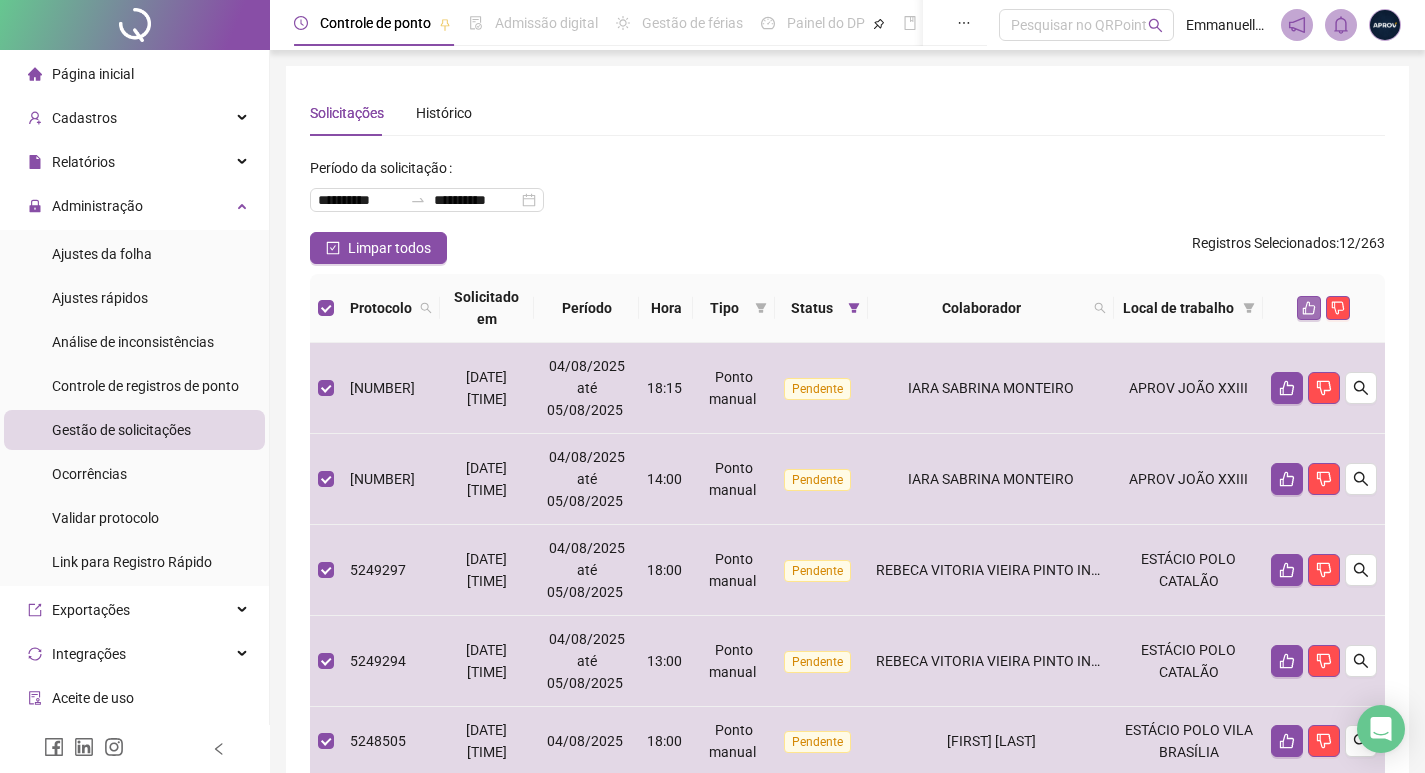 click at bounding box center (1309, 308) 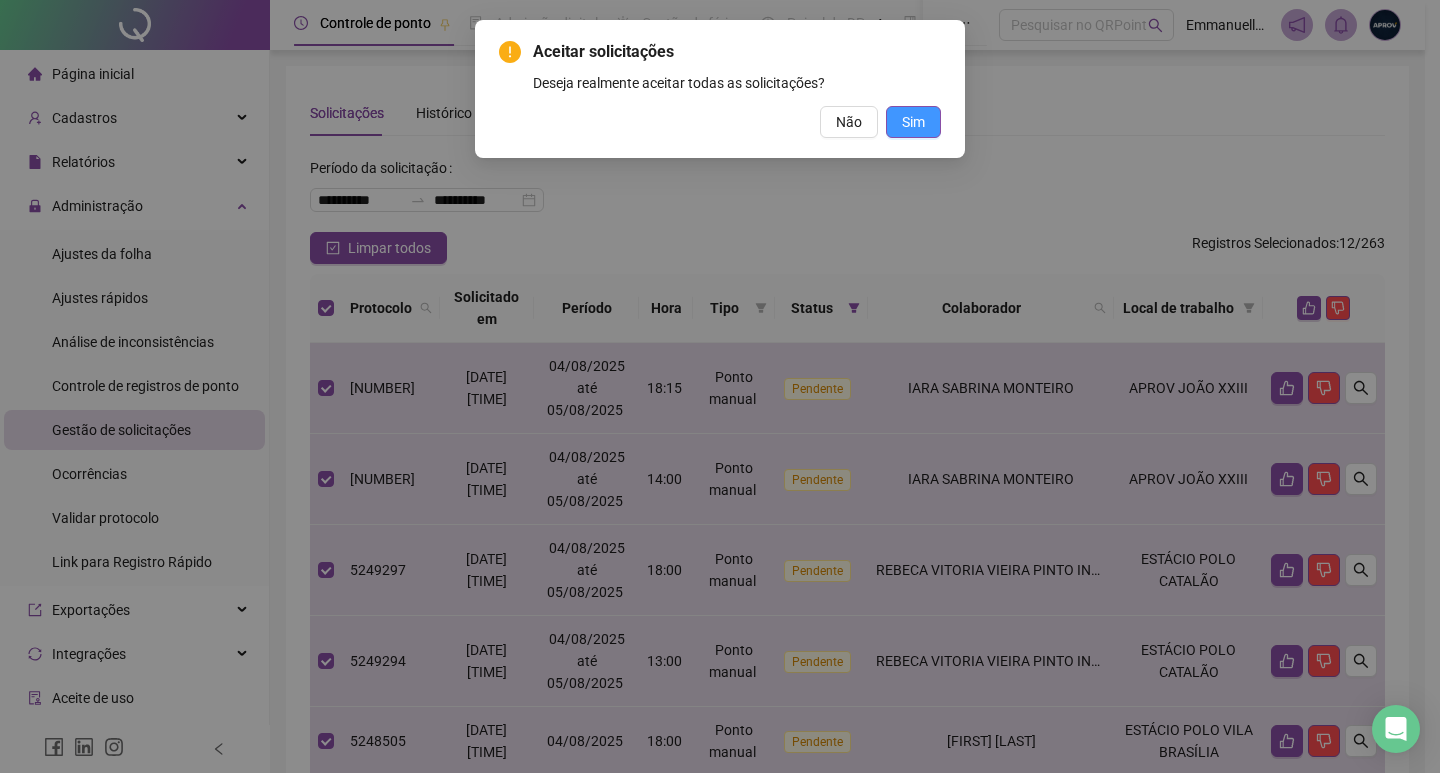 click on "Aceitar solicitações Deseja realmente aceitar todas as solicitações? Não Sim" at bounding box center (720, 89) 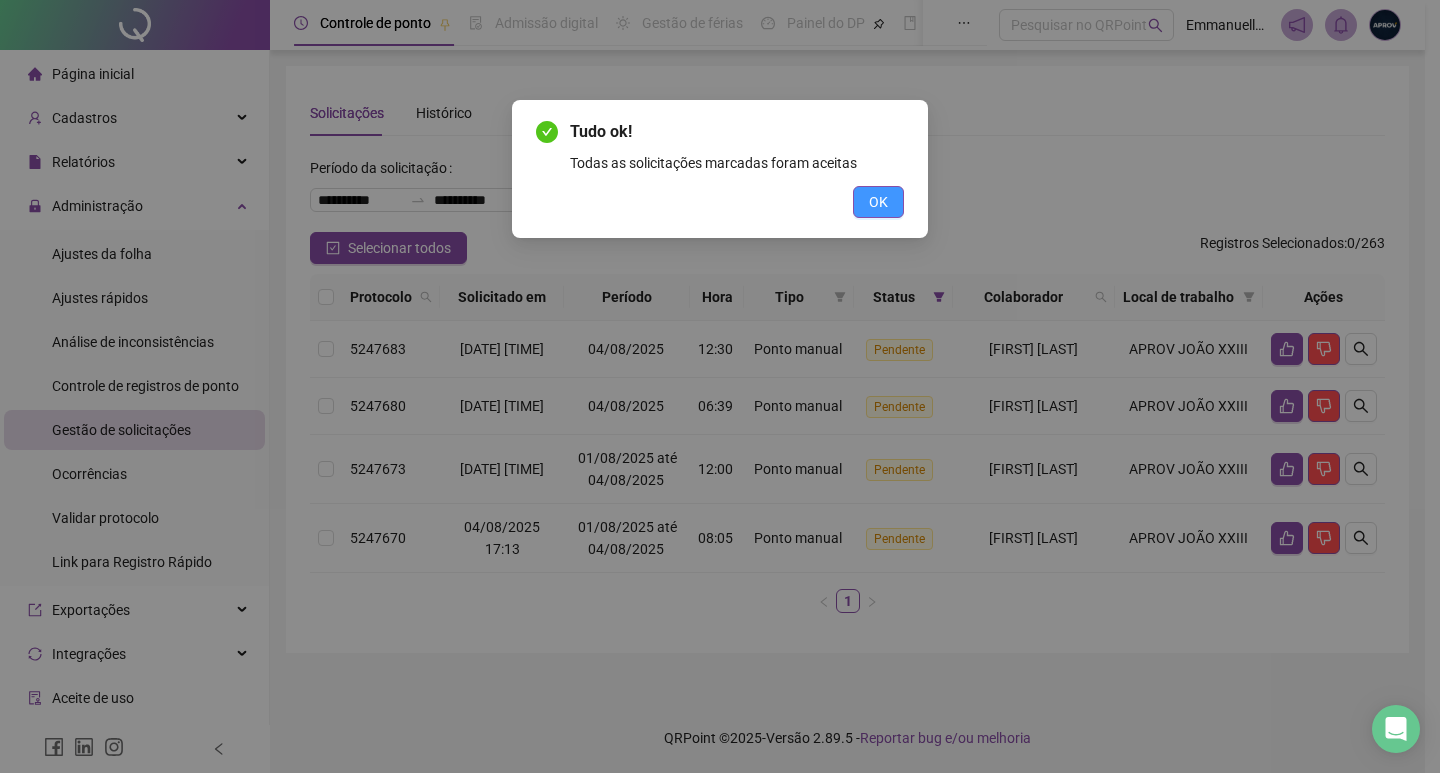 click on "OK" at bounding box center (878, 202) 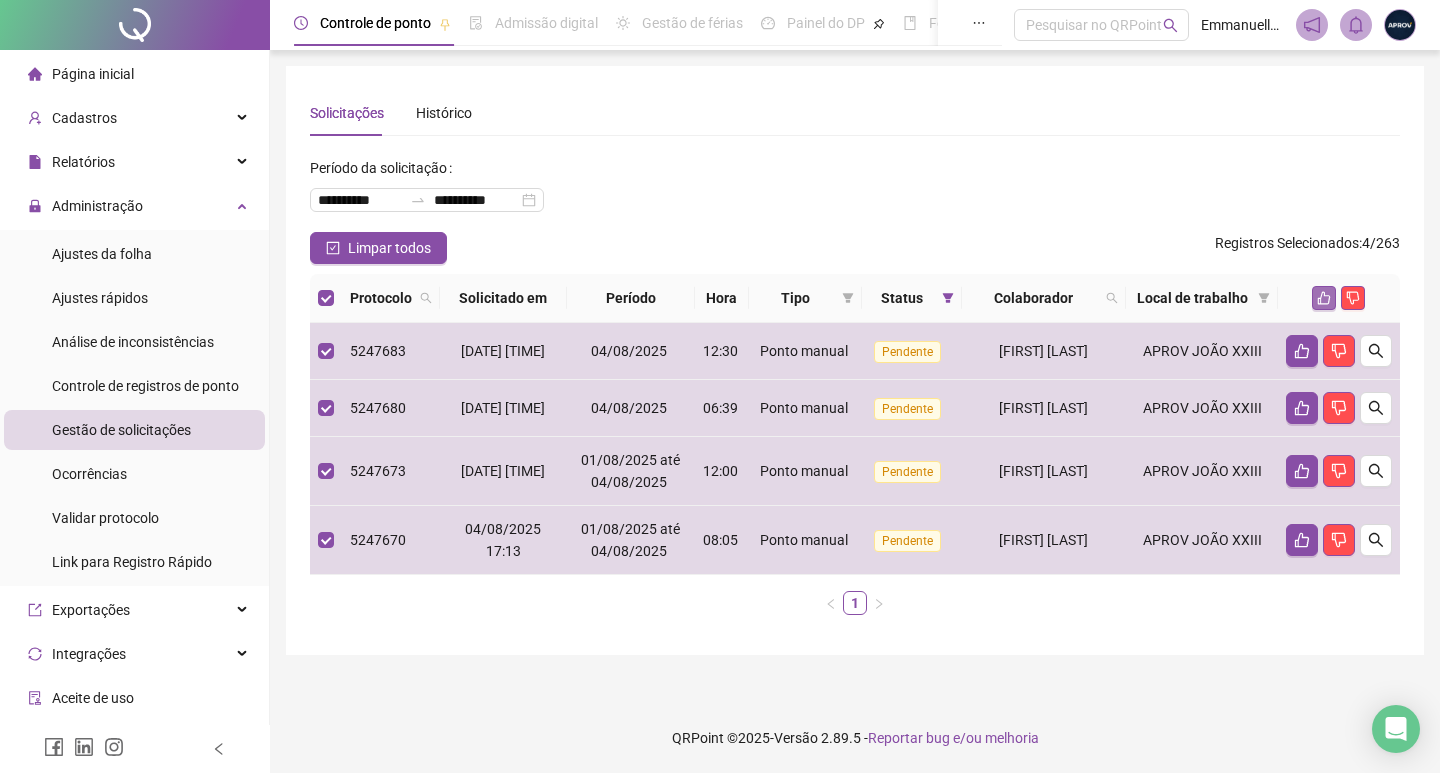 drag, startPoint x: 1322, startPoint y: 289, endPoint x: 1312, endPoint y: 288, distance: 10.049875 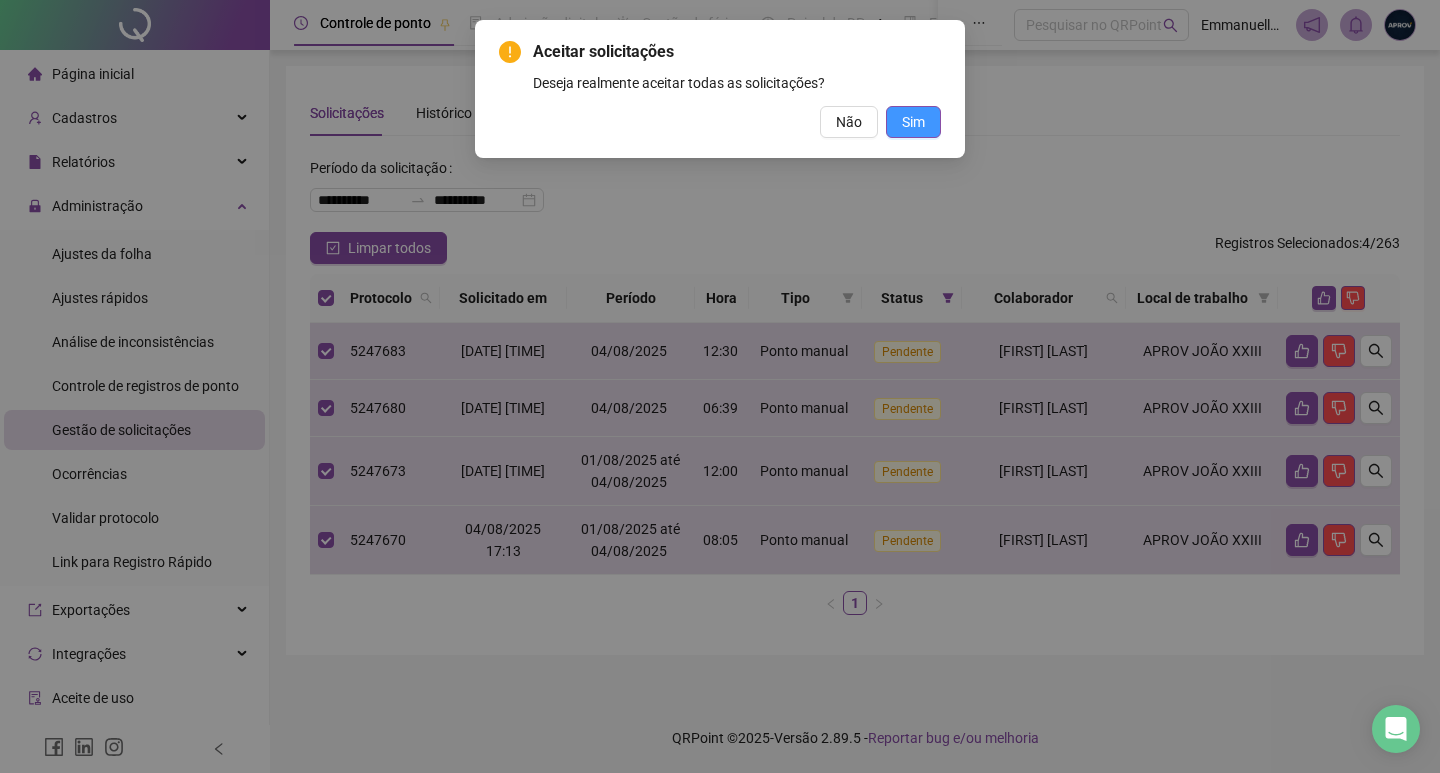 click on "Sim" at bounding box center (913, 122) 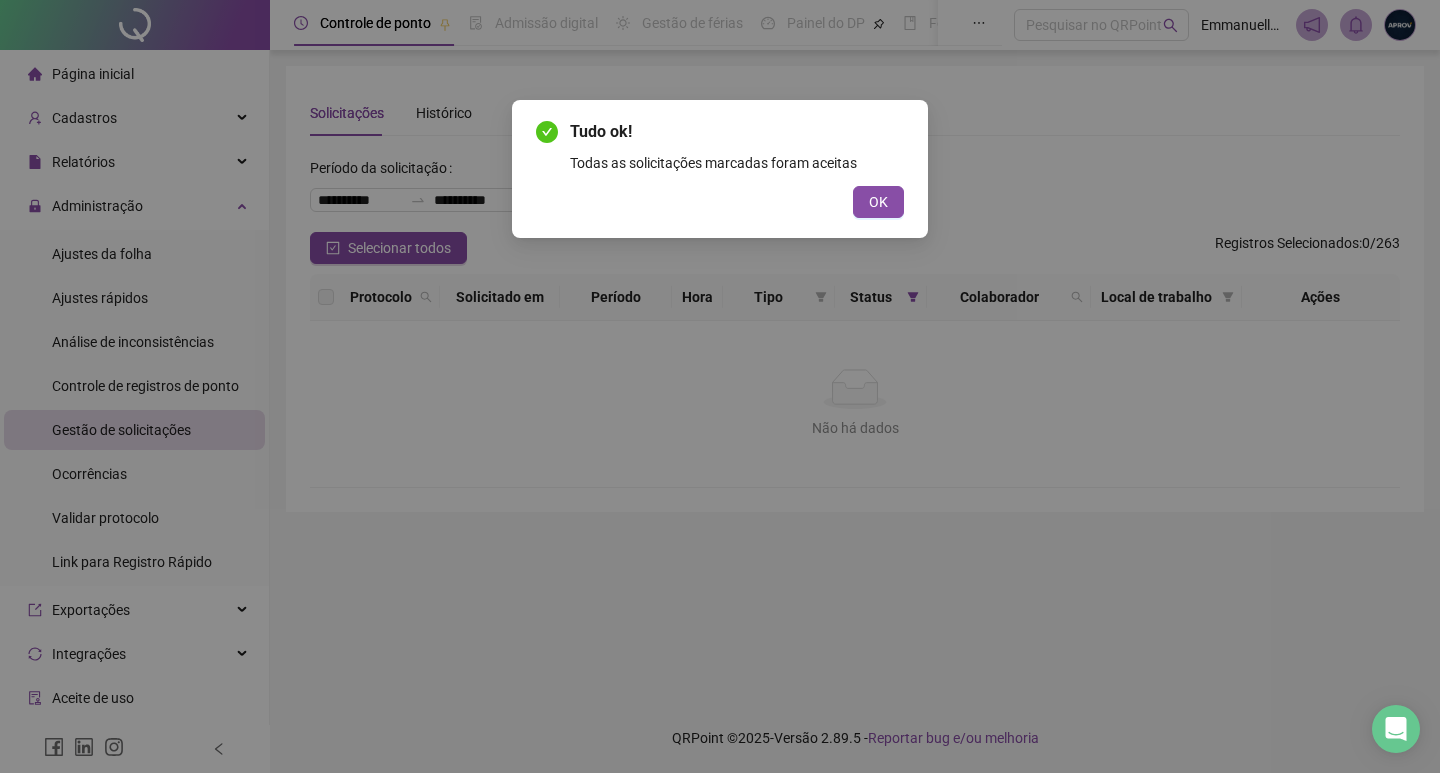 drag, startPoint x: 875, startPoint y: 191, endPoint x: 0, endPoint y: 200, distance: 875.04626 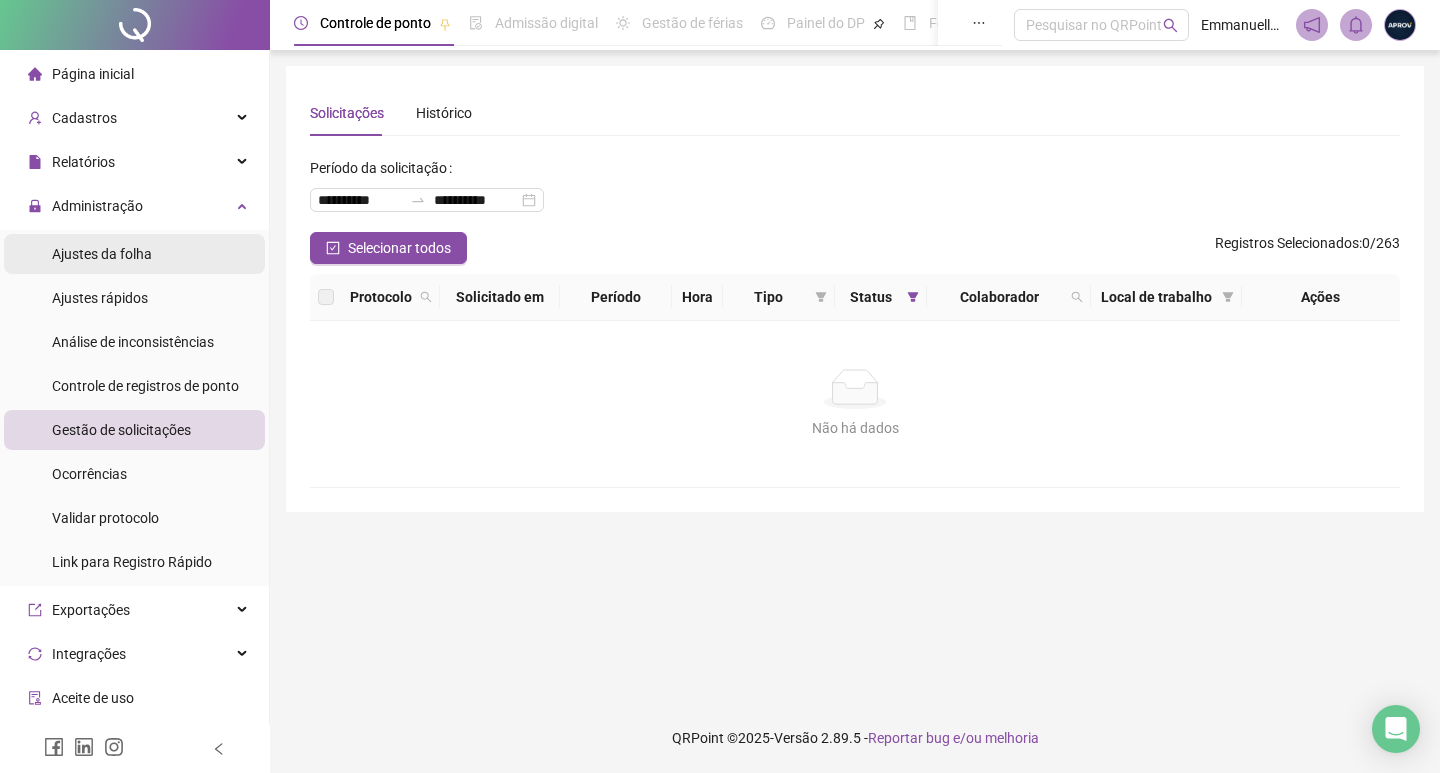 click on "Ajustes da folha" at bounding box center (102, 254) 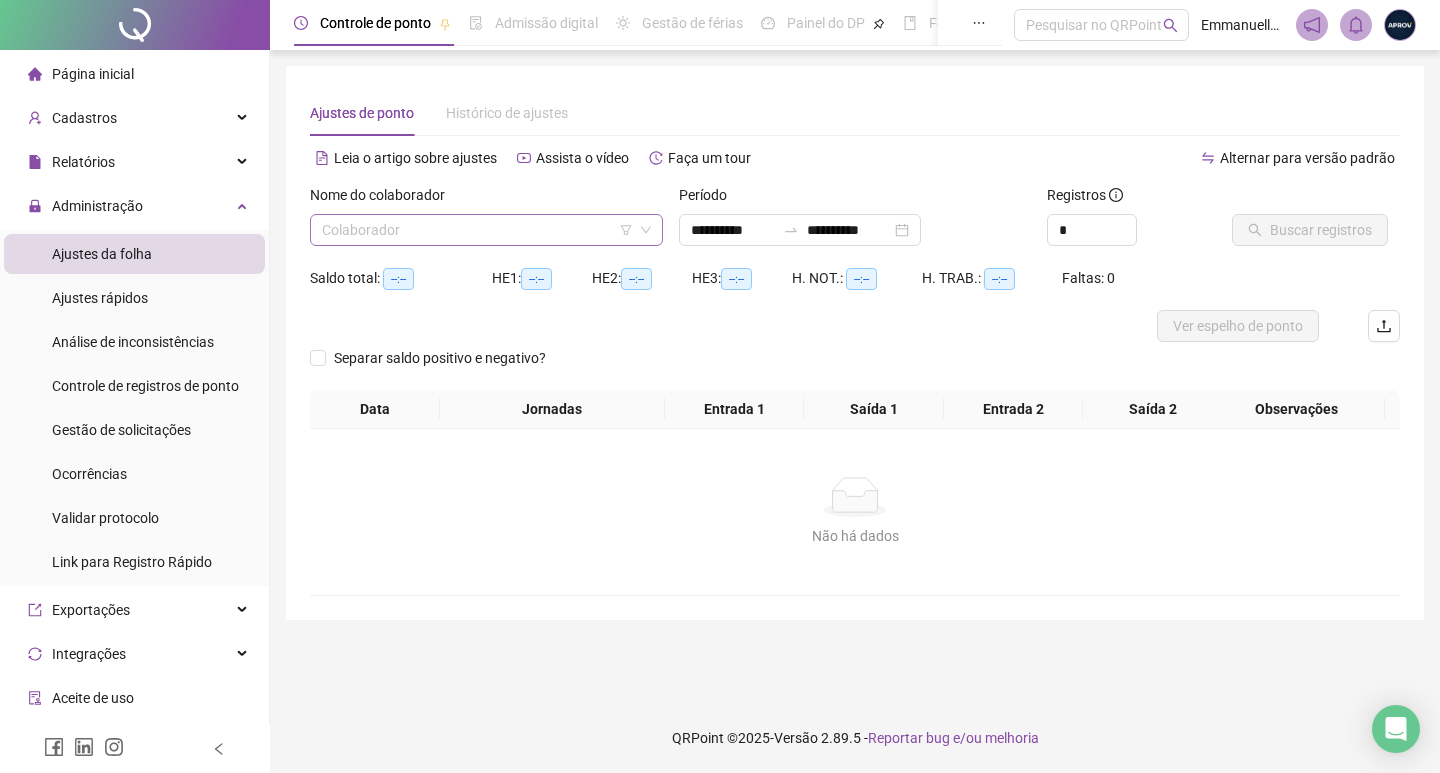 click at bounding box center (477, 230) 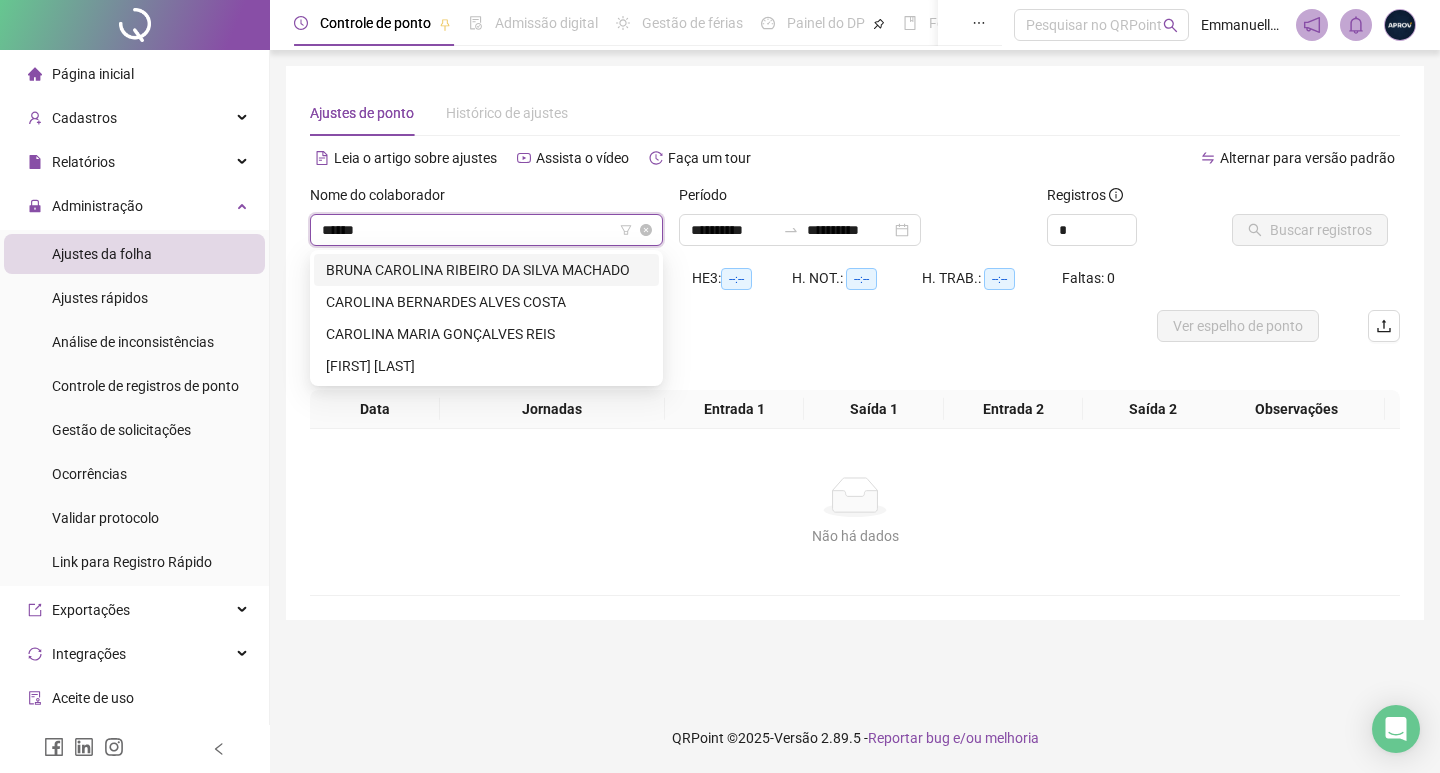 type on "*******" 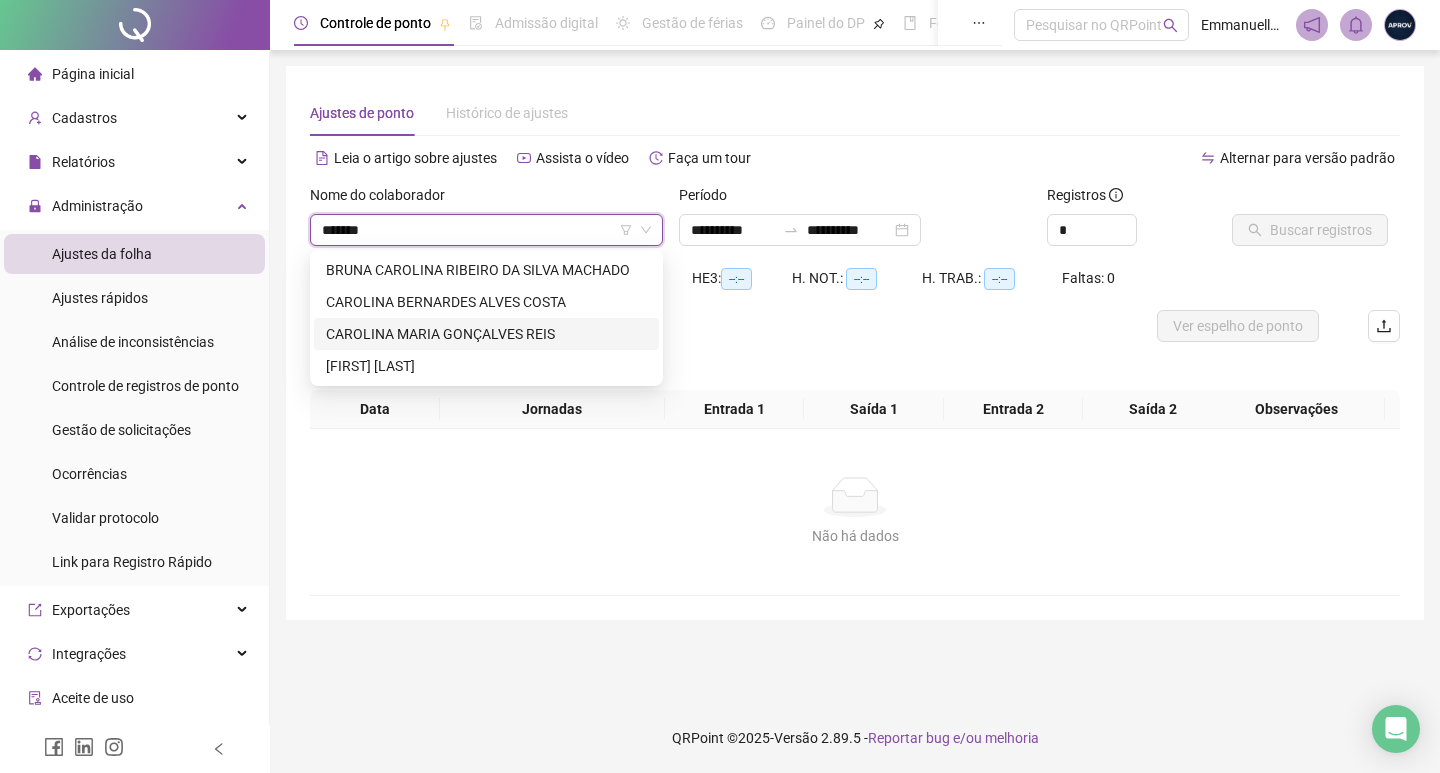 click on "CAROLINA MARIA GONÇALVES REIS" at bounding box center [486, 334] 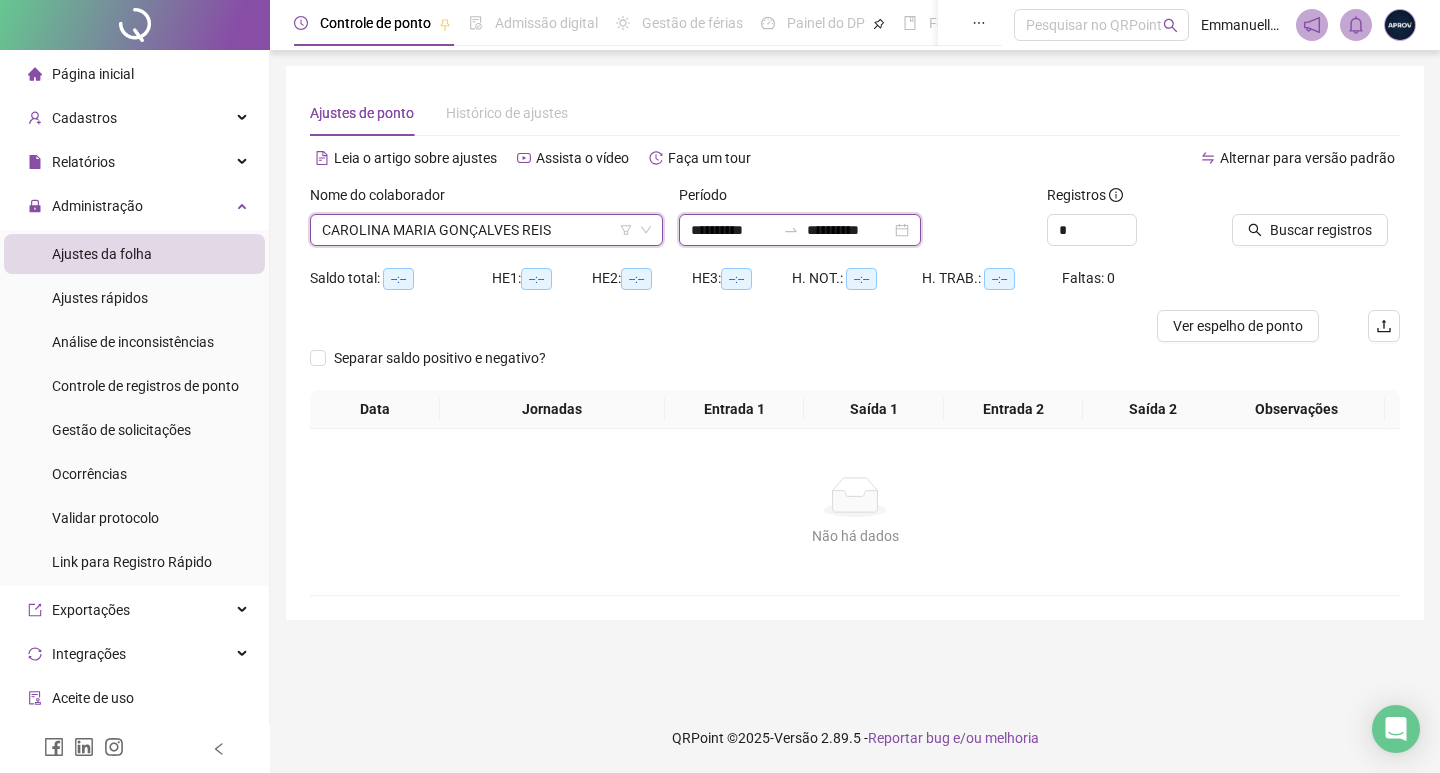 click on "**********" at bounding box center [733, 230] 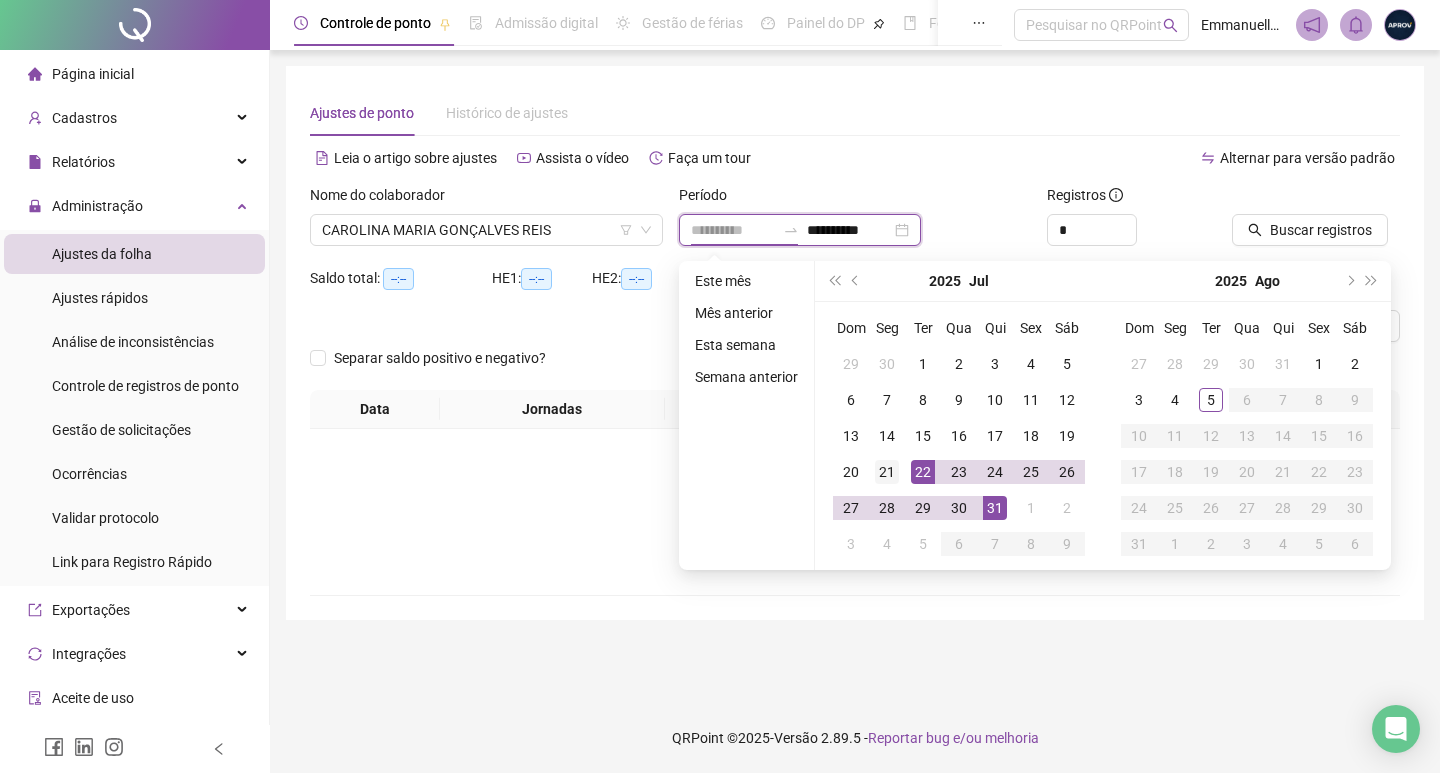 type on "**********" 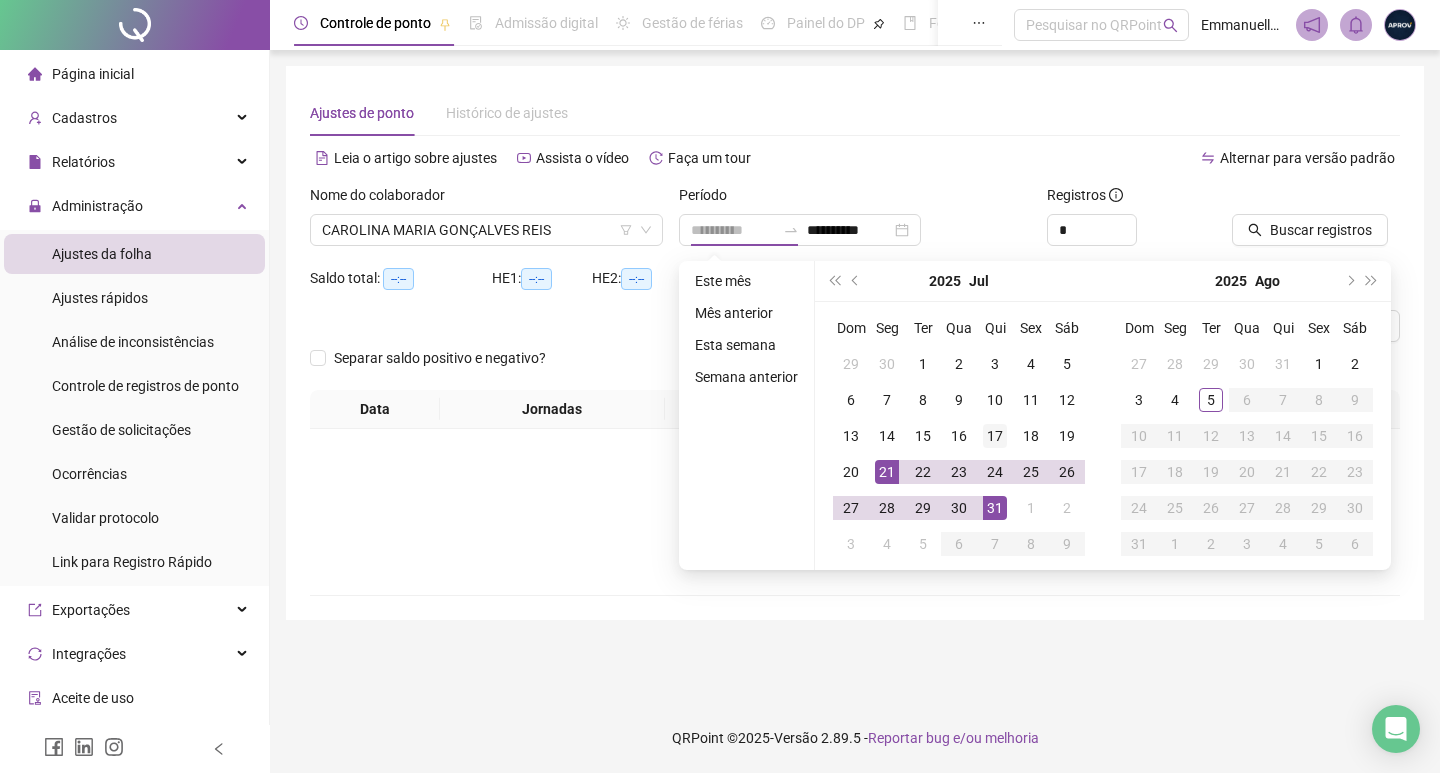 drag, startPoint x: 884, startPoint y: 465, endPoint x: 1010, endPoint y: 430, distance: 130.7708 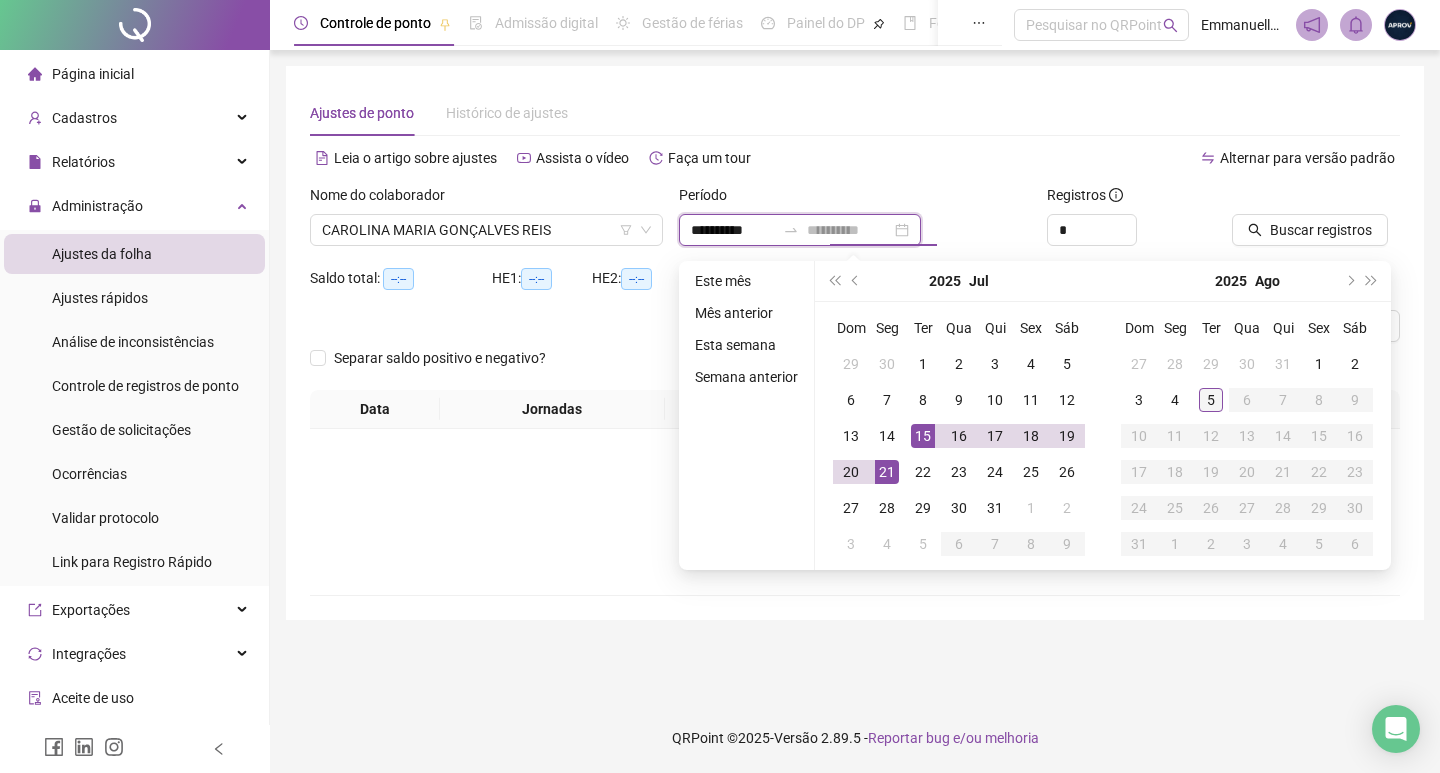 type on "**********" 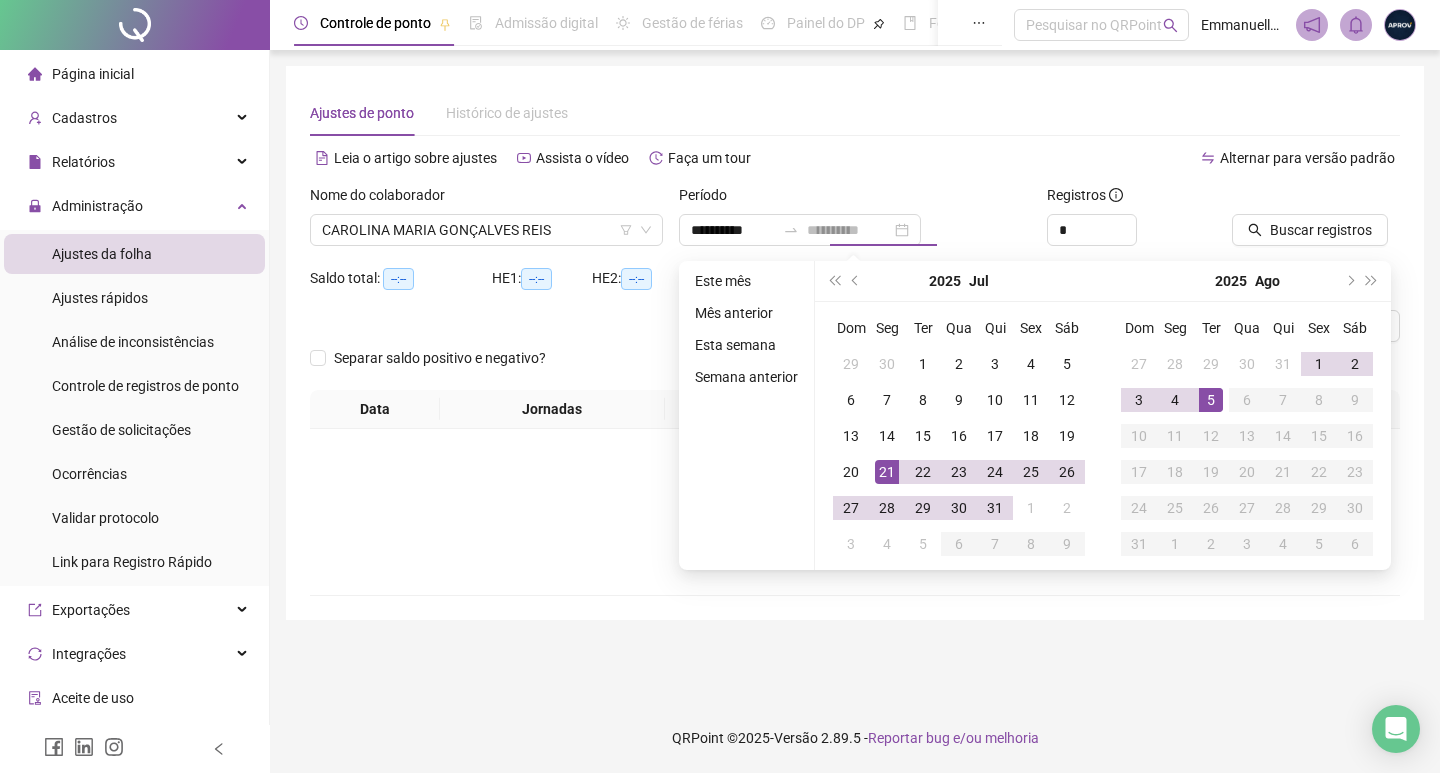 click on "5" at bounding box center (1211, 400) 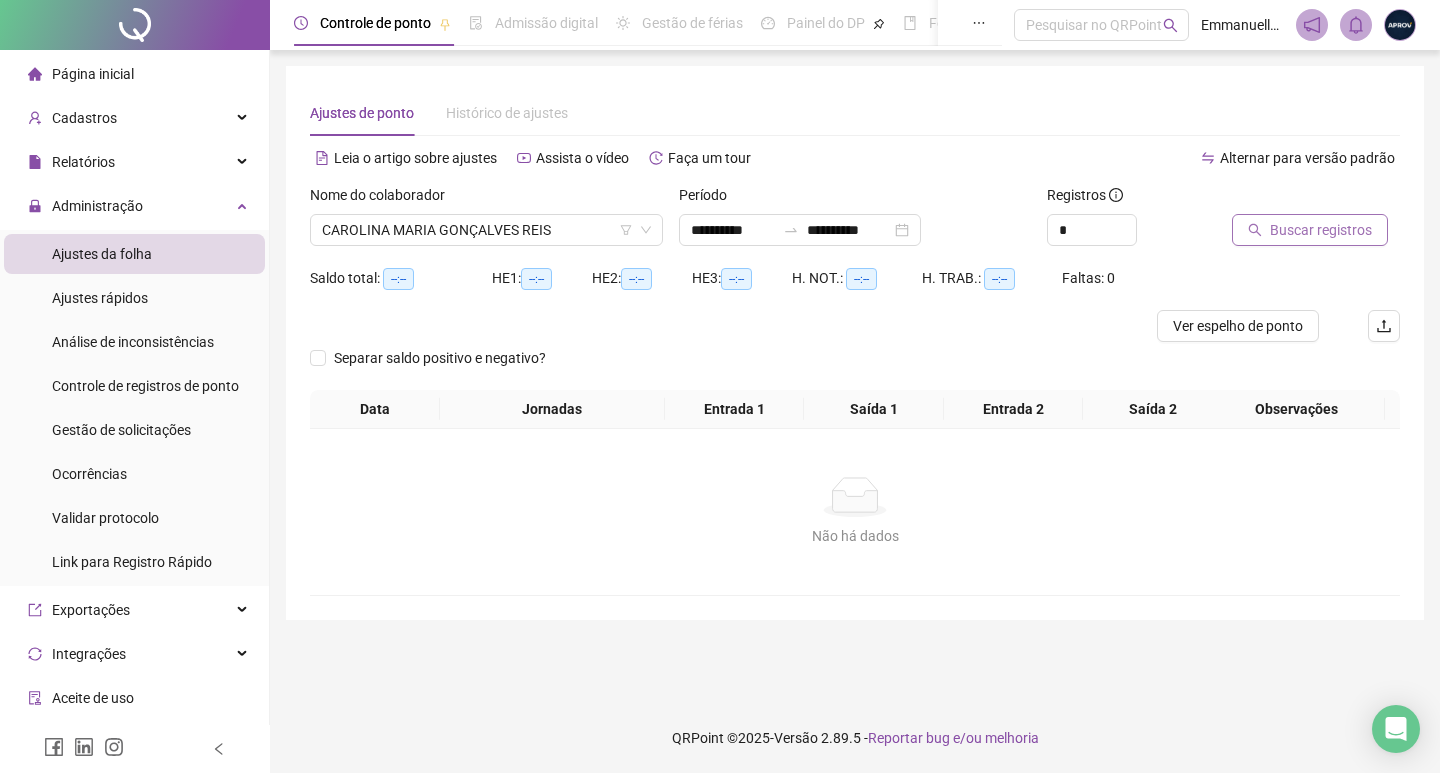 click on "Buscar registros" at bounding box center (1321, 230) 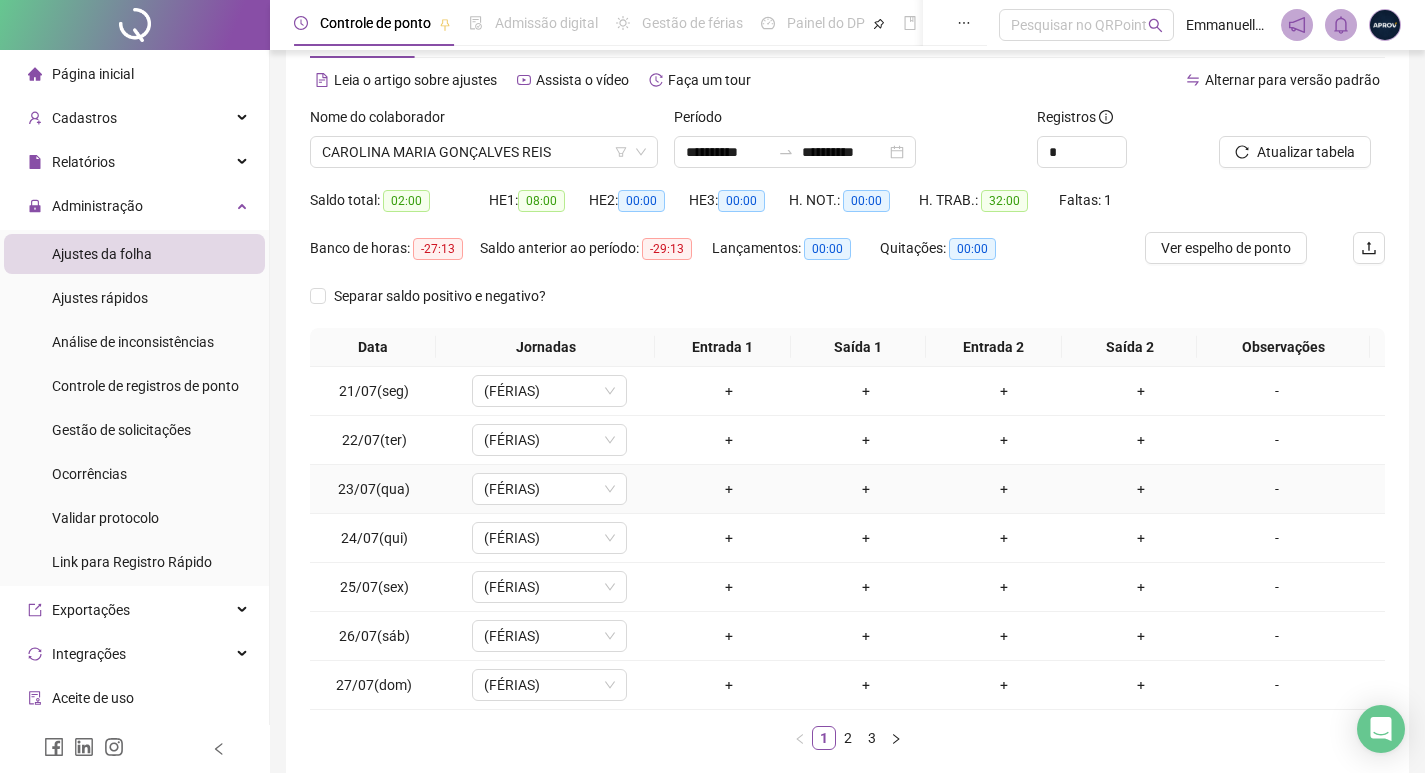 scroll, scrollTop: 181, scrollLeft: 0, axis: vertical 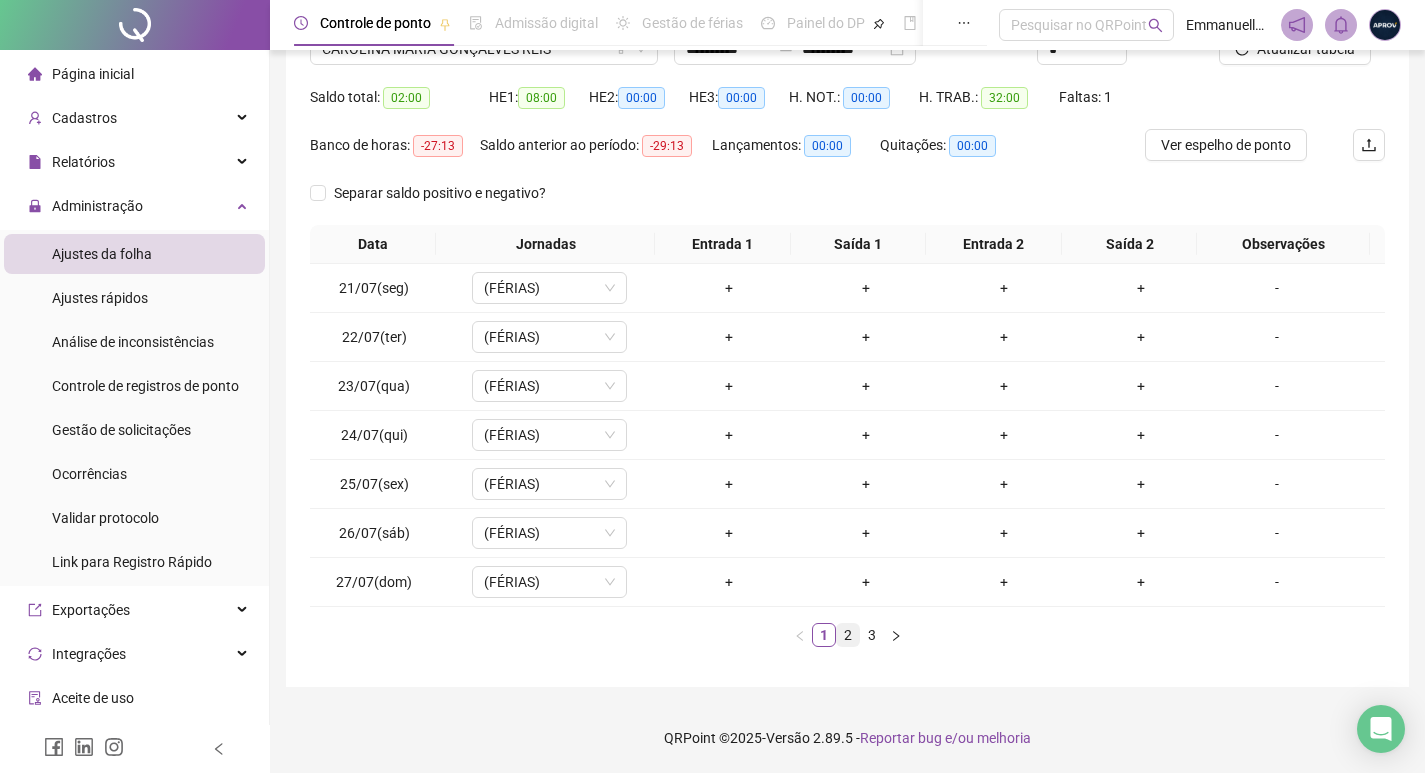 click on "2" at bounding box center [848, 635] 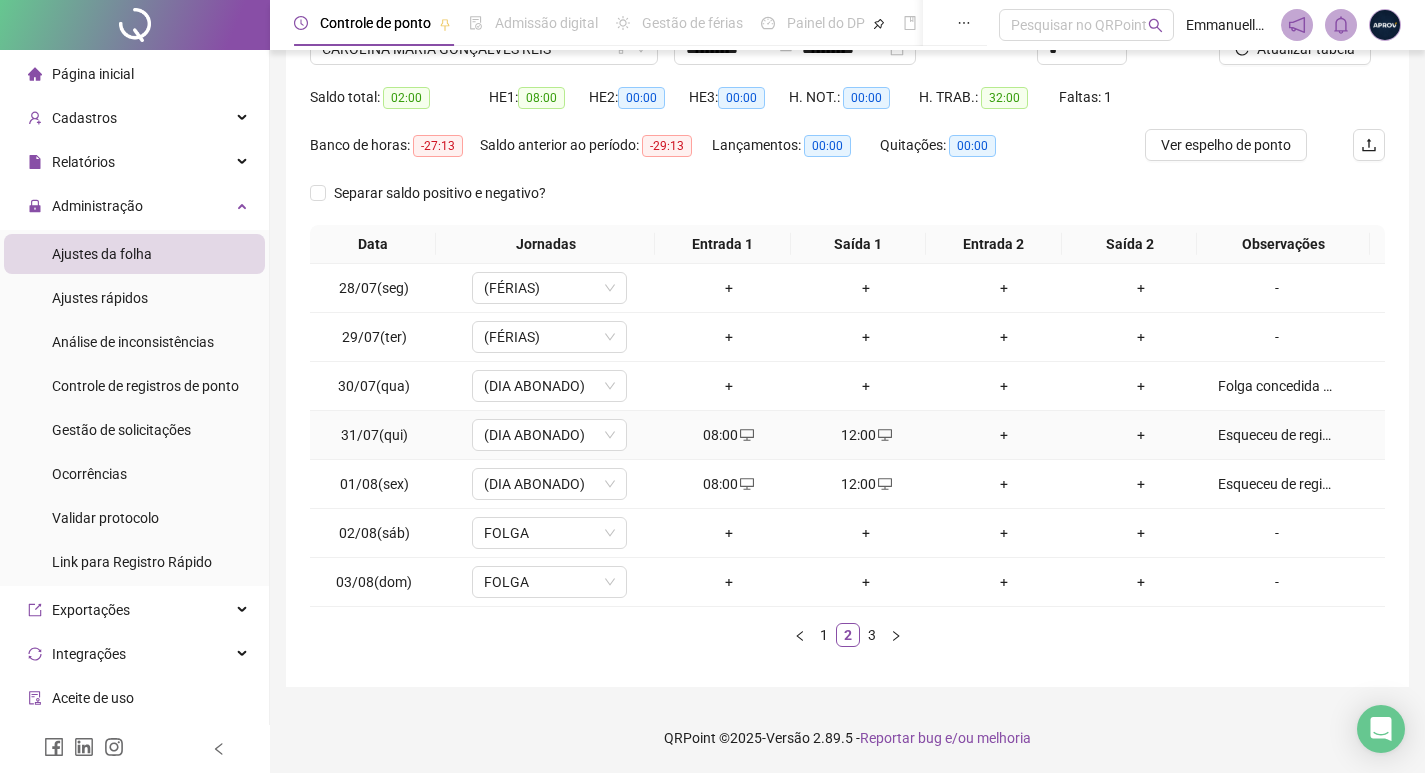 click on "Esqueceu de registrar jornada" at bounding box center (1277, 435) 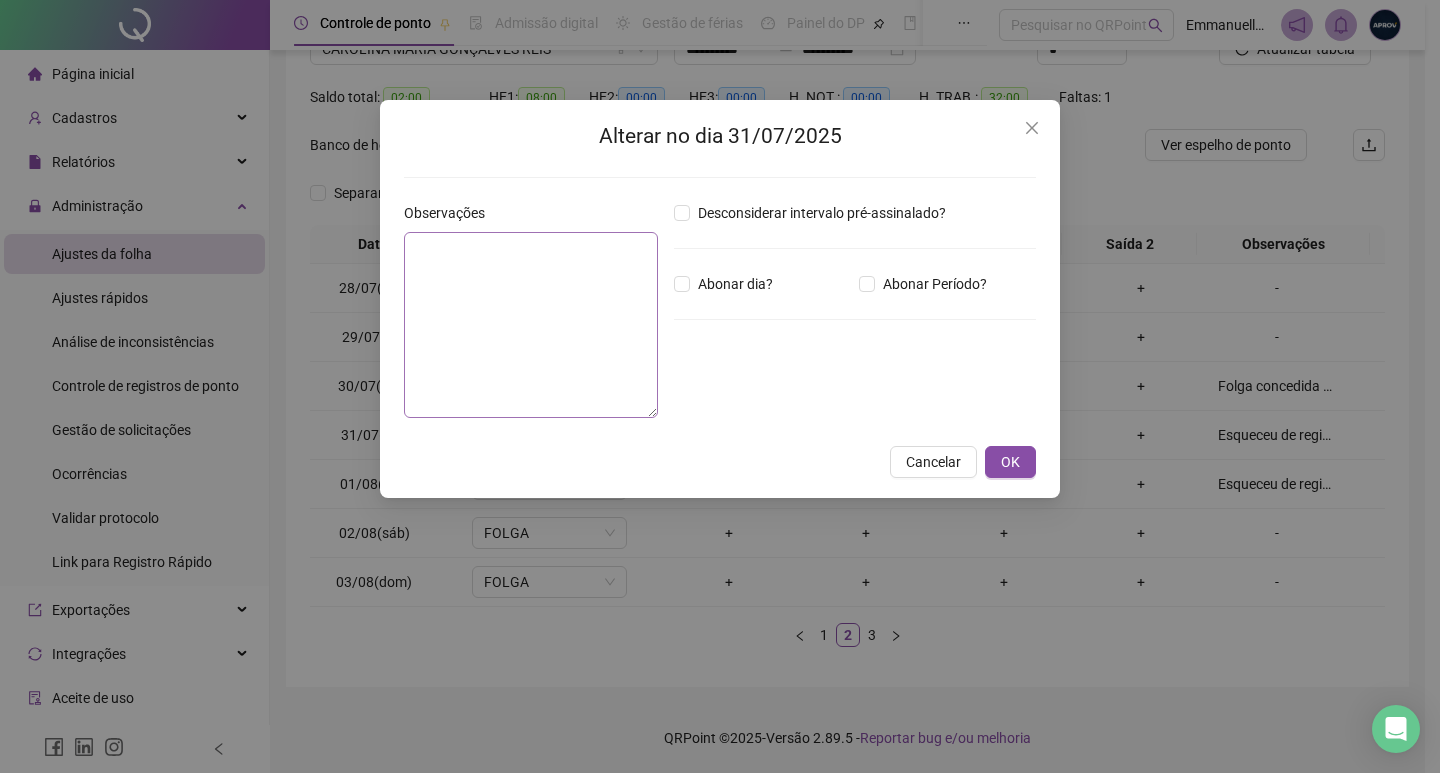 type on "**********" 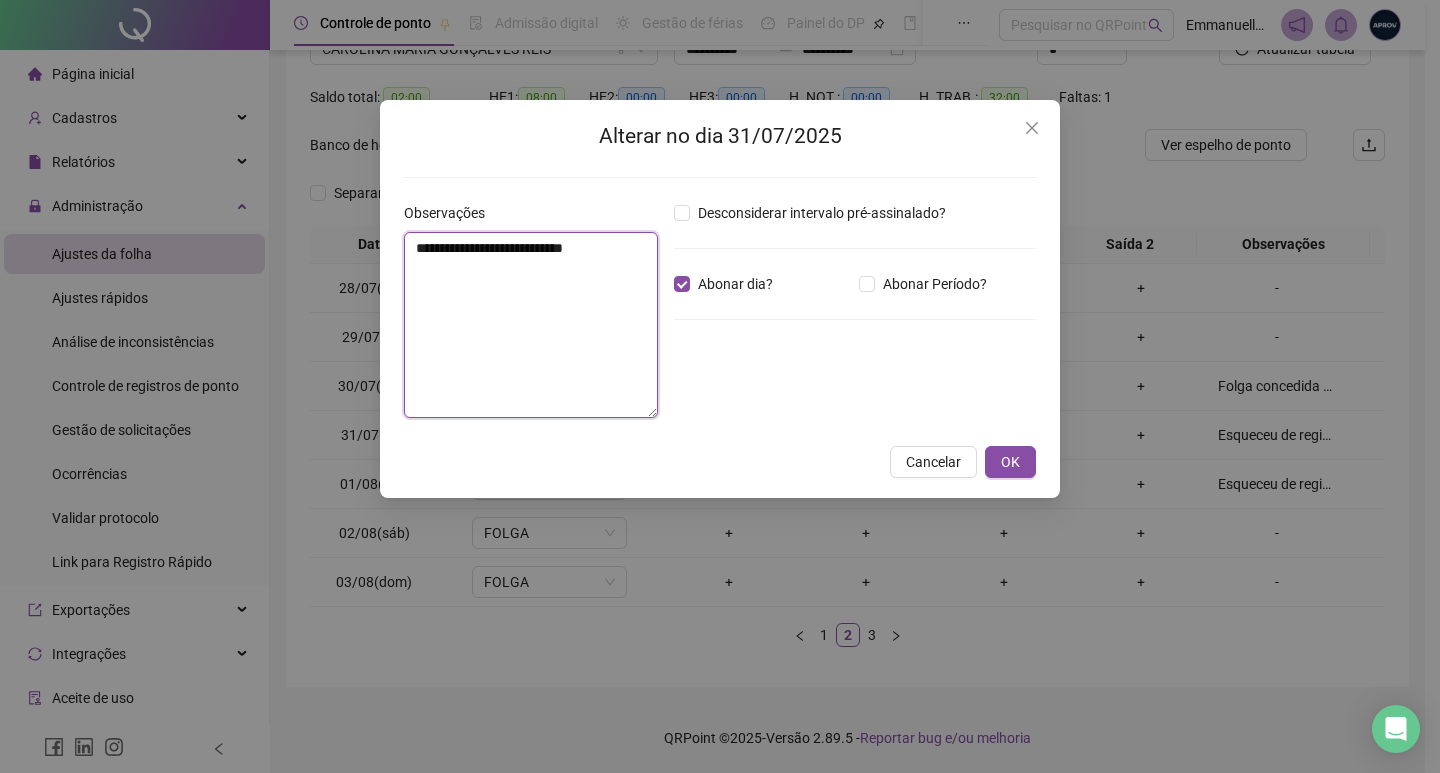 click on "**********" at bounding box center [531, 325] 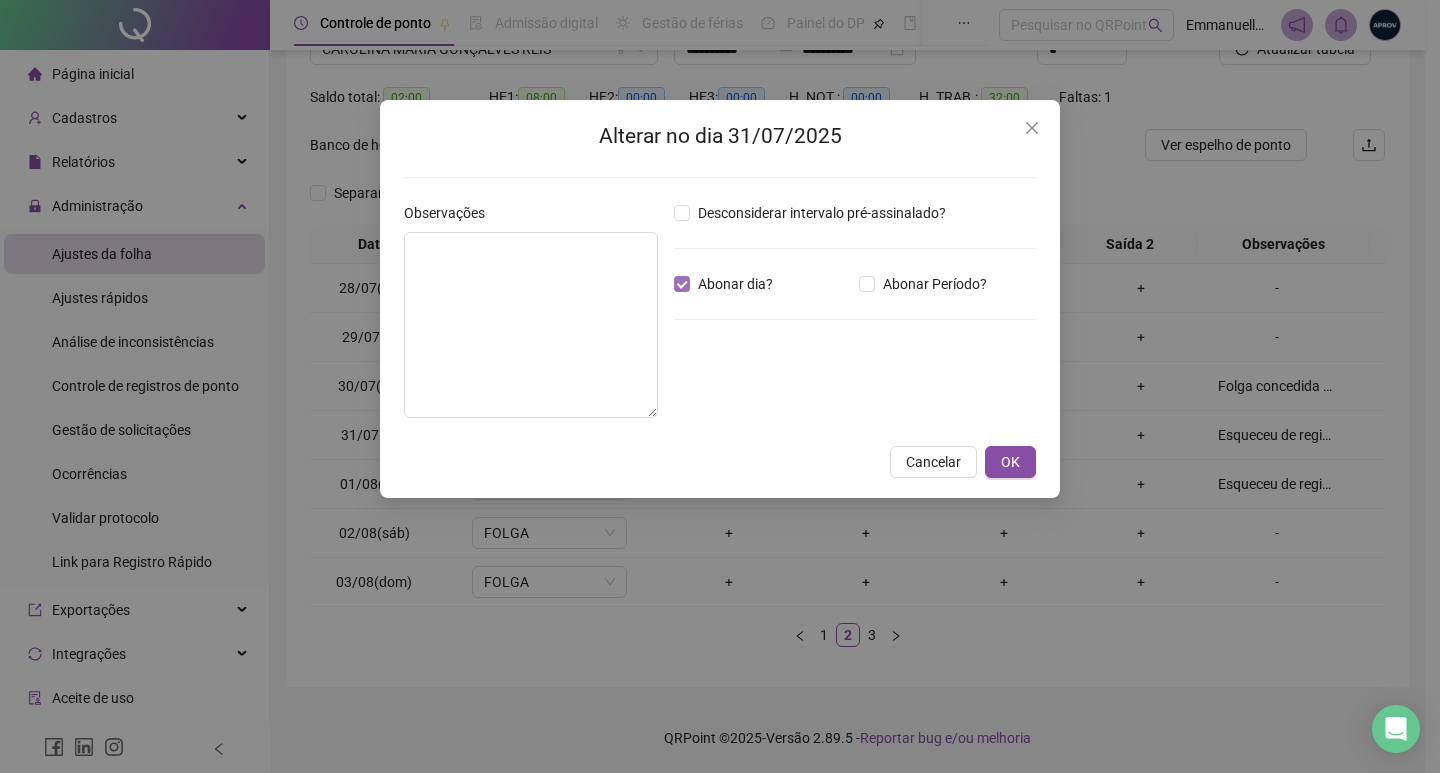 click on "Abonar dia?" at bounding box center (735, 284) 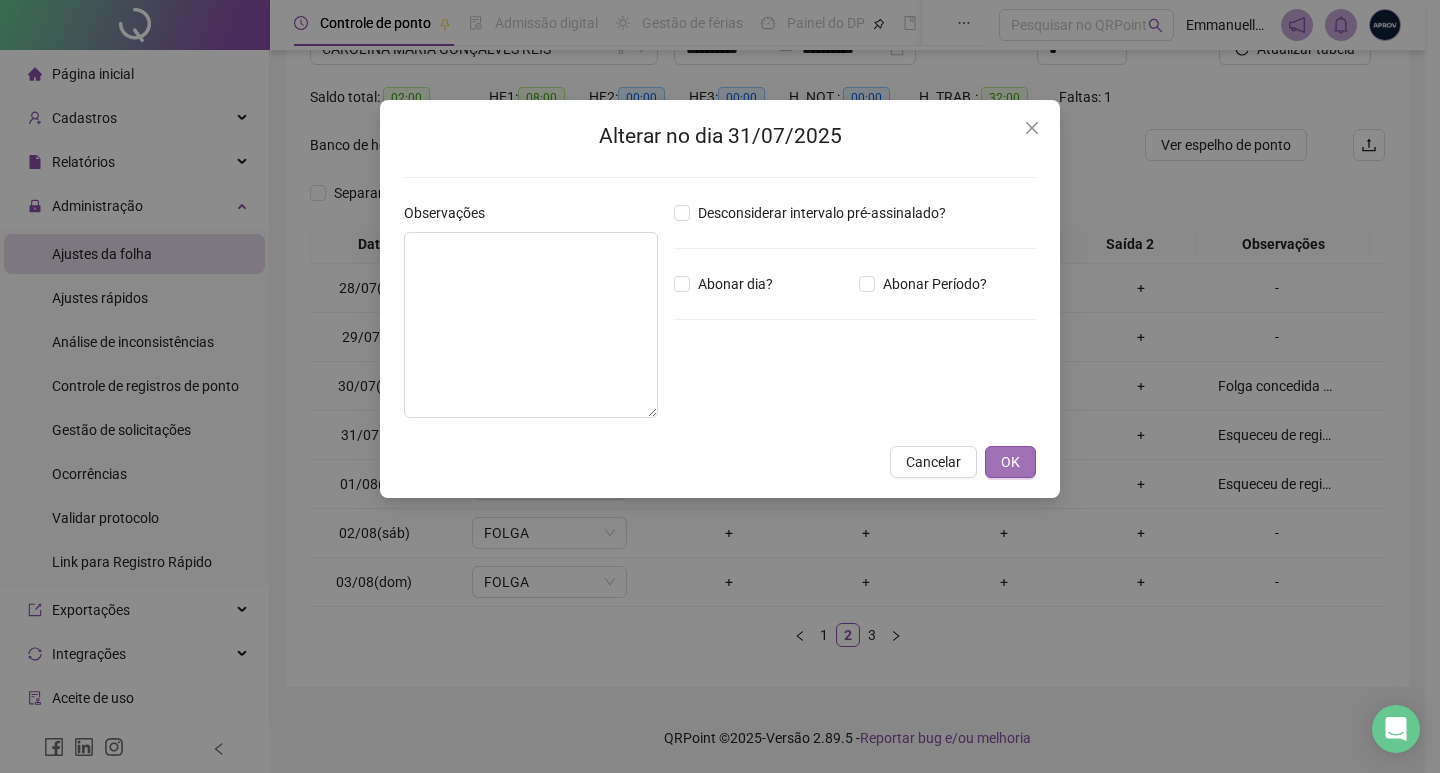 click on "OK" at bounding box center [1010, 462] 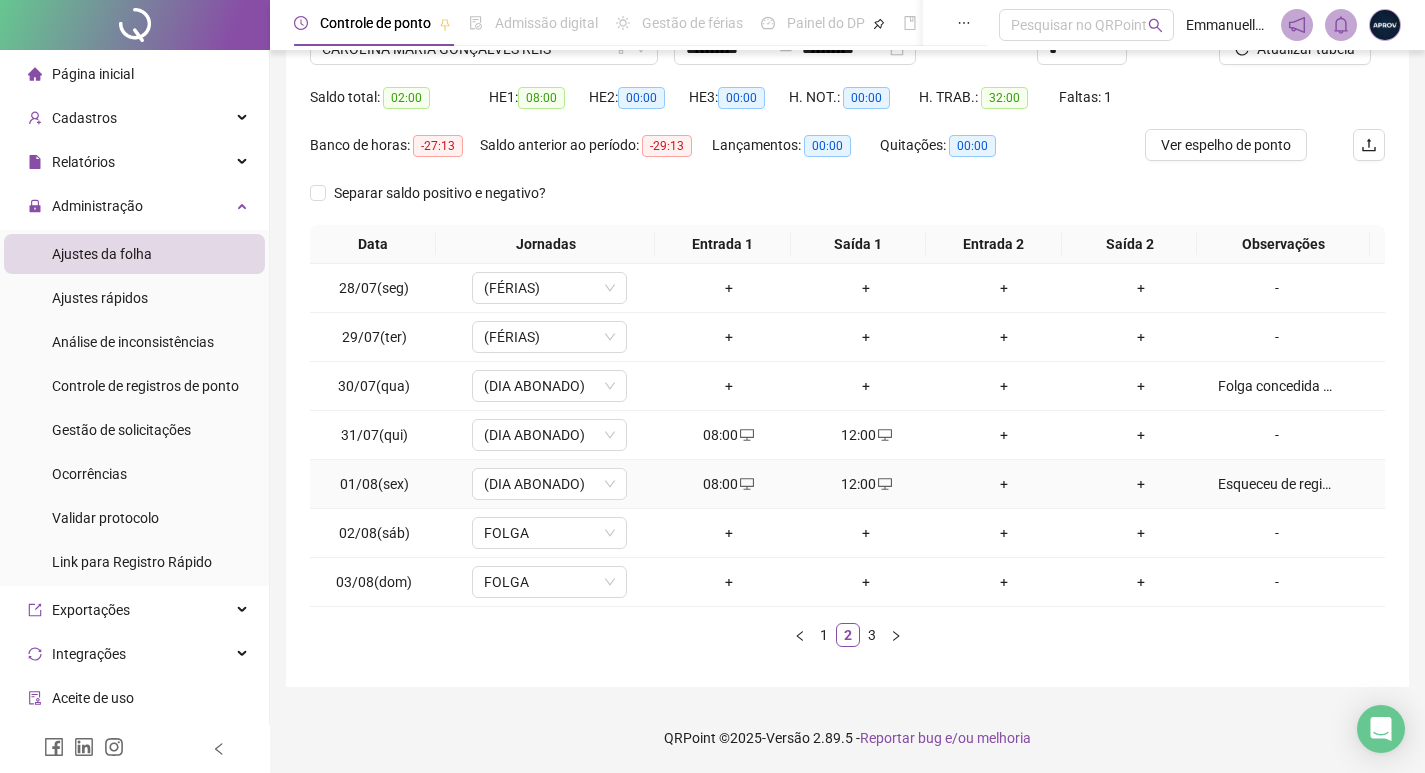 click on "Esqueceu de registrar jornada" at bounding box center [1277, 484] 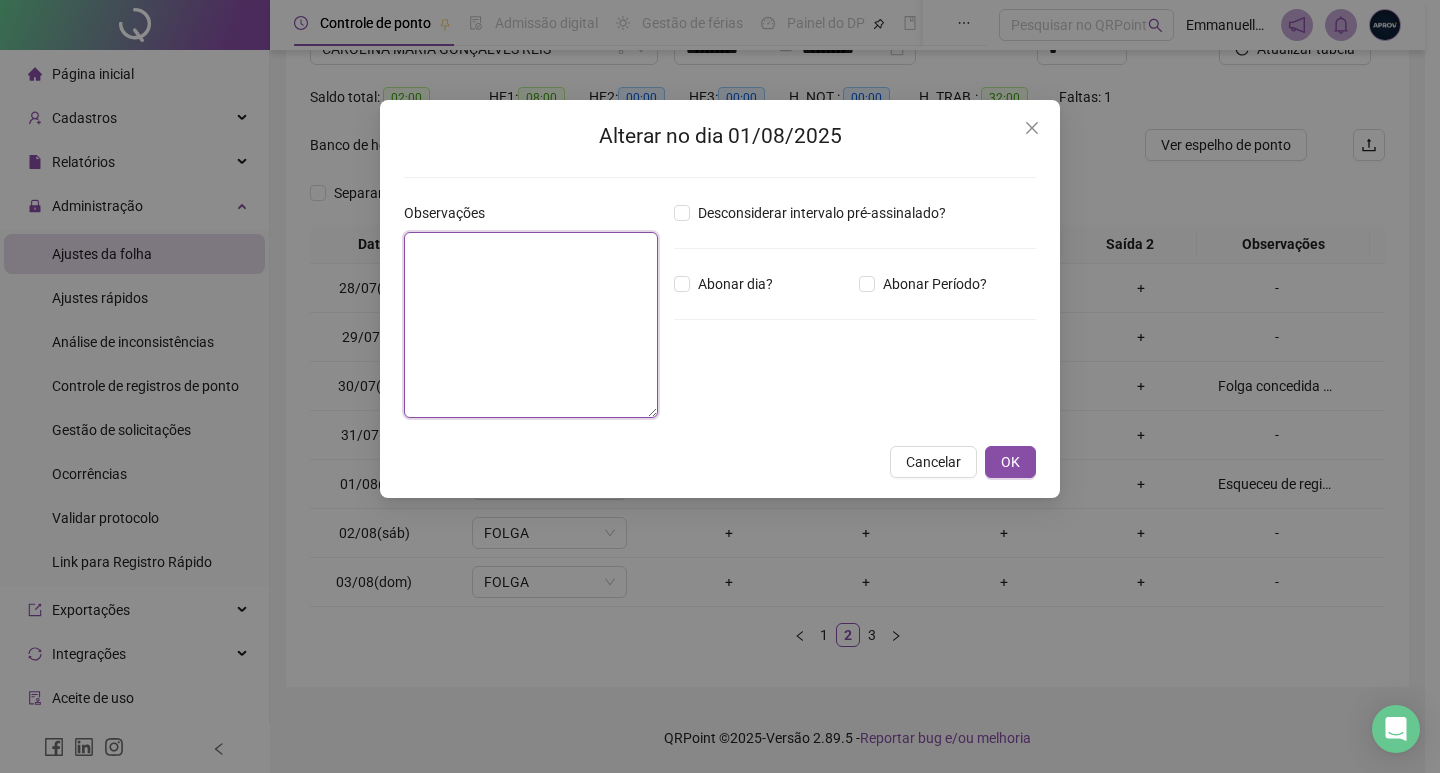 click at bounding box center (531, 325) 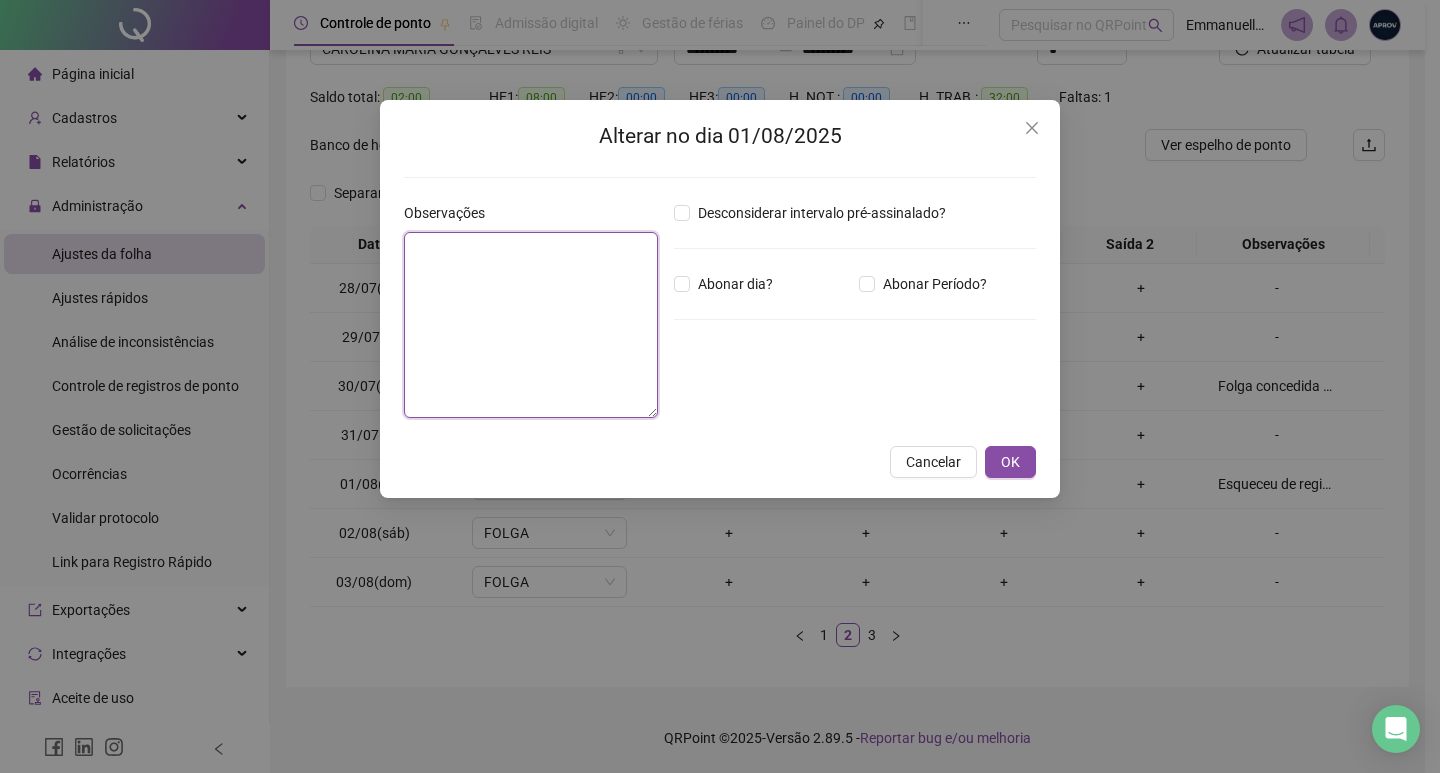 type on "**********" 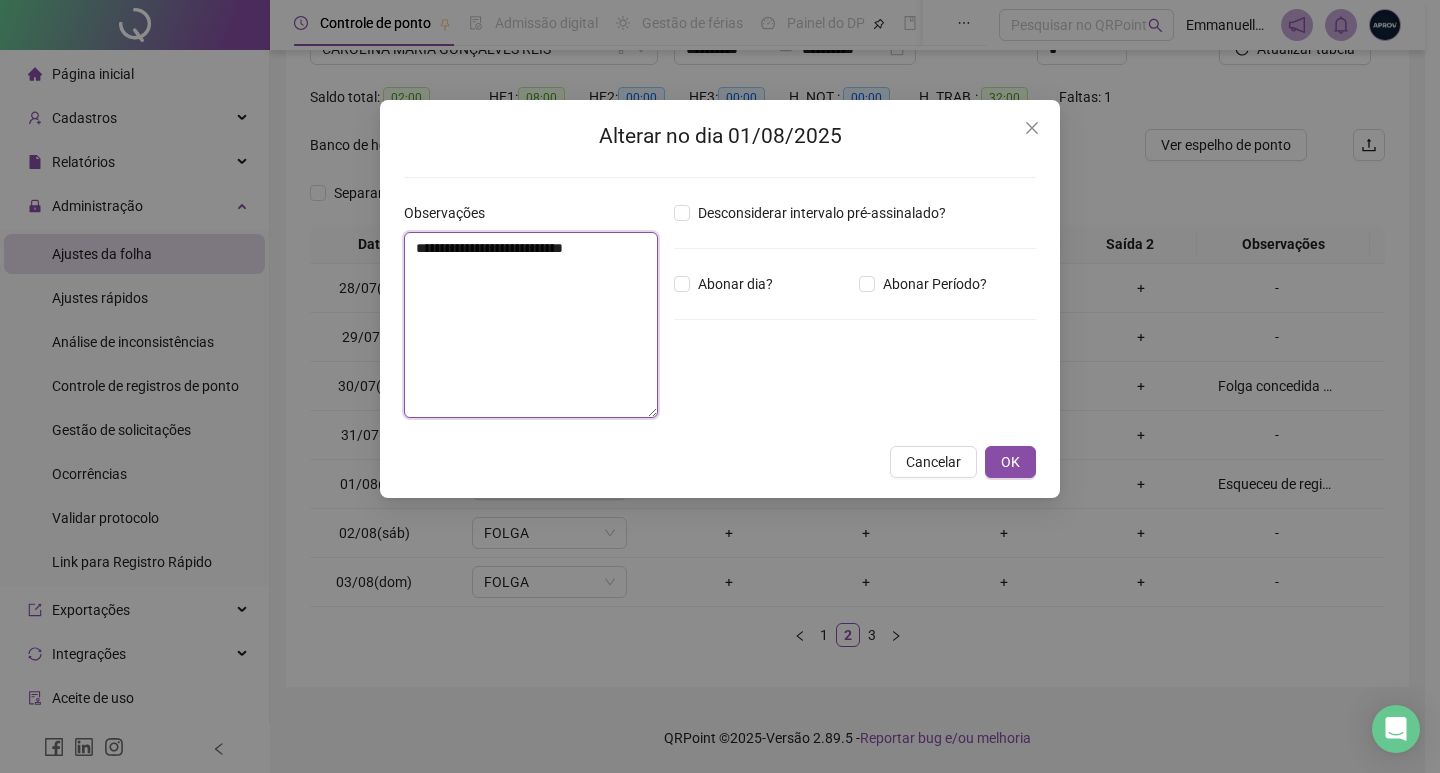 click on "**********" at bounding box center [531, 325] 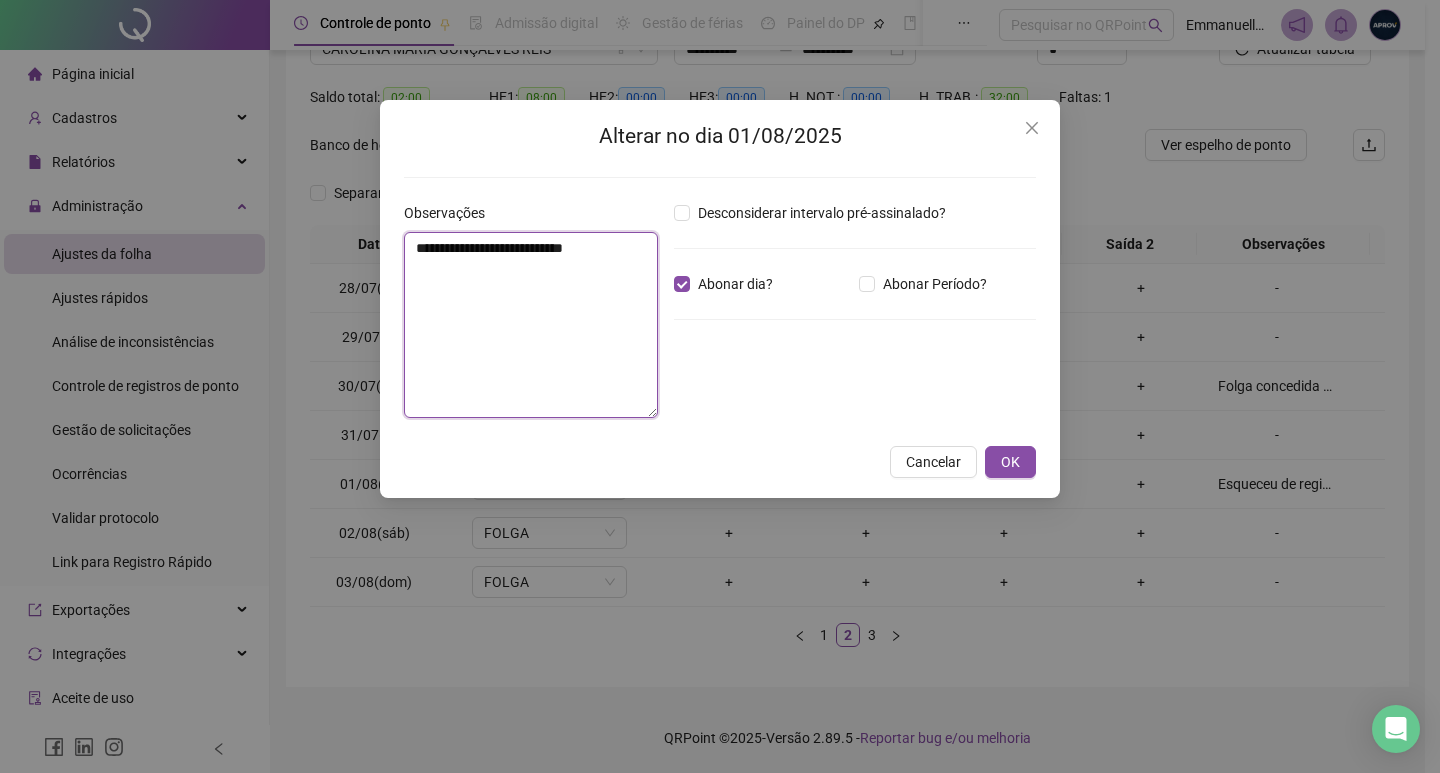 click on "**********" at bounding box center (531, 325) 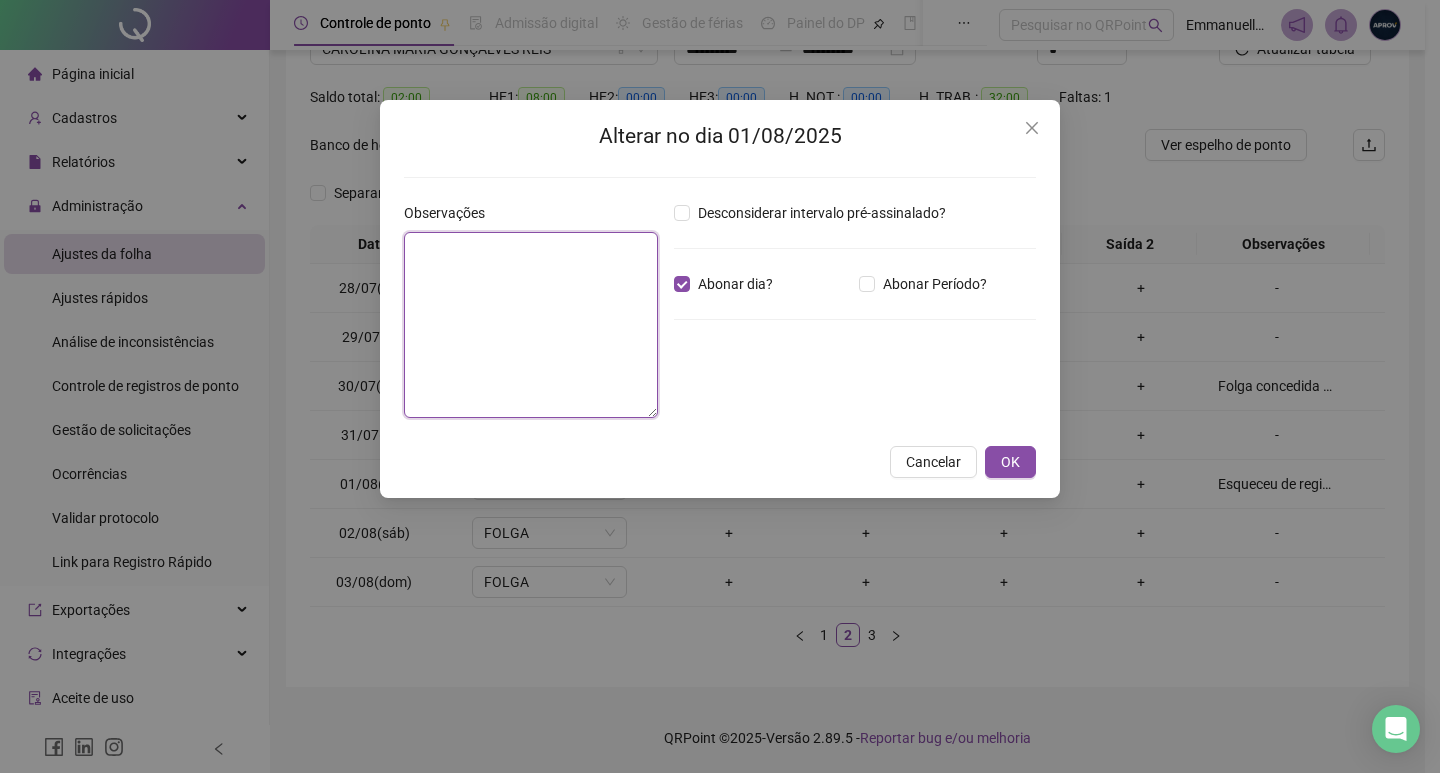 type 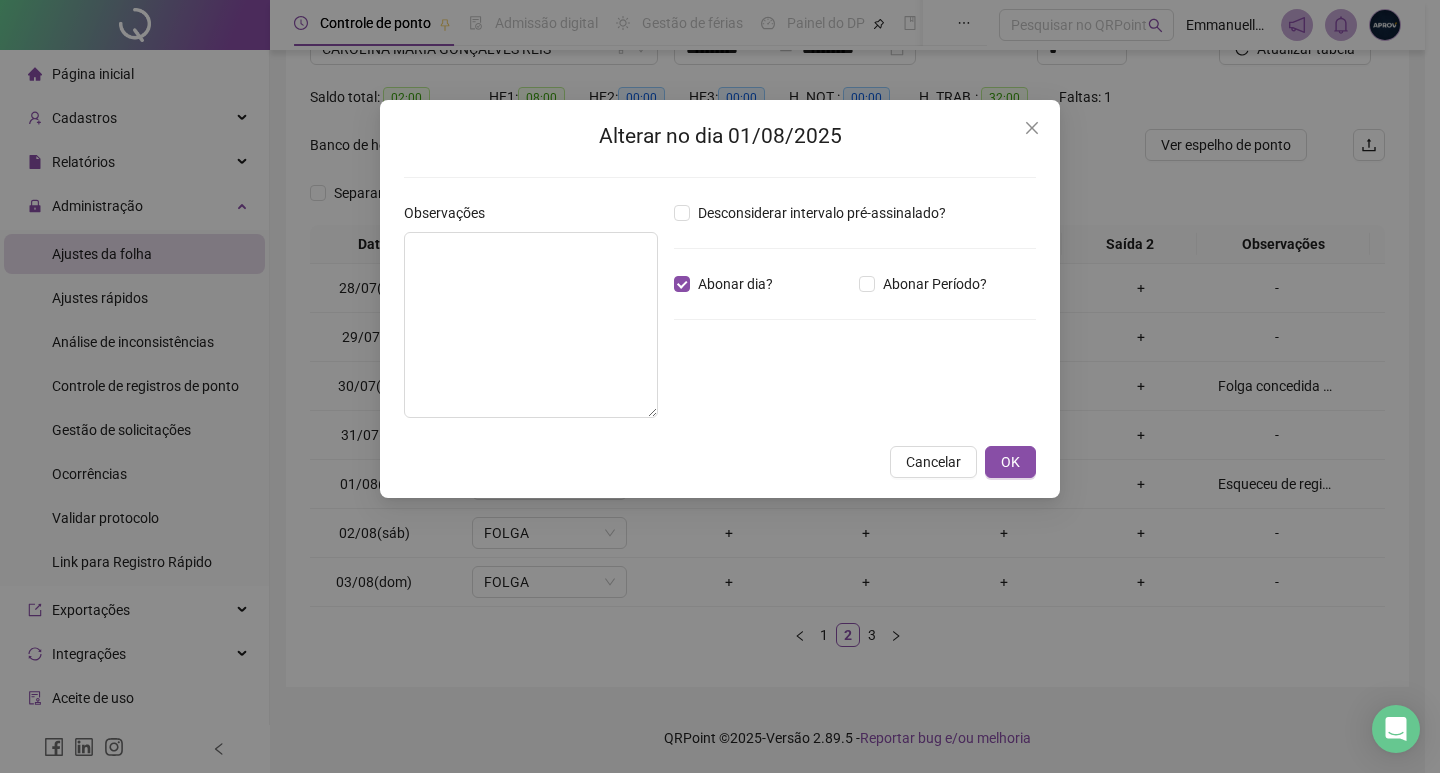 click on "Desconsiderar intervalo pré-assinalado? Abonar dia? Abonar Período? Horas a abonar ***** Aplicar regime de compensação" at bounding box center (855, 318) 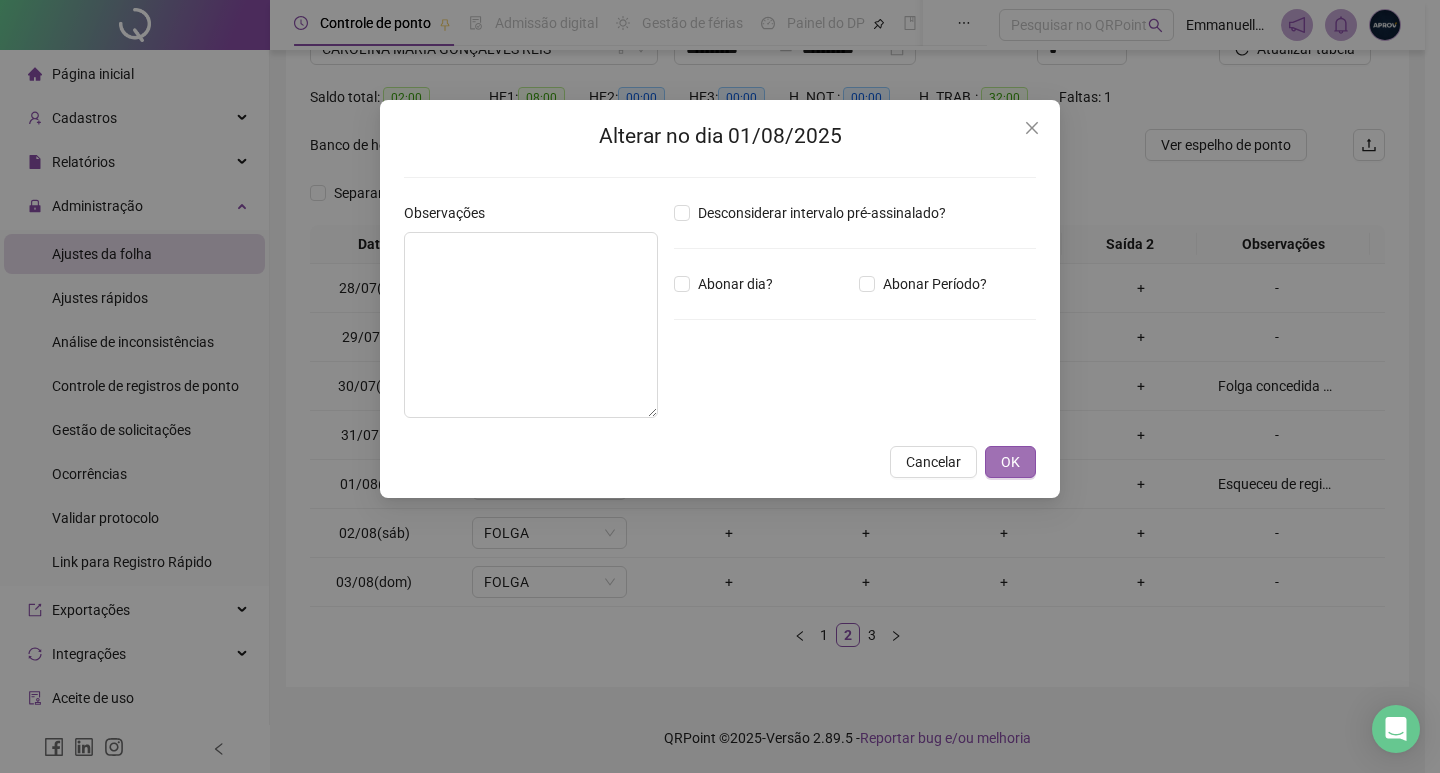 click on "OK" at bounding box center (1010, 462) 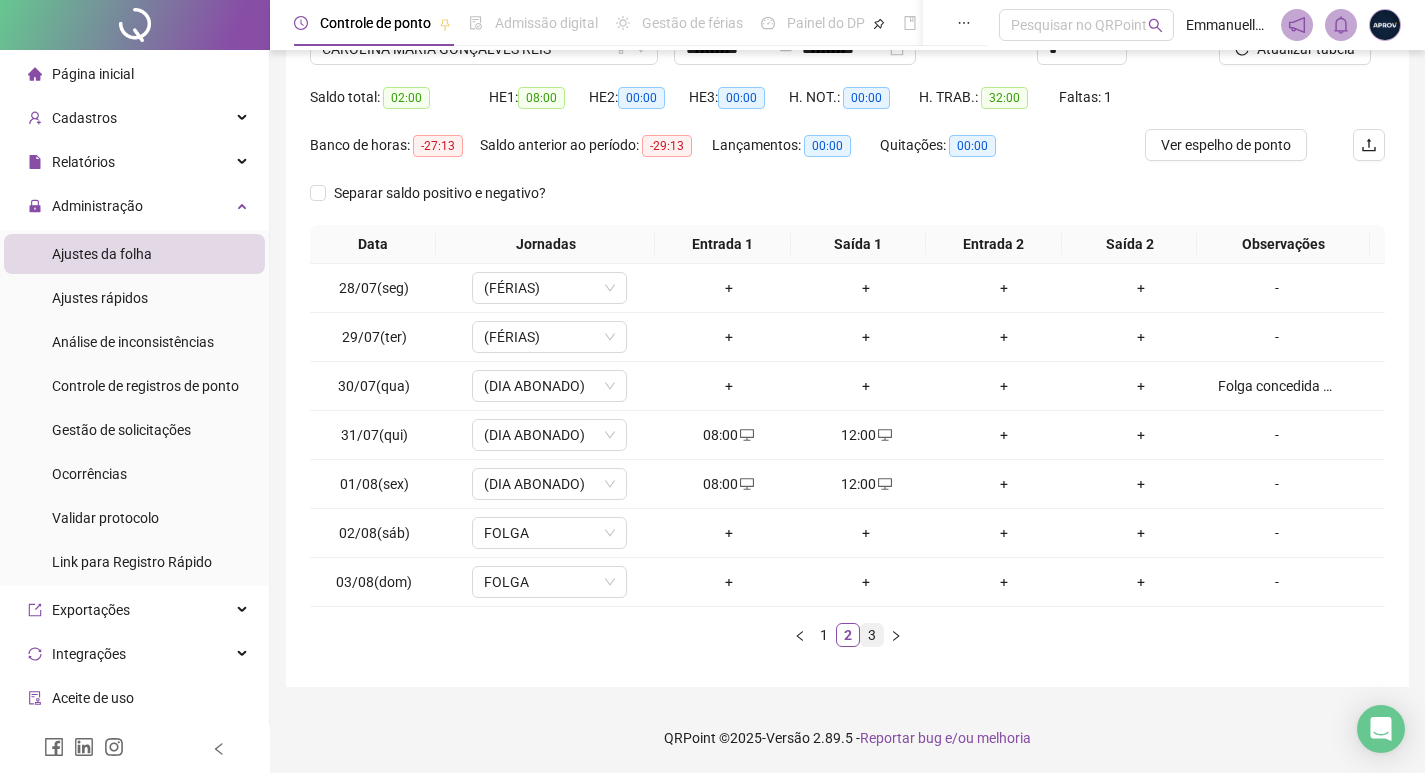 click on "3" at bounding box center [872, 635] 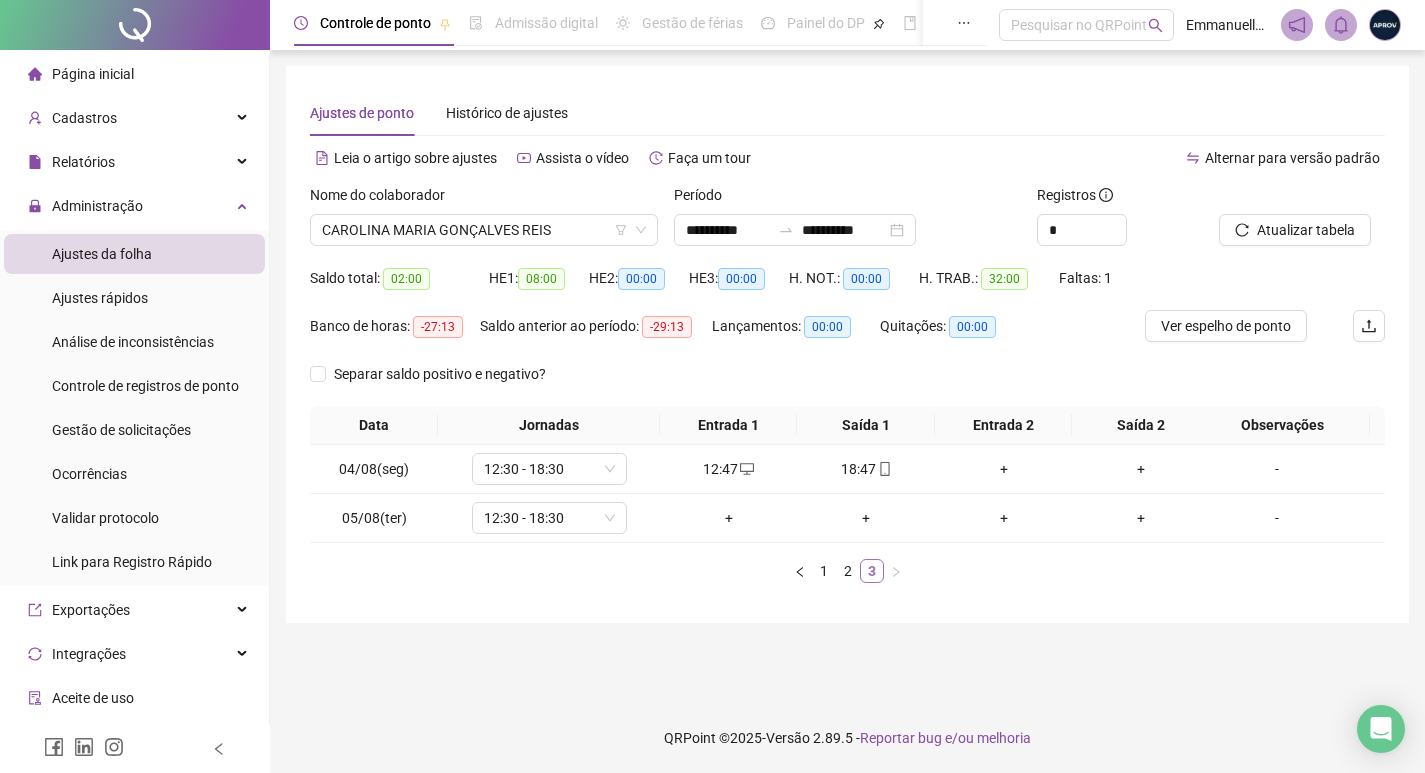 scroll, scrollTop: 0, scrollLeft: 0, axis: both 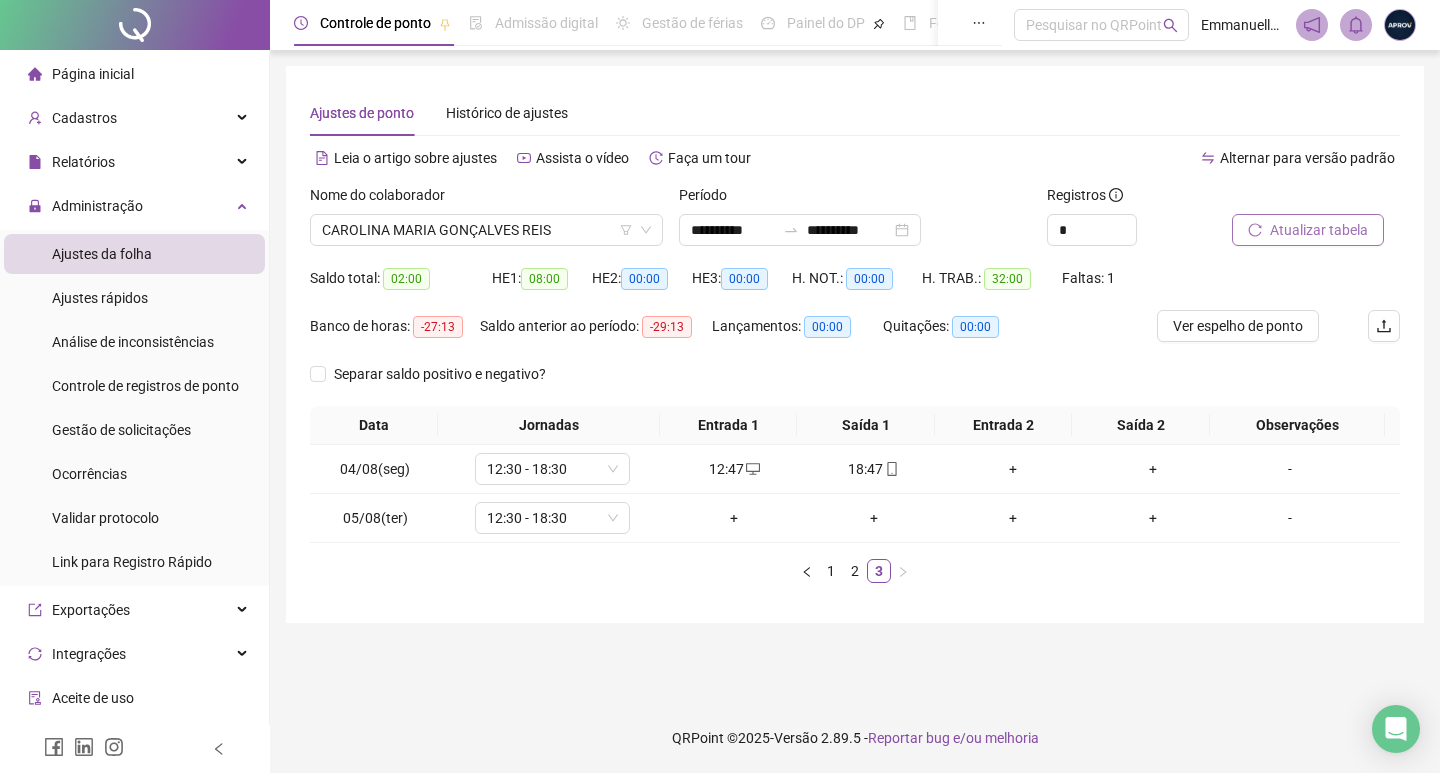 click on "Atualizar tabela" at bounding box center [1319, 230] 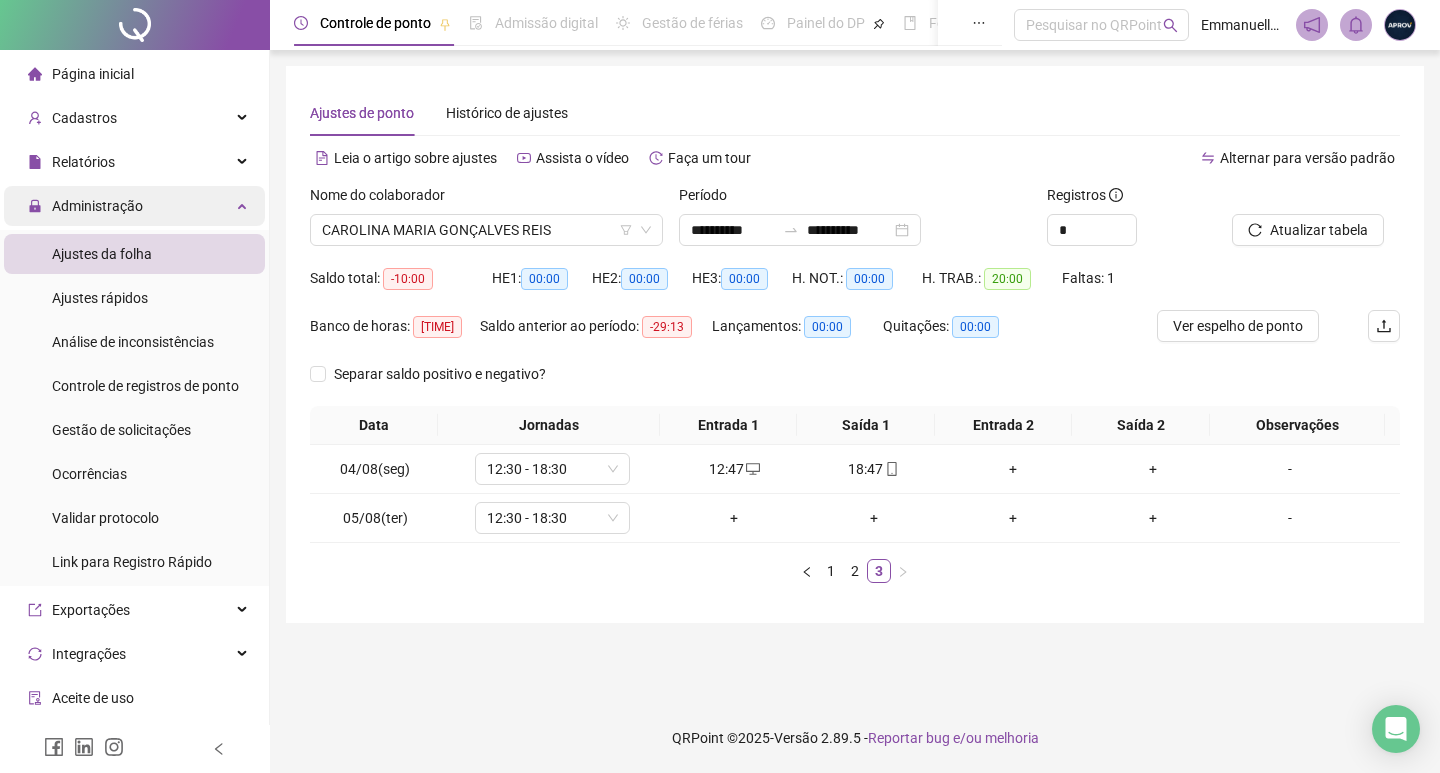 click on "Administração" at bounding box center [85, 206] 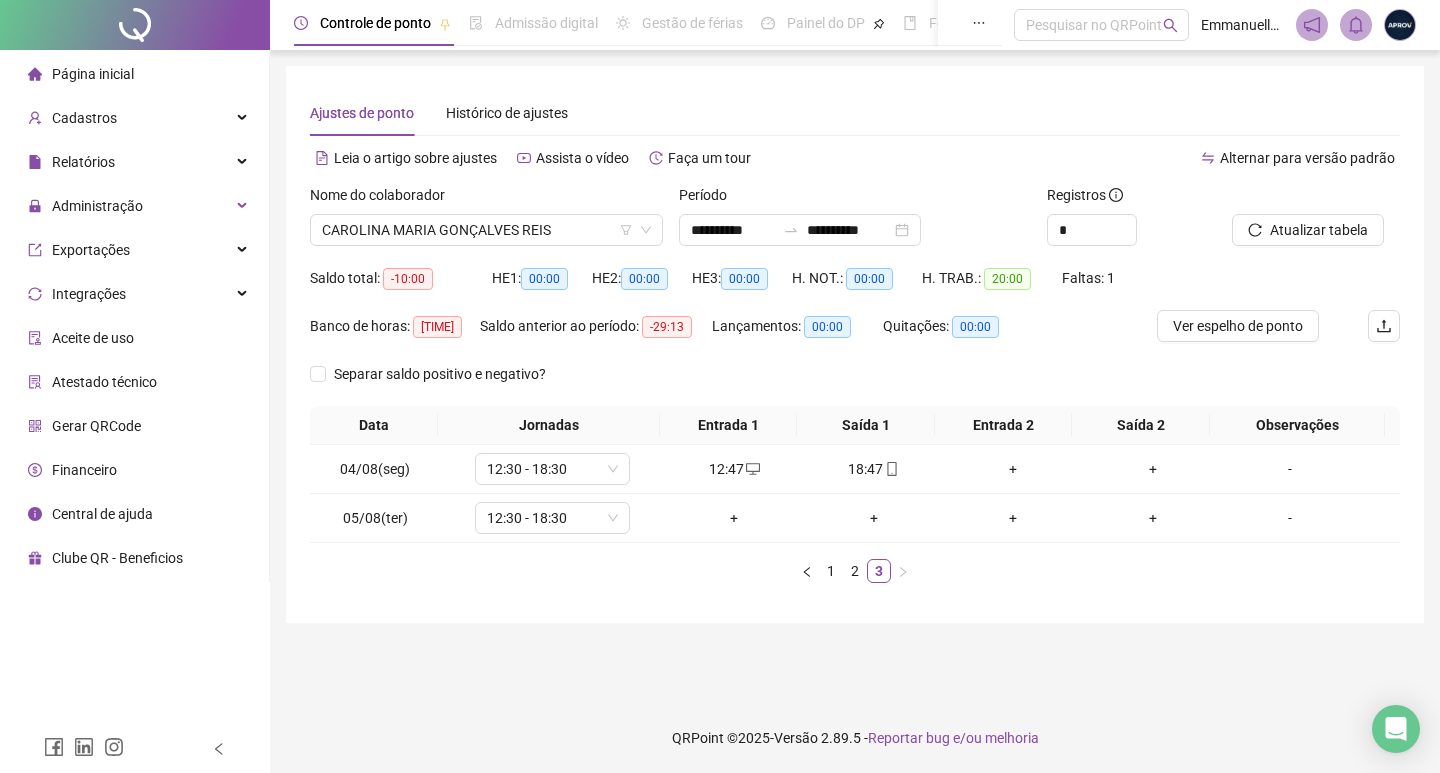 click on "Página inicial" at bounding box center (93, 74) 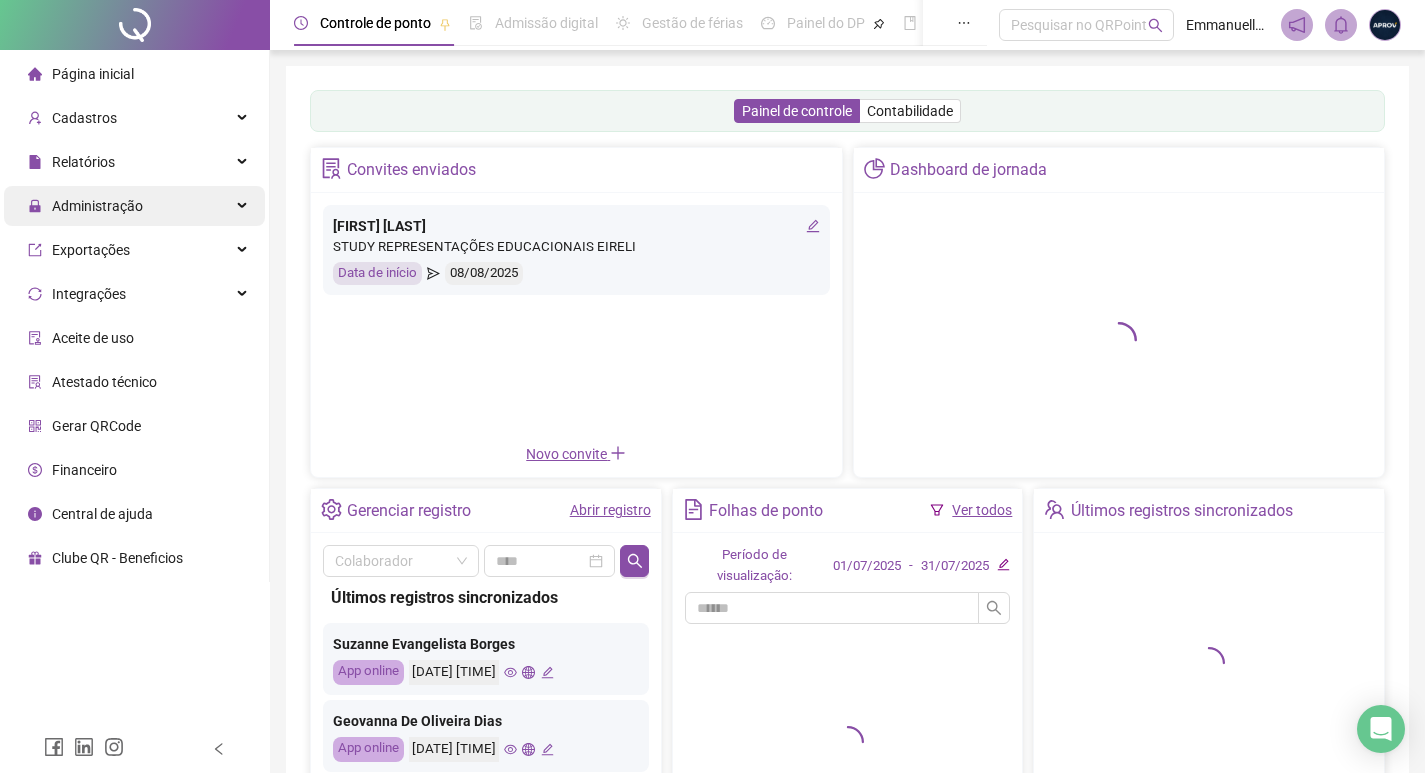 click on "Administração" at bounding box center [97, 206] 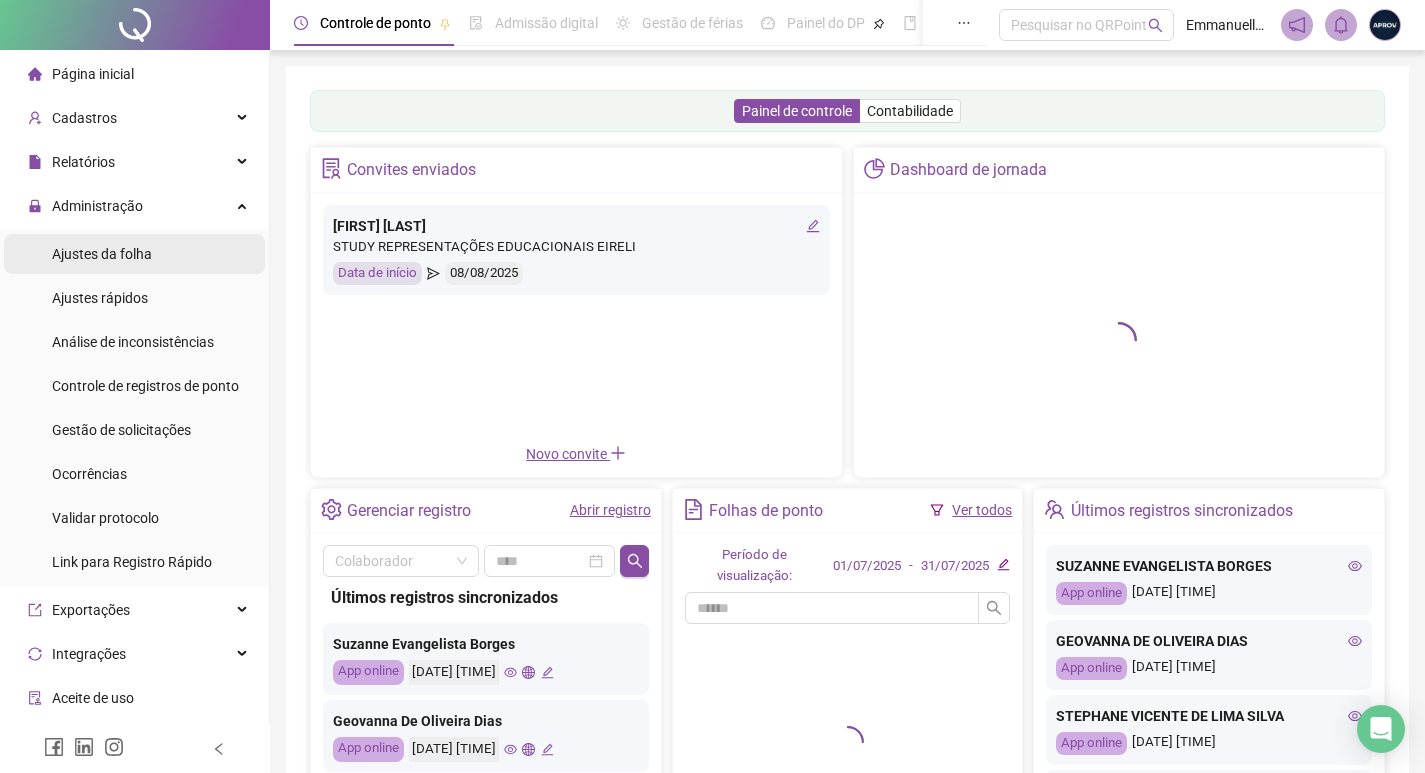 click on "Ajustes da folha" at bounding box center [102, 254] 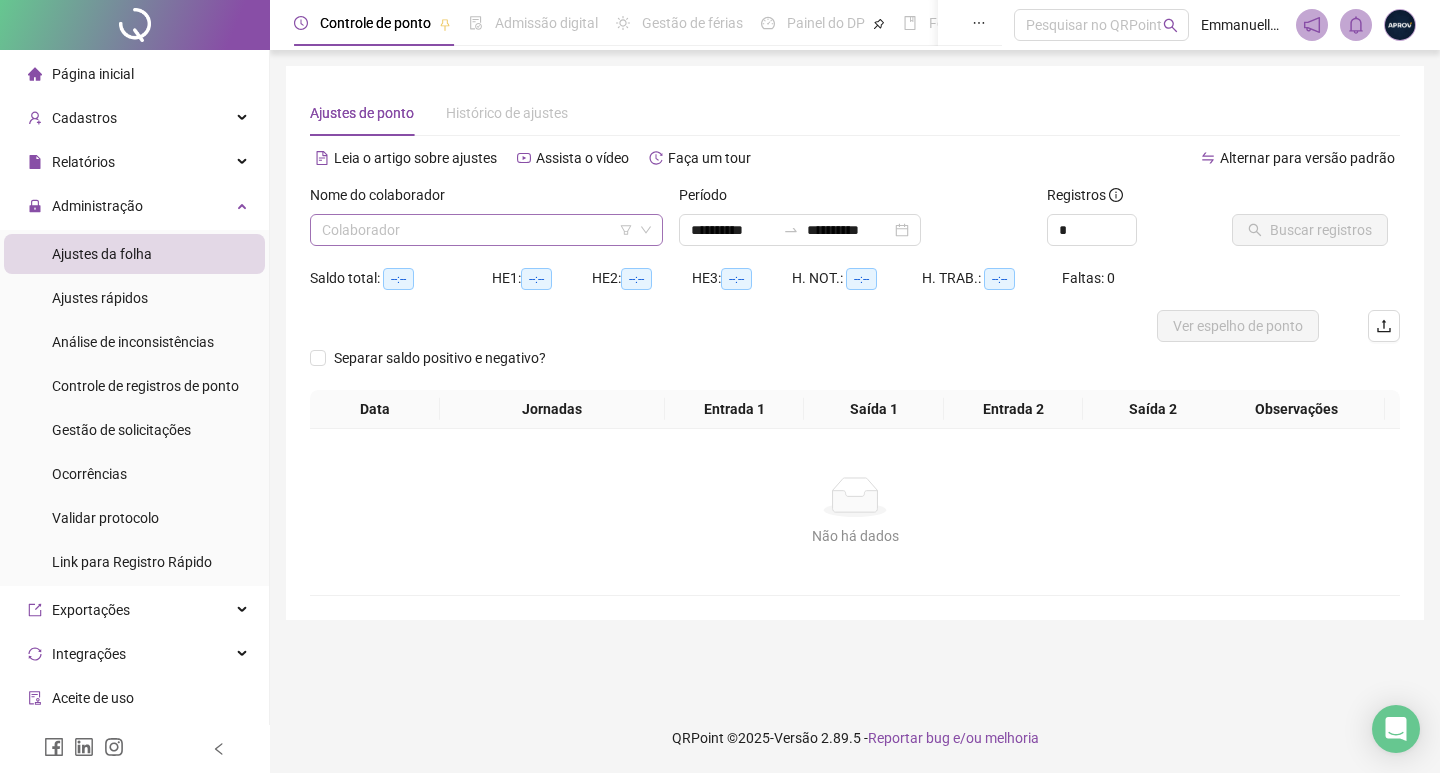 click at bounding box center (477, 230) 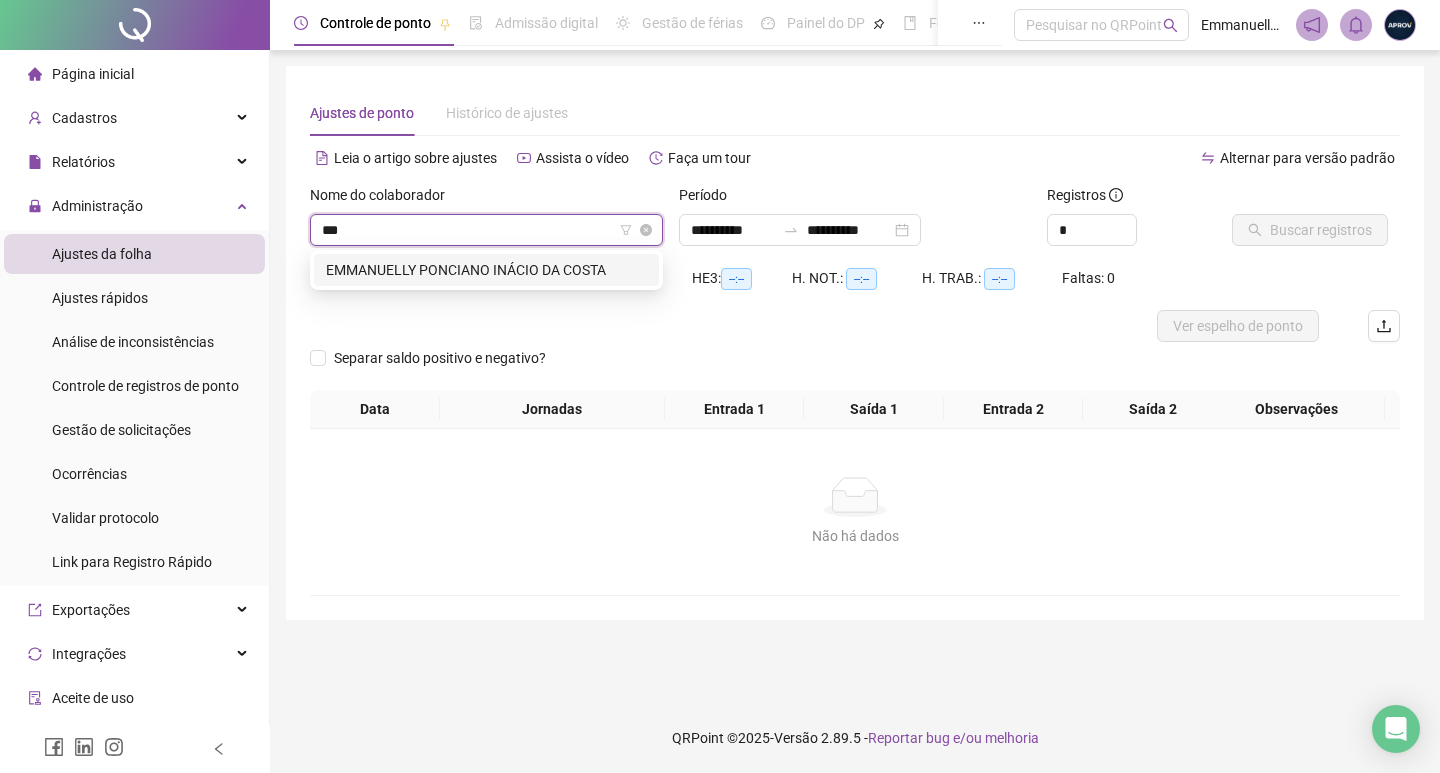 type on "****" 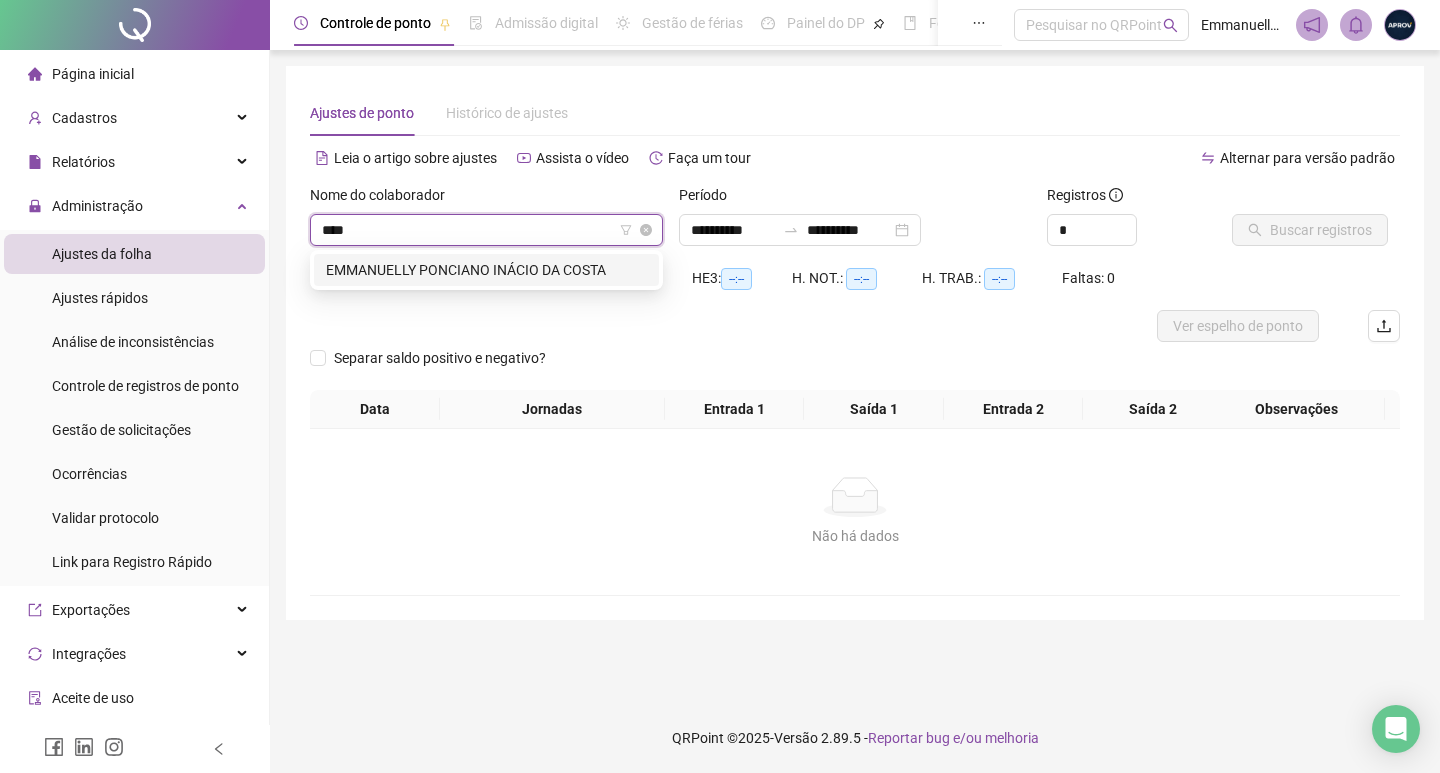 type 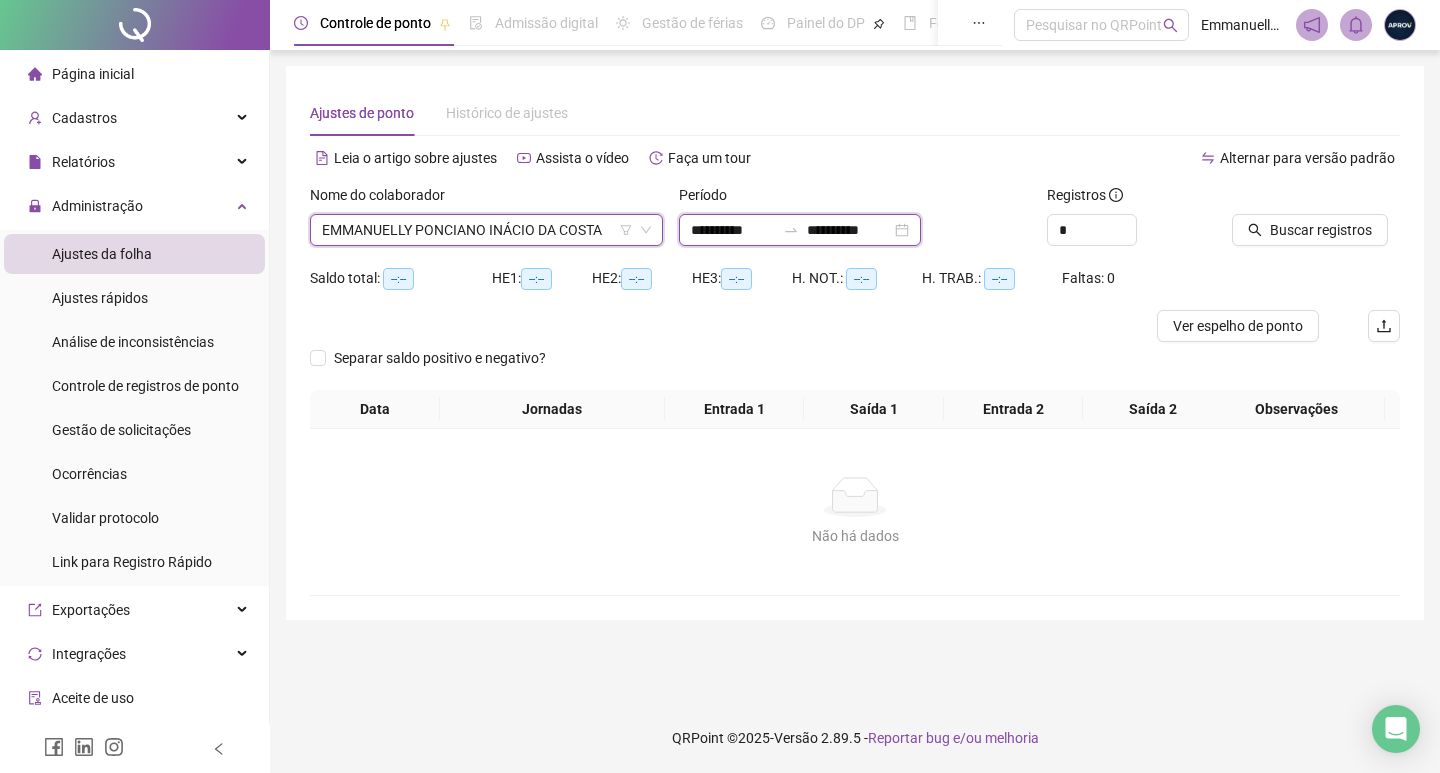 click on "**********" at bounding box center (733, 230) 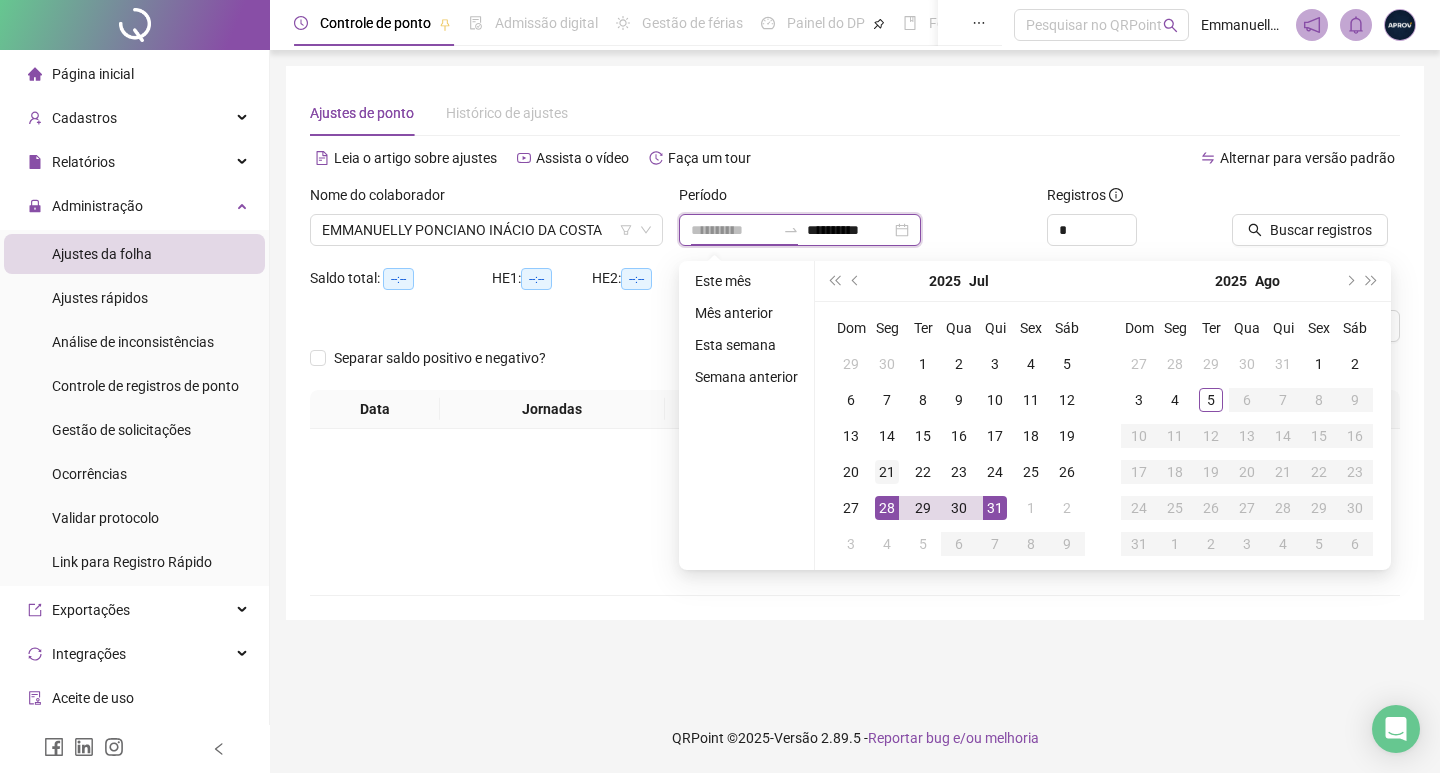 type on "**********" 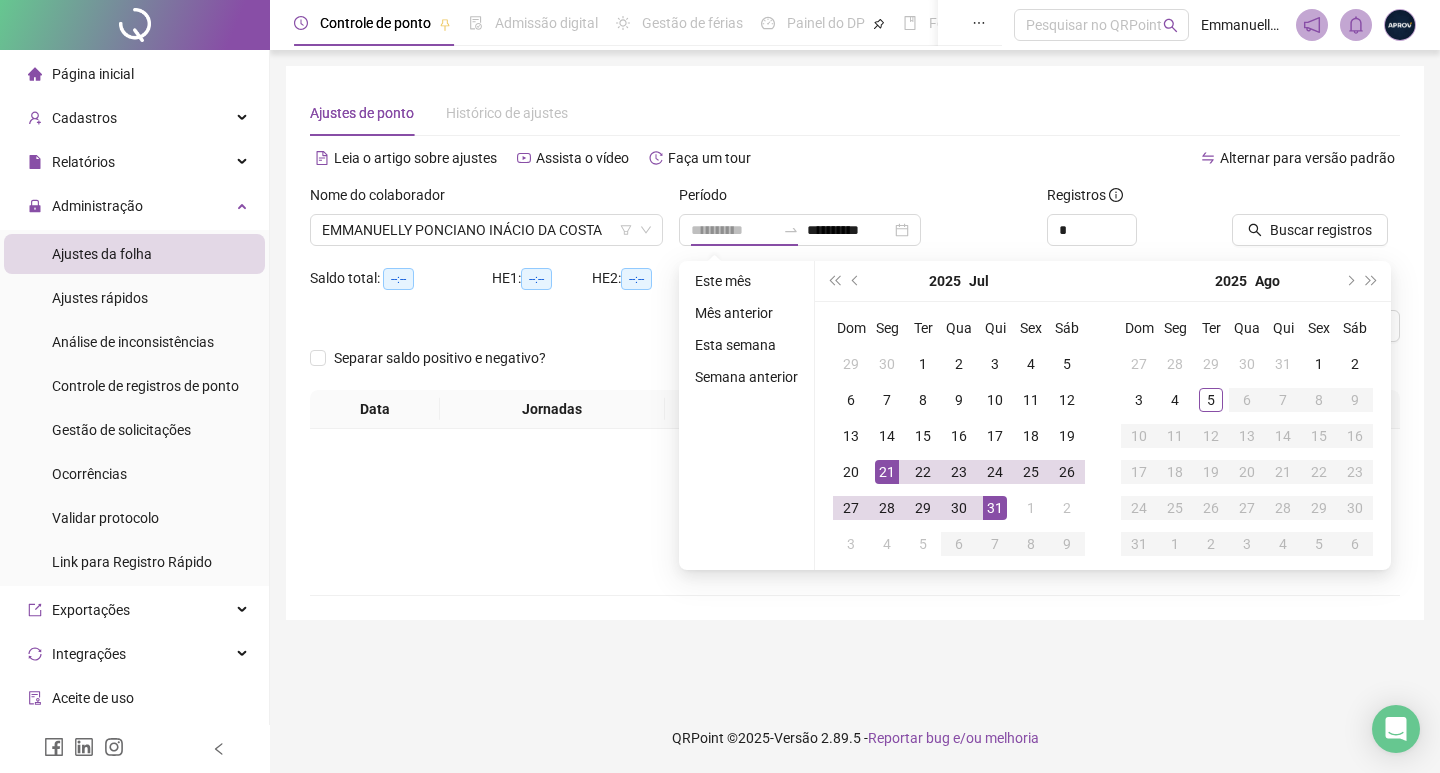 click on "21" at bounding box center [887, 472] 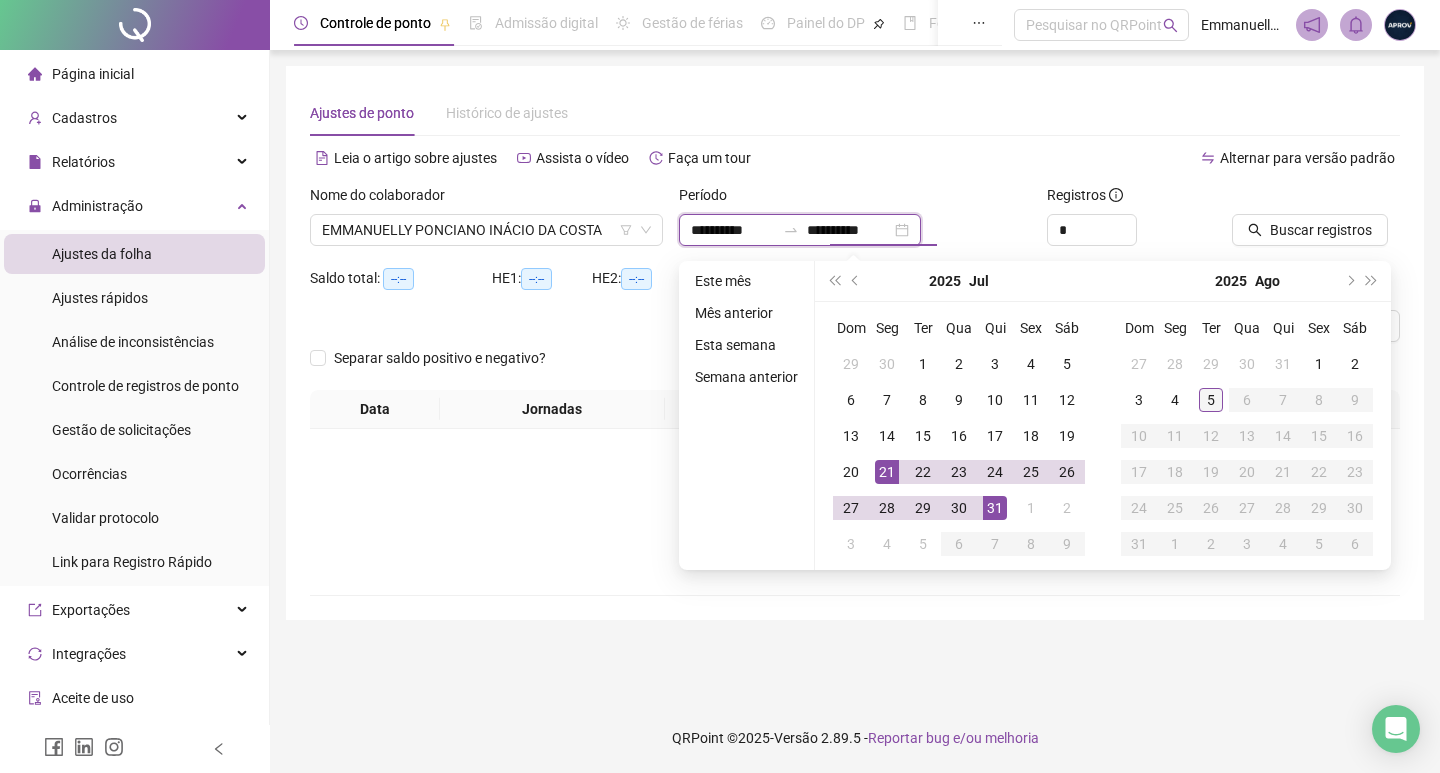 type on "**********" 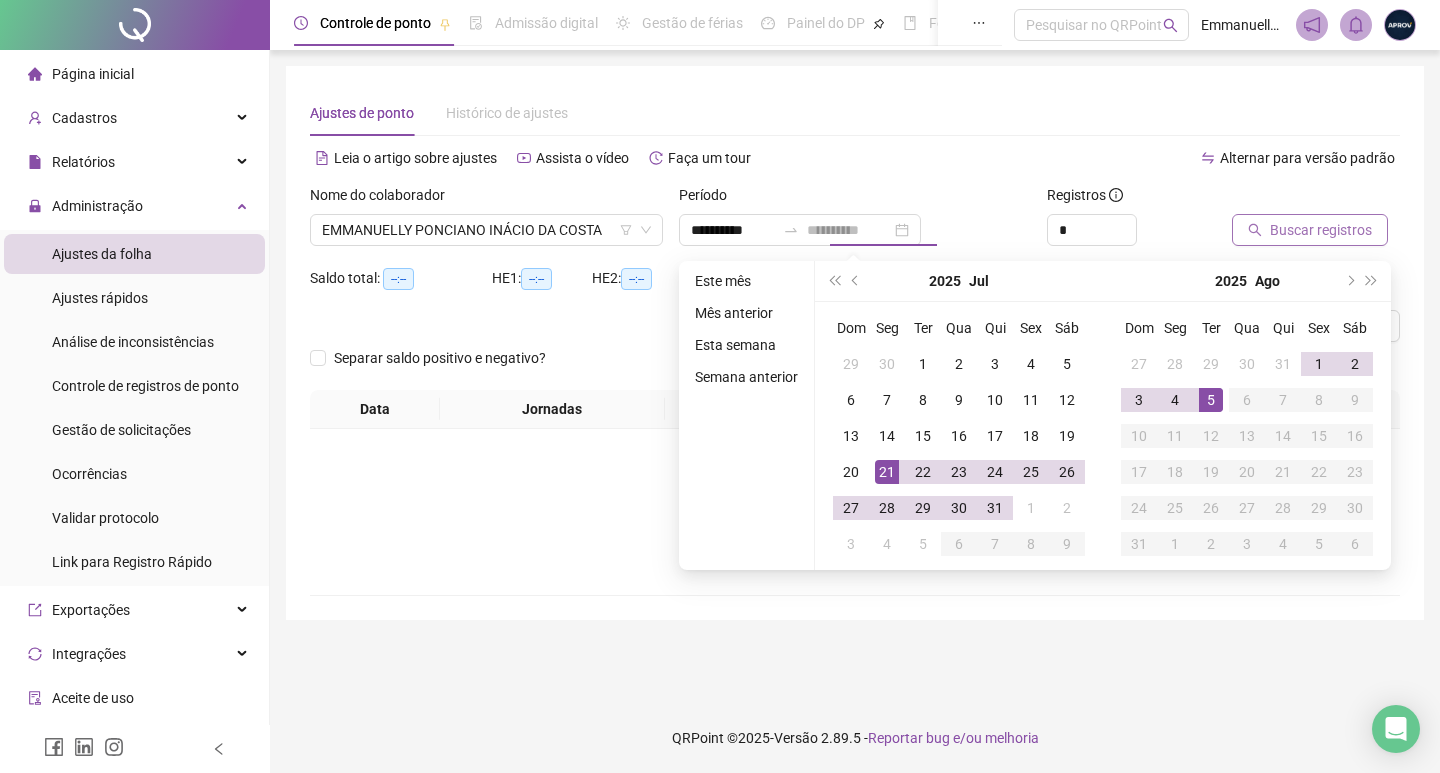 click on "5" at bounding box center [1211, 400] 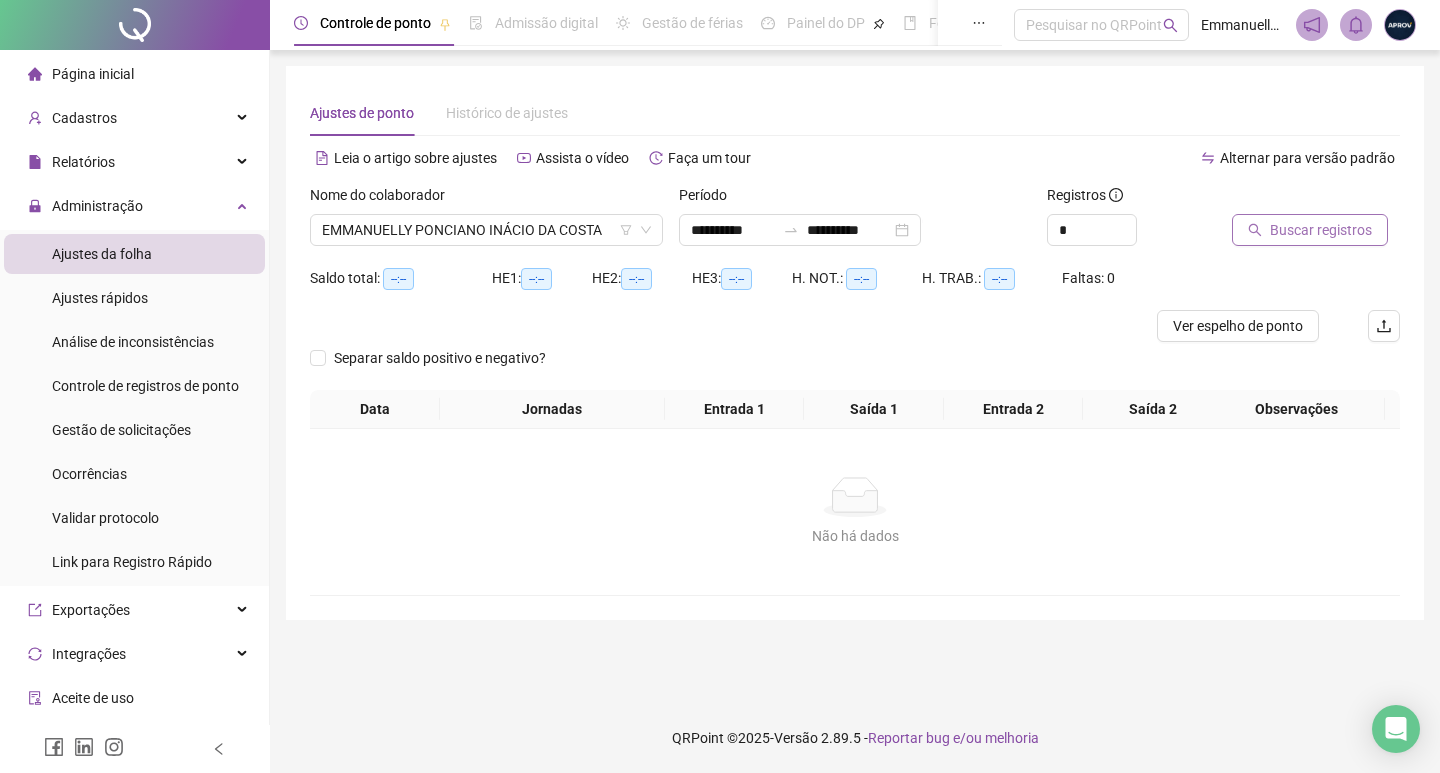 click on "Buscar registros" at bounding box center [1310, 230] 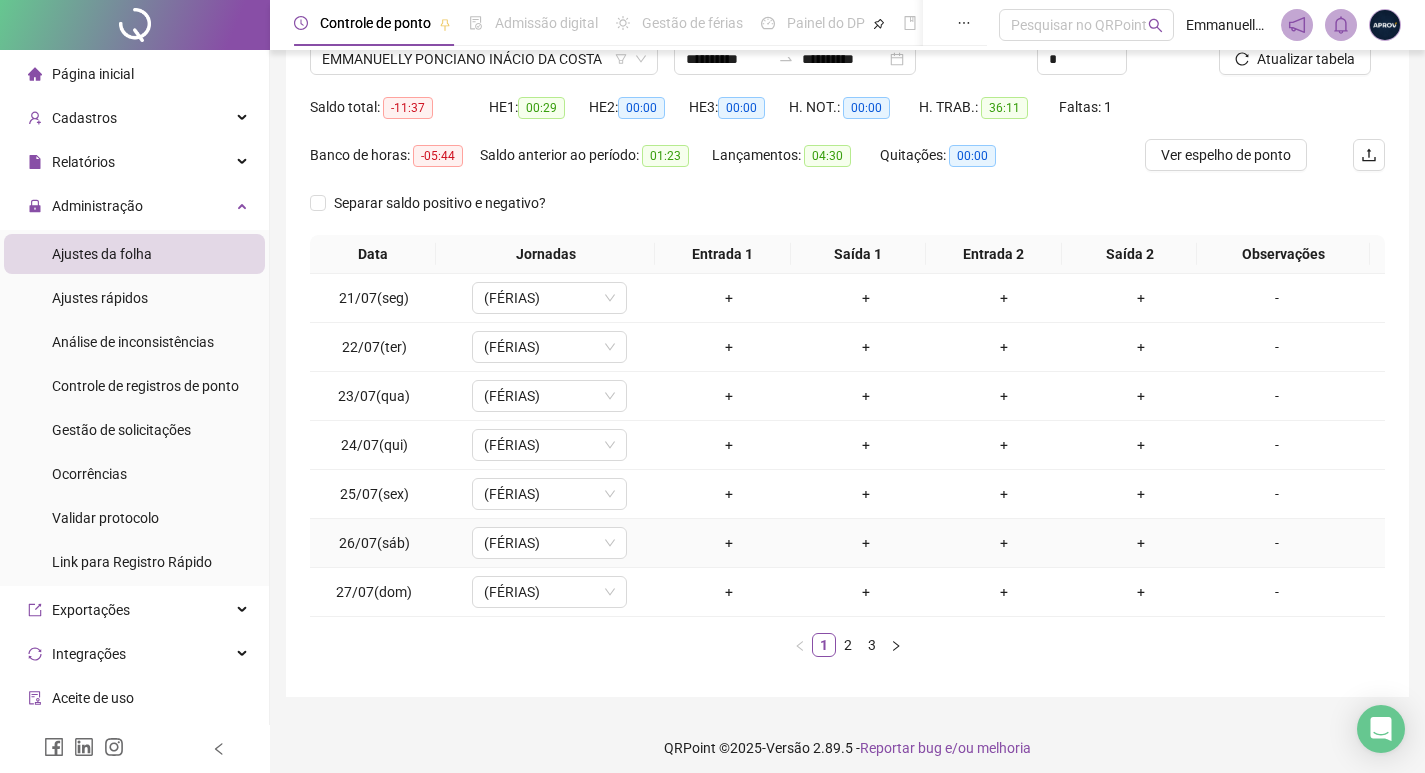 scroll, scrollTop: 181, scrollLeft: 0, axis: vertical 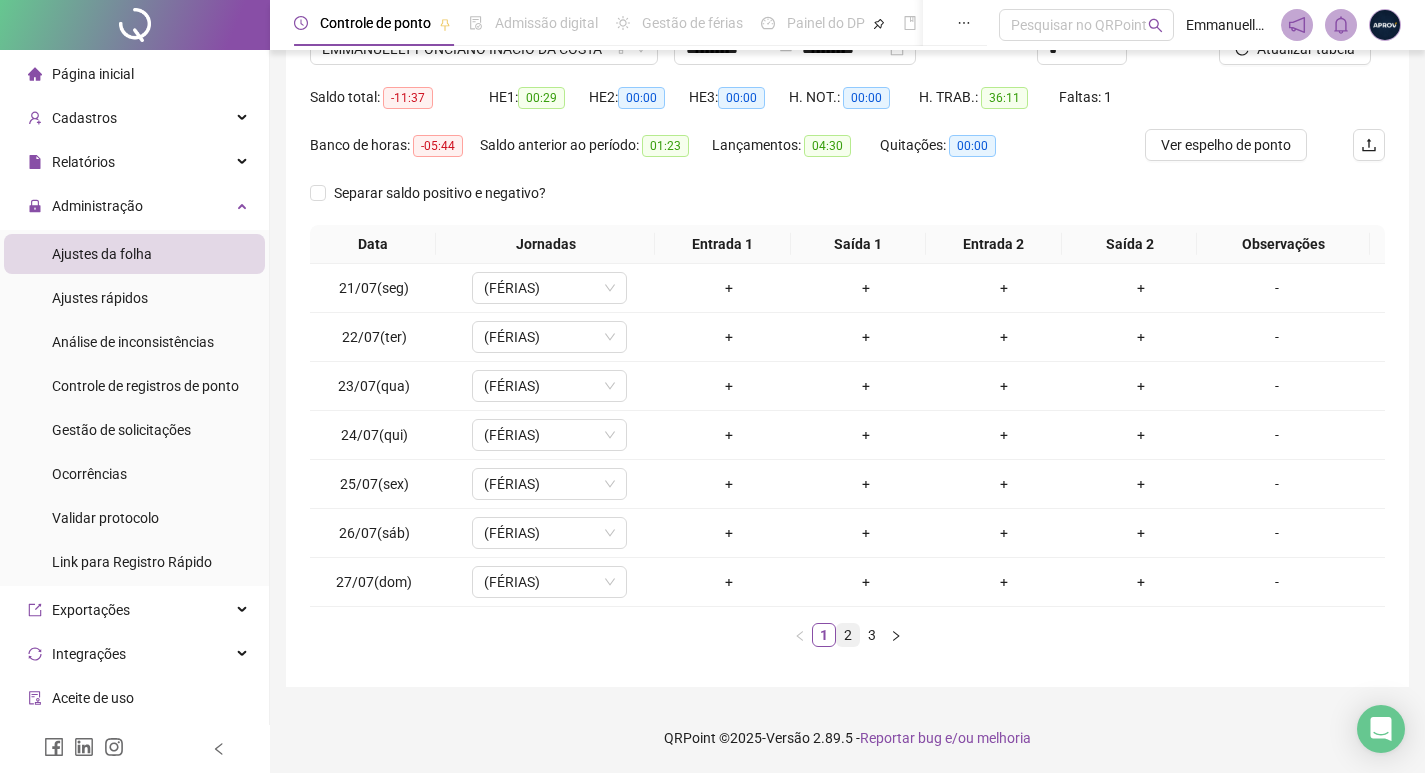 click on "2" at bounding box center (848, 635) 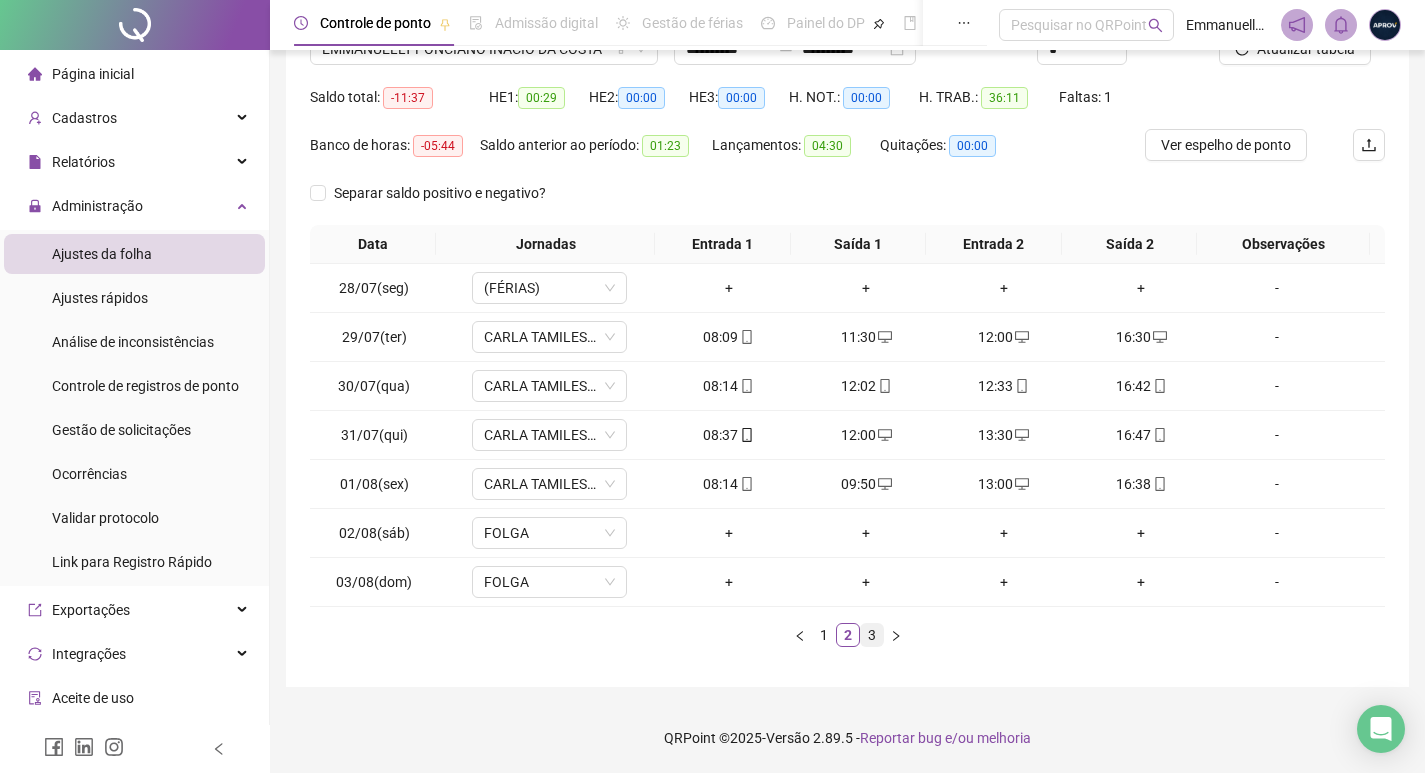 click on "3" at bounding box center [872, 635] 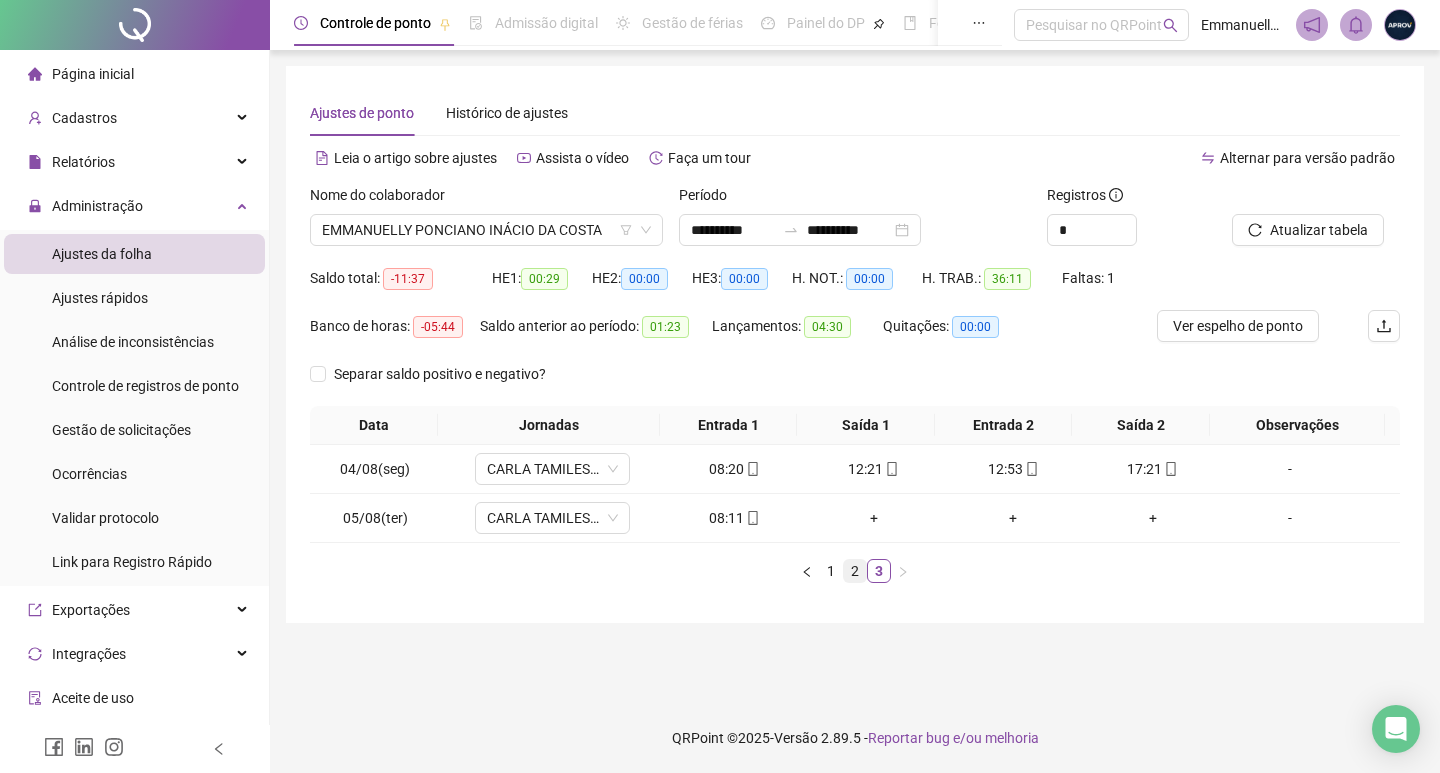 click on "2" at bounding box center (855, 571) 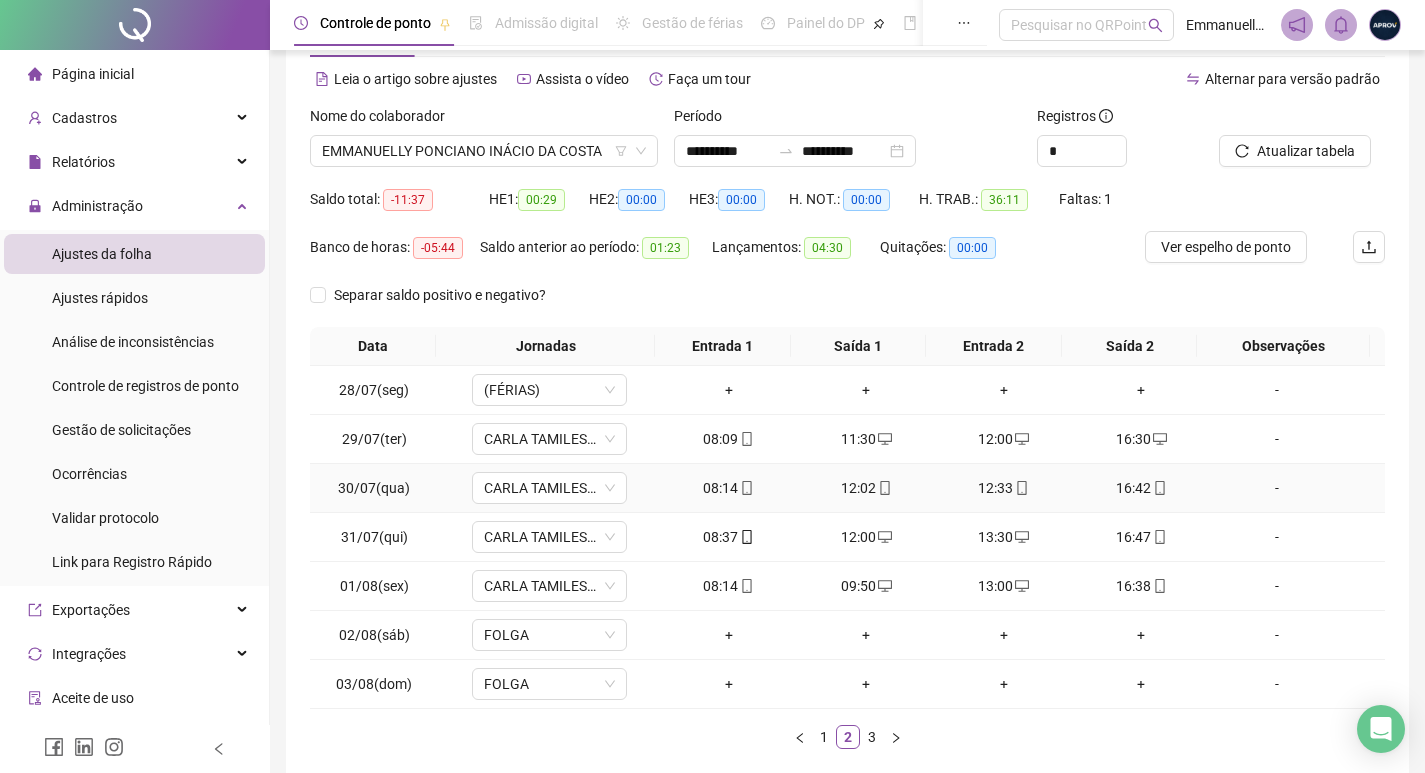 scroll, scrollTop: 181, scrollLeft: 0, axis: vertical 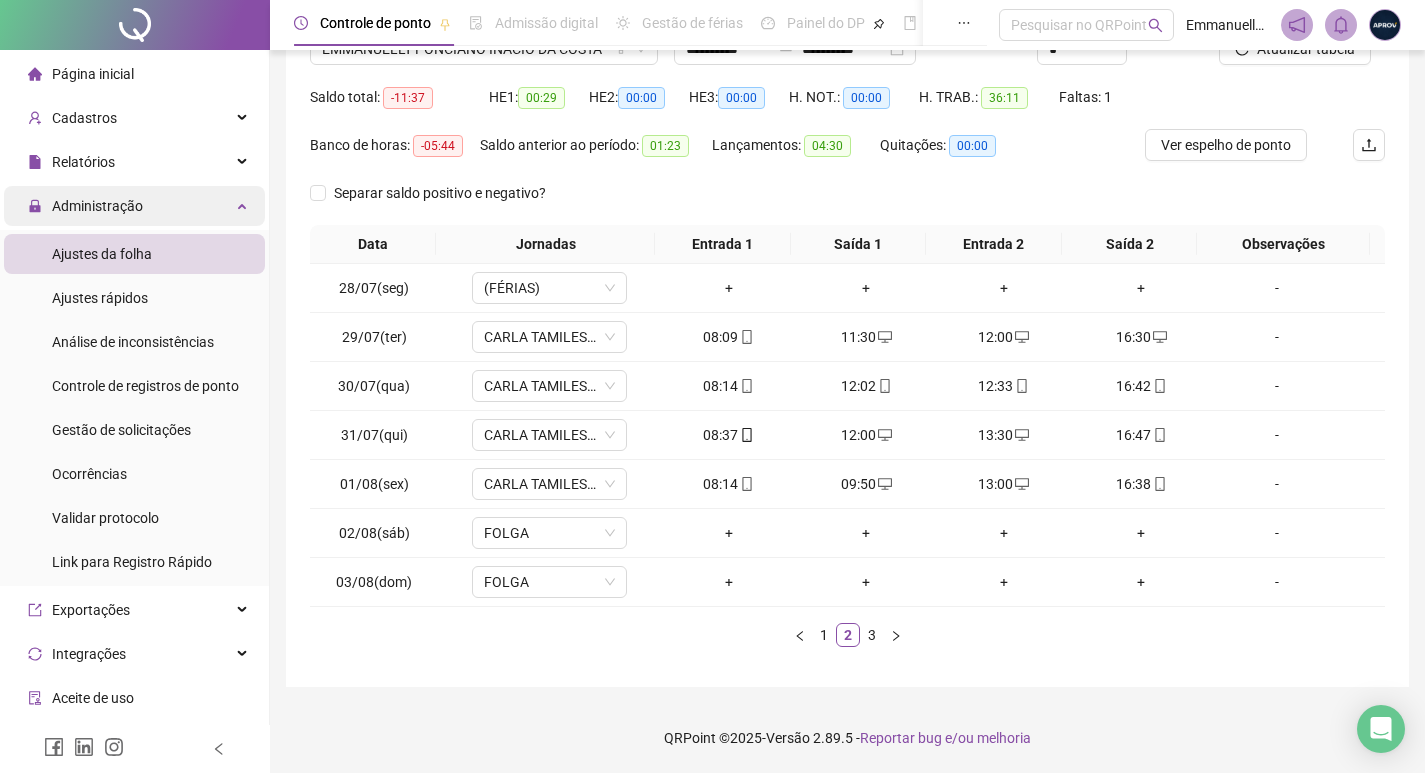 click on "Administração" at bounding box center (97, 206) 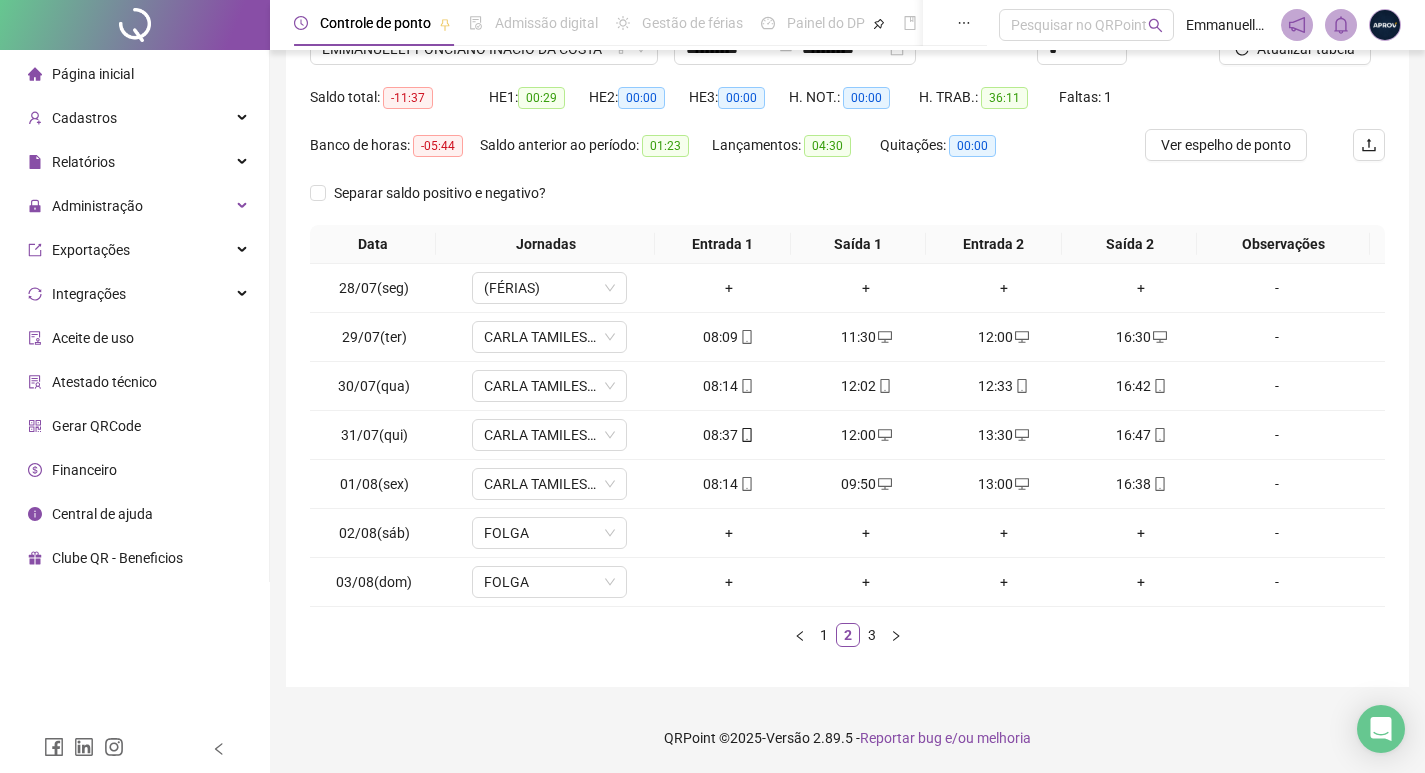 click on "Página inicial" at bounding box center [81, 74] 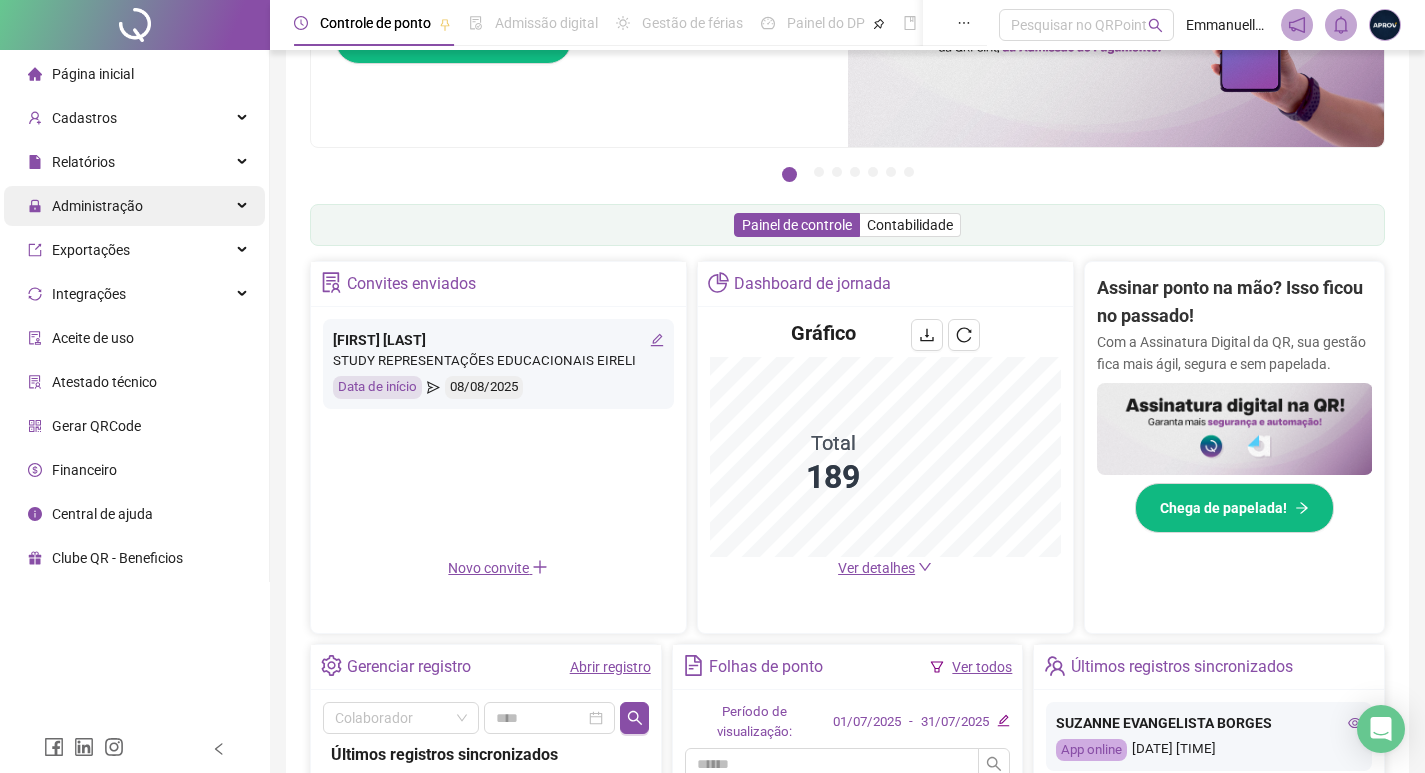 click on "Administração" at bounding box center (97, 206) 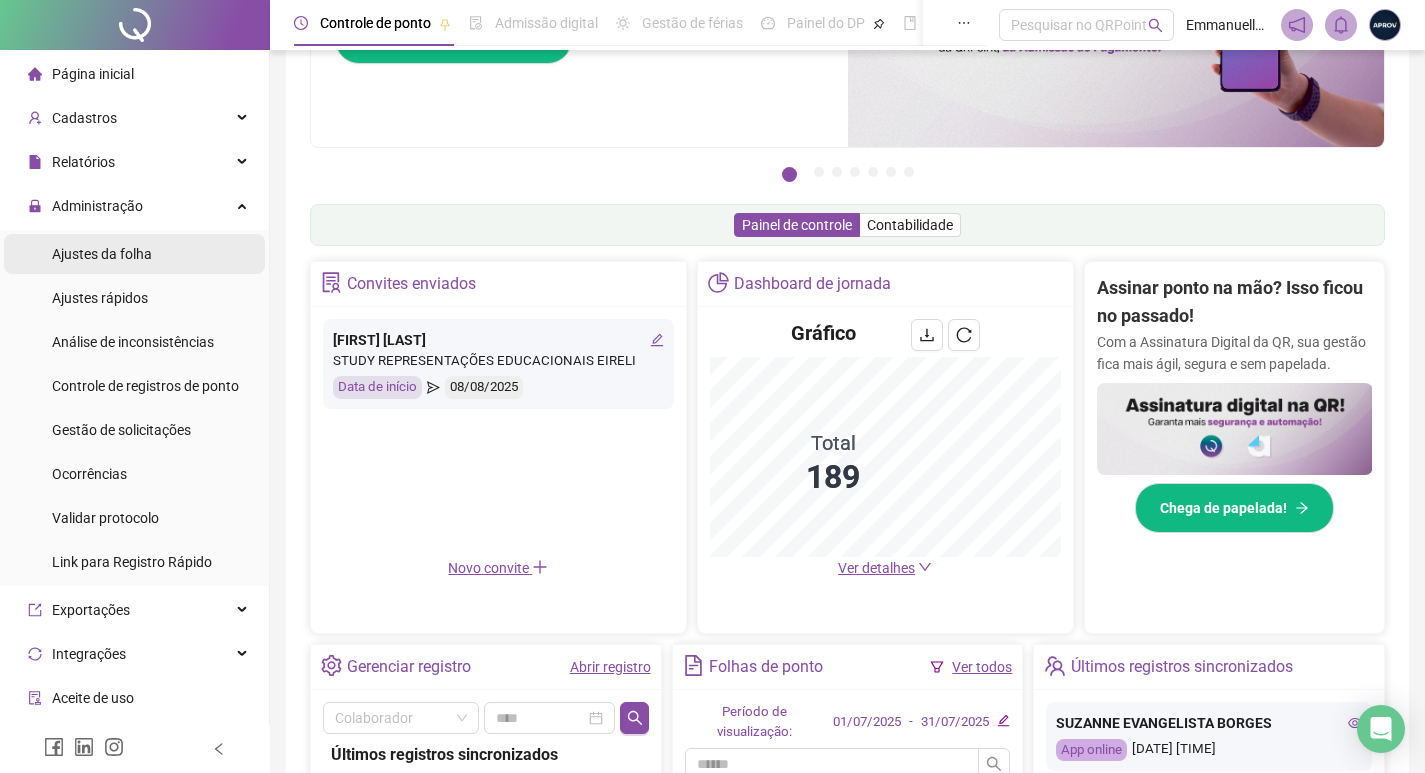click on "Ajustes da folha" at bounding box center [102, 254] 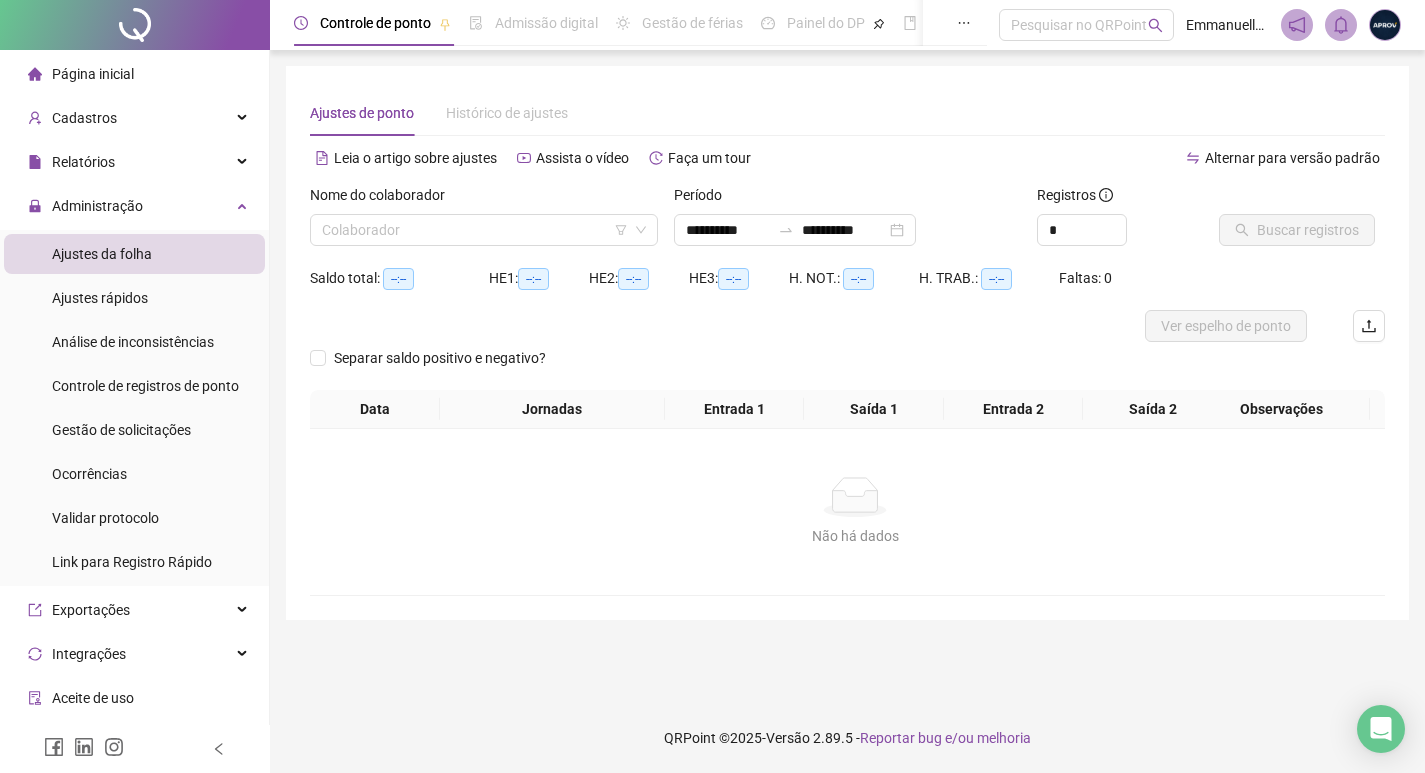 scroll, scrollTop: 0, scrollLeft: 0, axis: both 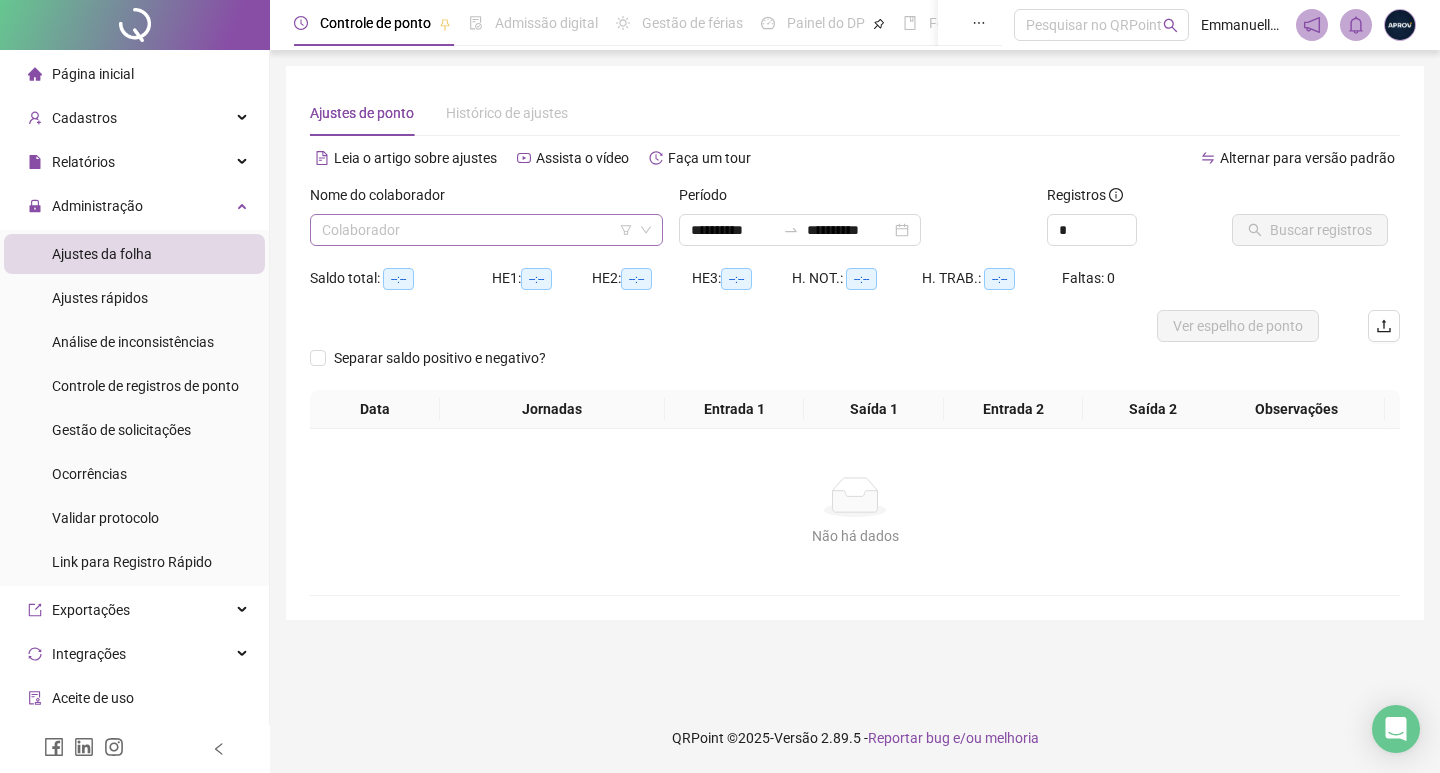 click at bounding box center [477, 230] 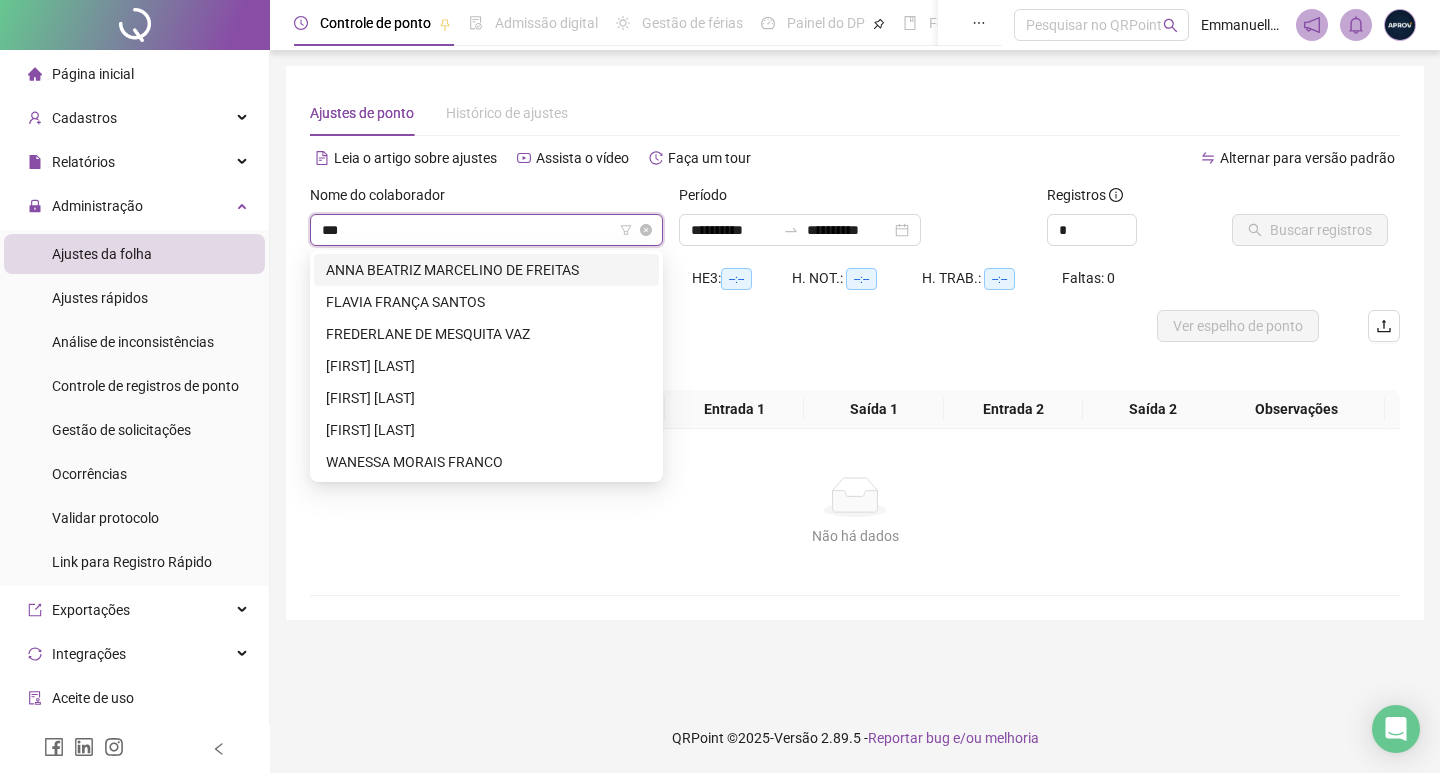 type on "****" 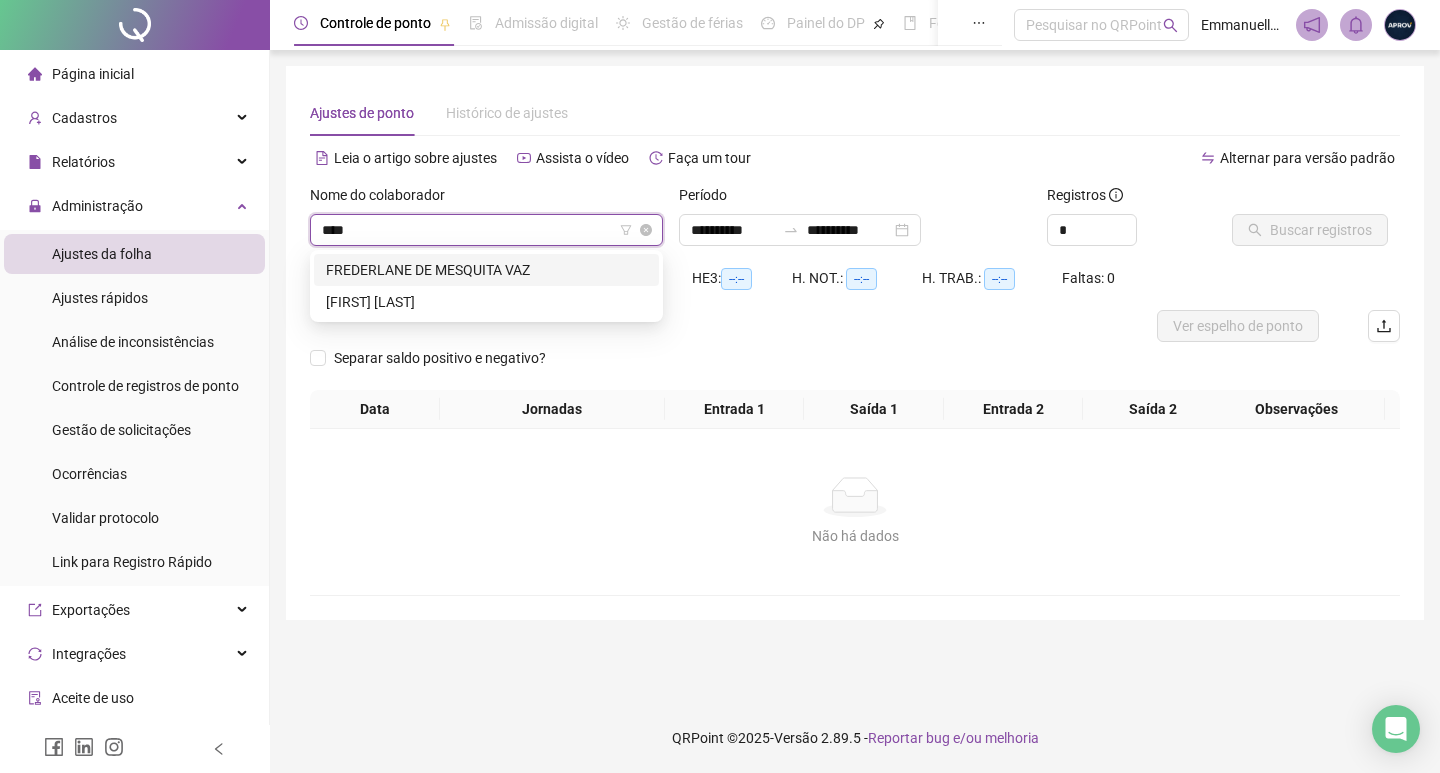 type 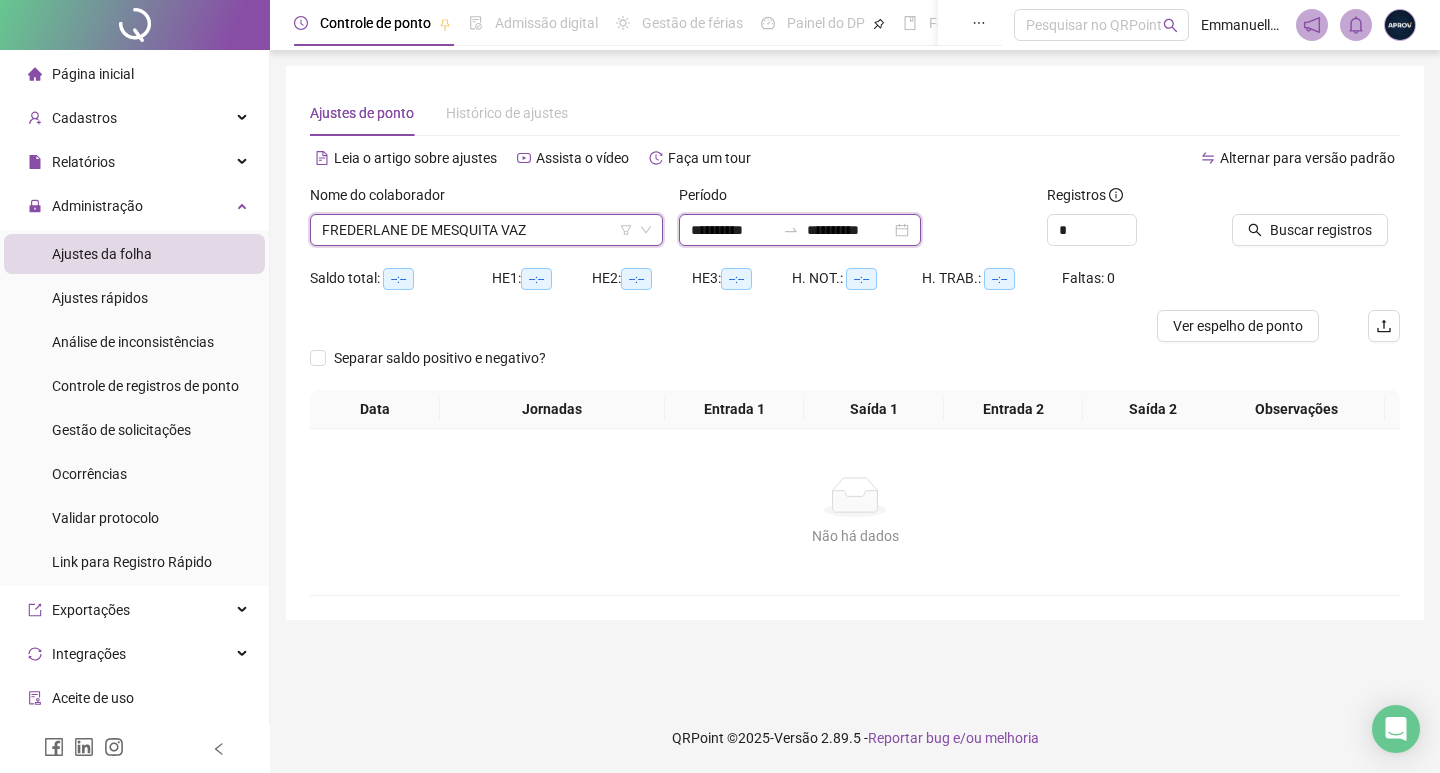 click on "**********" at bounding box center (733, 230) 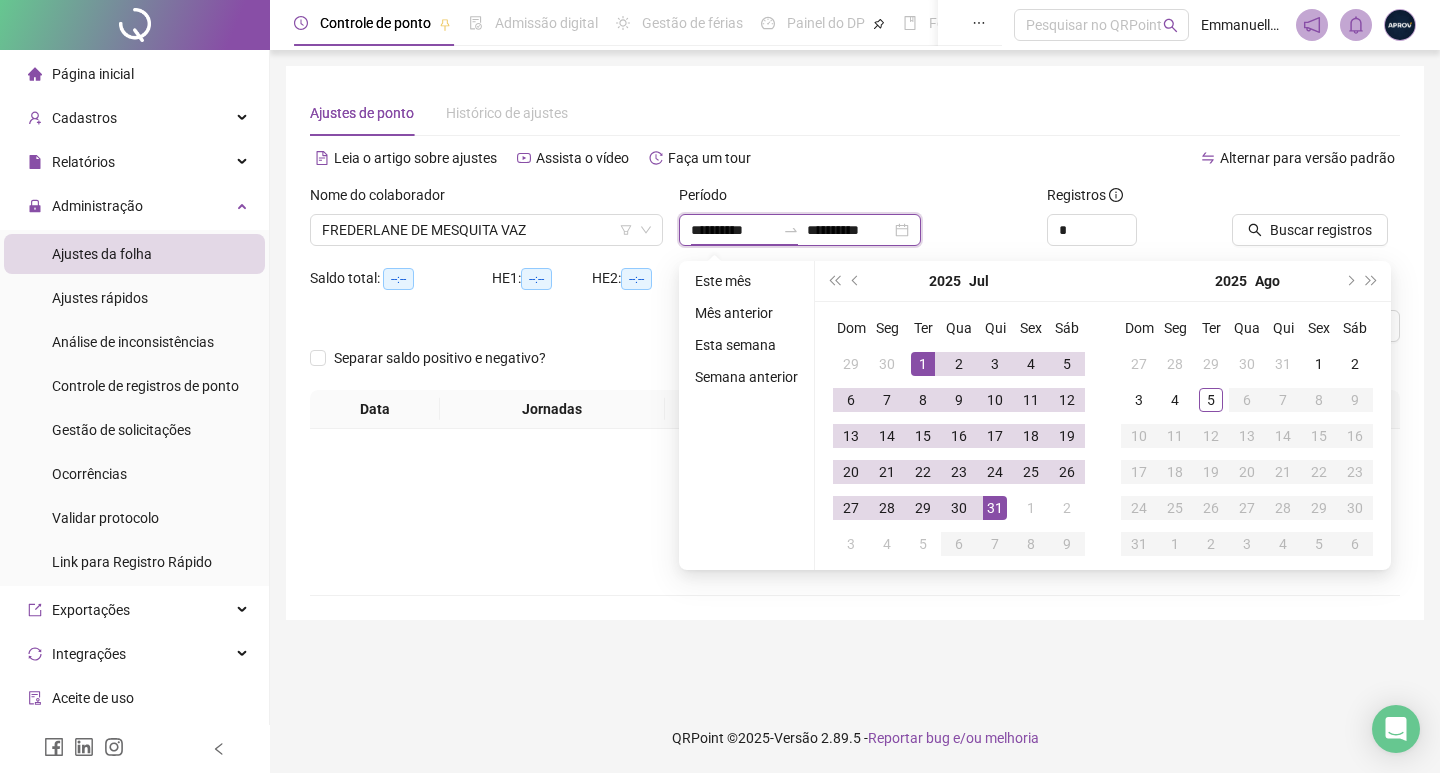 type on "**********" 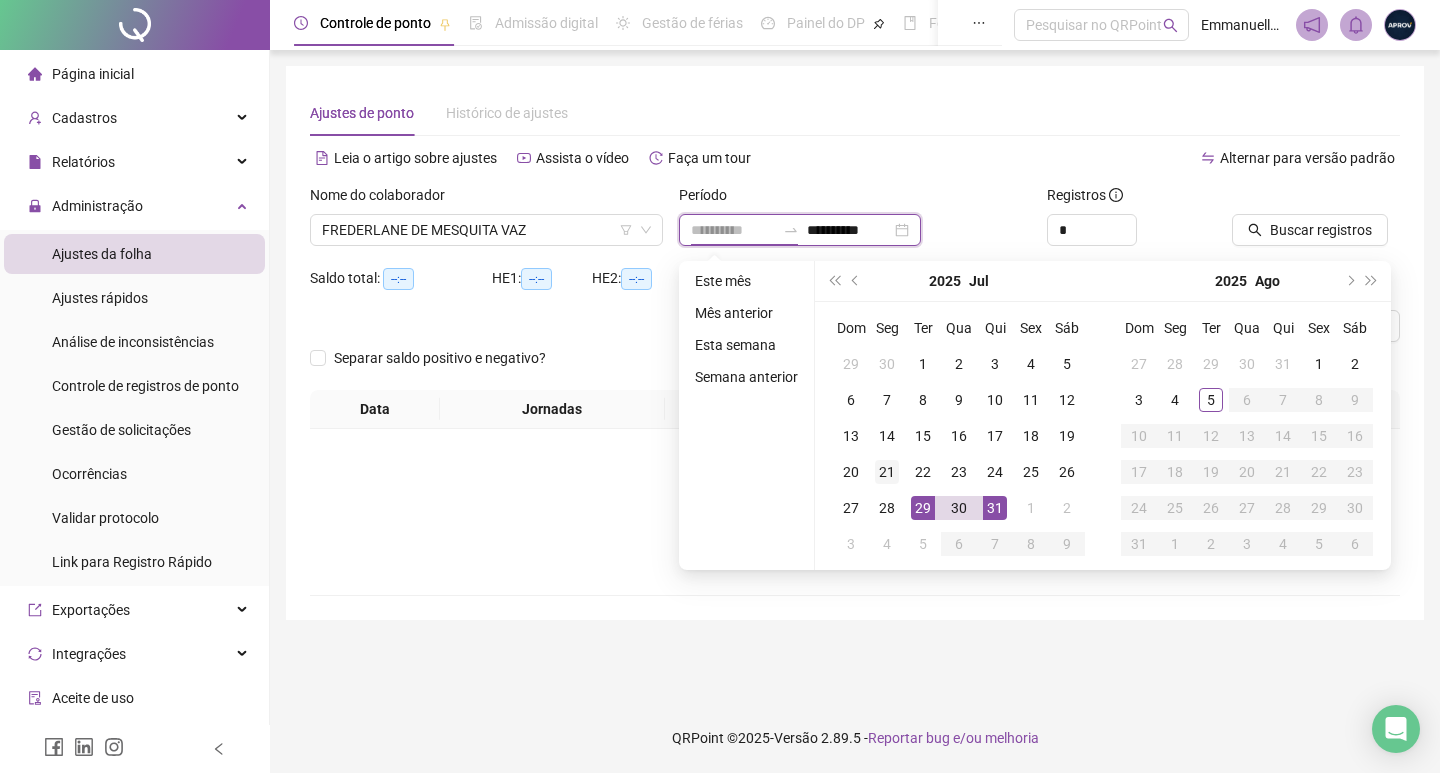 type on "**********" 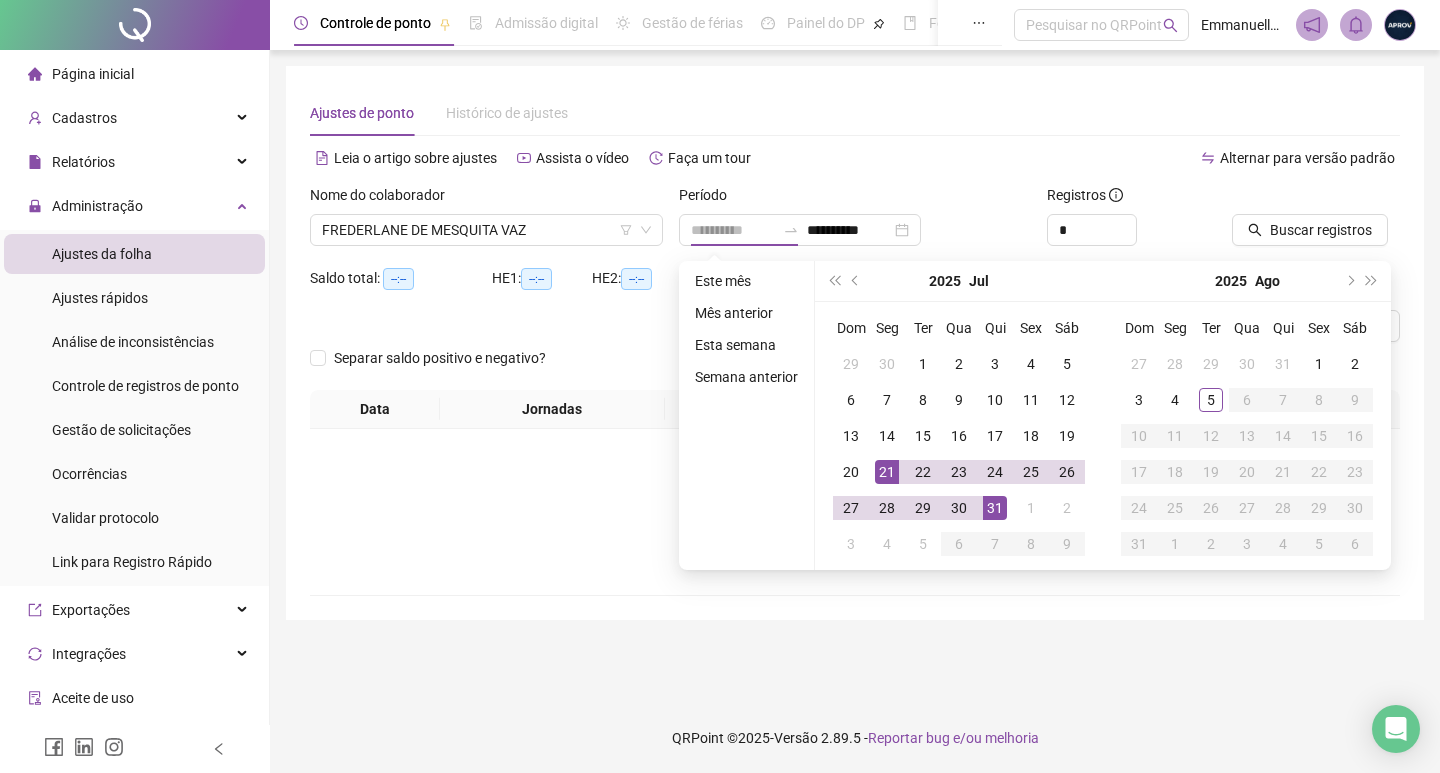 click on "21" at bounding box center (887, 472) 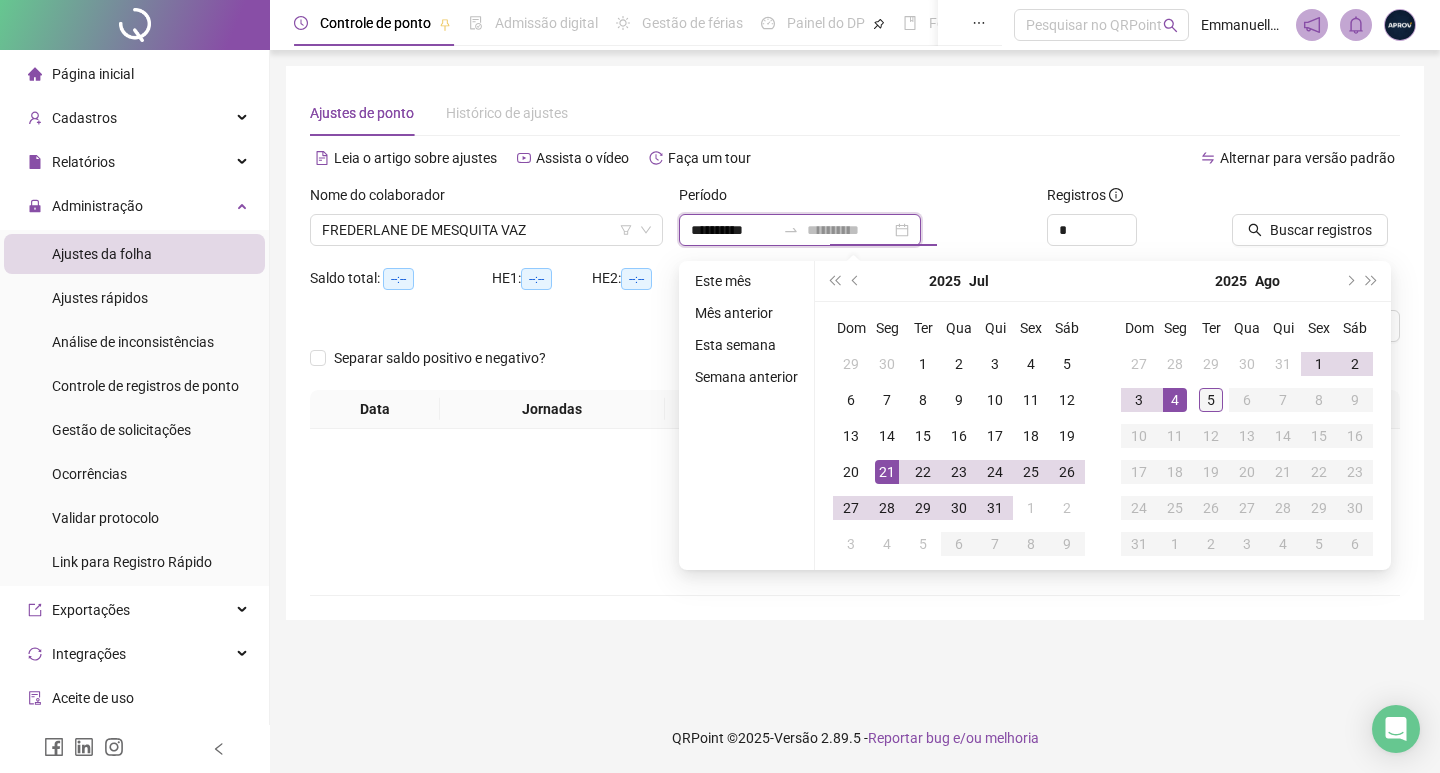 type on "**********" 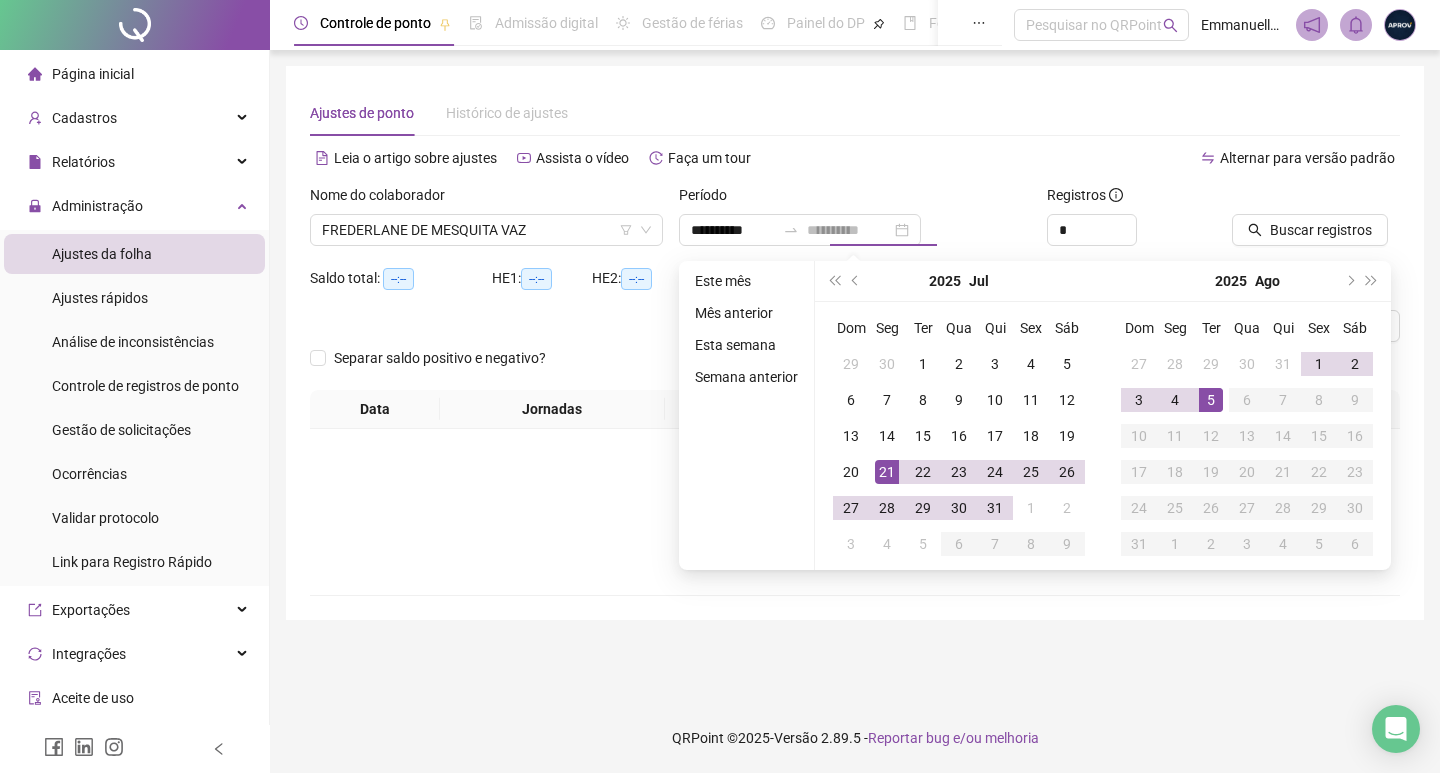 click on "5" at bounding box center (1211, 400) 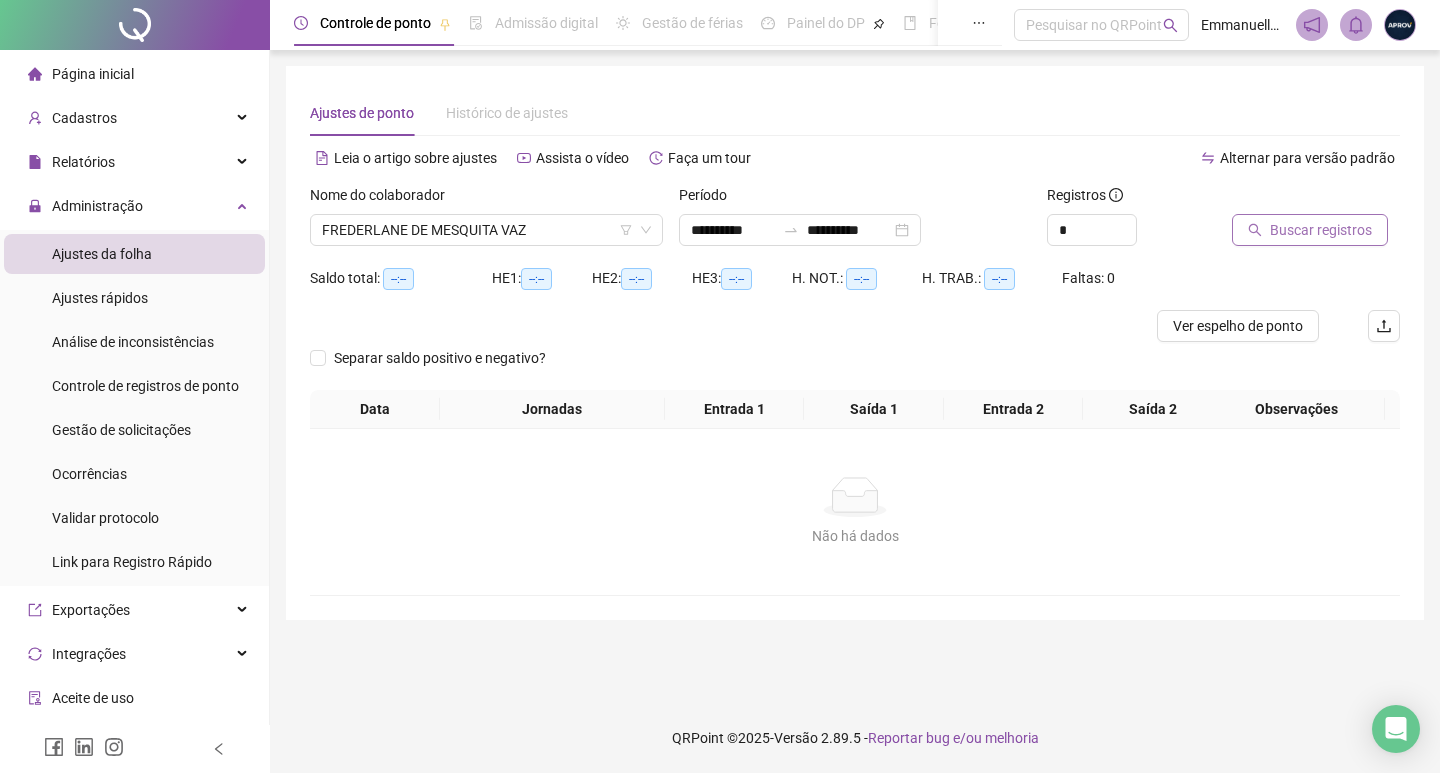 click on "Buscar registros" at bounding box center (1321, 230) 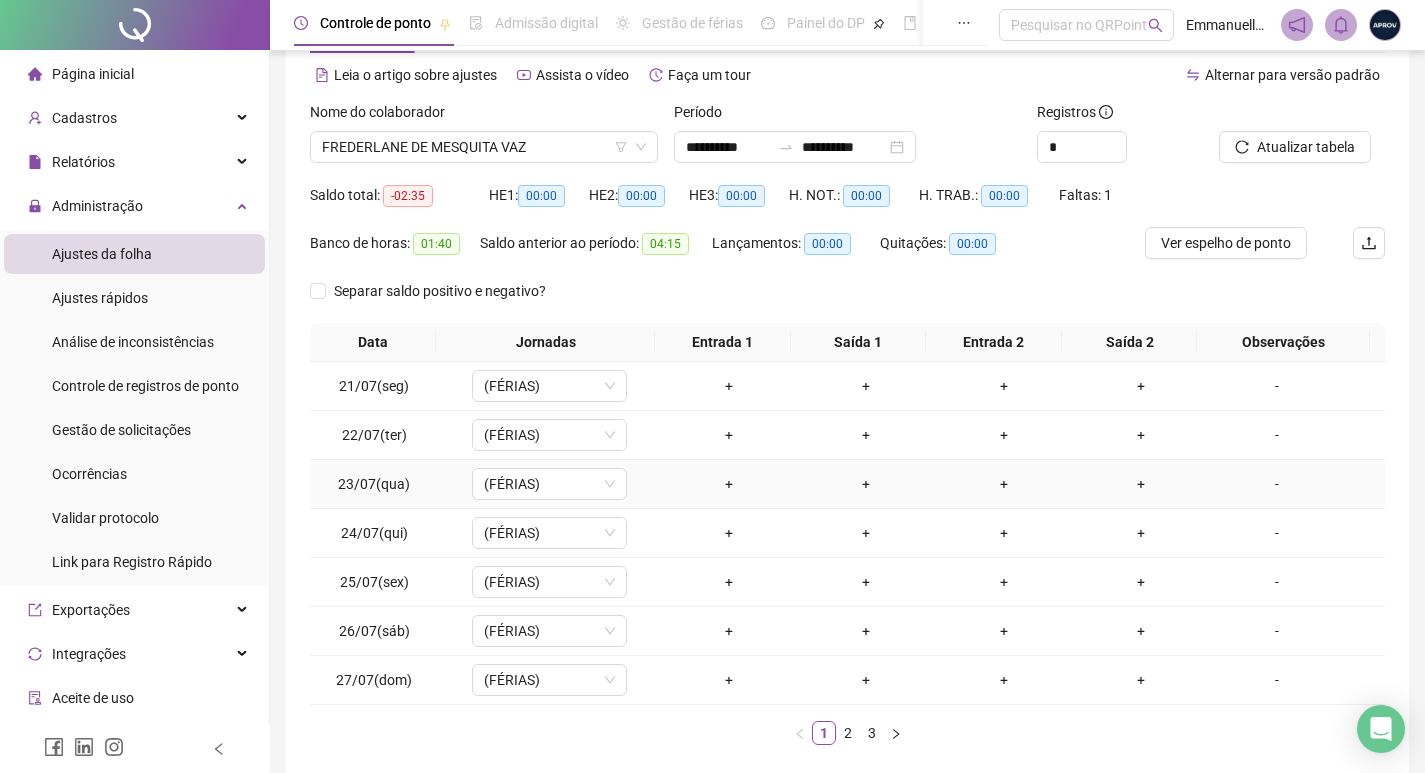 scroll, scrollTop: 181, scrollLeft: 0, axis: vertical 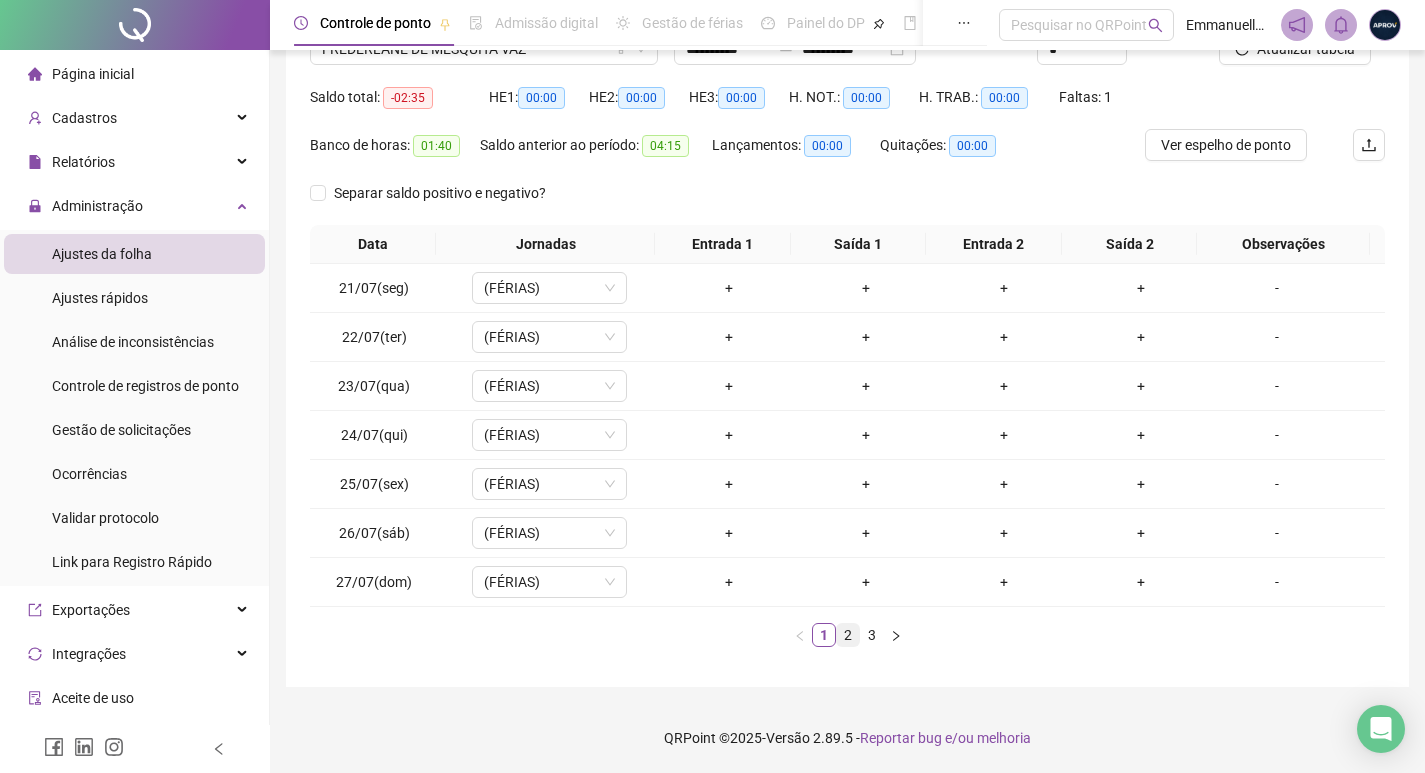 click on "2" at bounding box center [848, 635] 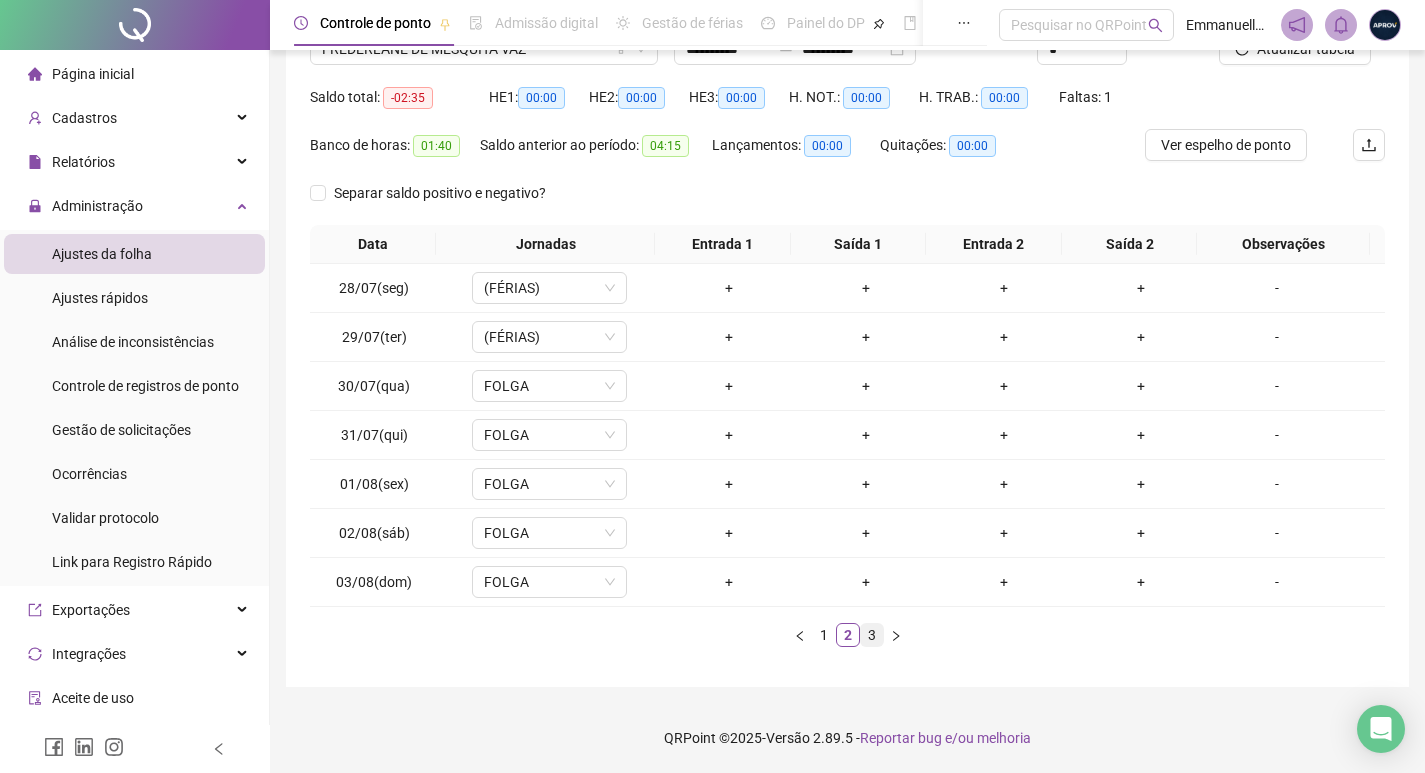 click on "3" at bounding box center (872, 635) 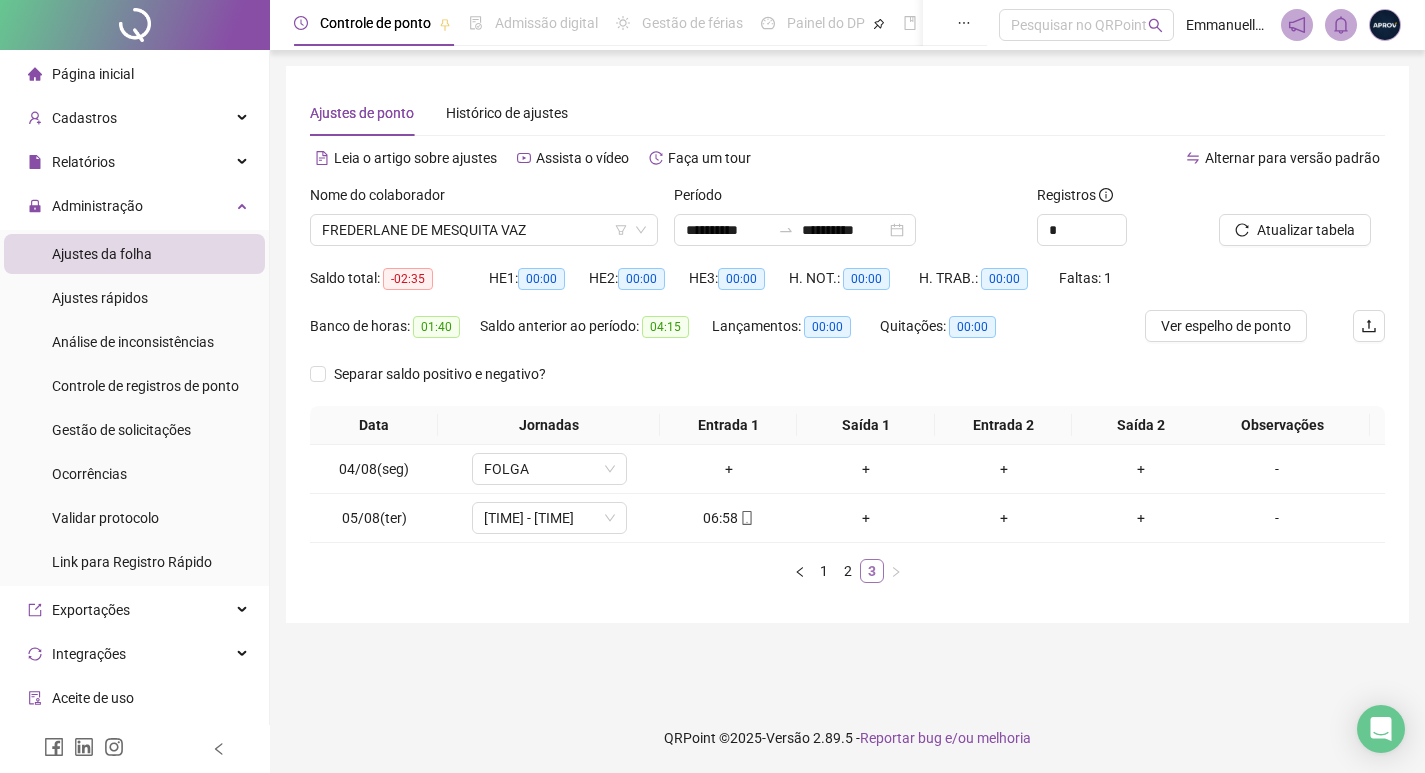 scroll, scrollTop: 0, scrollLeft: 0, axis: both 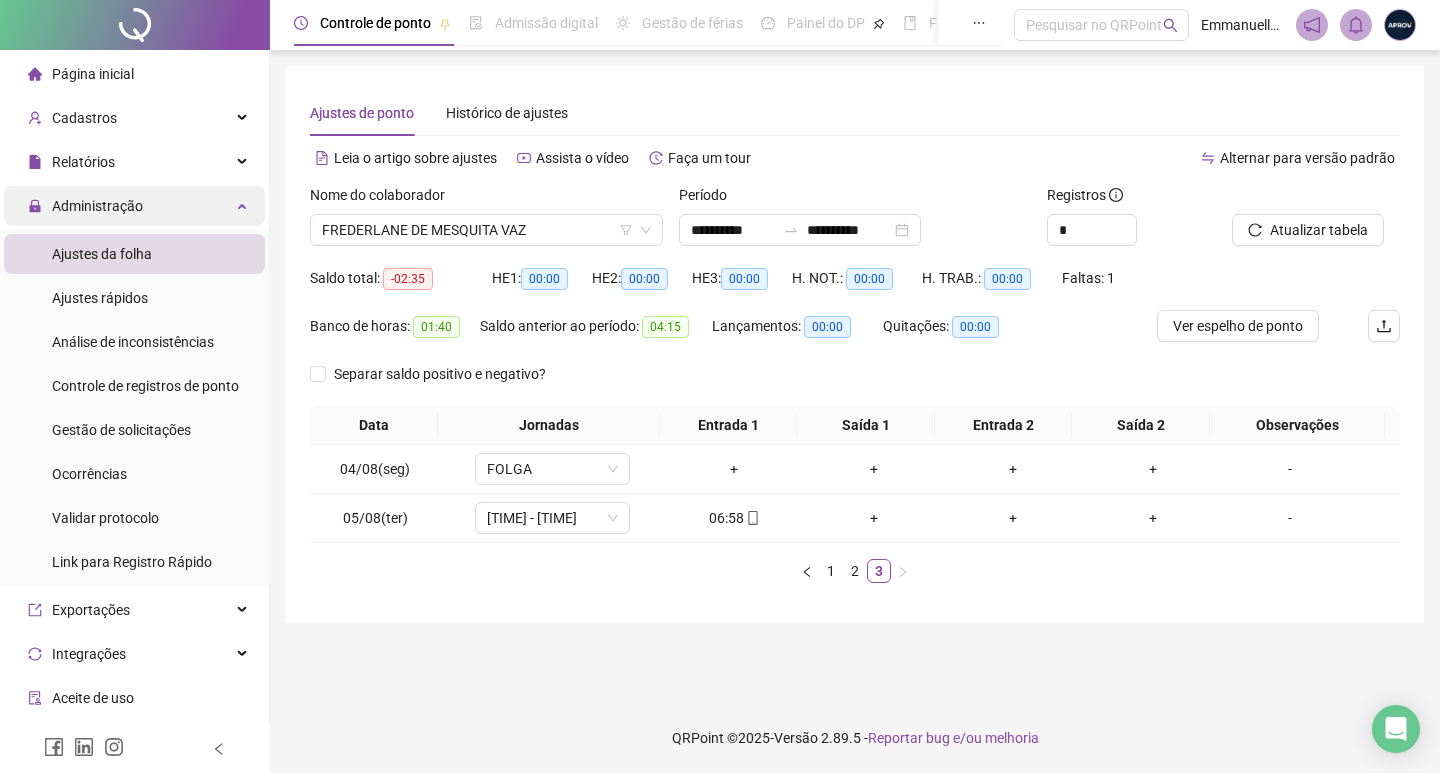 click on "Administração" at bounding box center (134, 206) 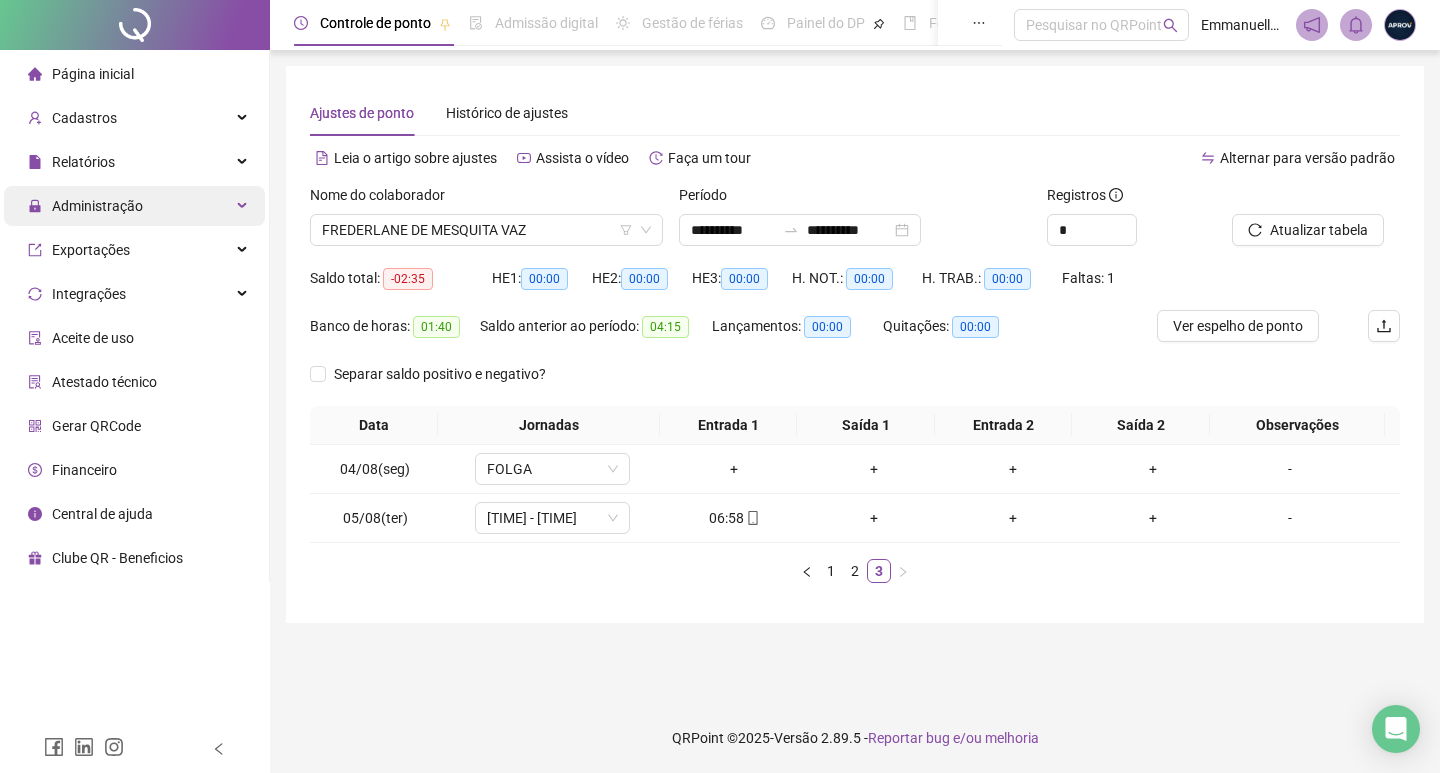 click on "Administração" at bounding box center (134, 206) 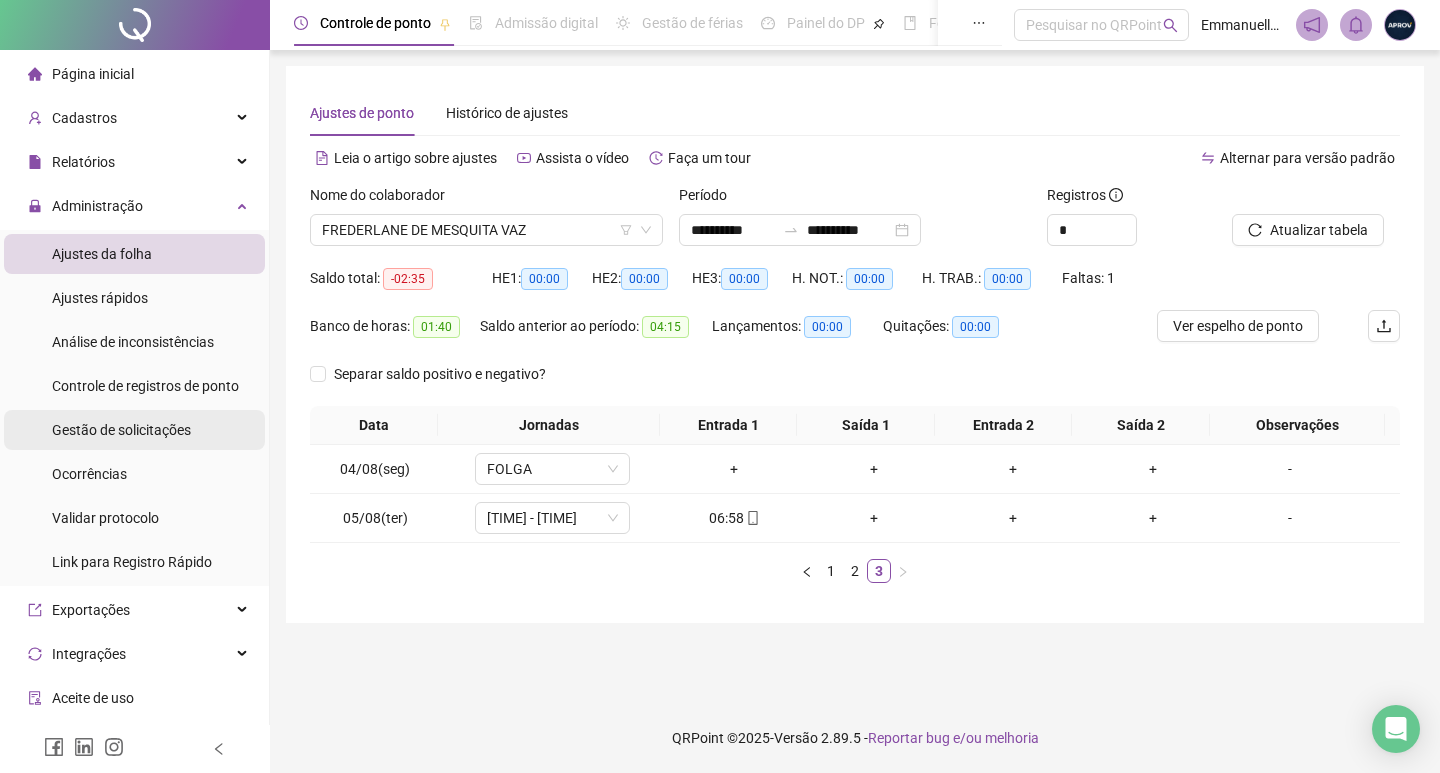 click on "Gestão de solicitações" at bounding box center (121, 430) 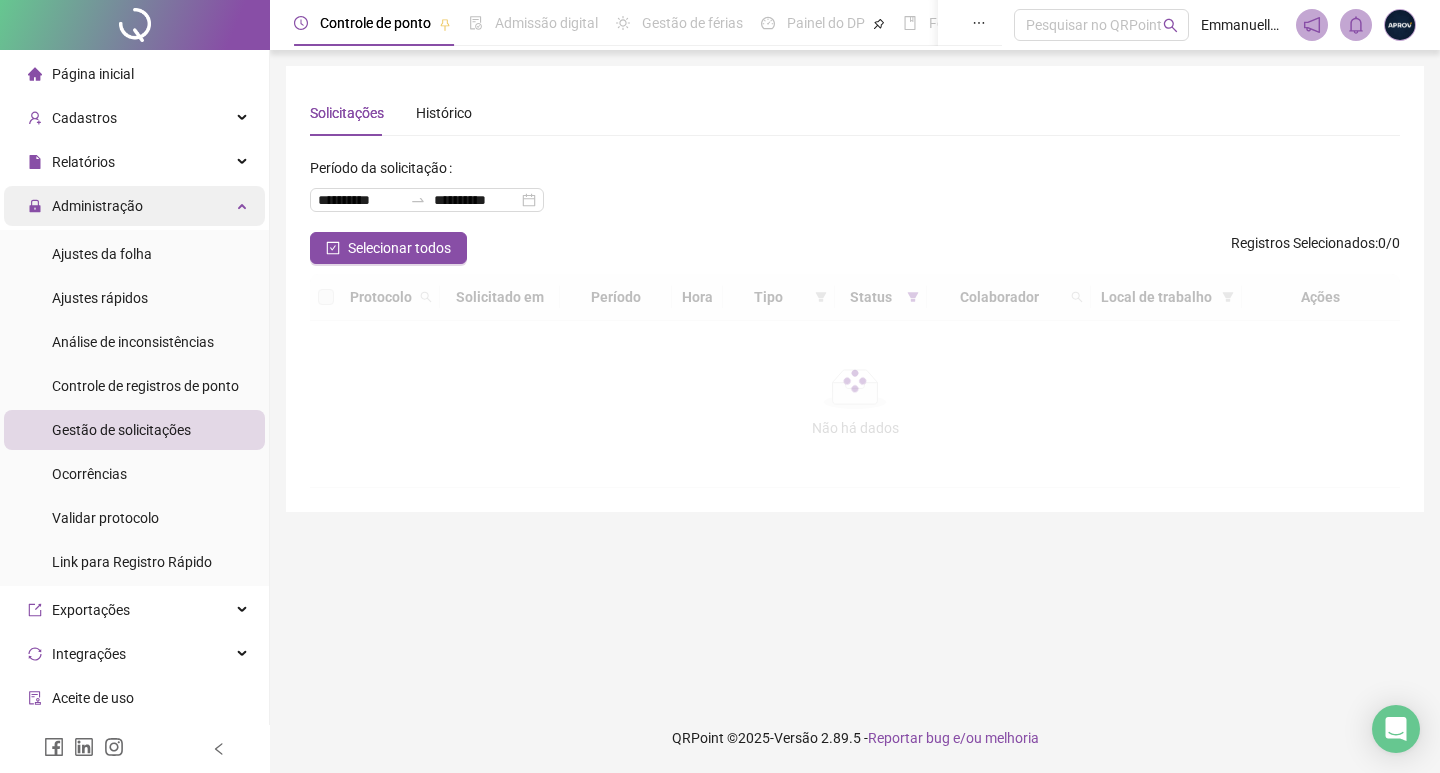 click on "Administração" at bounding box center [97, 206] 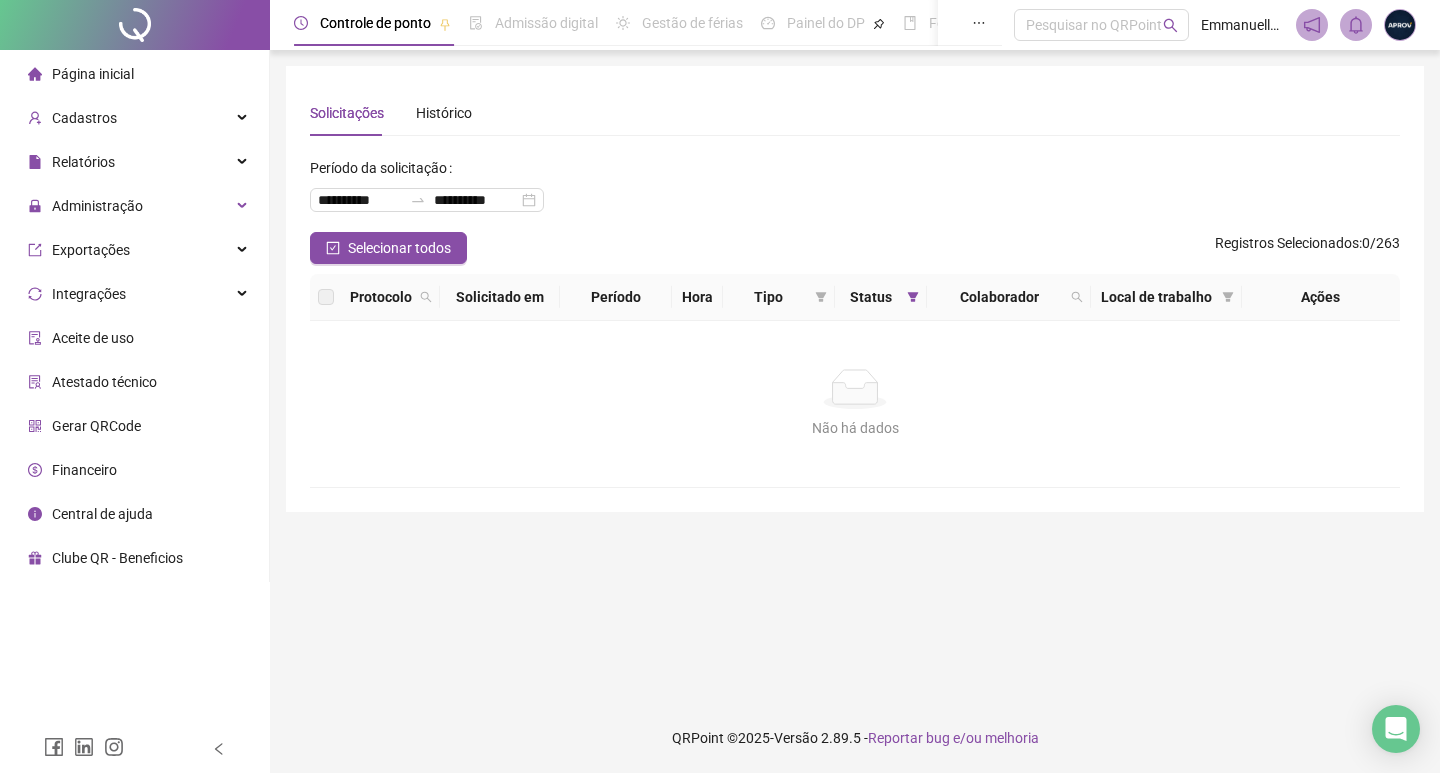 click on "Página inicial" at bounding box center (93, 74) 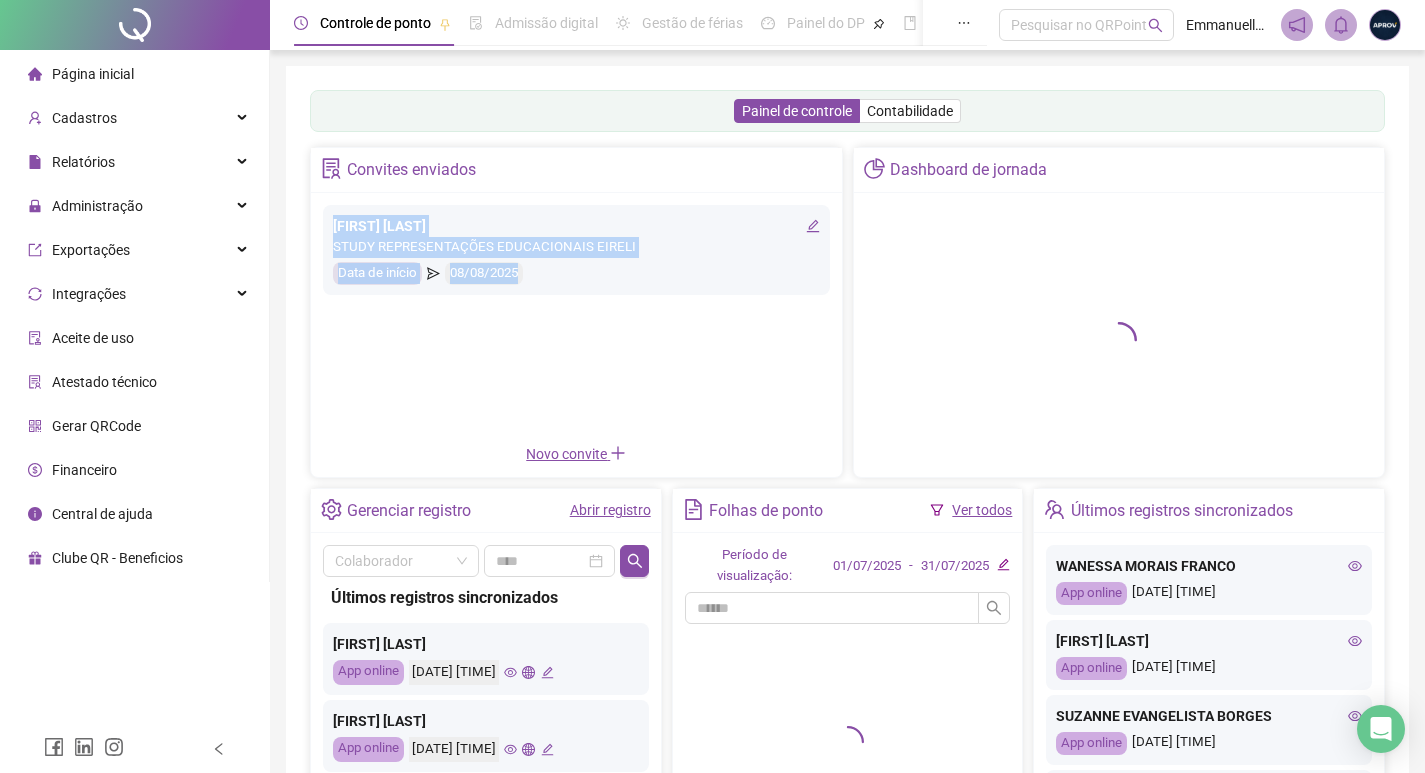 drag, startPoint x: 332, startPoint y: 221, endPoint x: 553, endPoint y: 278, distance: 228.23233 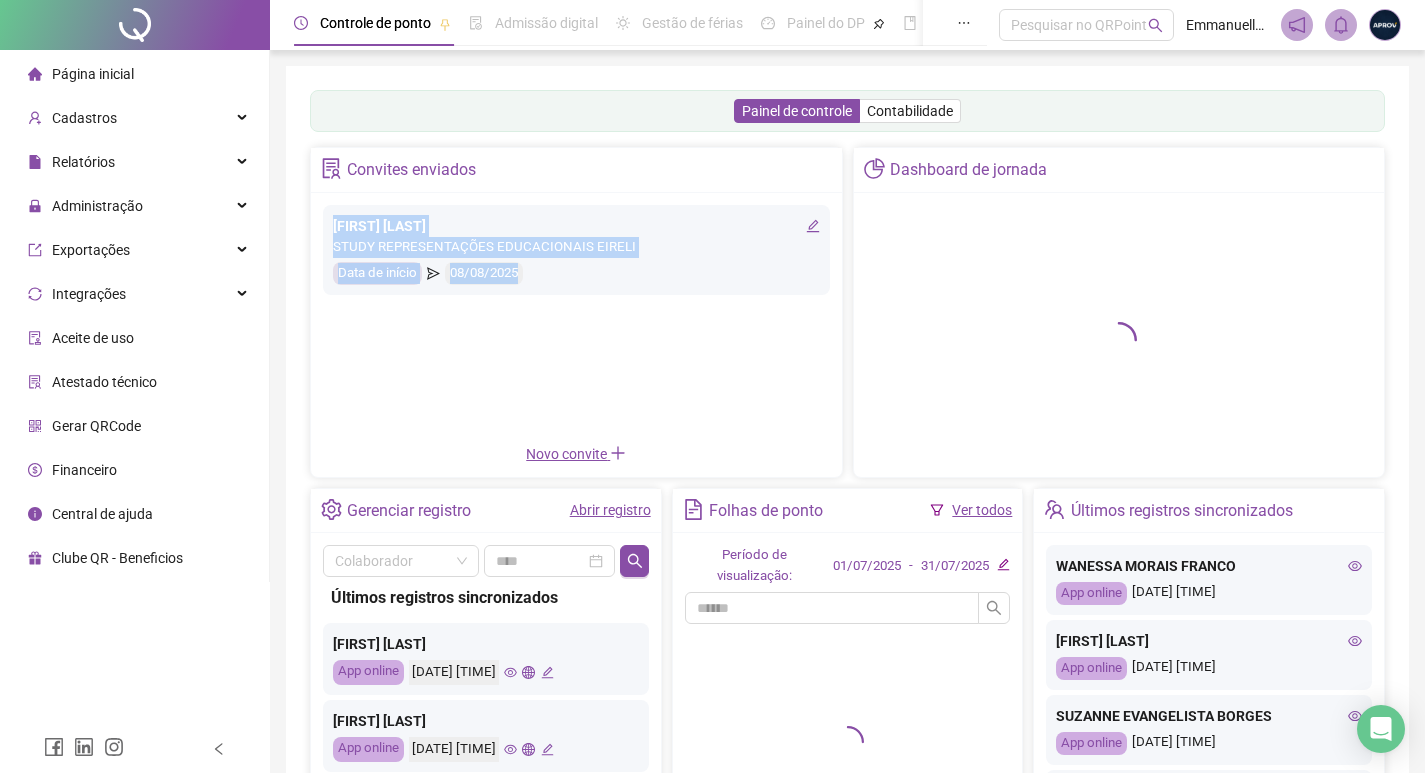 click on "[FIRST] [LAST] STUDY REPRESENTAÇÕES EDUCACIONAIS EIRELI Data de início 08/08/2025" at bounding box center [576, 250] 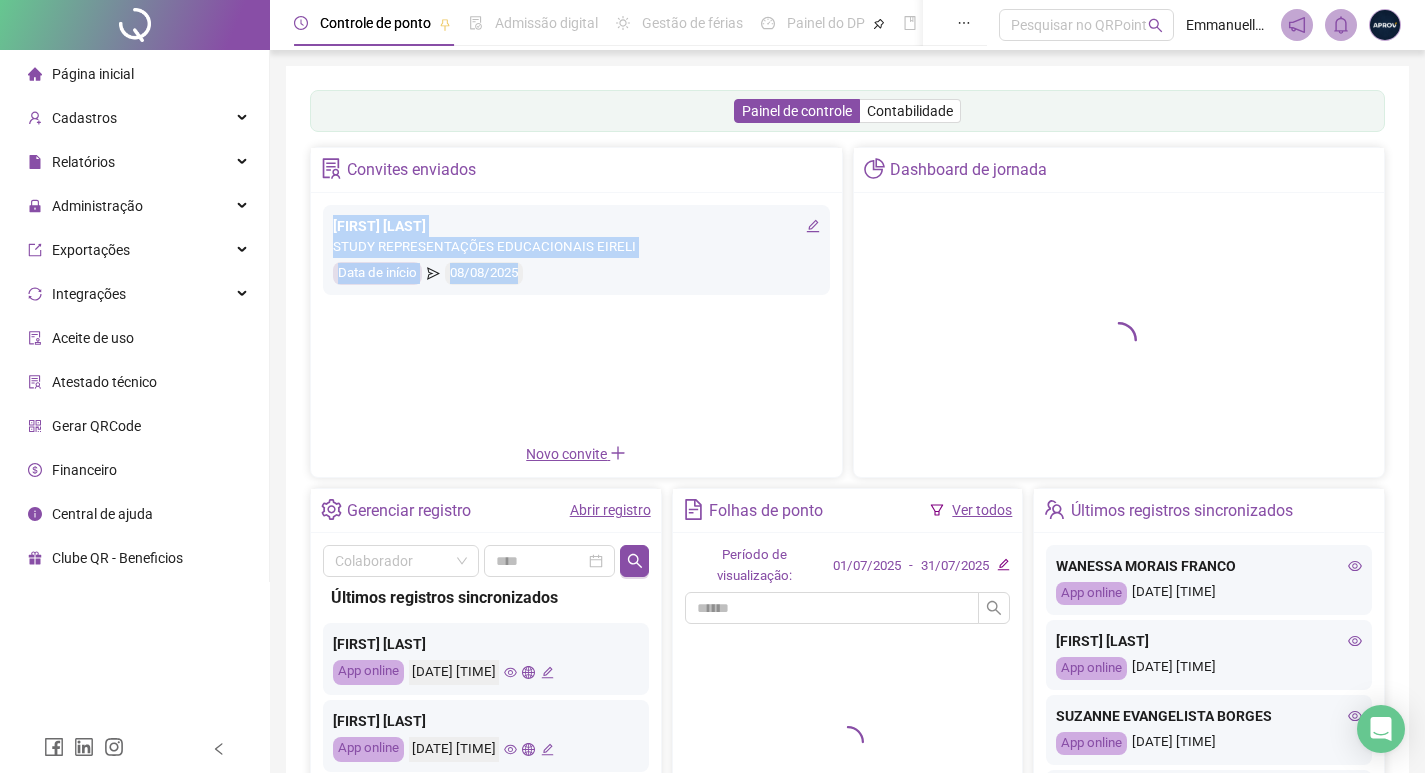 click on "[FIRST] [LAST] STUDY REPRESENTAÇÕES EDUCACIONAIS EIRELI Data de início 08/08/2025" at bounding box center (576, 319) 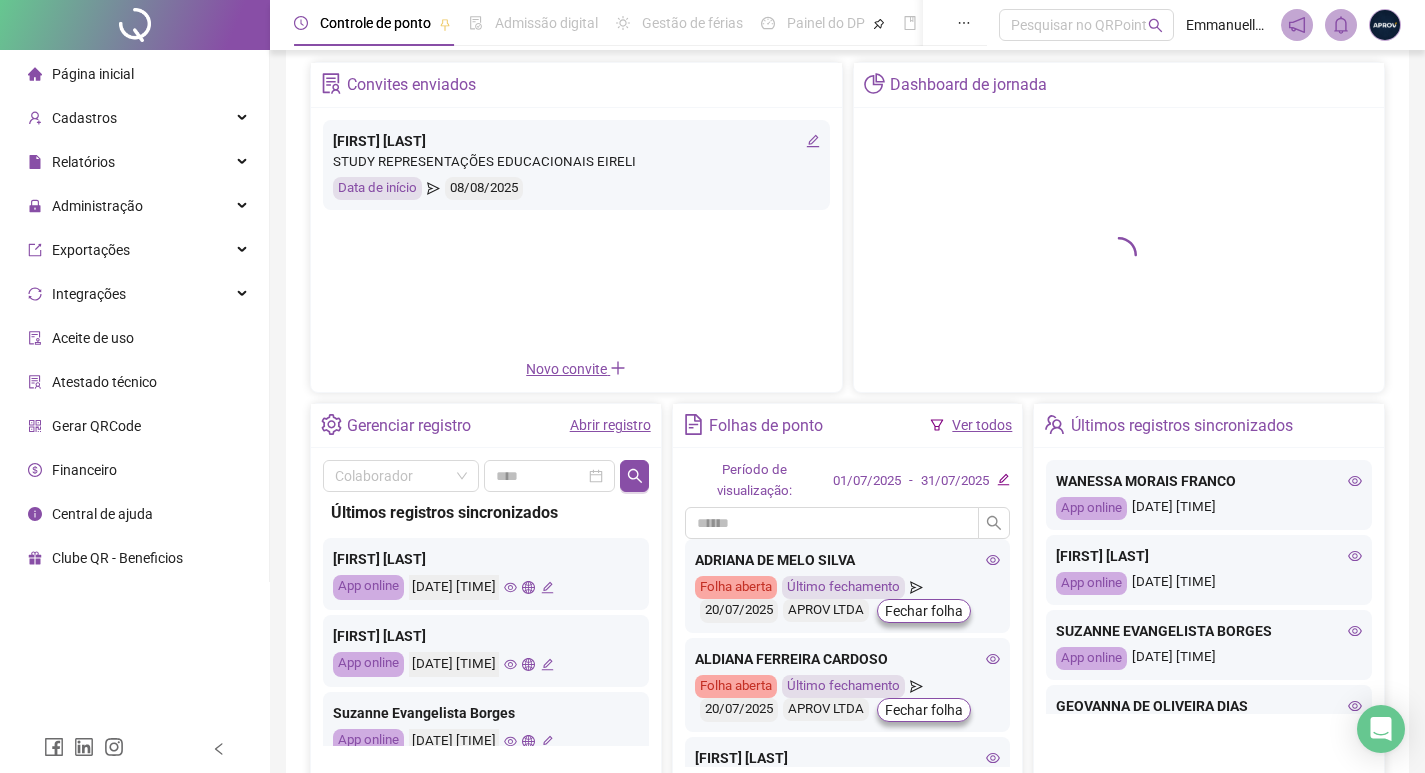 scroll, scrollTop: 0, scrollLeft: 0, axis: both 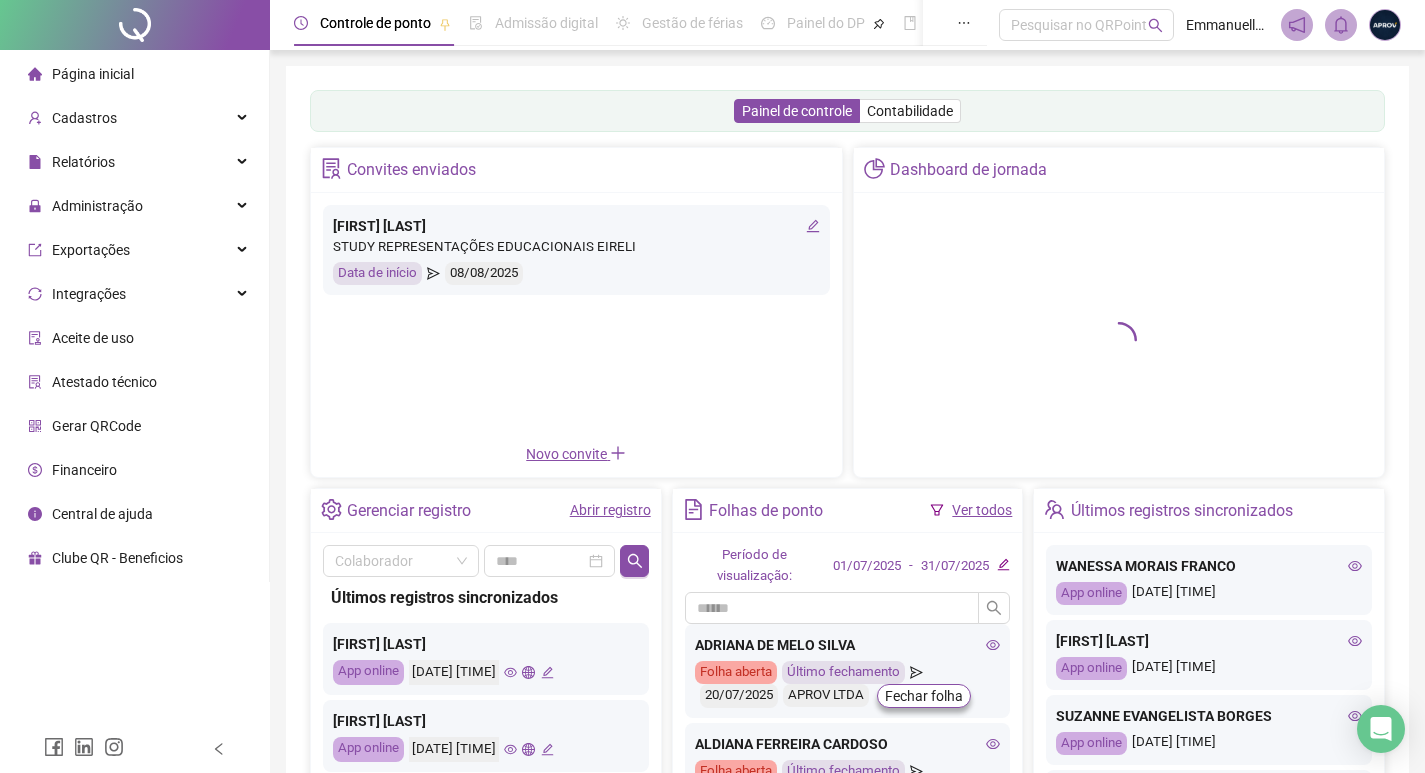 click on "Painel de controle Contabilidade Convites enviados [FIRST] [LAST] STUDY REPRESENTAÇÕES EDUCACIONAIS EIRELI Data de início 08/08/2025 Novo convite   Dashboard de jornada Gerenciar registro Abrir registro Colaborador Últimos registros sincronizados [FIRST] [LAST] App online 05/08/2025 08:44:10 [FIRST] [LAST] App online 05/08/2025 08:38:27 [FIRST] [LAST] App online 05/08/2025 08:32:32 [FIRST] [LAST]  App online 05/08/2025 08:26:28 [FIRST] [LAST] App online 05/08/2025 08:24:37 [FIRST] [LAST] App online 05/08/2025 08:11:34 [FIRST] [LAST] App online 05/08/2025 08:08:23 [FIRST] [LAST] App online 05/08/2025 08:04:33 [FIRST] [LAST] App online 05/08/2025 07:59:25 [FIRST] [LAST] App online 05/08/2025 07:59:19 [FIRST] [LAST] App online 05/08/2025 07:57:13 [FIRST] [LAST] App online App online" at bounding box center [847, 482] 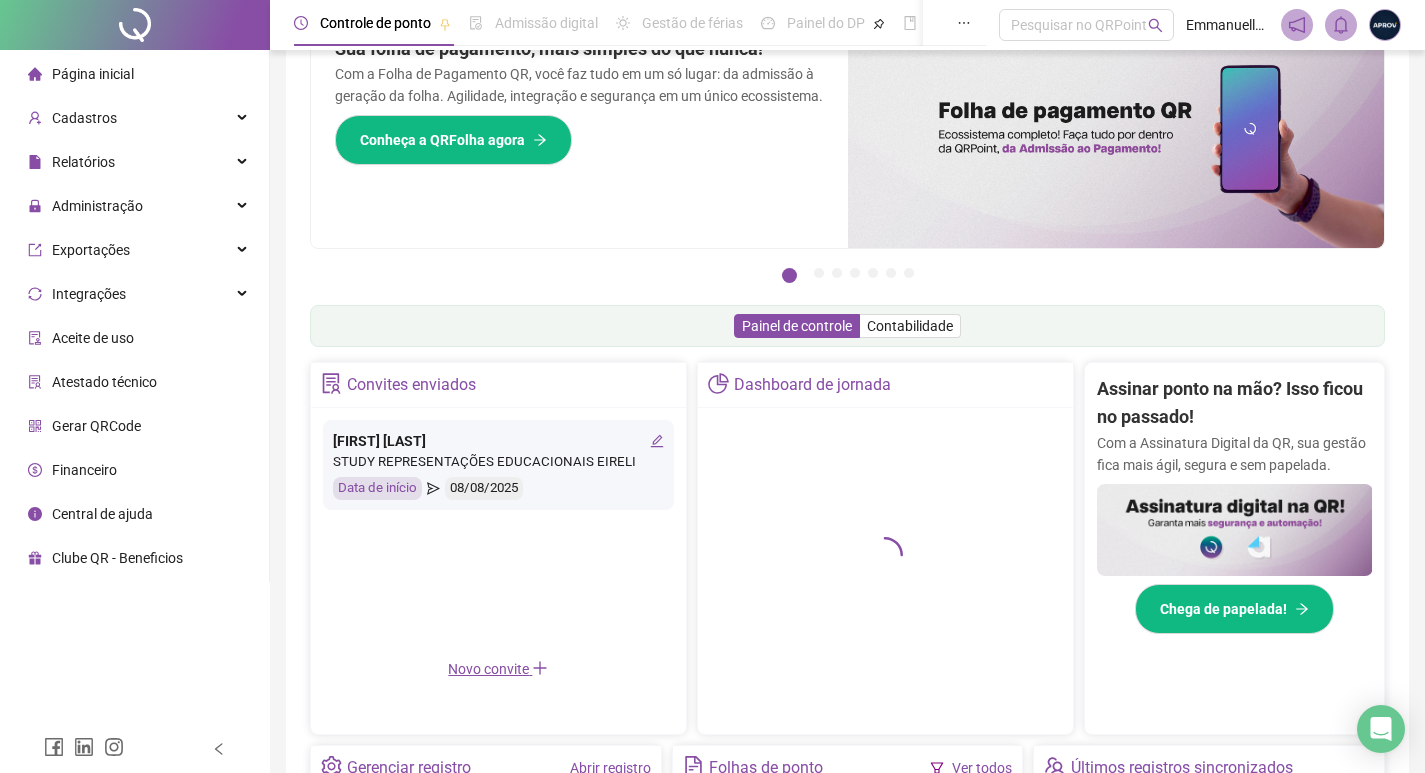 scroll, scrollTop: 0, scrollLeft: 0, axis: both 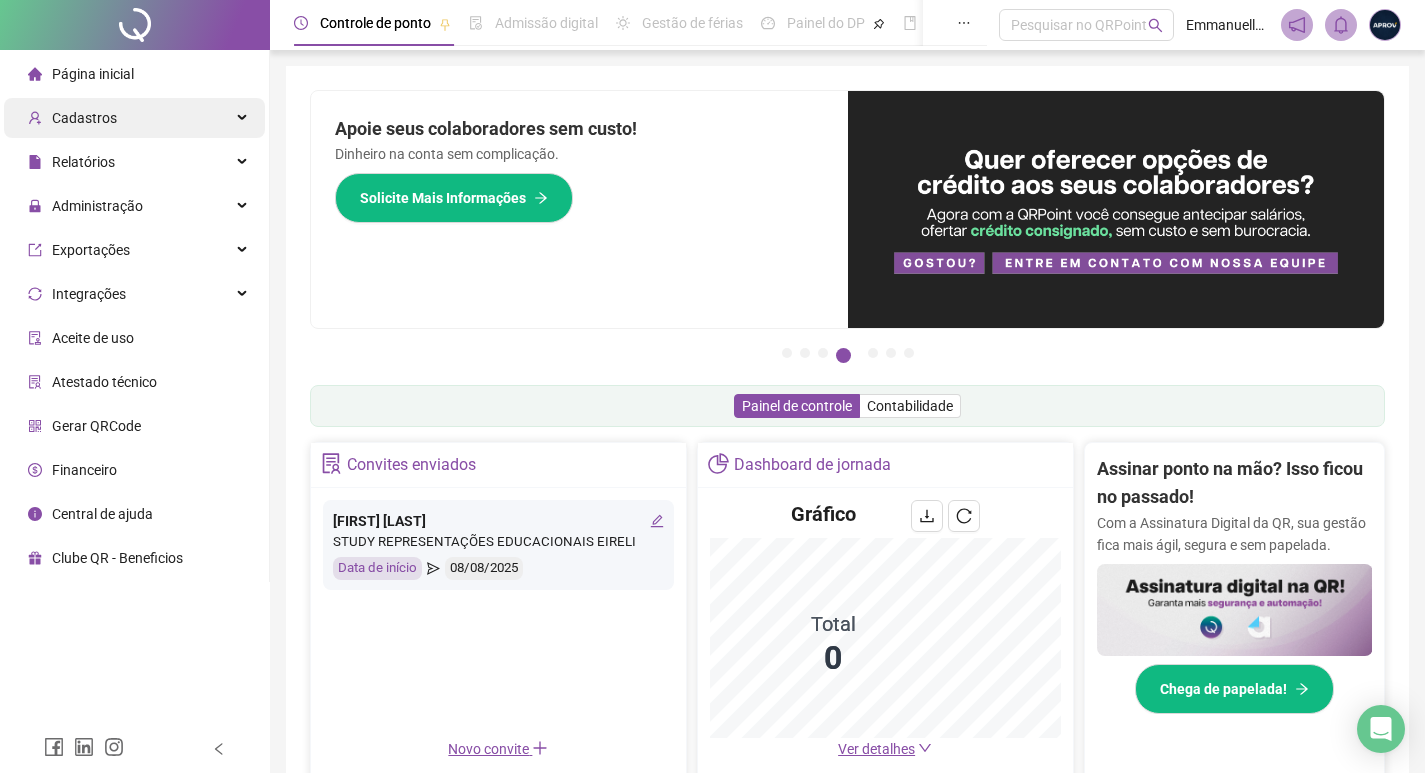 click on "Cadastros" at bounding box center [72, 118] 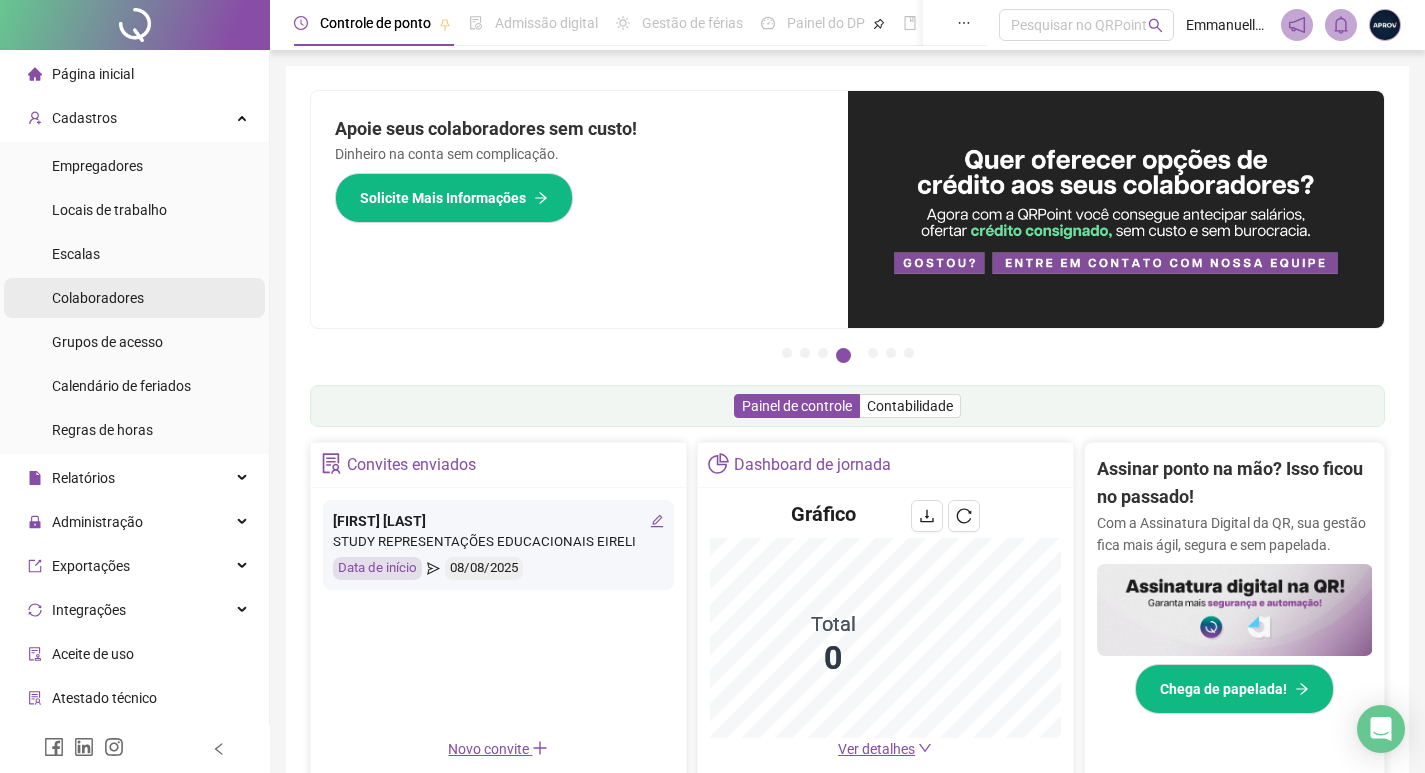 click on "Colaboradores" at bounding box center [98, 298] 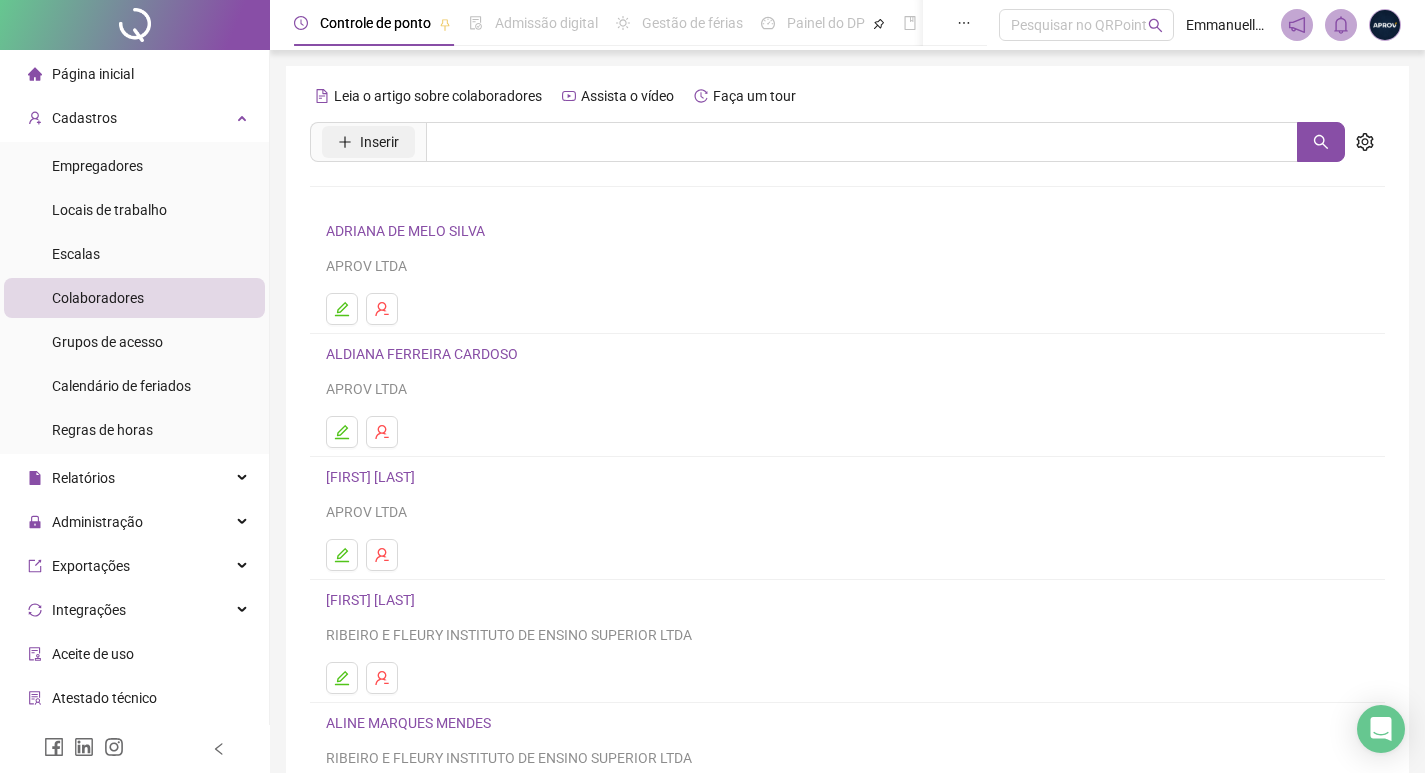 click on "Inserir" at bounding box center (379, 142) 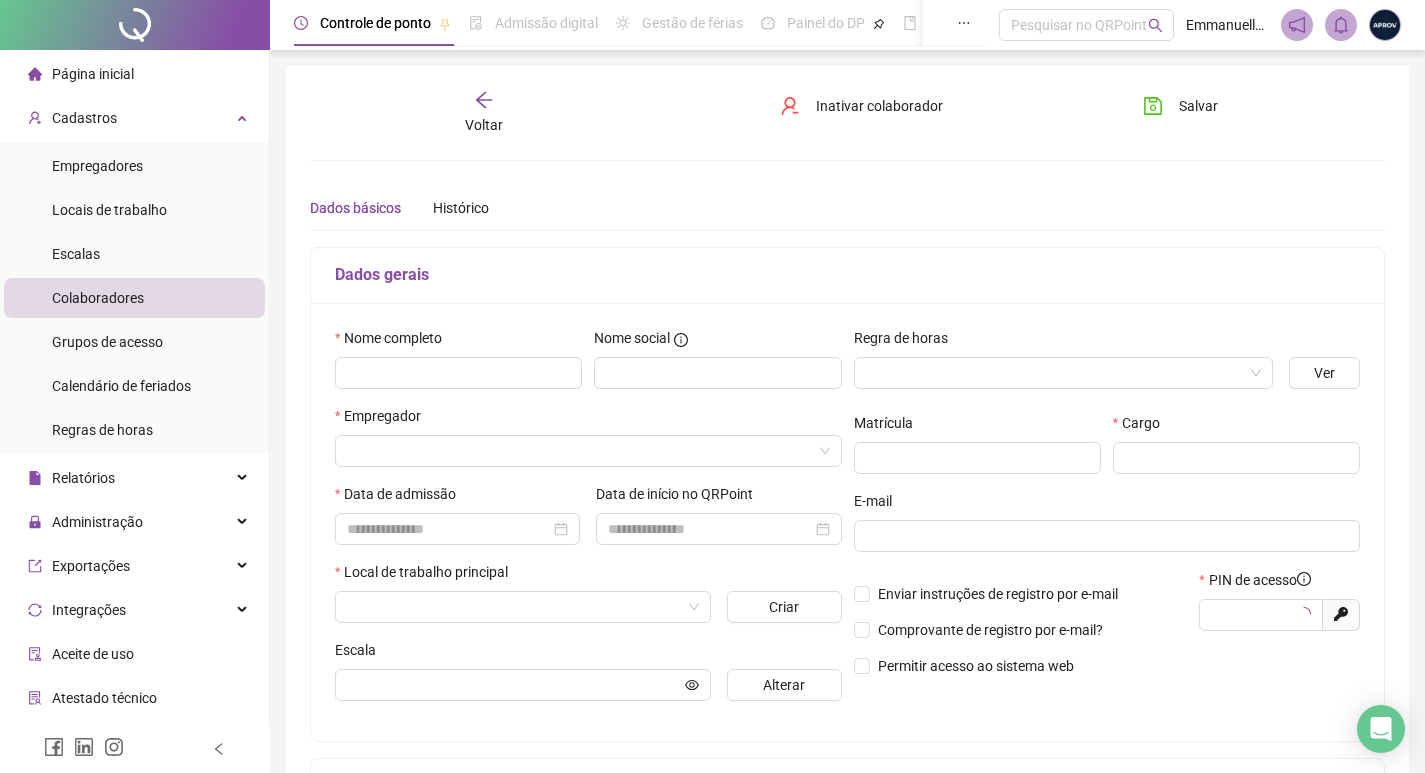 type on "*****" 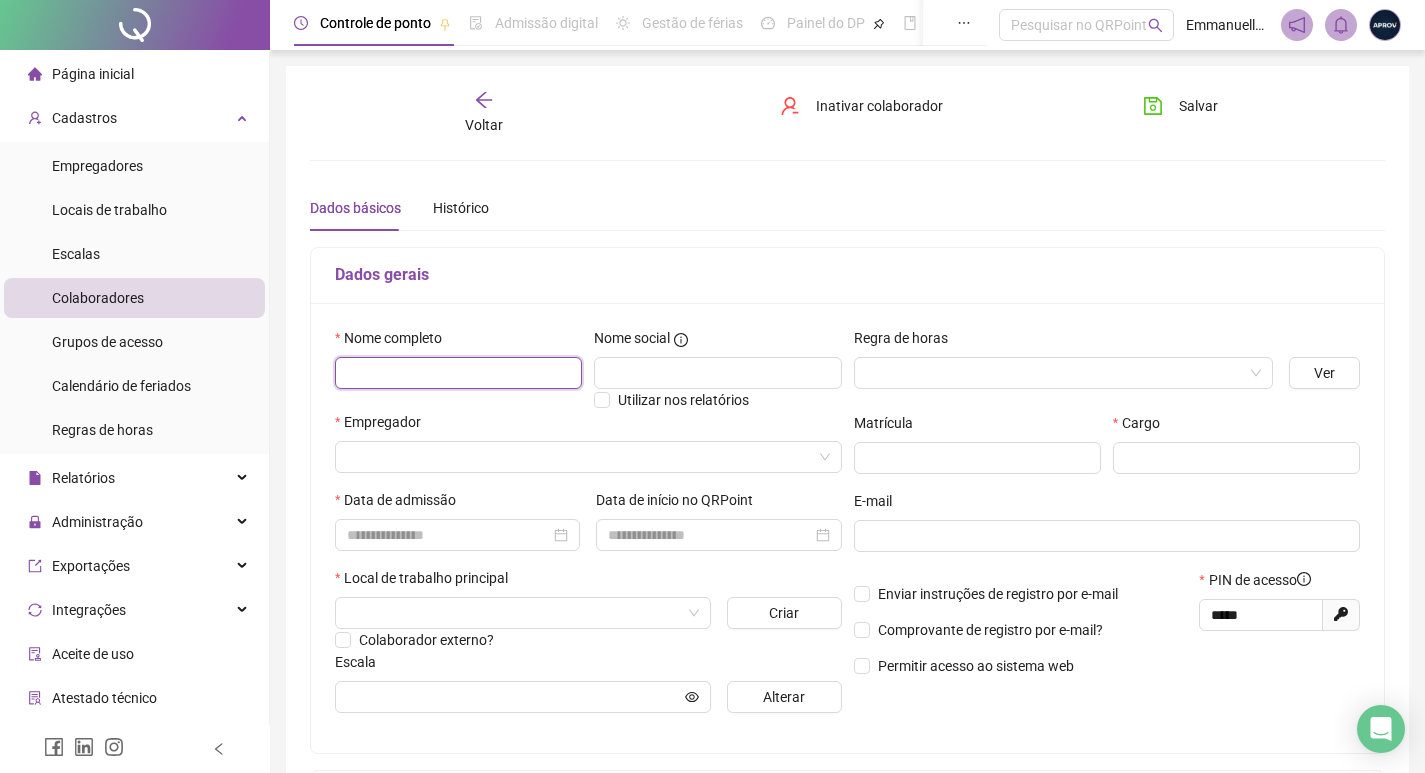 click at bounding box center (458, 373) 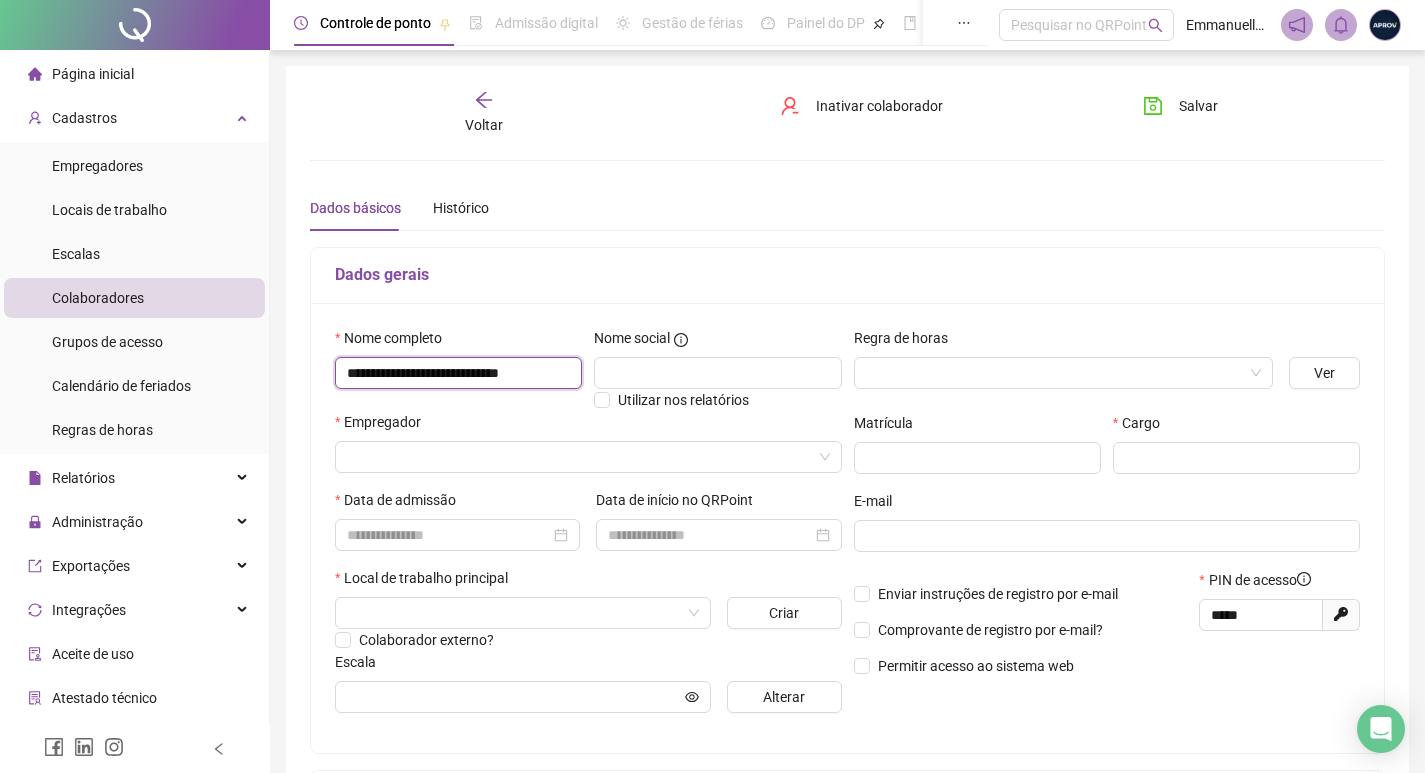 scroll, scrollTop: 0, scrollLeft: 3, axis: horizontal 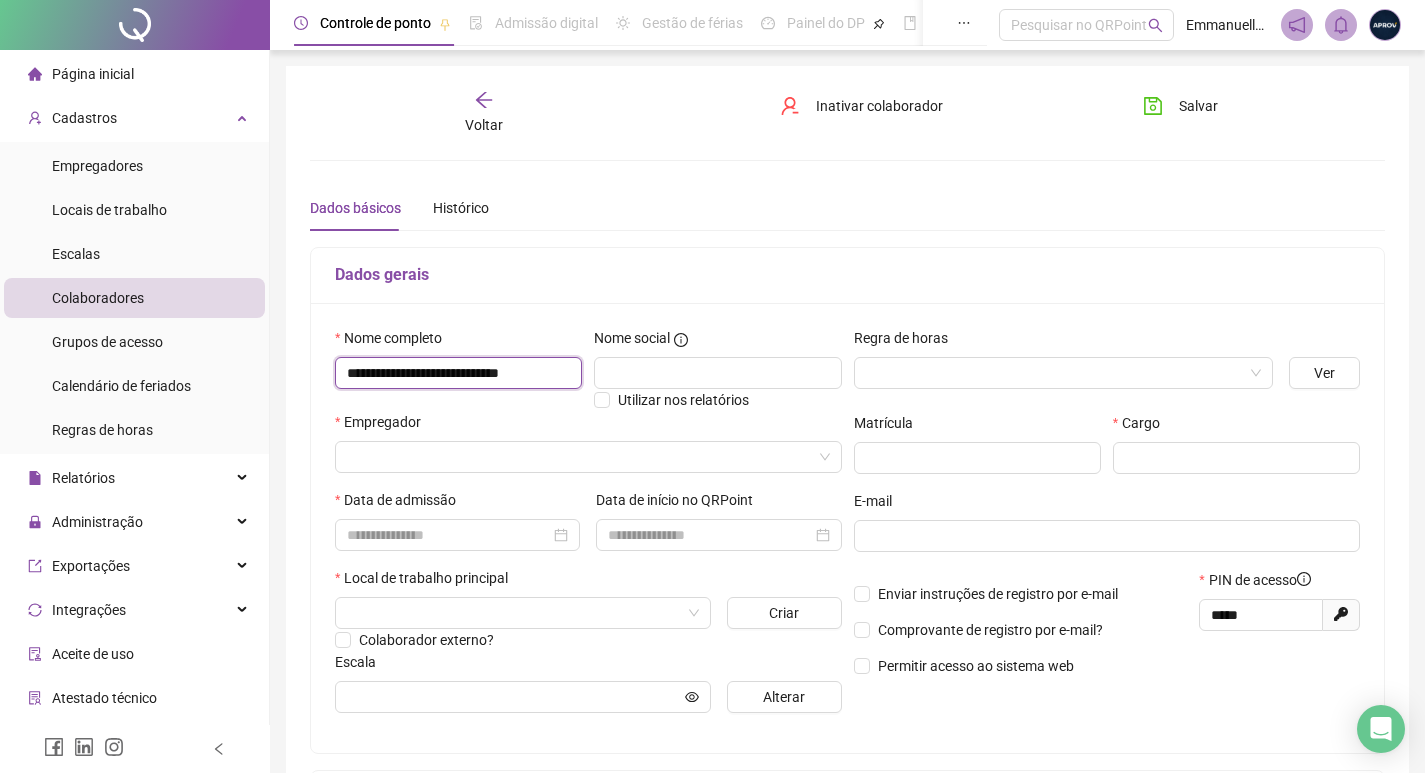type on "**********" 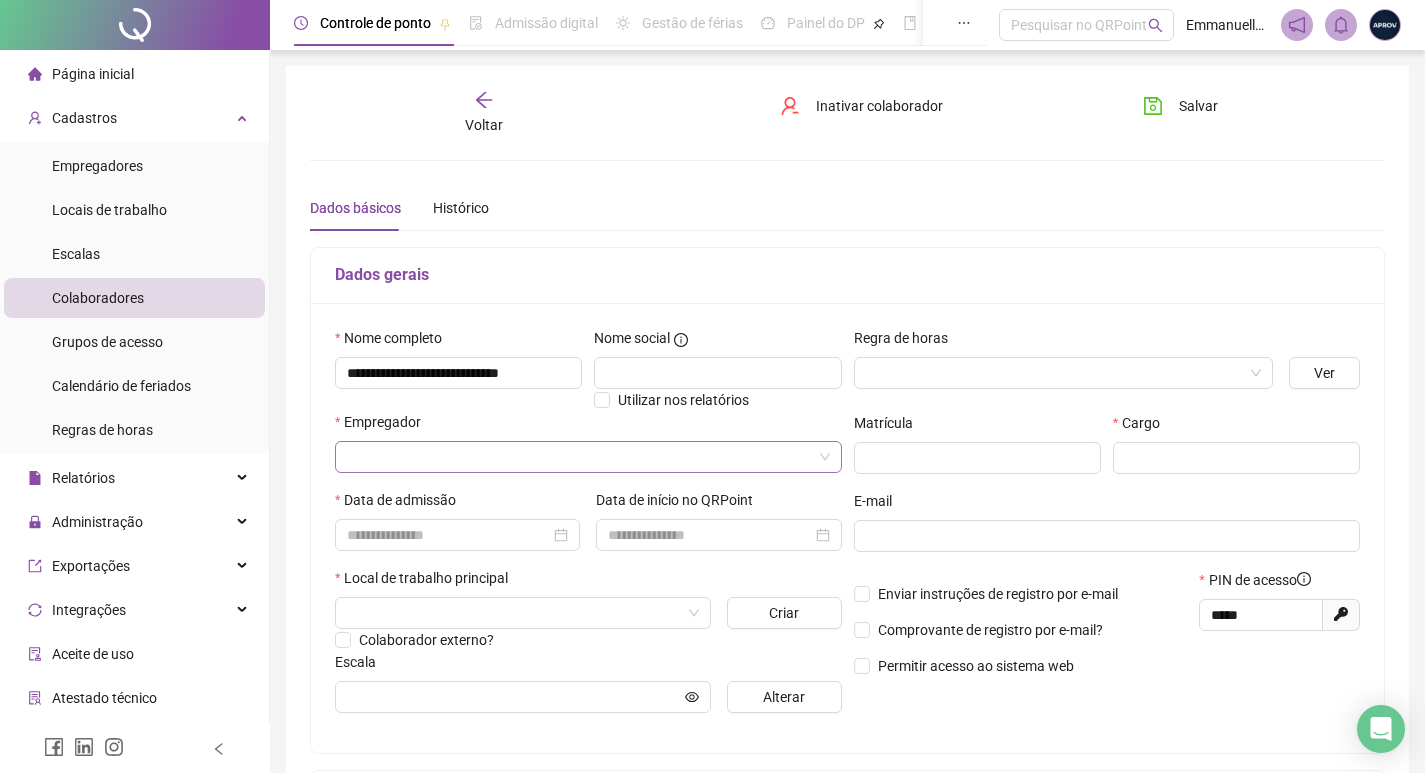 drag, startPoint x: 381, startPoint y: 431, endPoint x: 394, endPoint y: 446, distance: 19.849434 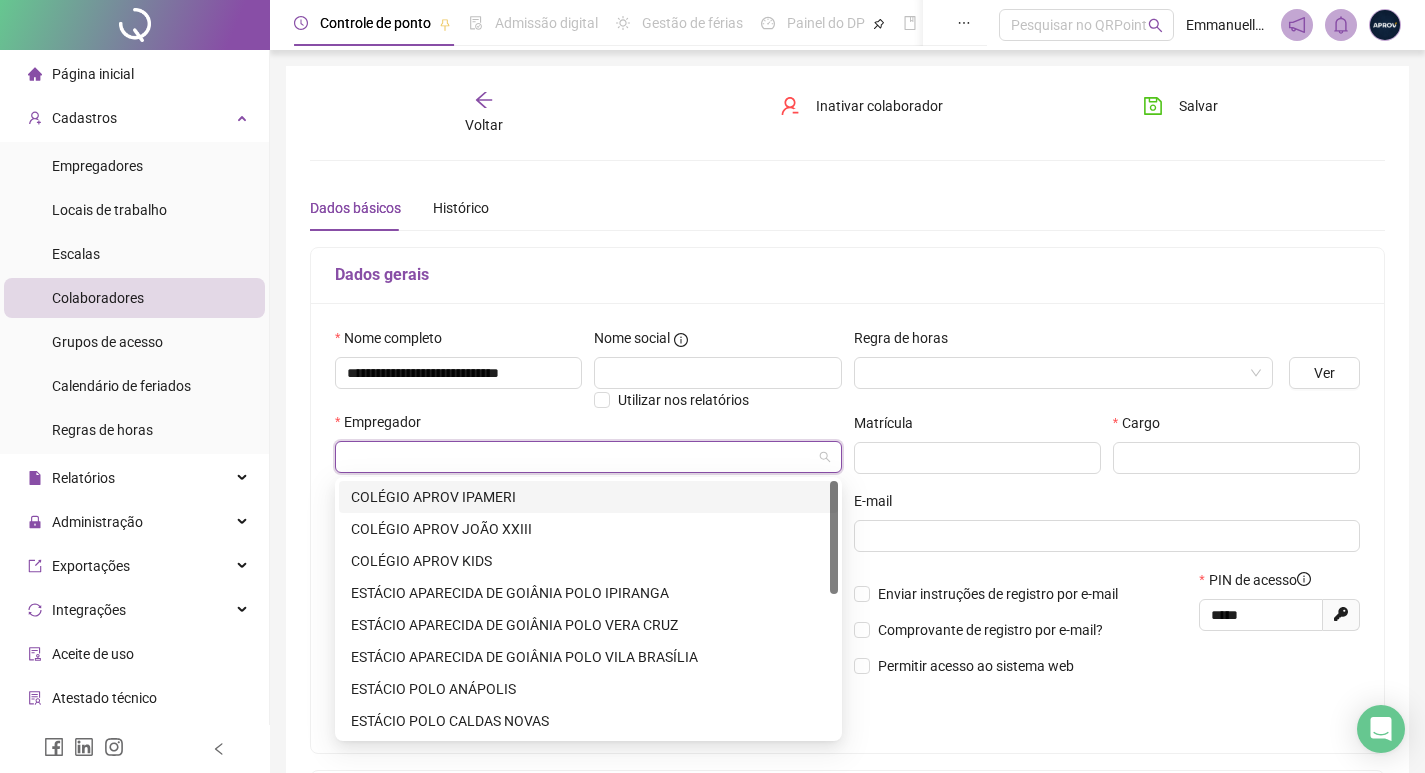 click at bounding box center (579, 457) 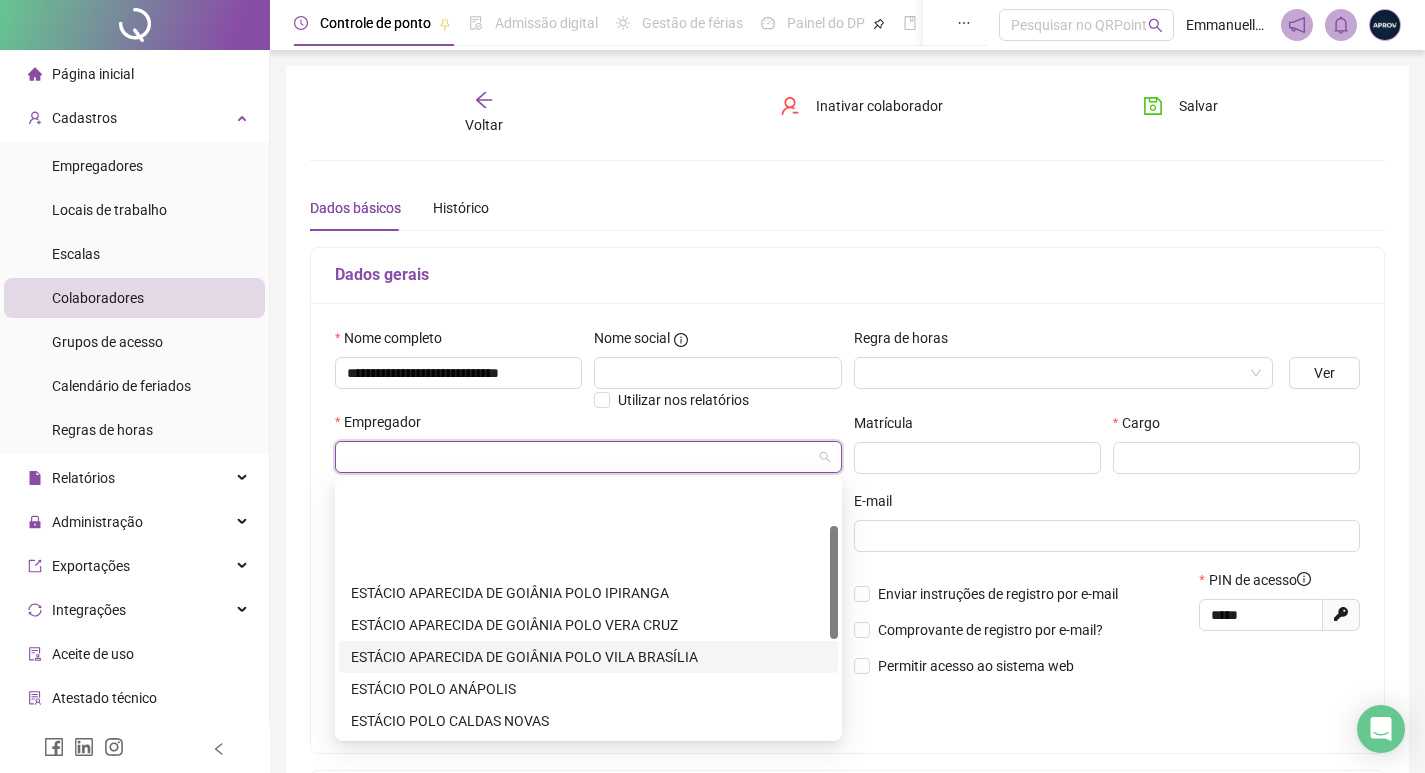 scroll, scrollTop: 100, scrollLeft: 0, axis: vertical 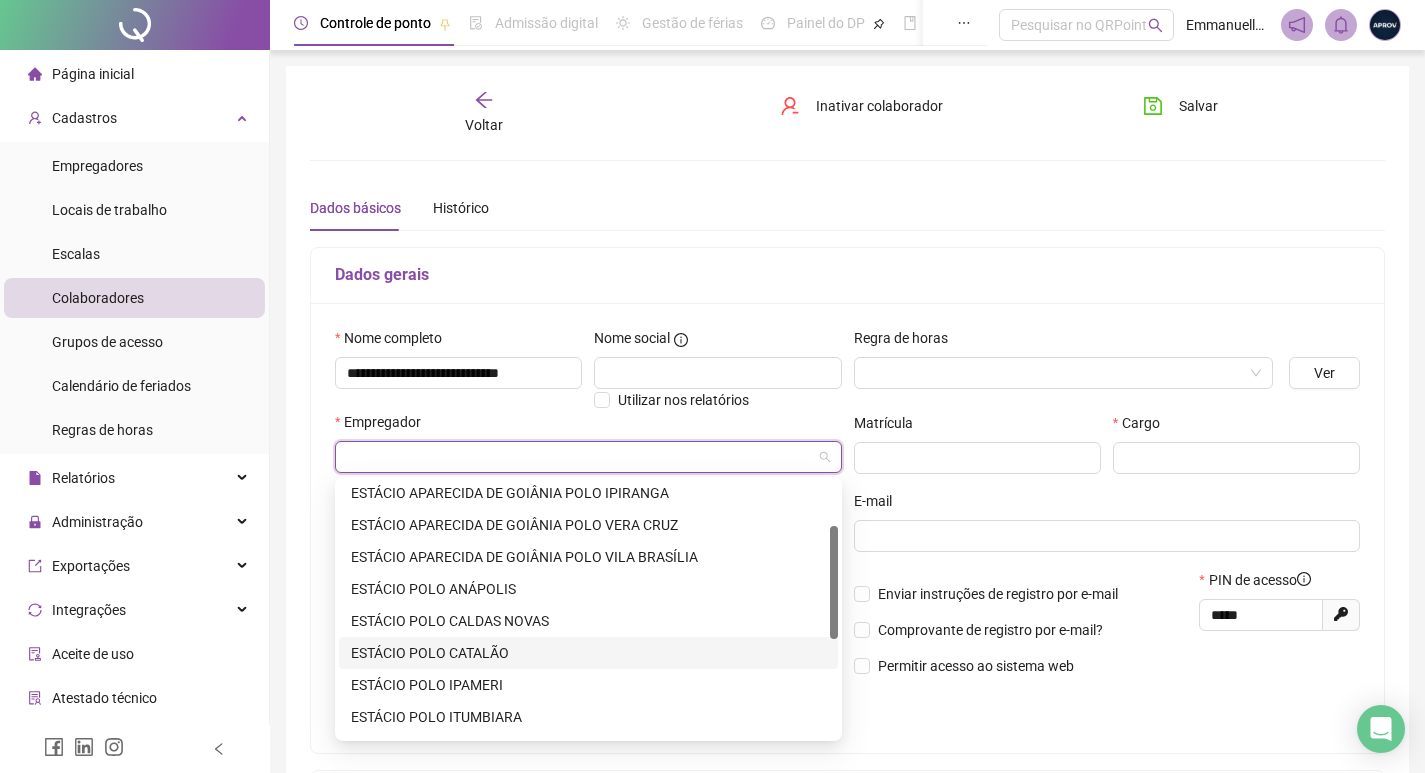 click on "ESTÁCIO POLO CATALÃO" at bounding box center (588, 653) 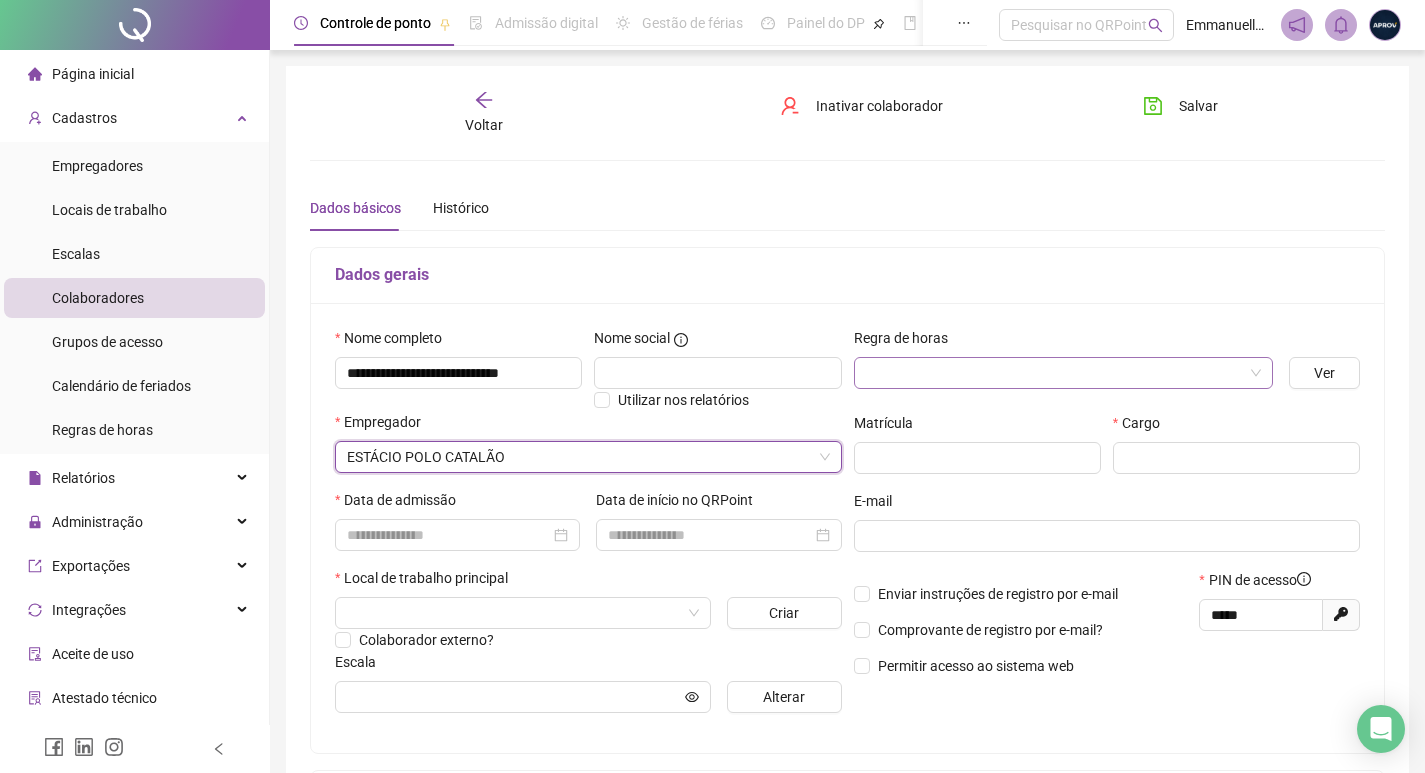 click at bounding box center (1054, 373) 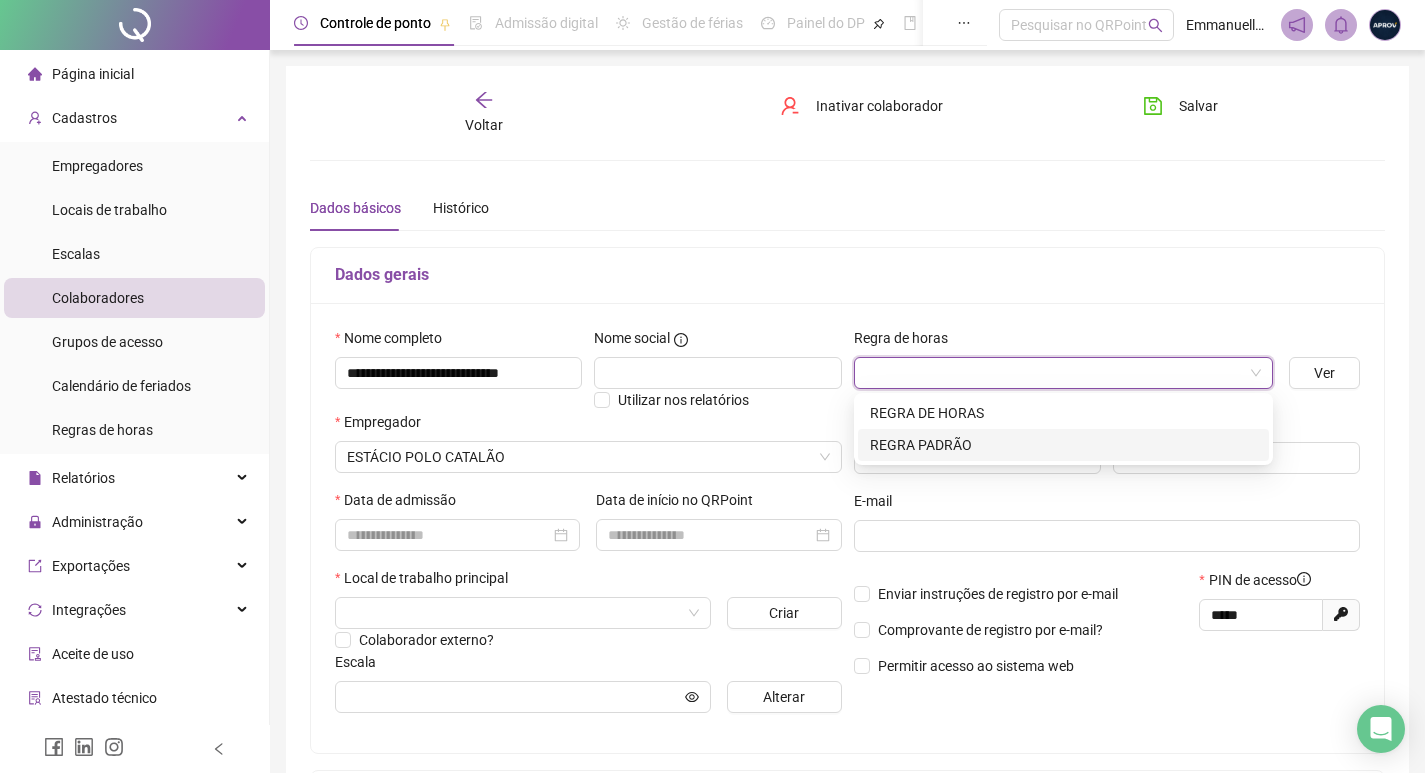 click on "REGRA PADRÃO" at bounding box center [1063, 445] 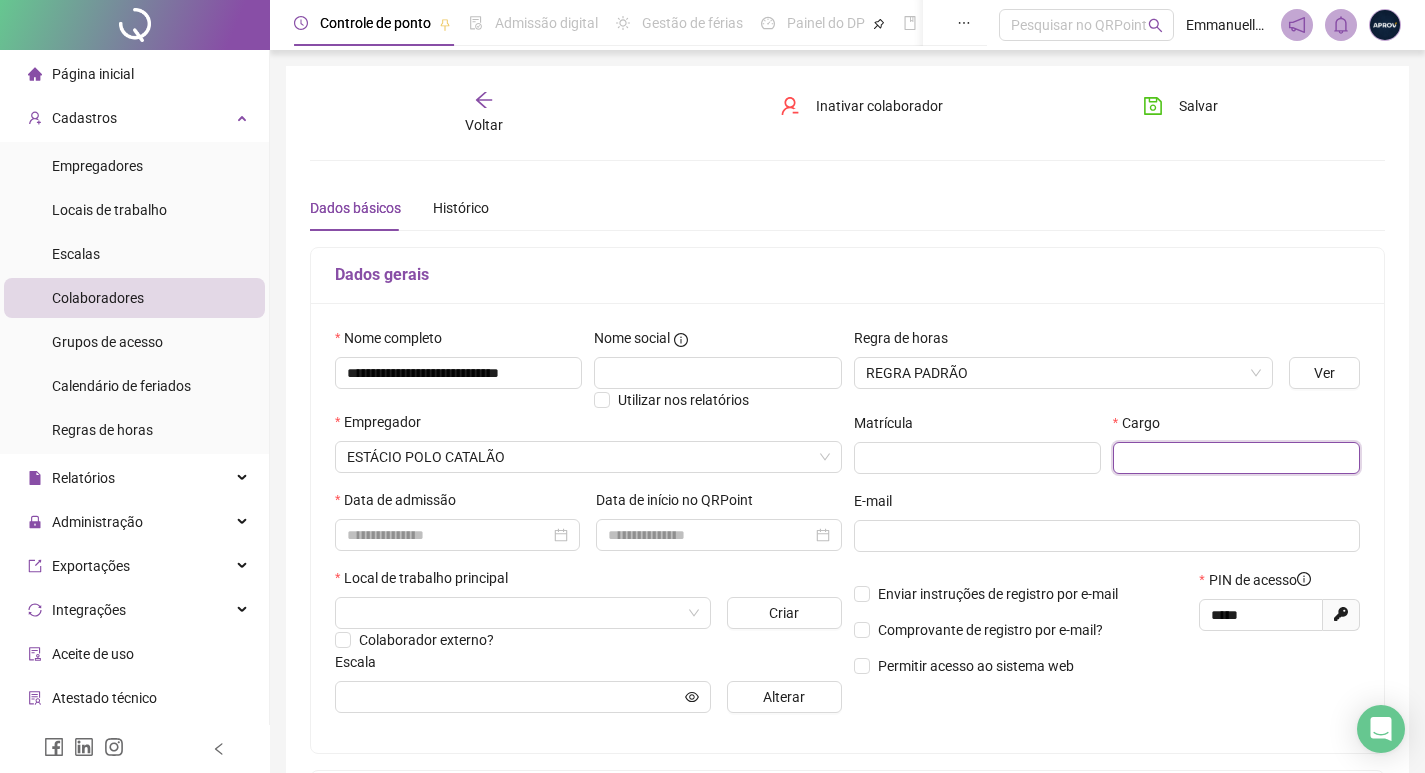 click at bounding box center (1236, 458) 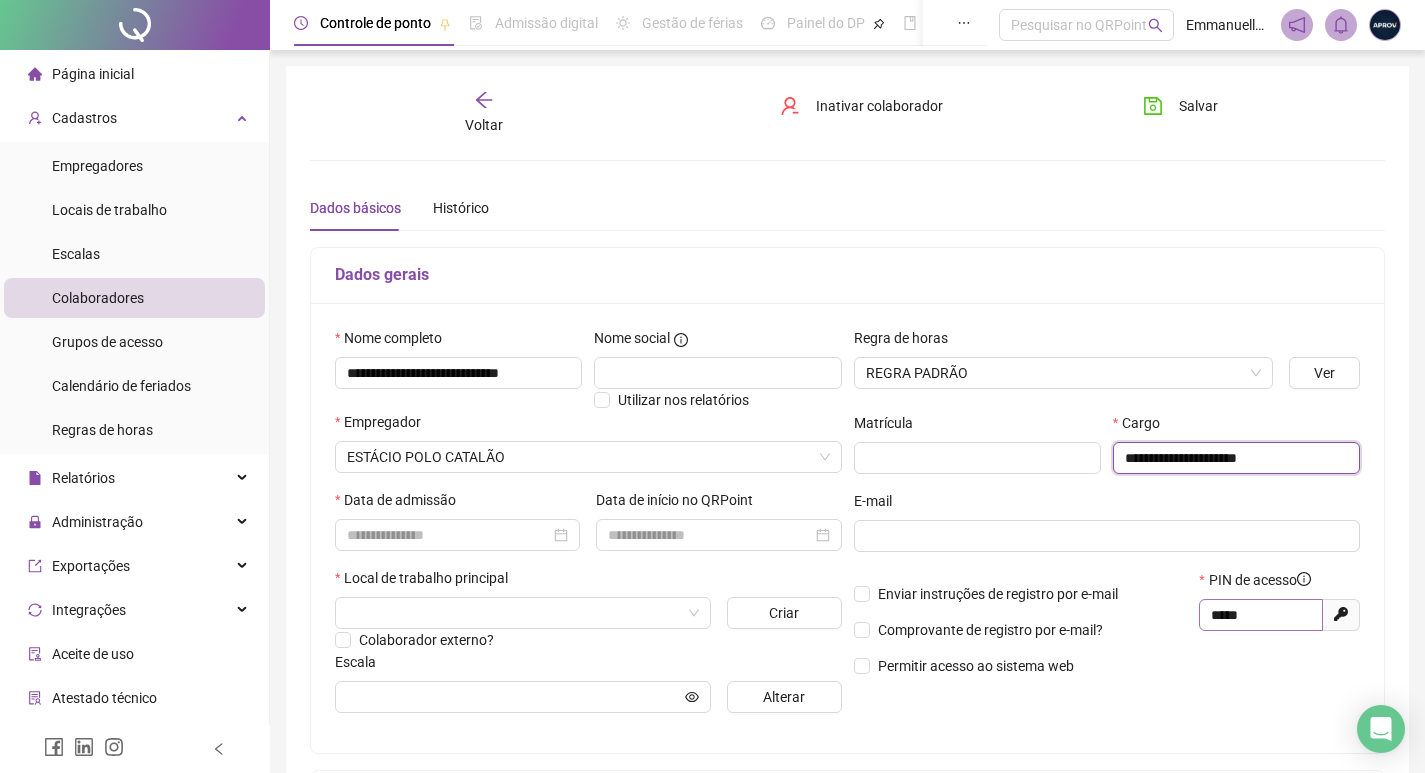 type on "**********" 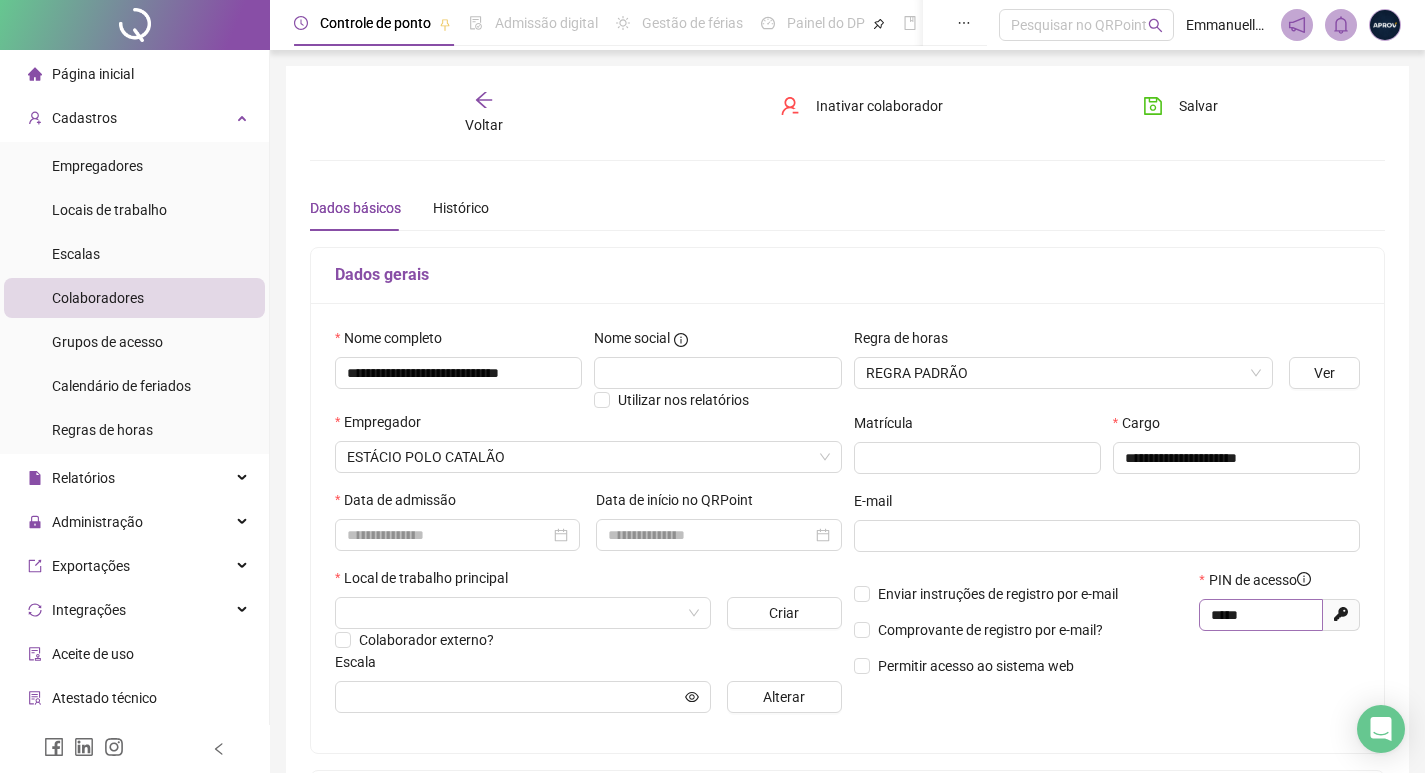 click on "*****" at bounding box center [1261, 615] 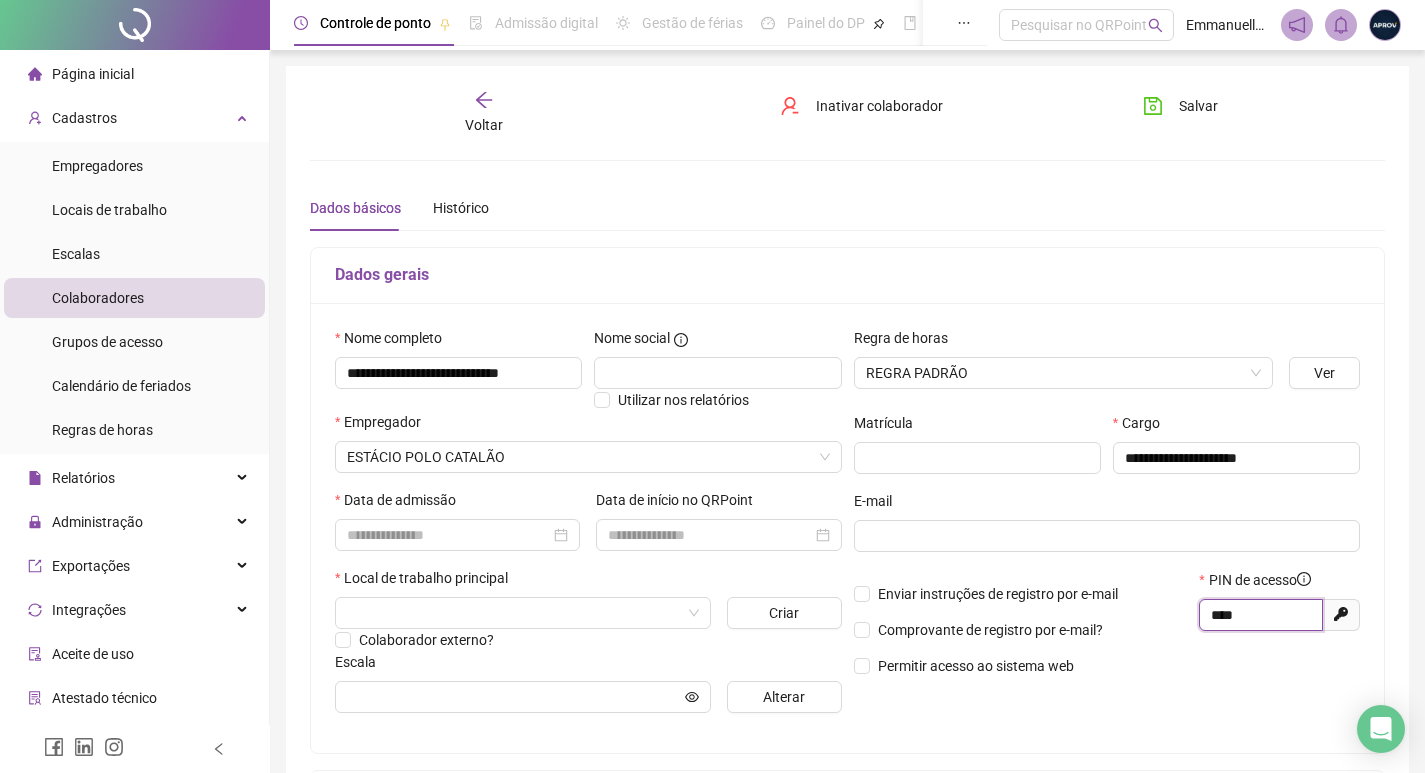 click on "****" at bounding box center (1259, 615) 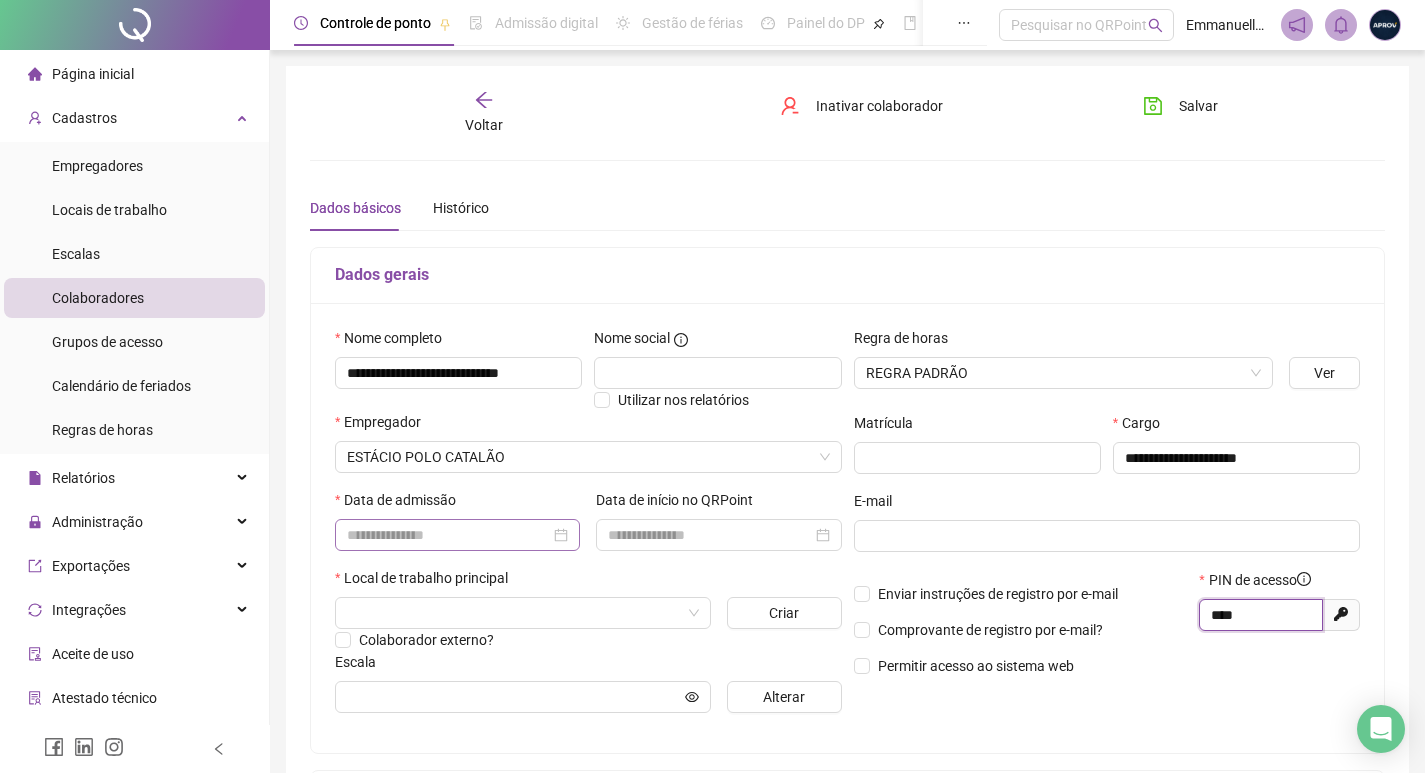type on "****" 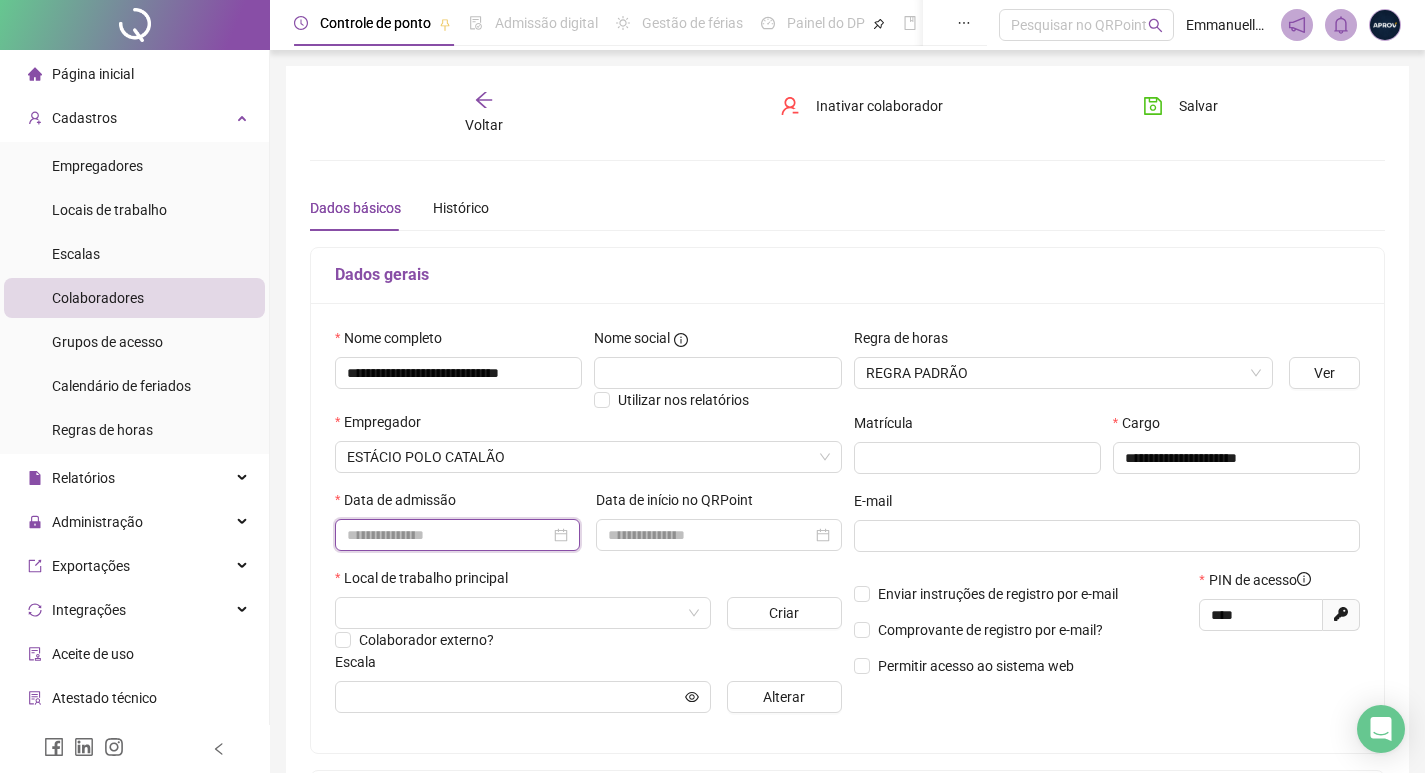 click at bounding box center (448, 535) 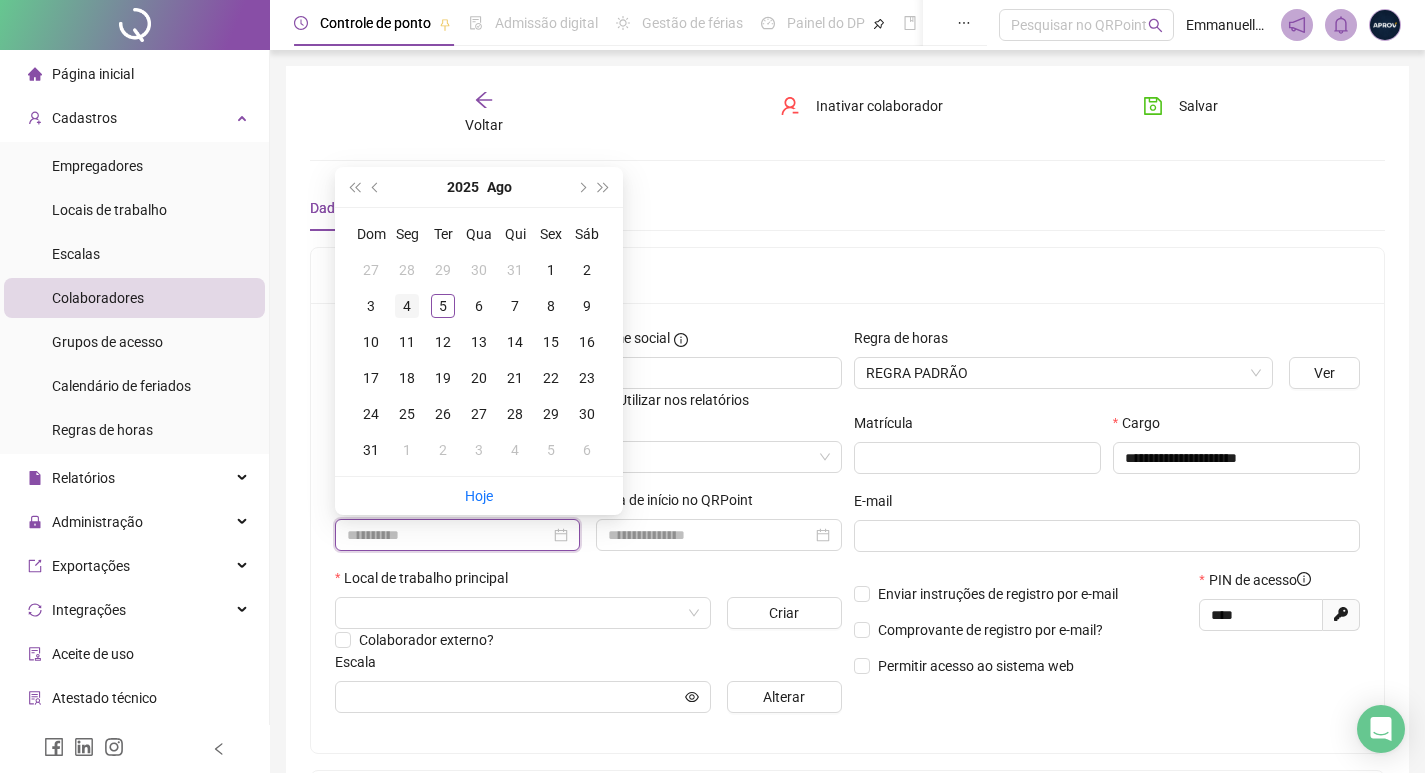type on "**********" 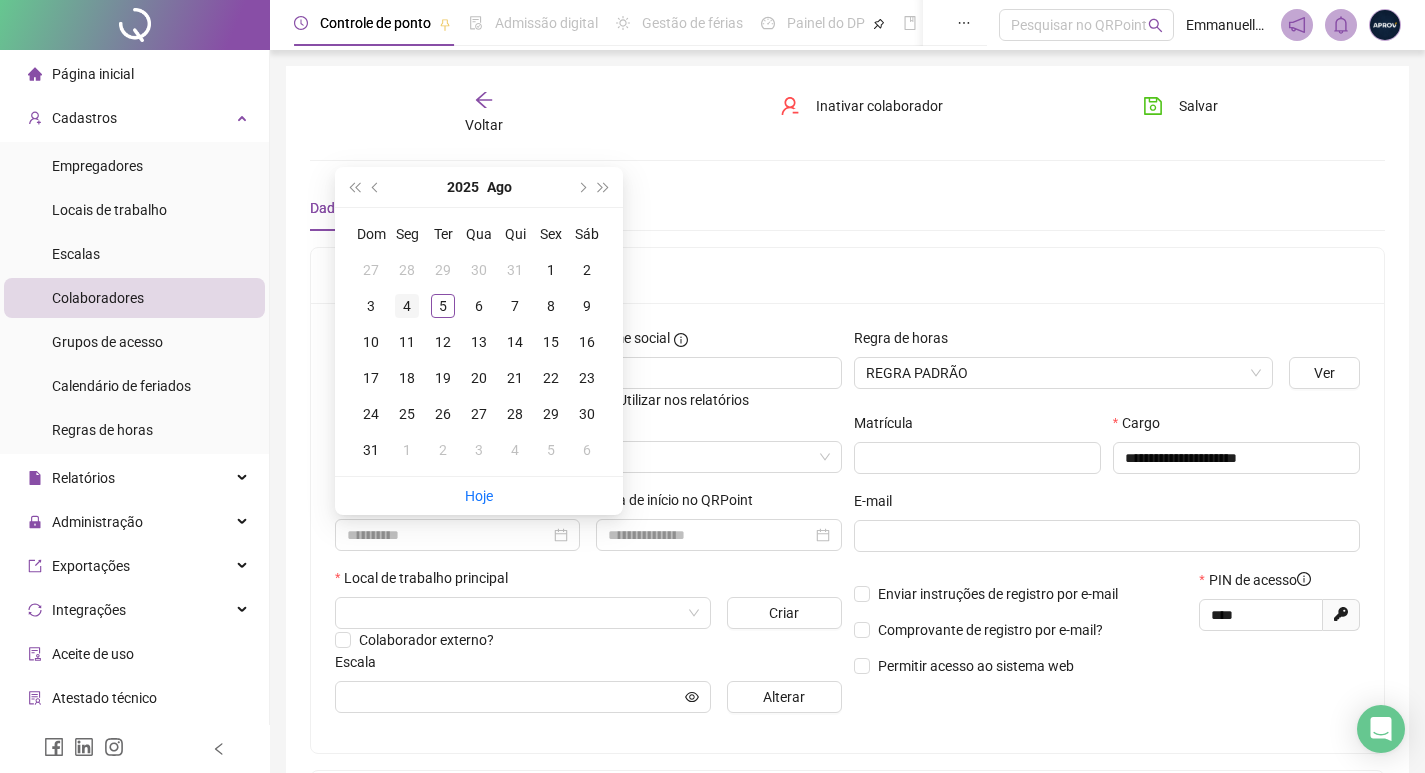 click on "4" at bounding box center [407, 306] 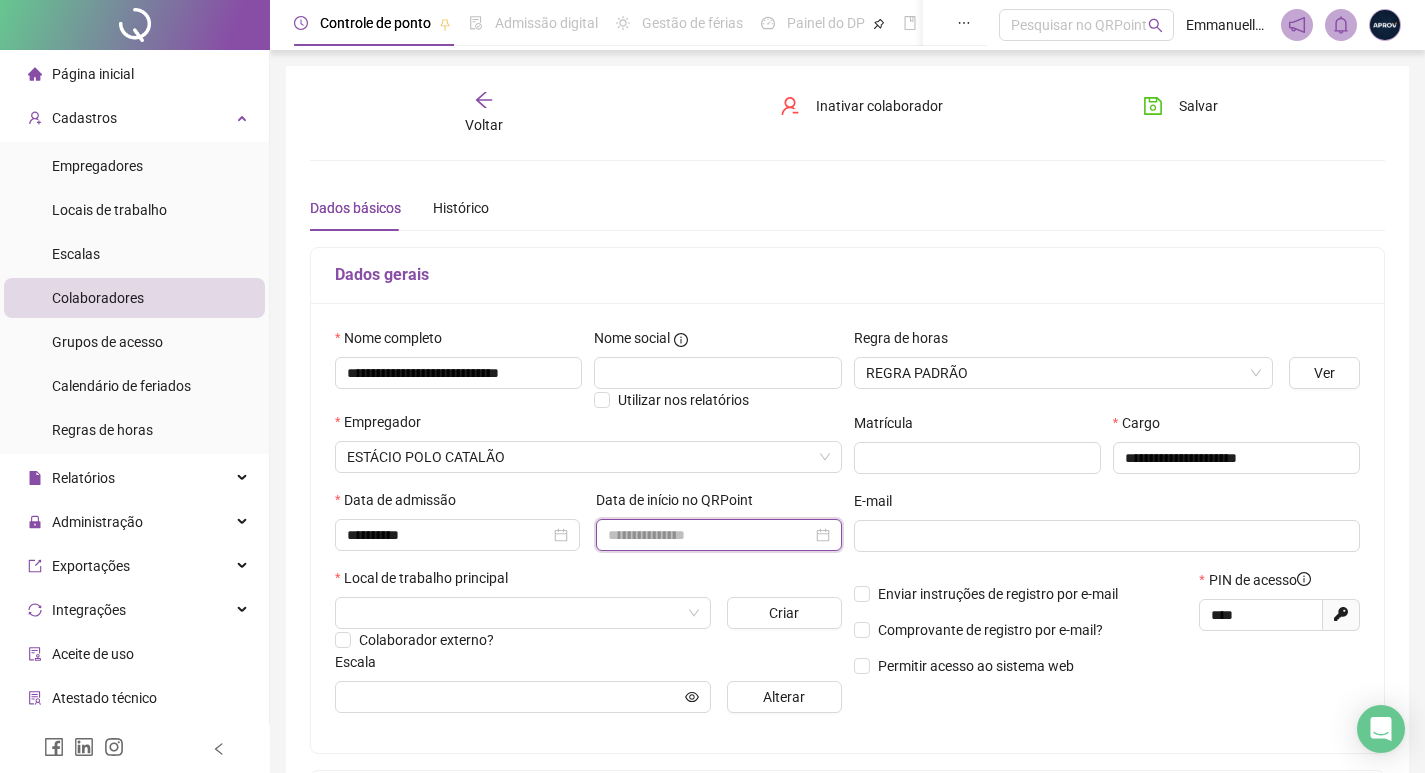 click at bounding box center [709, 535] 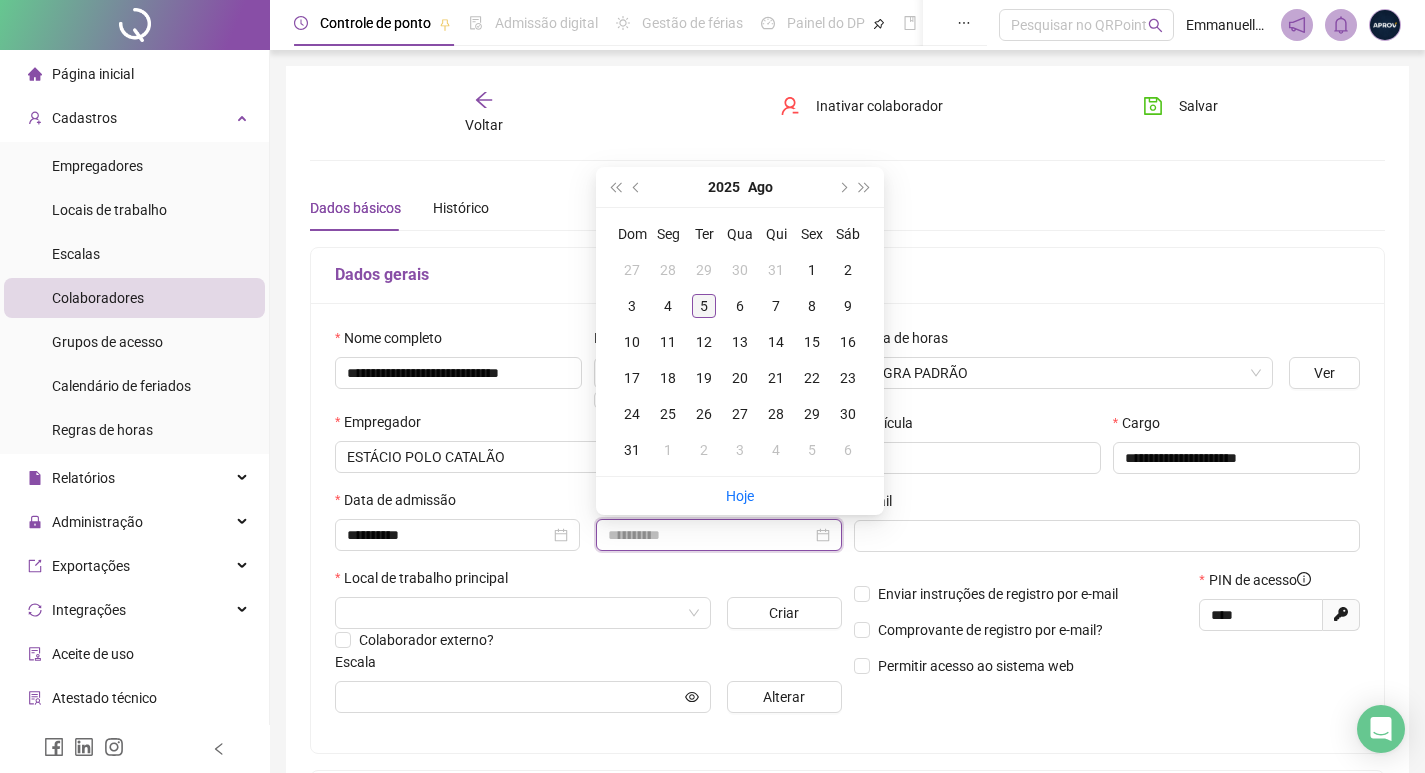 type on "**********" 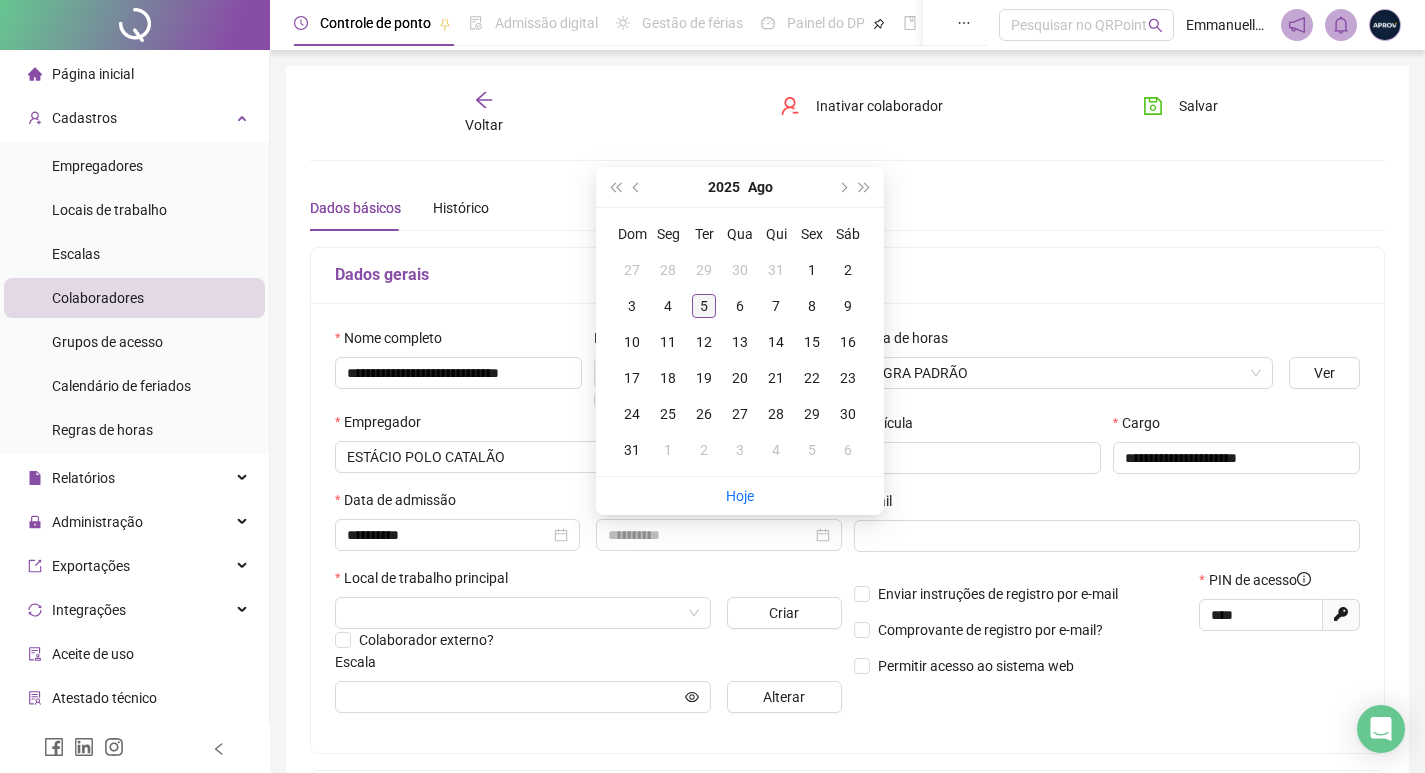click on "5" at bounding box center [704, 306] 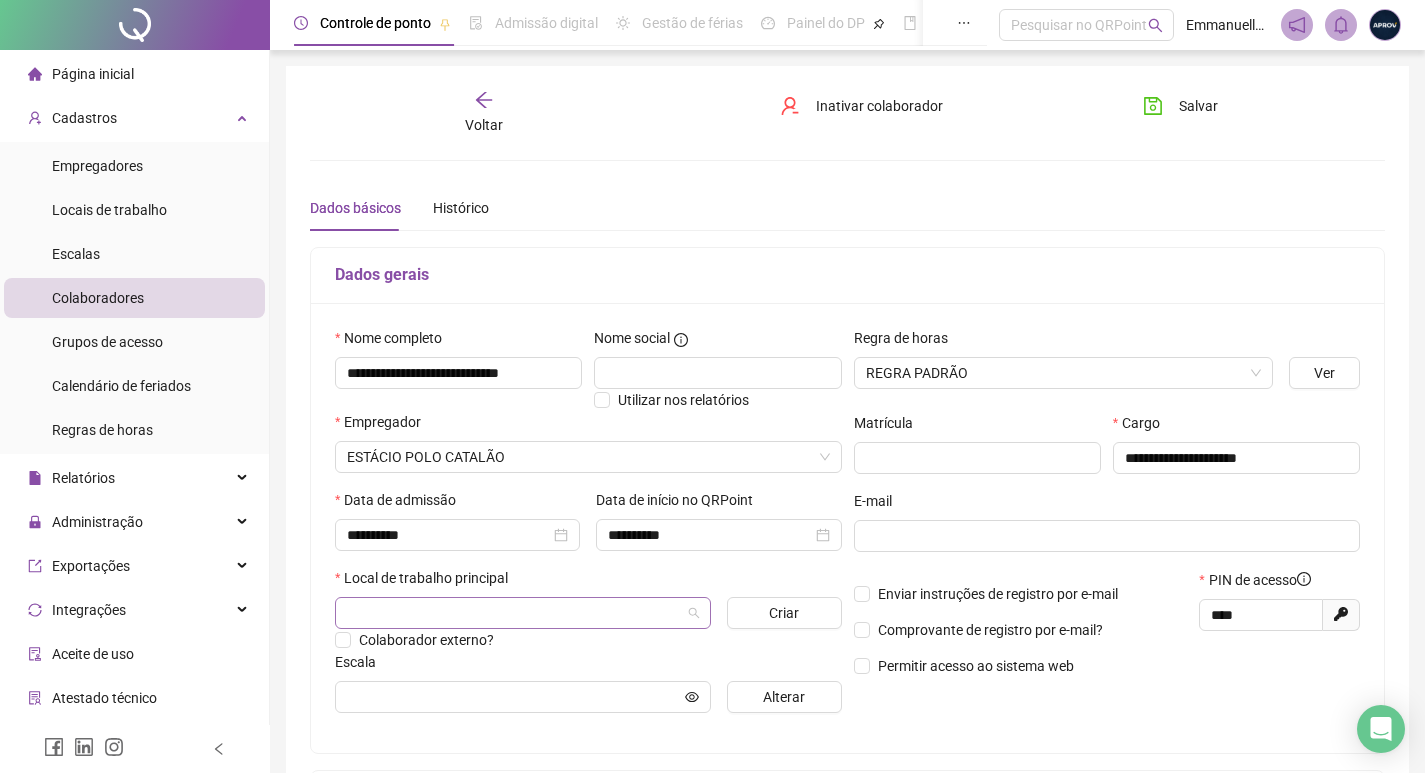 click at bounding box center [514, 613] 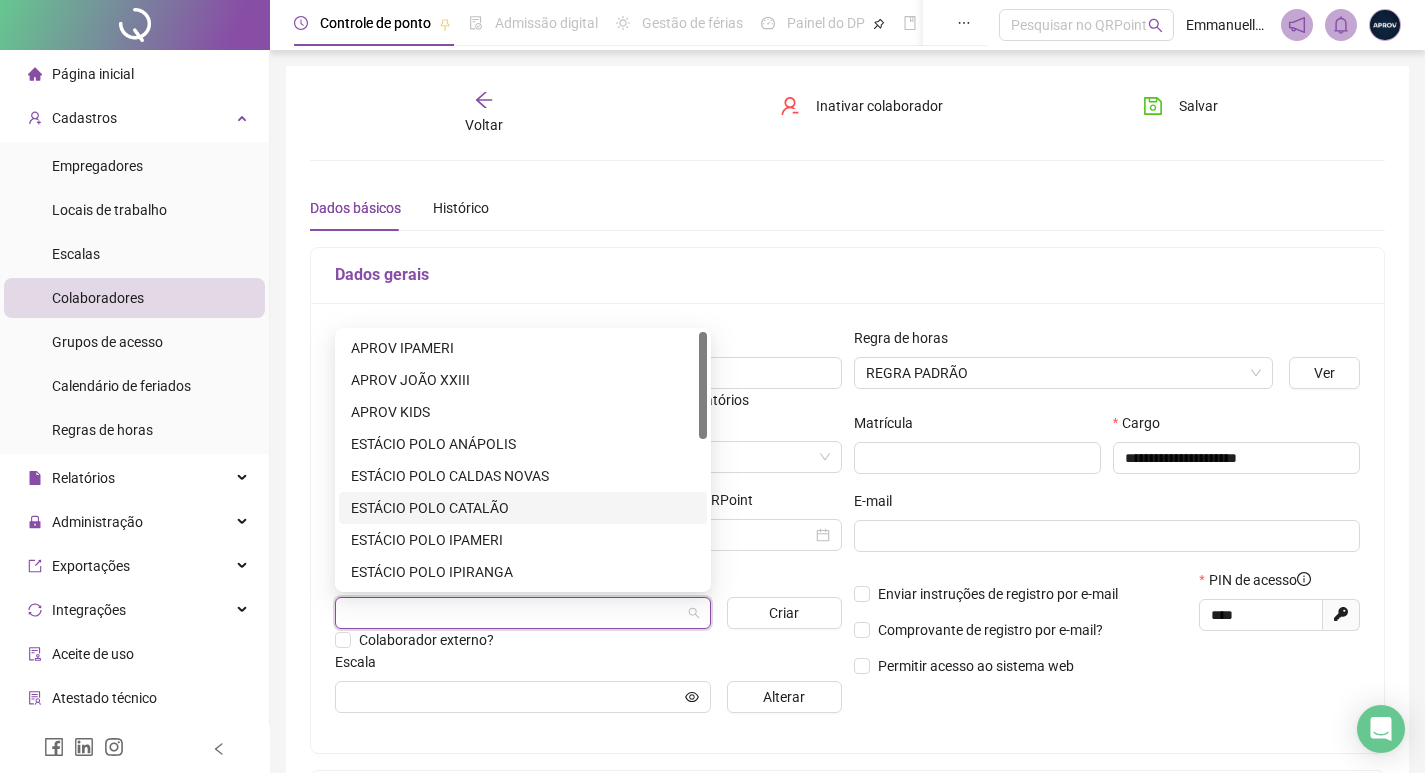 click on "ESTÁCIO POLO CATALÃO" at bounding box center [523, 508] 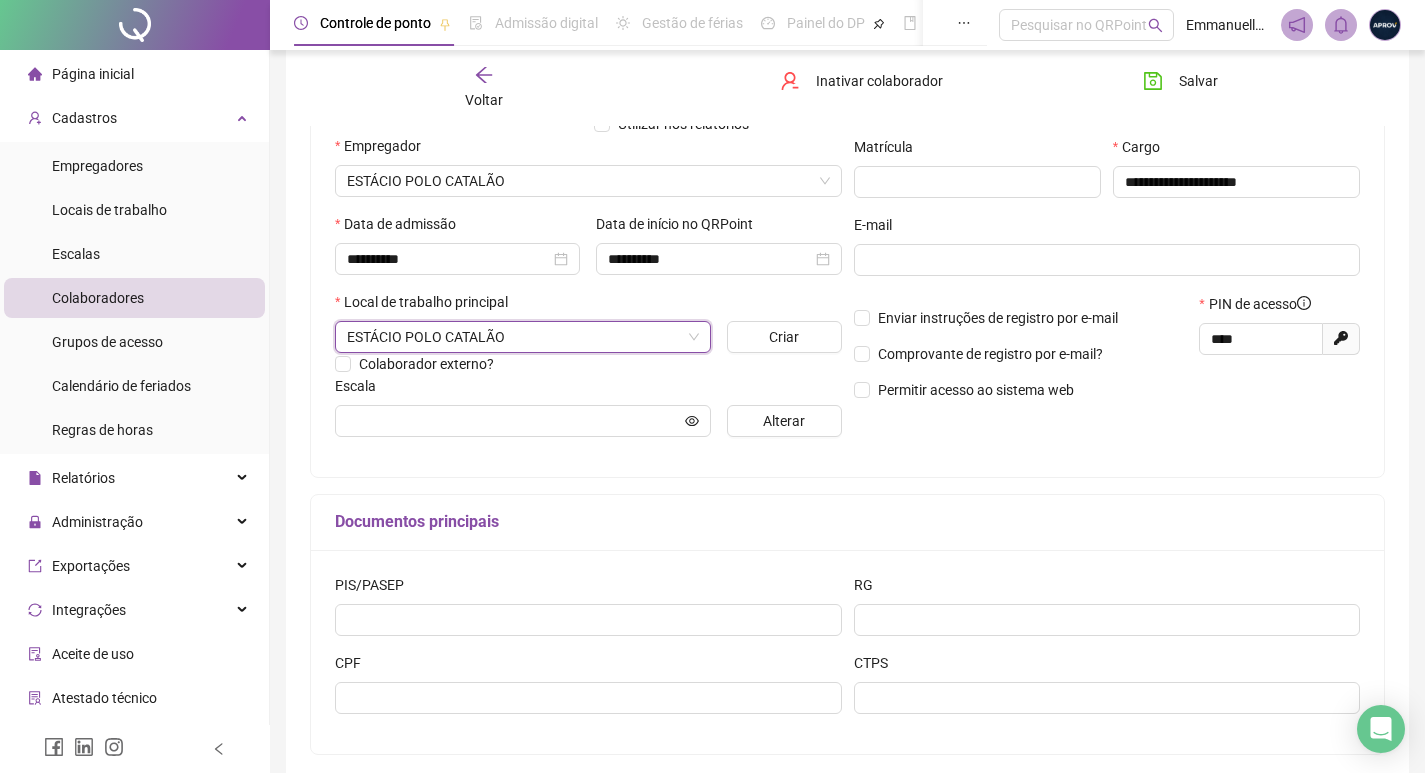 scroll, scrollTop: 300, scrollLeft: 0, axis: vertical 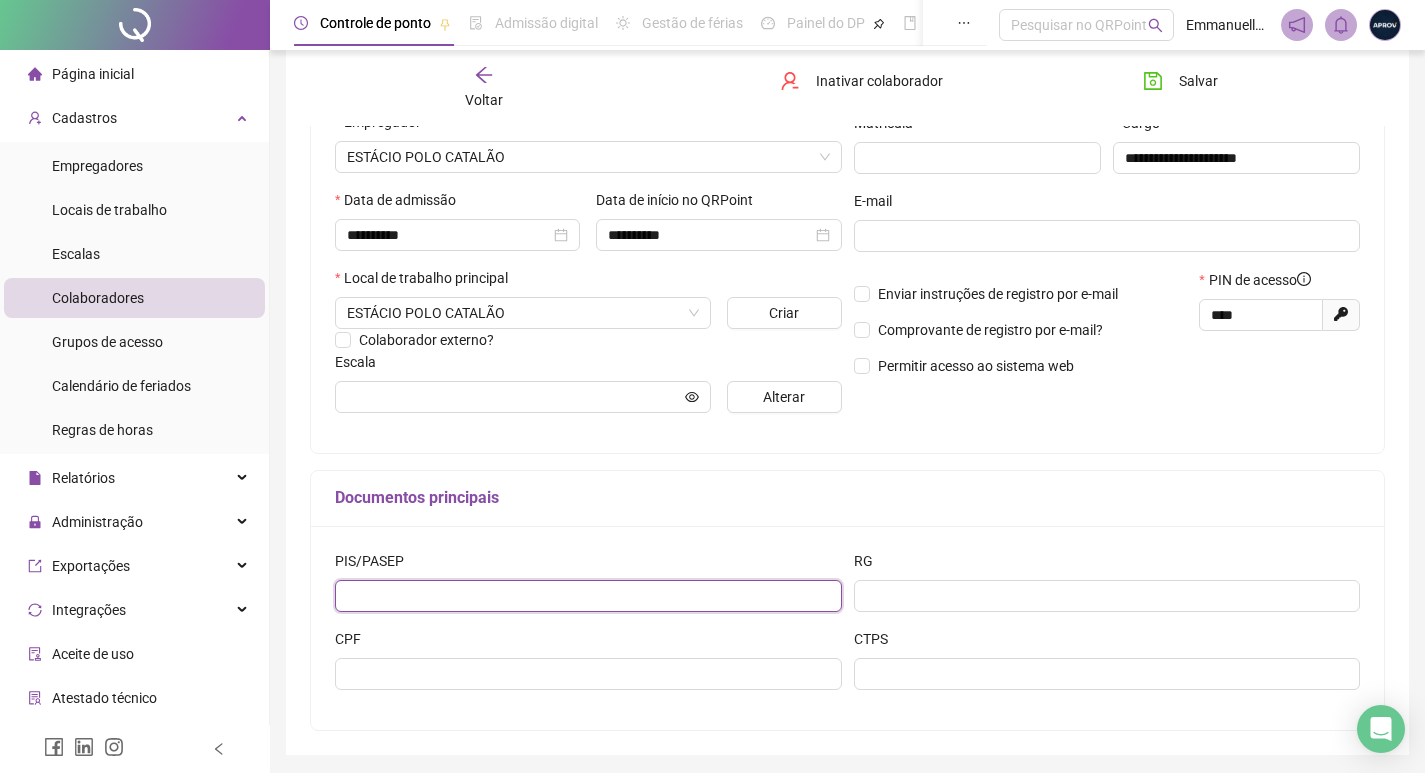 click at bounding box center [588, 596] 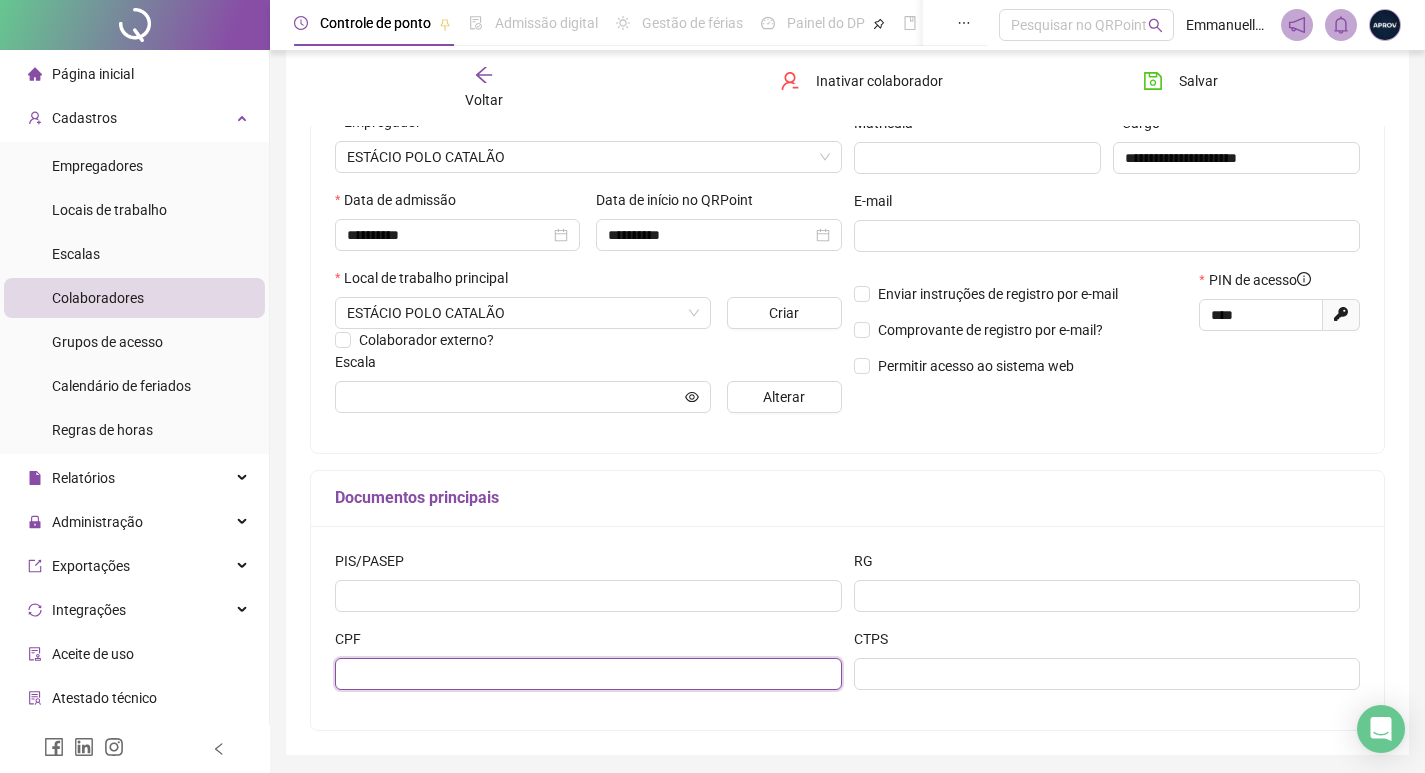 click at bounding box center (588, 674) 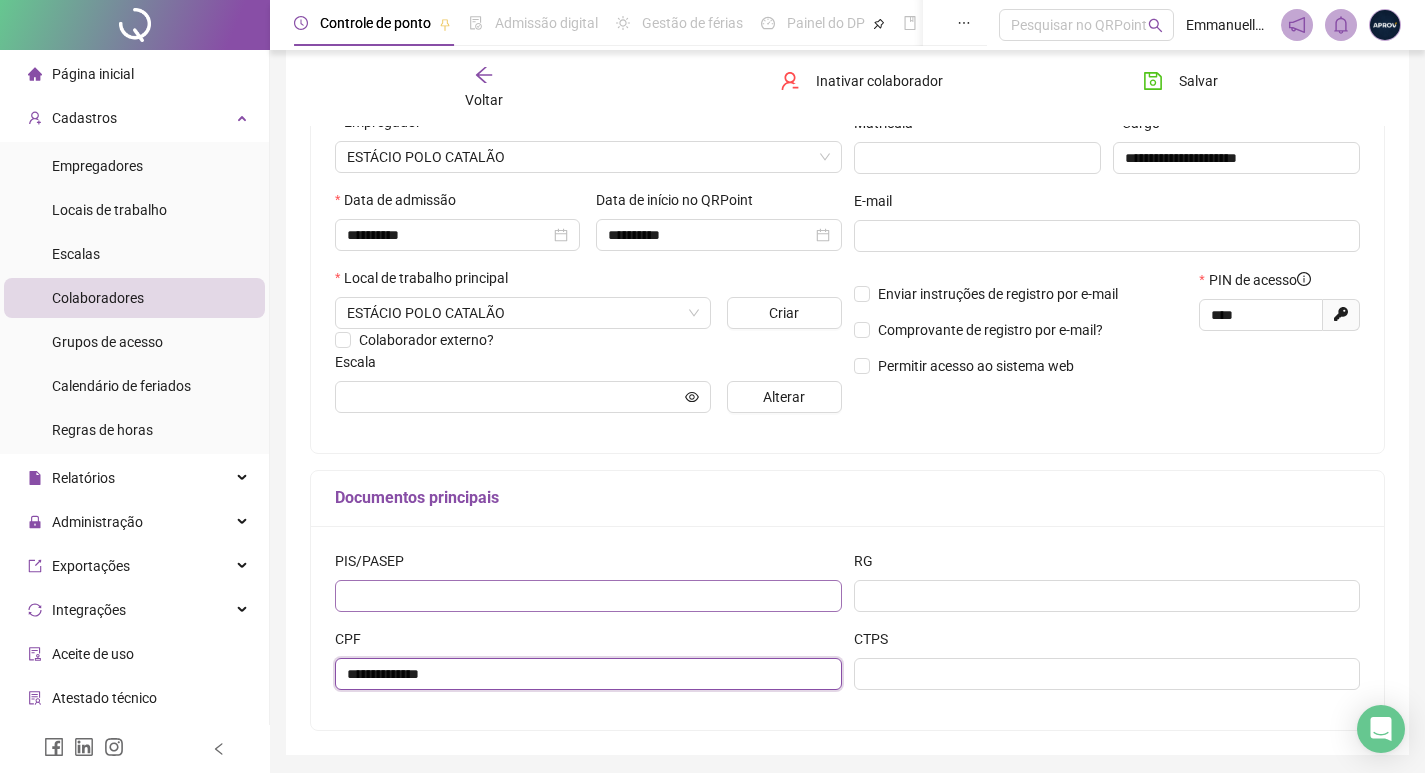 type on "**********" 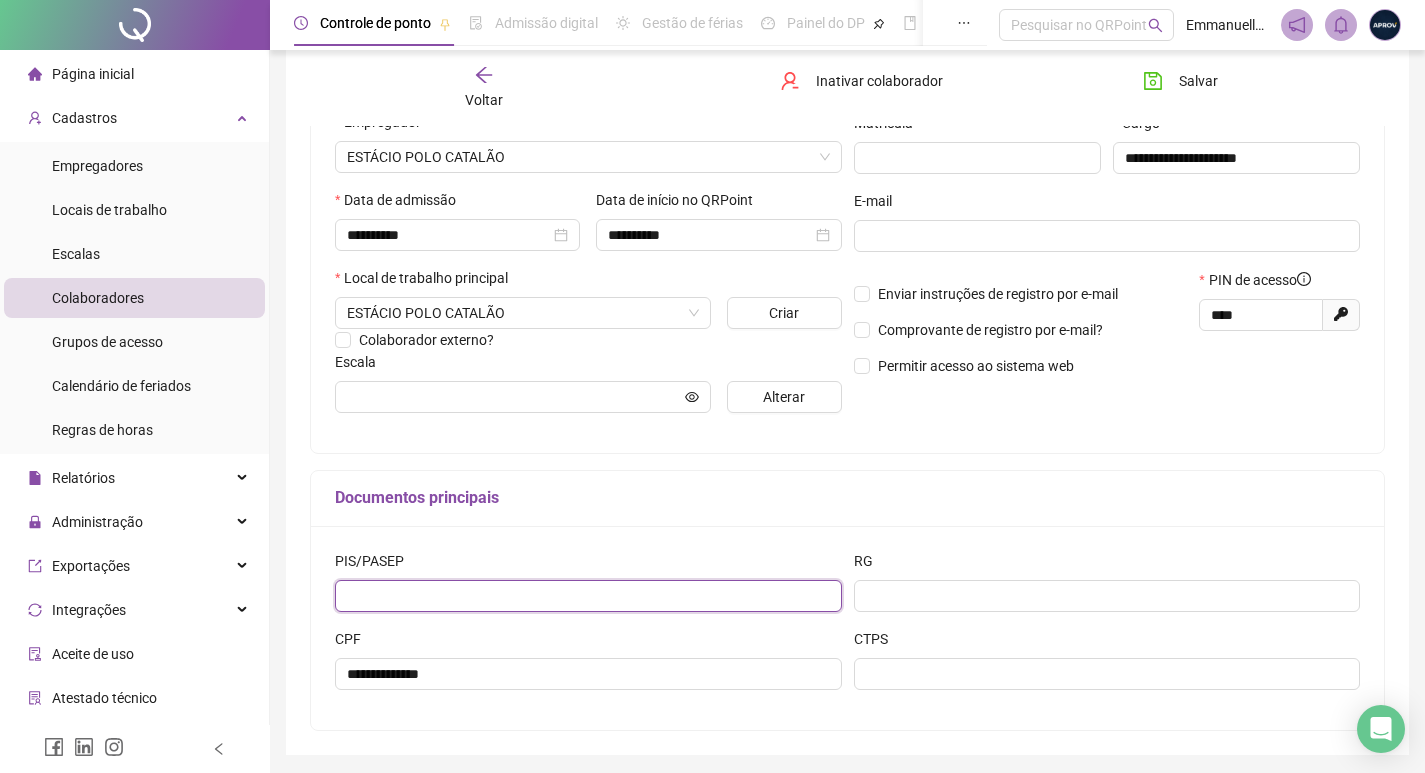 click at bounding box center [588, 596] 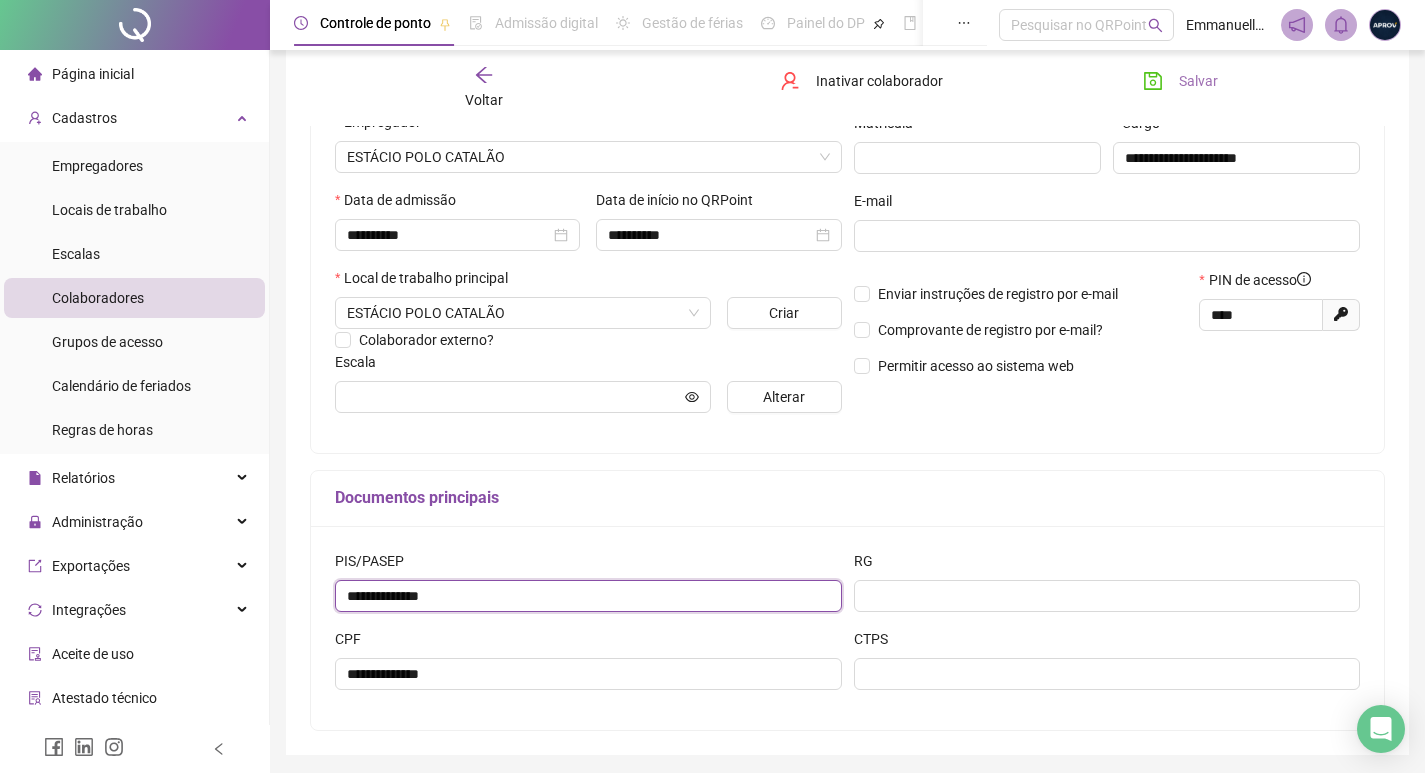 type on "**********" 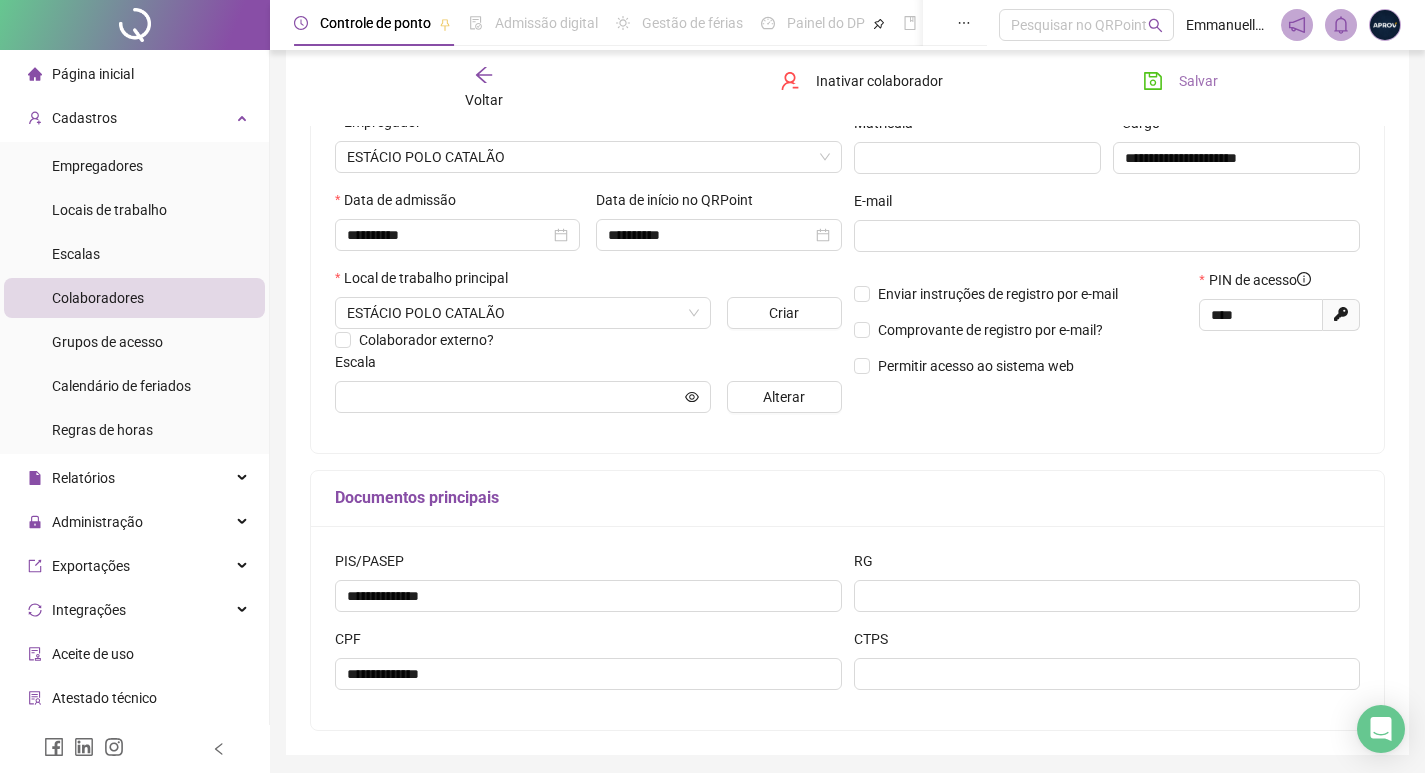 click 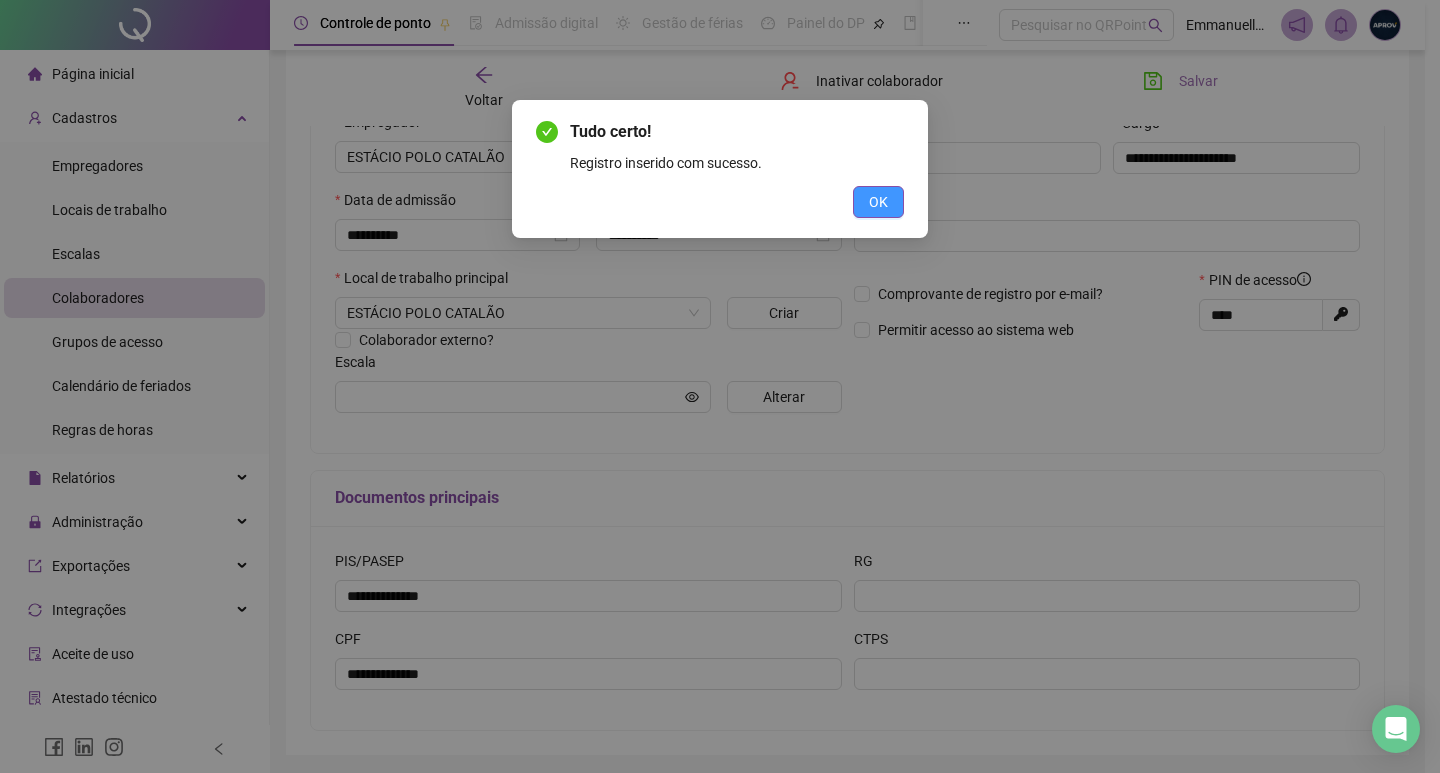 click on "OK" at bounding box center (878, 202) 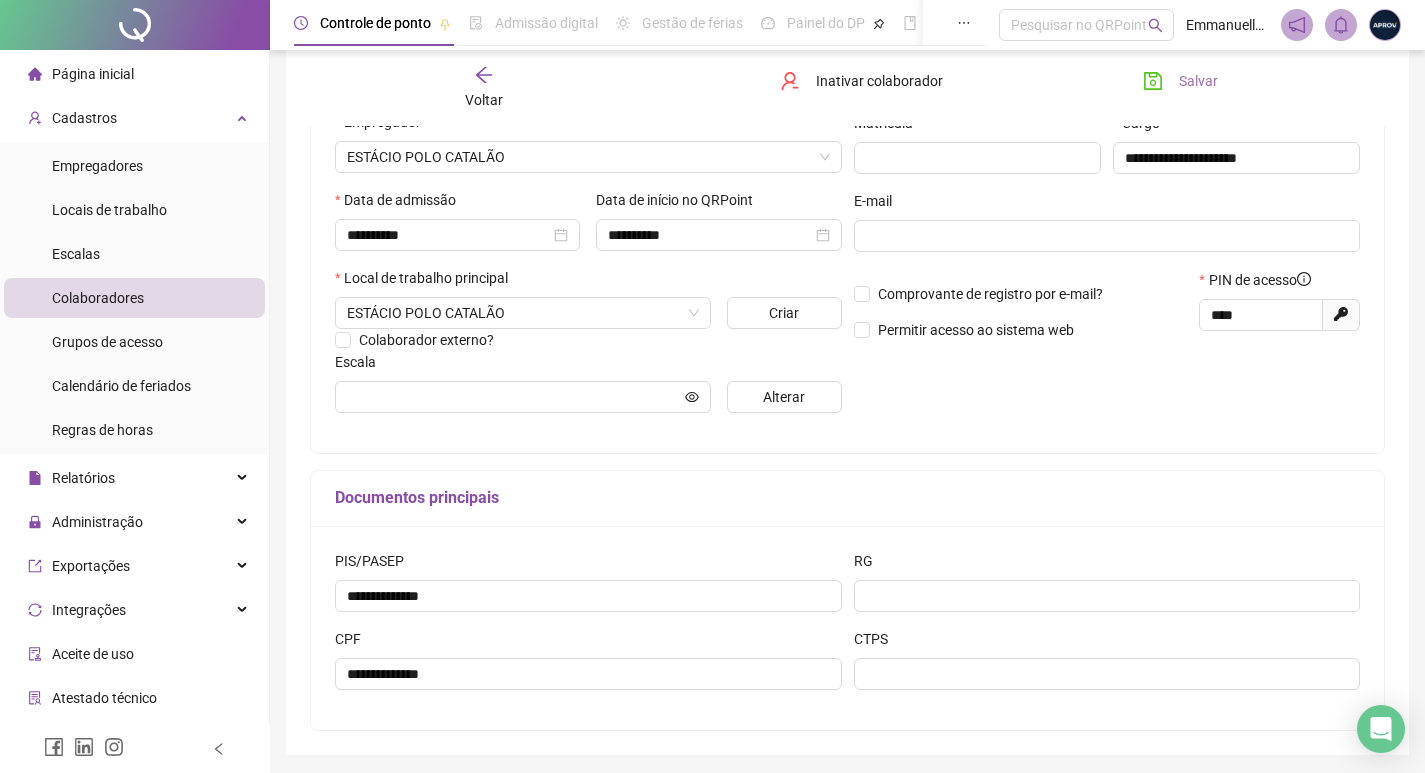 drag, startPoint x: 1188, startPoint y: 63, endPoint x: 1193, endPoint y: 78, distance: 15.811388 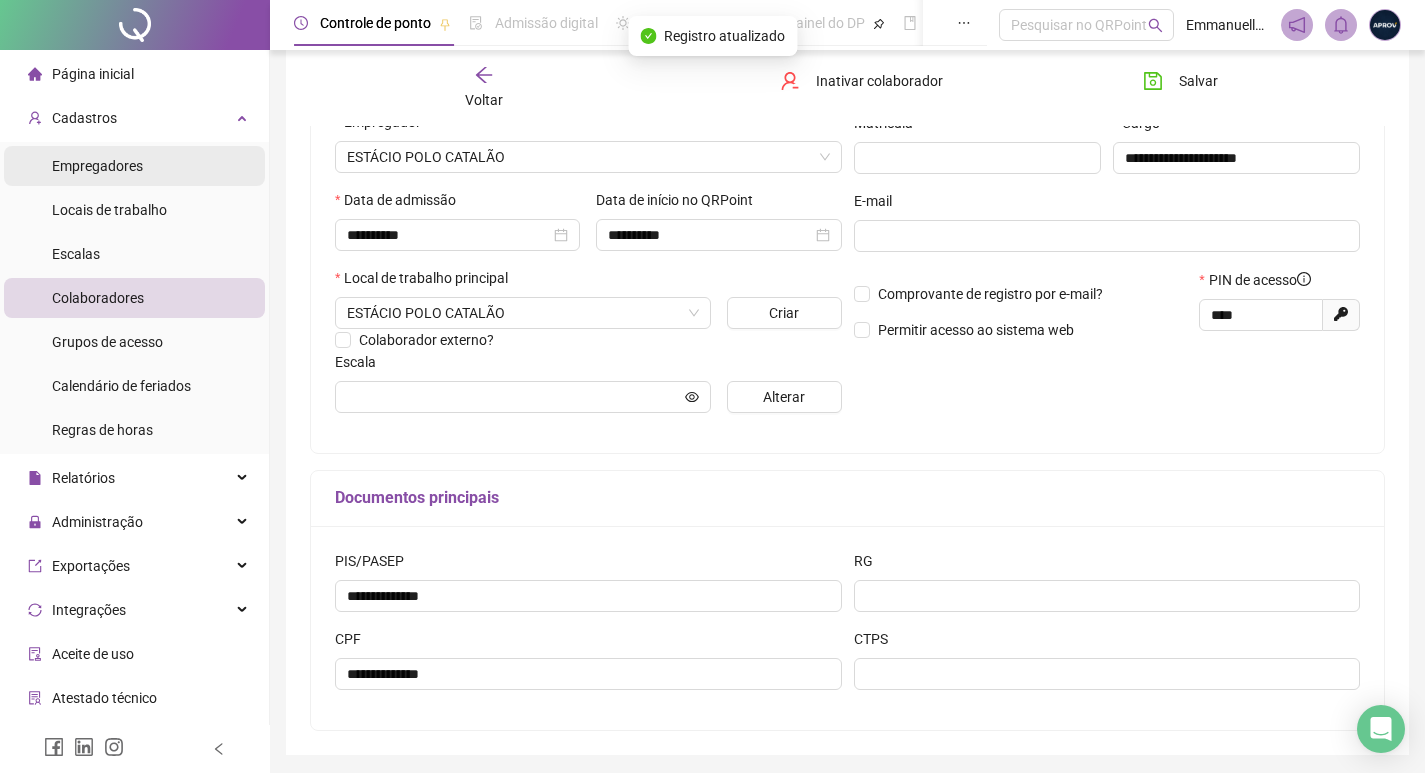 click on "Empregadores" at bounding box center [97, 166] 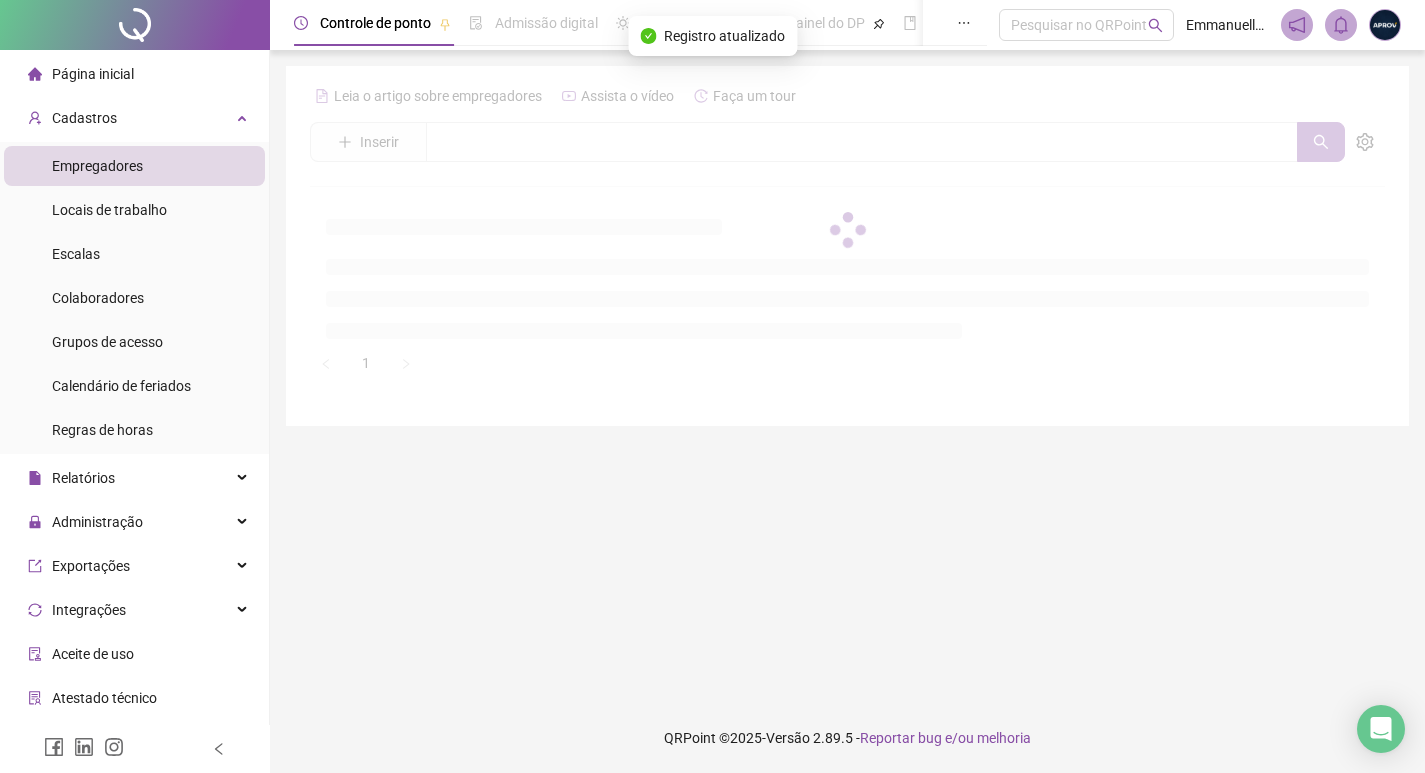 scroll, scrollTop: 0, scrollLeft: 0, axis: both 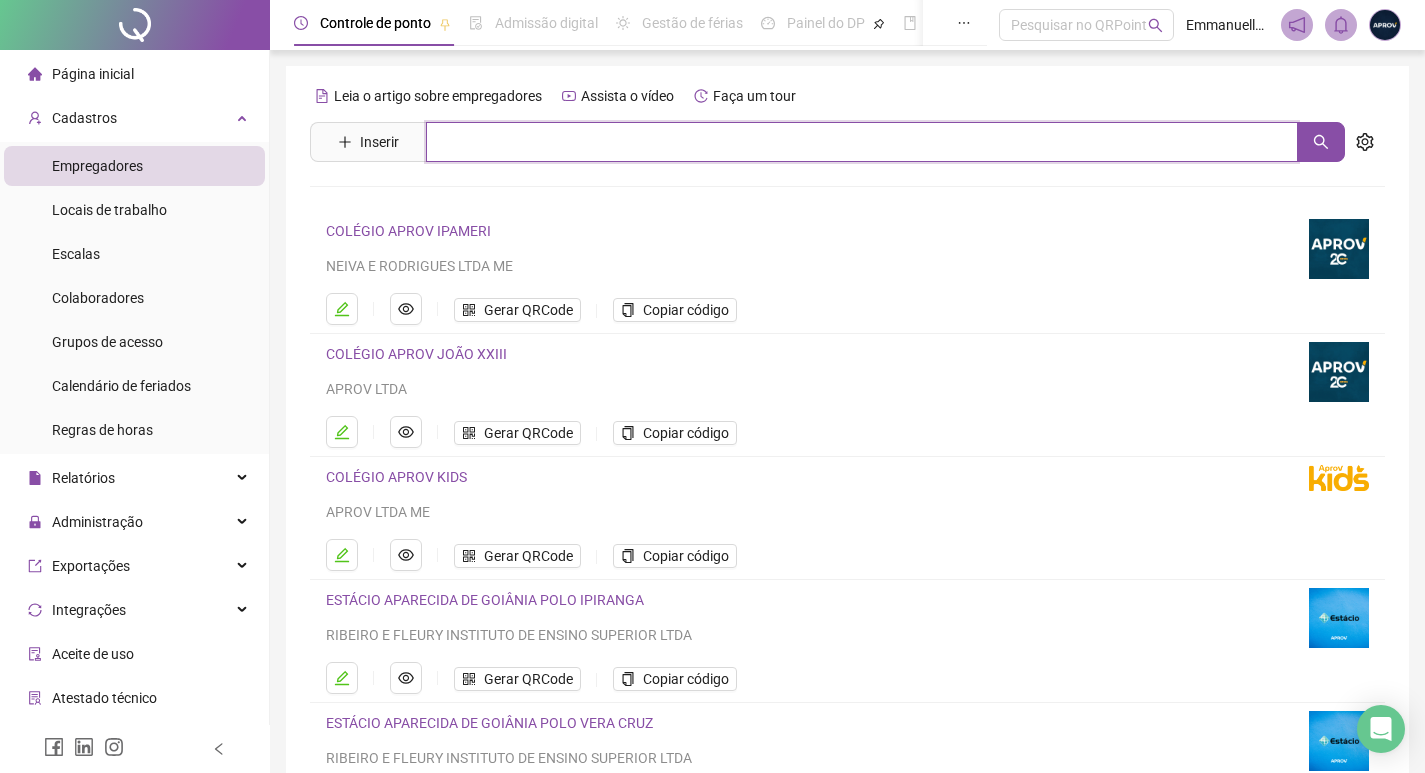 click at bounding box center [862, 142] 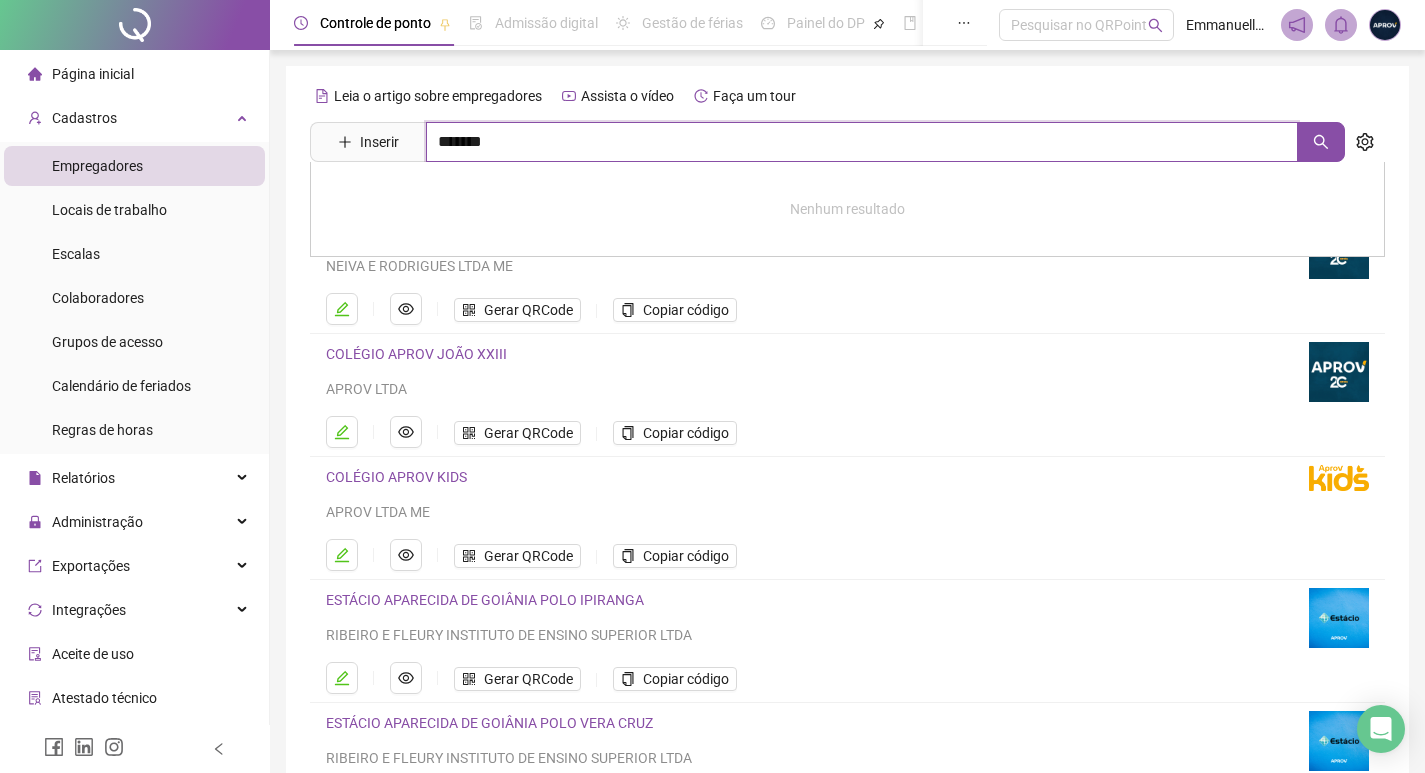 type on "*******" 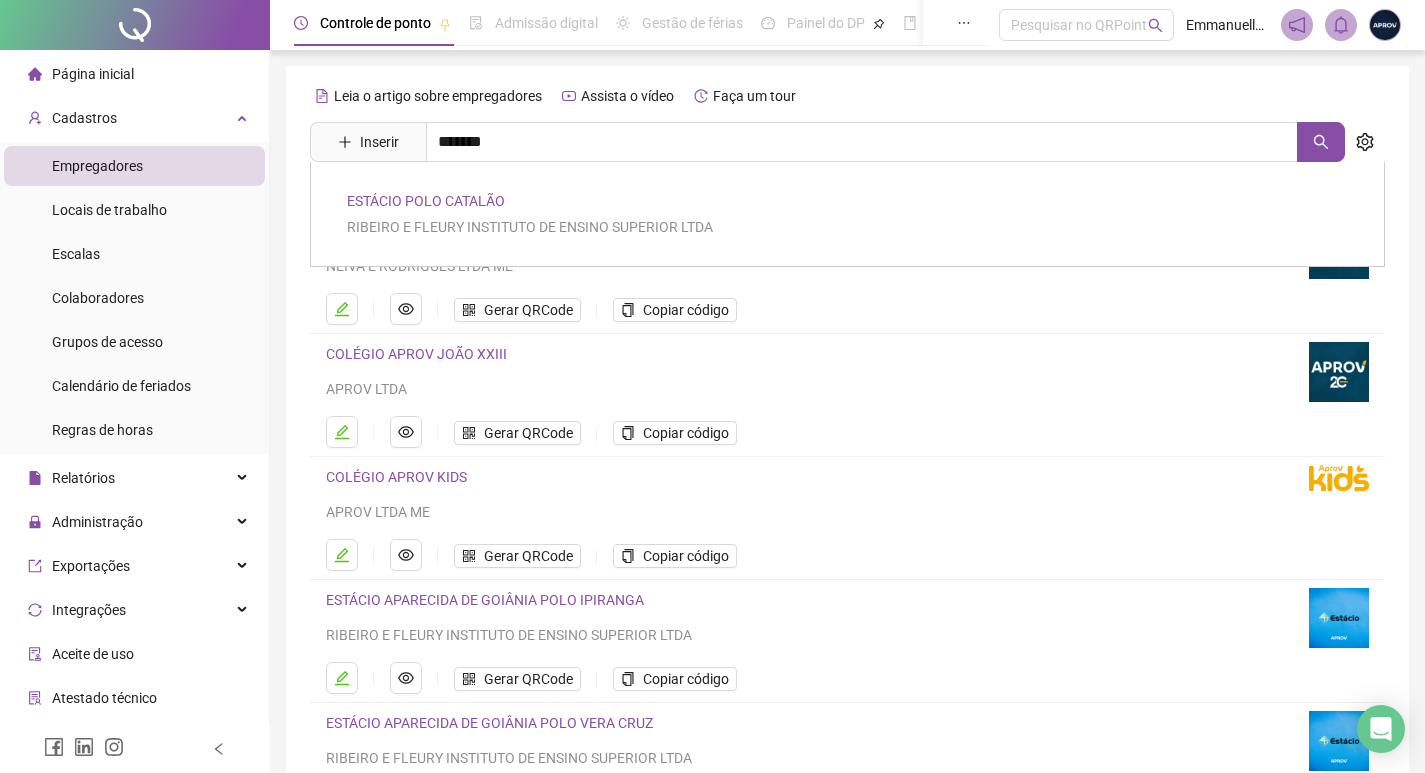 click on "ESTÁCIO POLO CATALÃO" at bounding box center (426, 201) 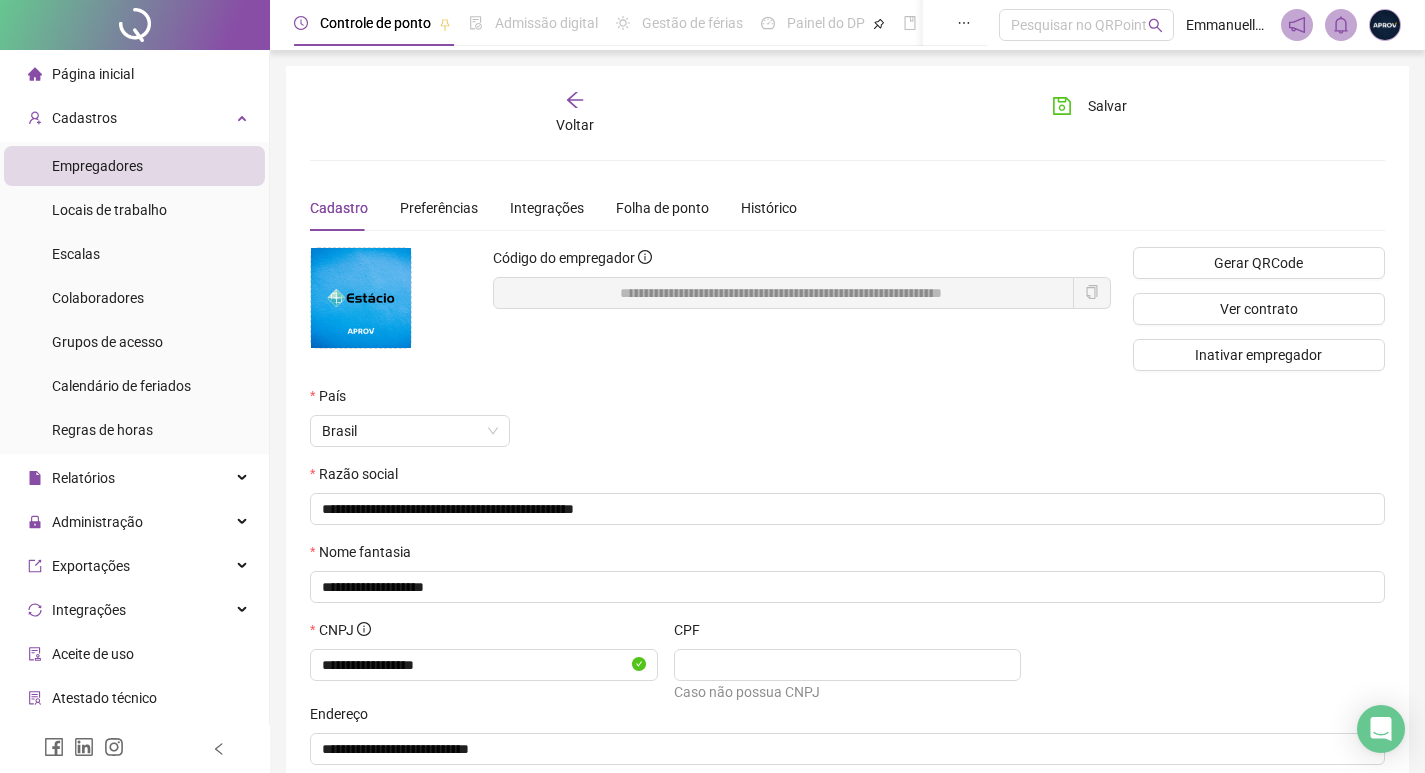 click 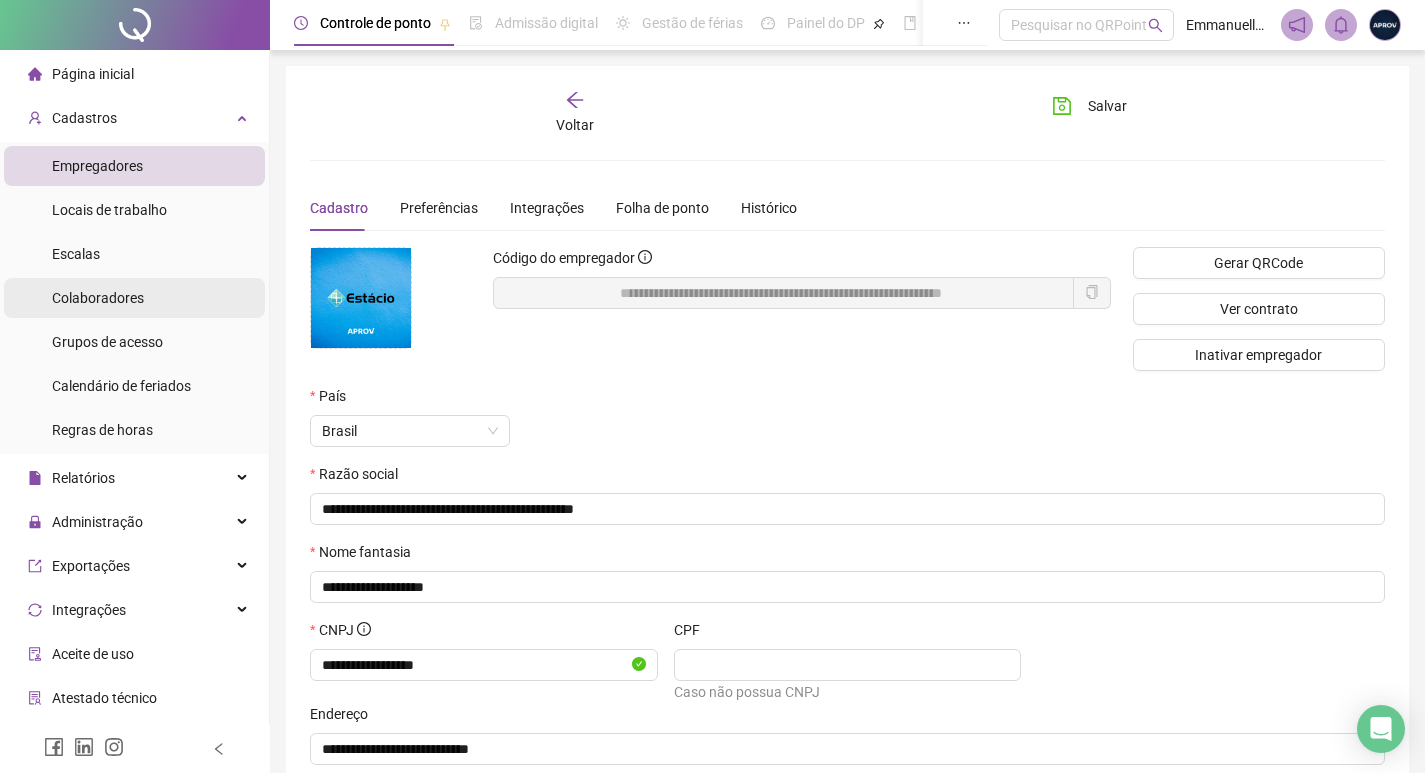 click on "Colaboradores" at bounding box center [98, 298] 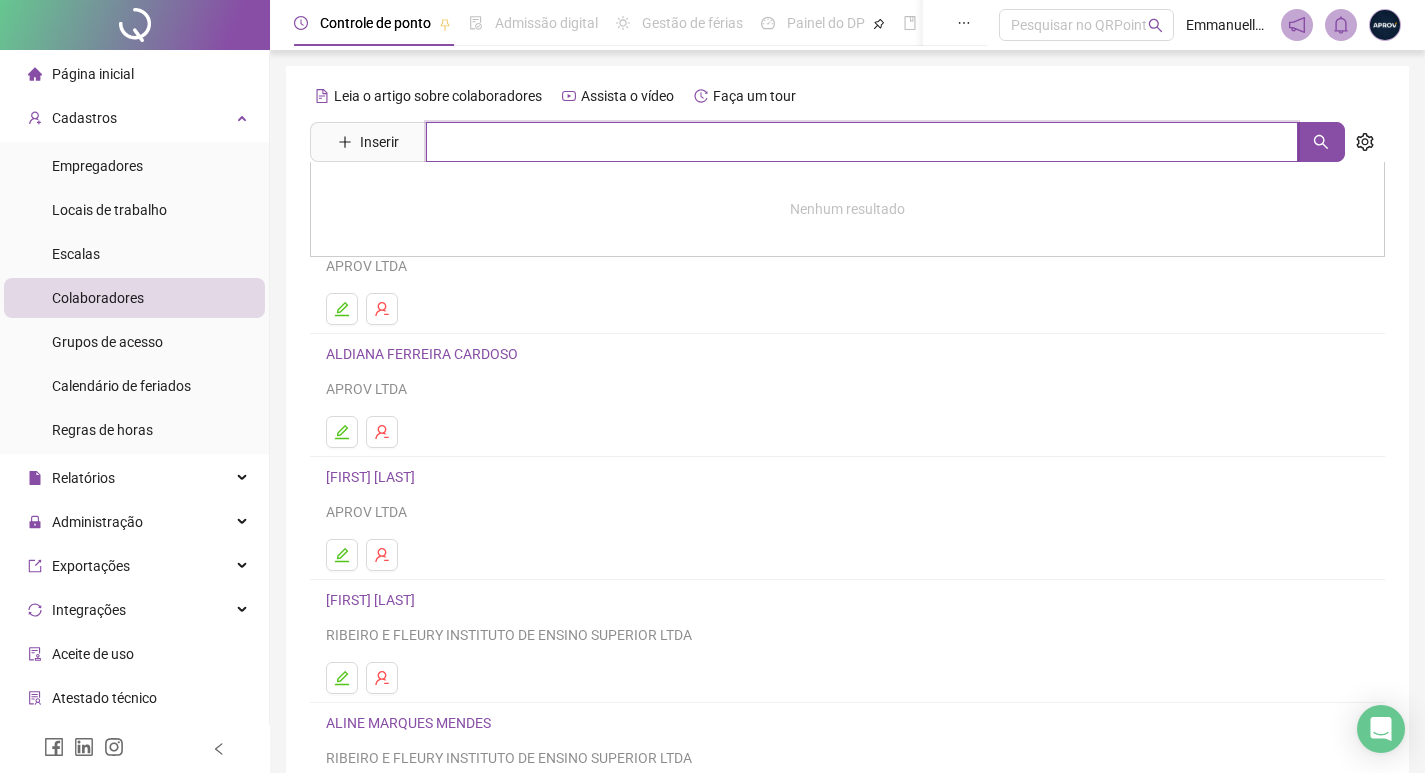 click at bounding box center (862, 142) 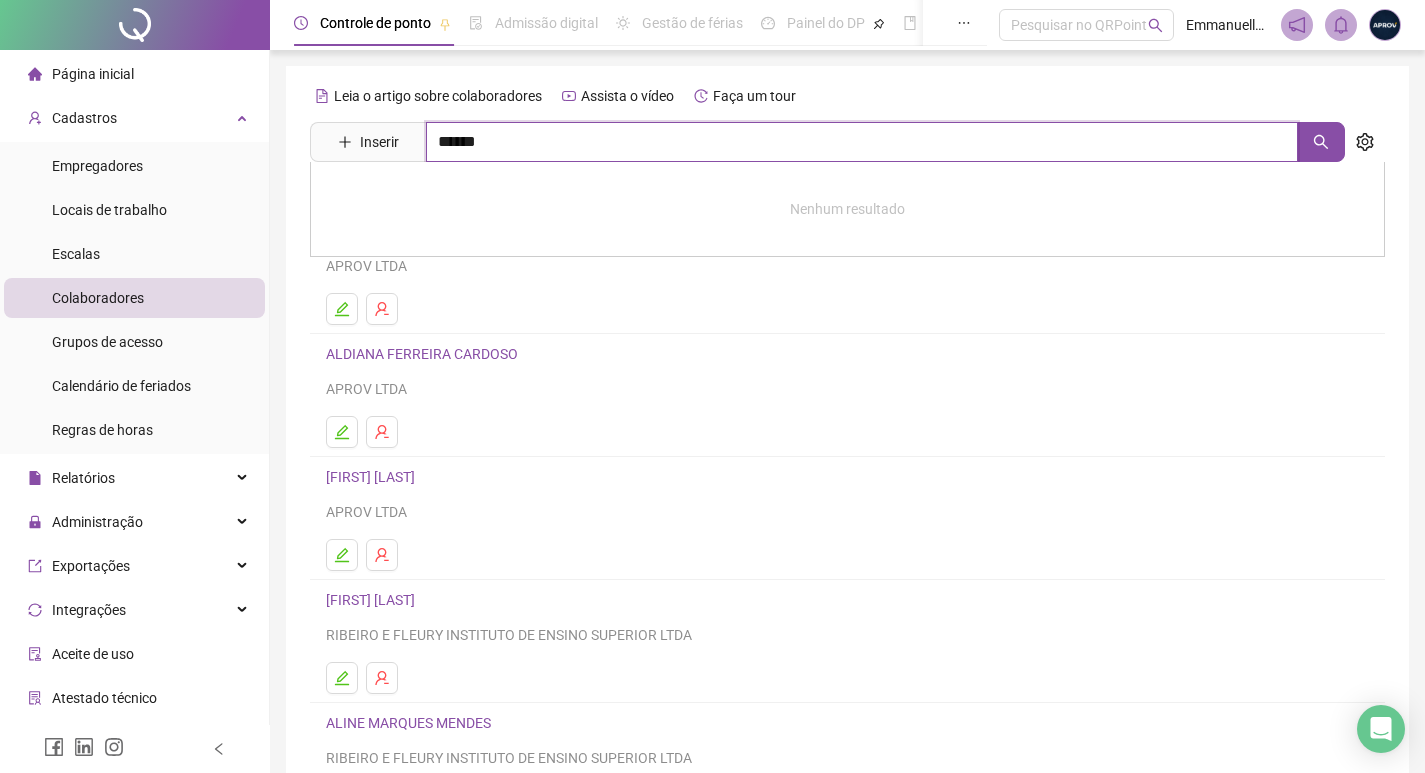 type on "******" 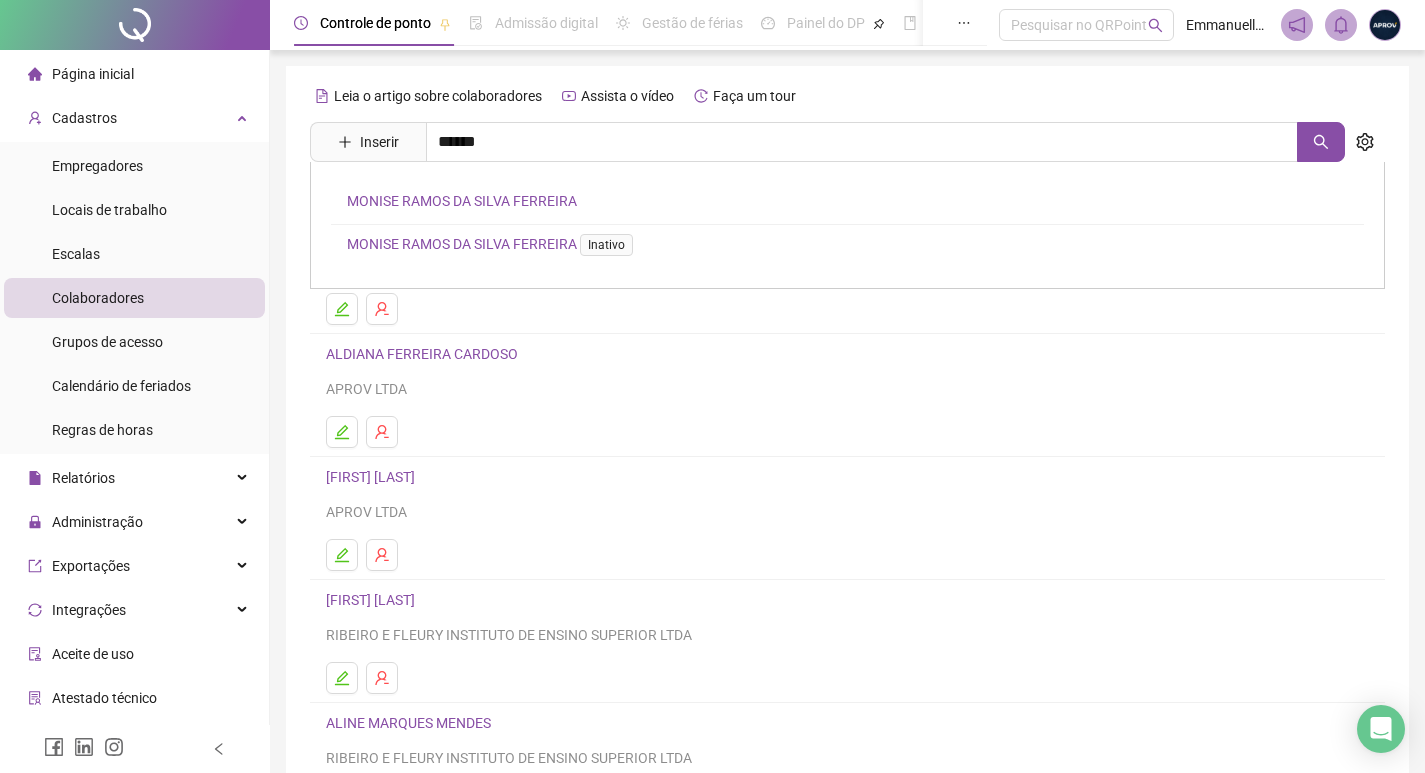 click on "MONISE RAMOS DA SILVA FERREIRA" at bounding box center [462, 201] 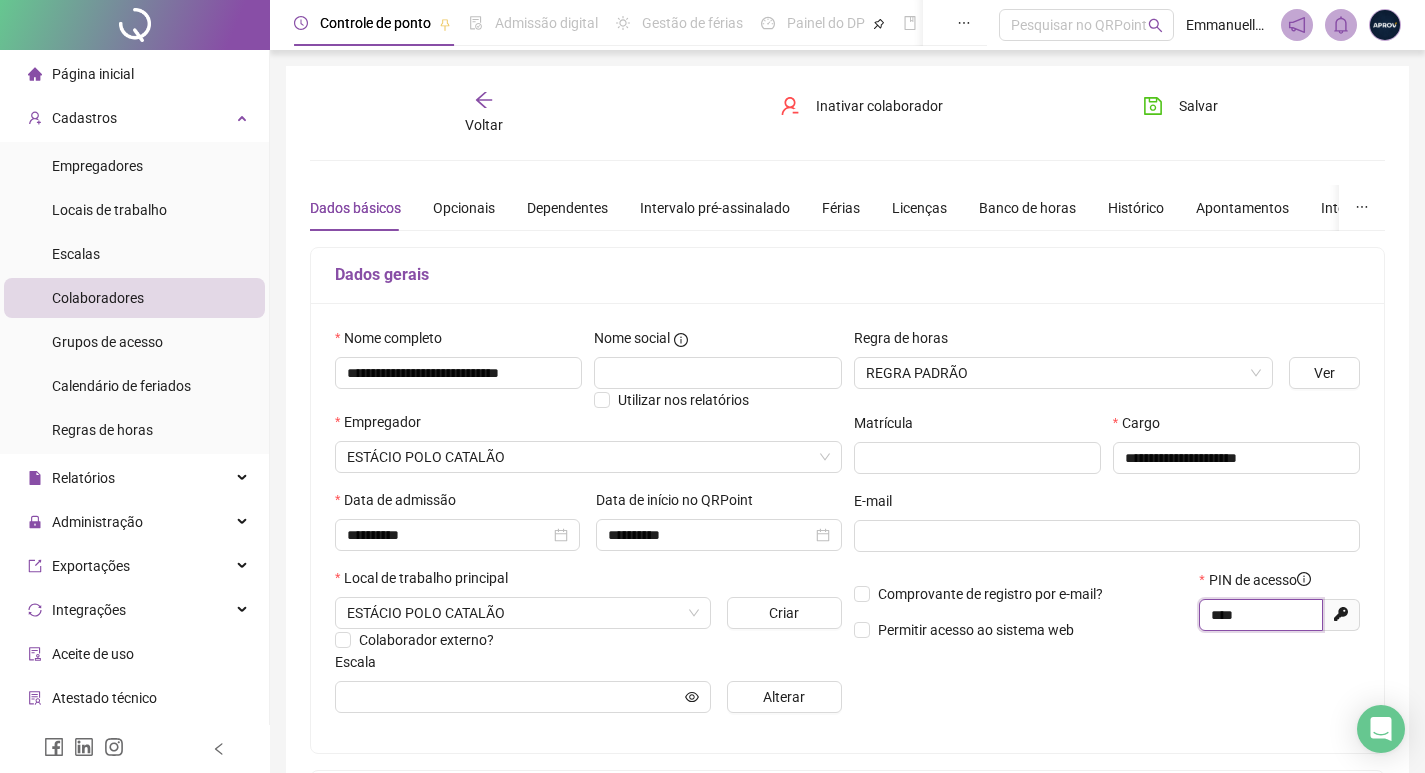 click on "****" at bounding box center [1259, 615] 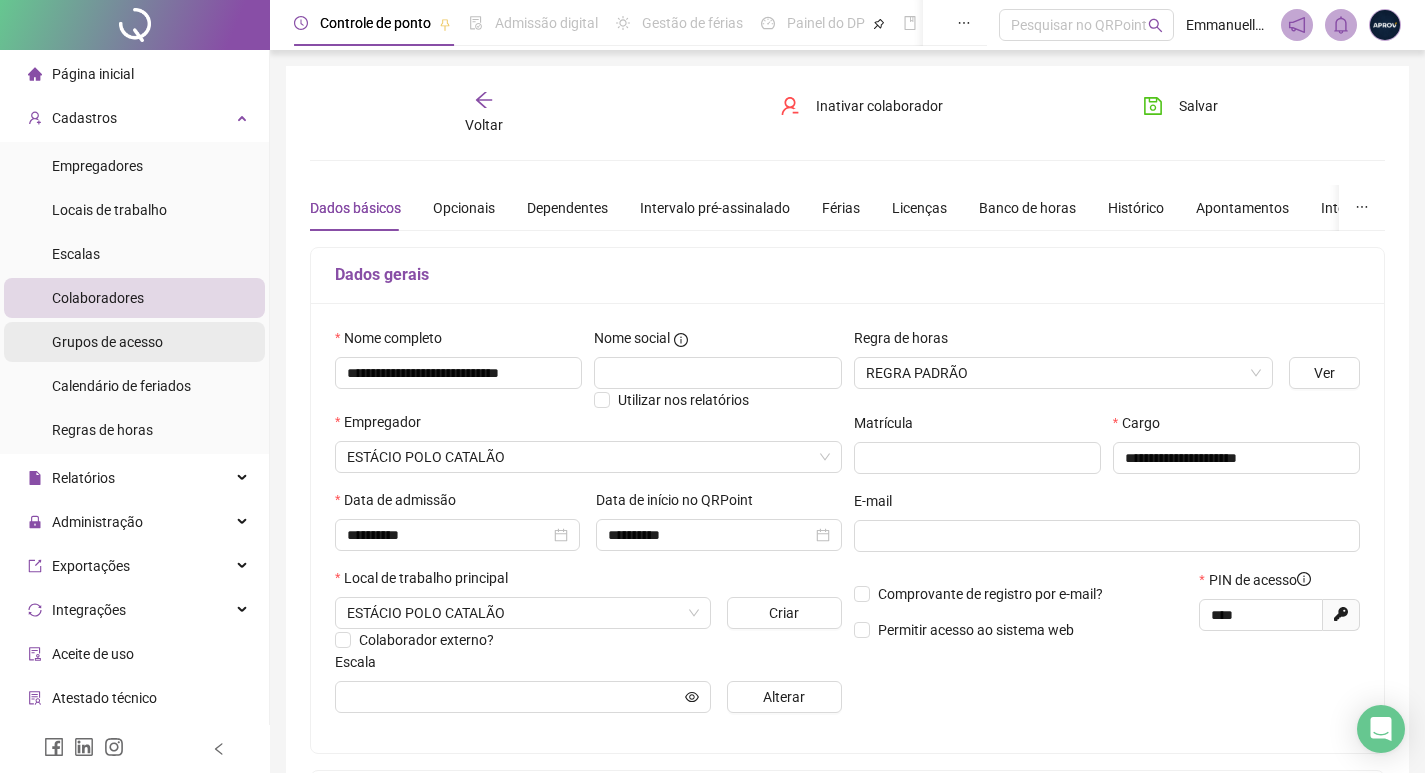 click on "Grupos de acesso" at bounding box center (107, 342) 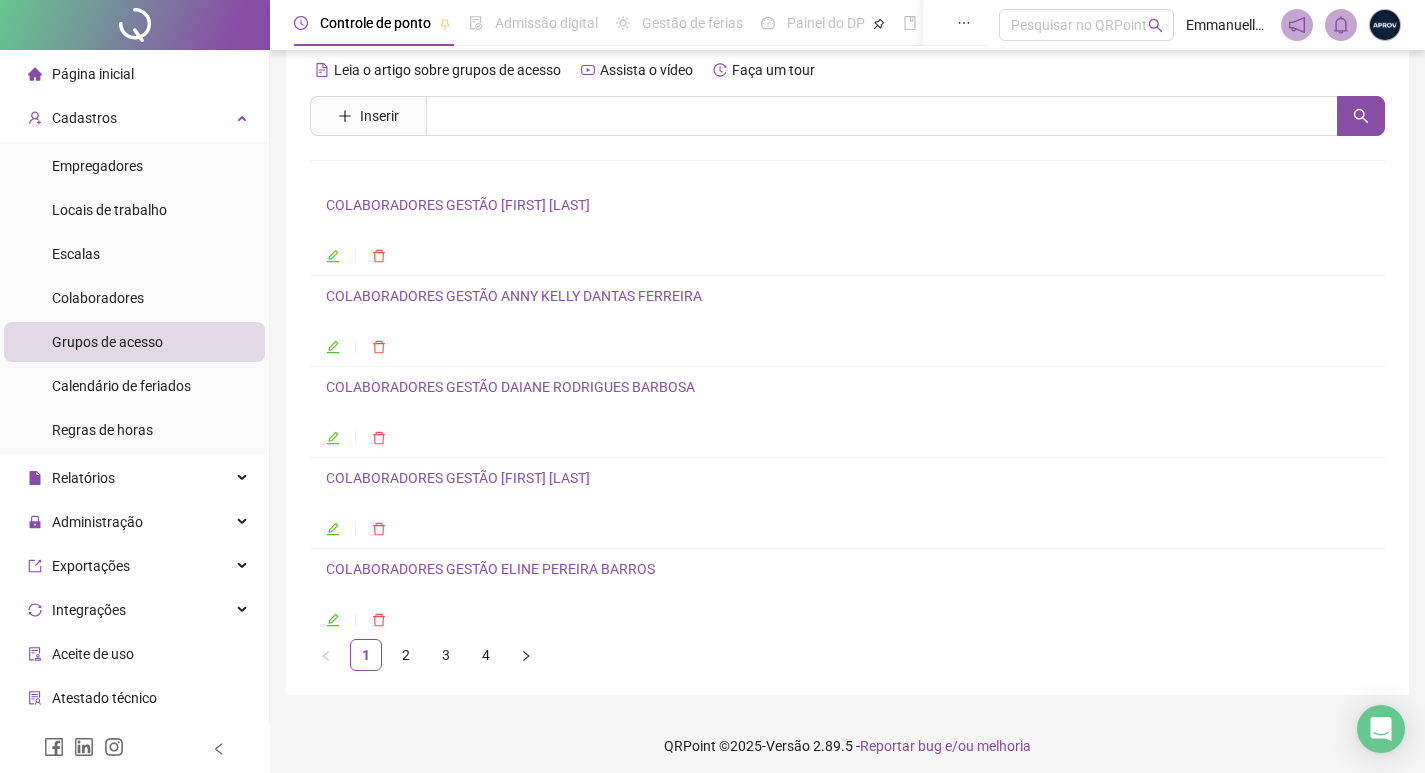 scroll, scrollTop: 34, scrollLeft: 0, axis: vertical 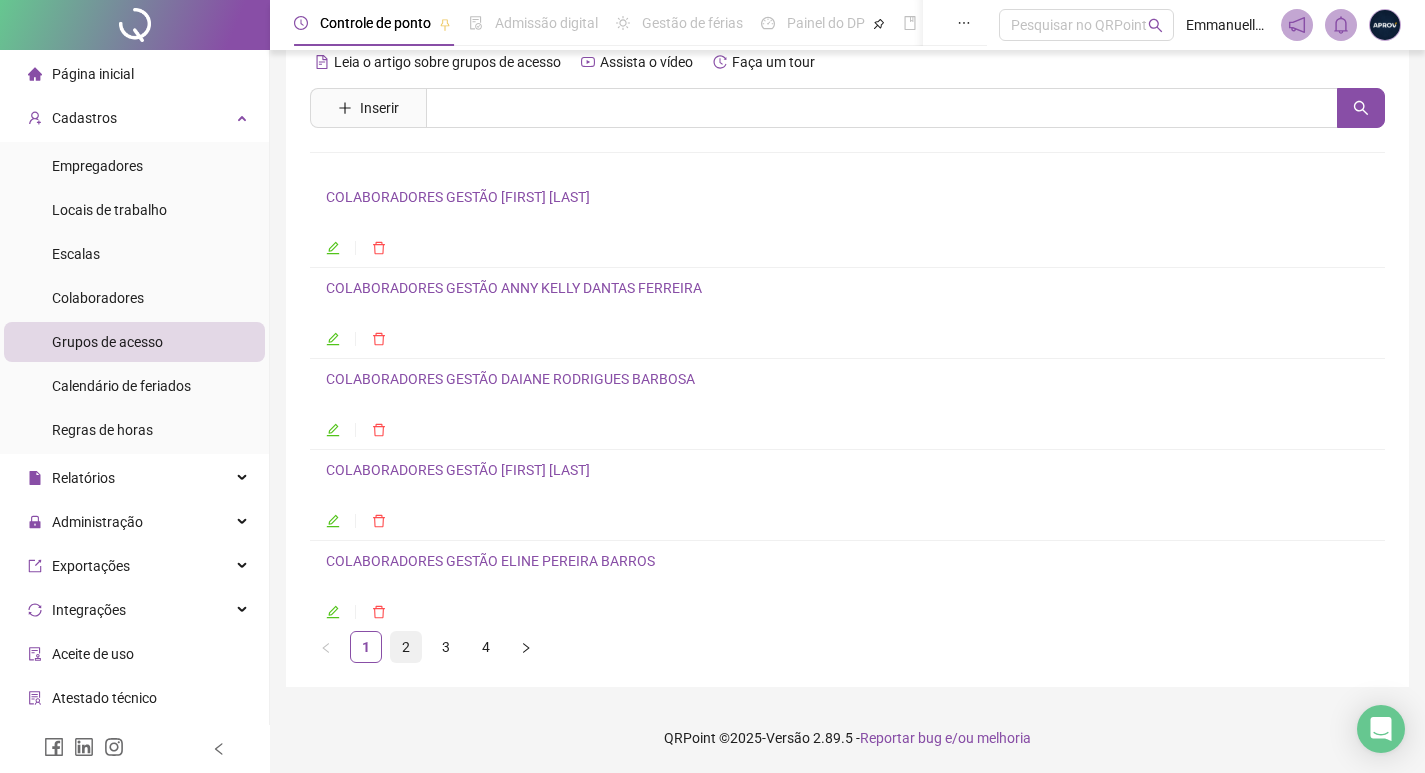 click on "2" at bounding box center [406, 647] 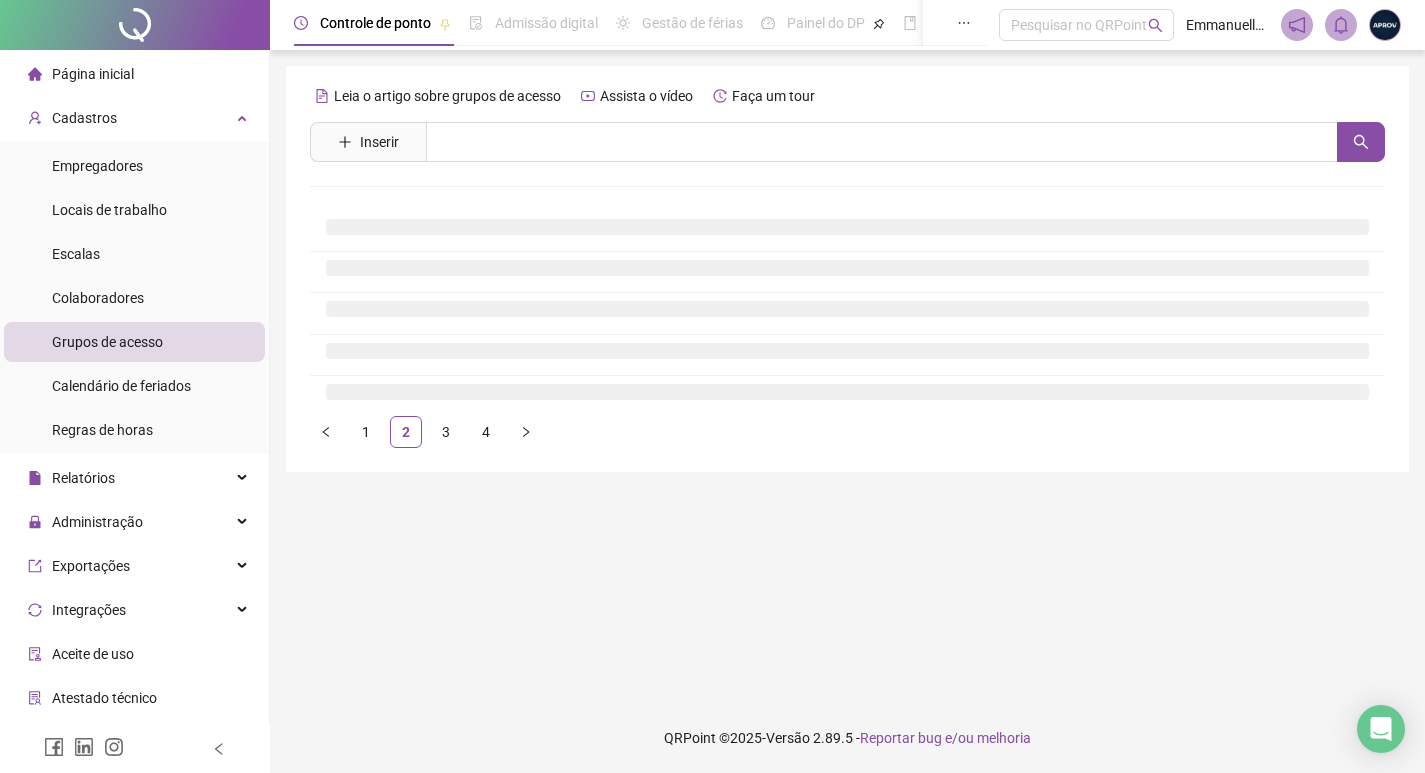 scroll, scrollTop: 0, scrollLeft: 0, axis: both 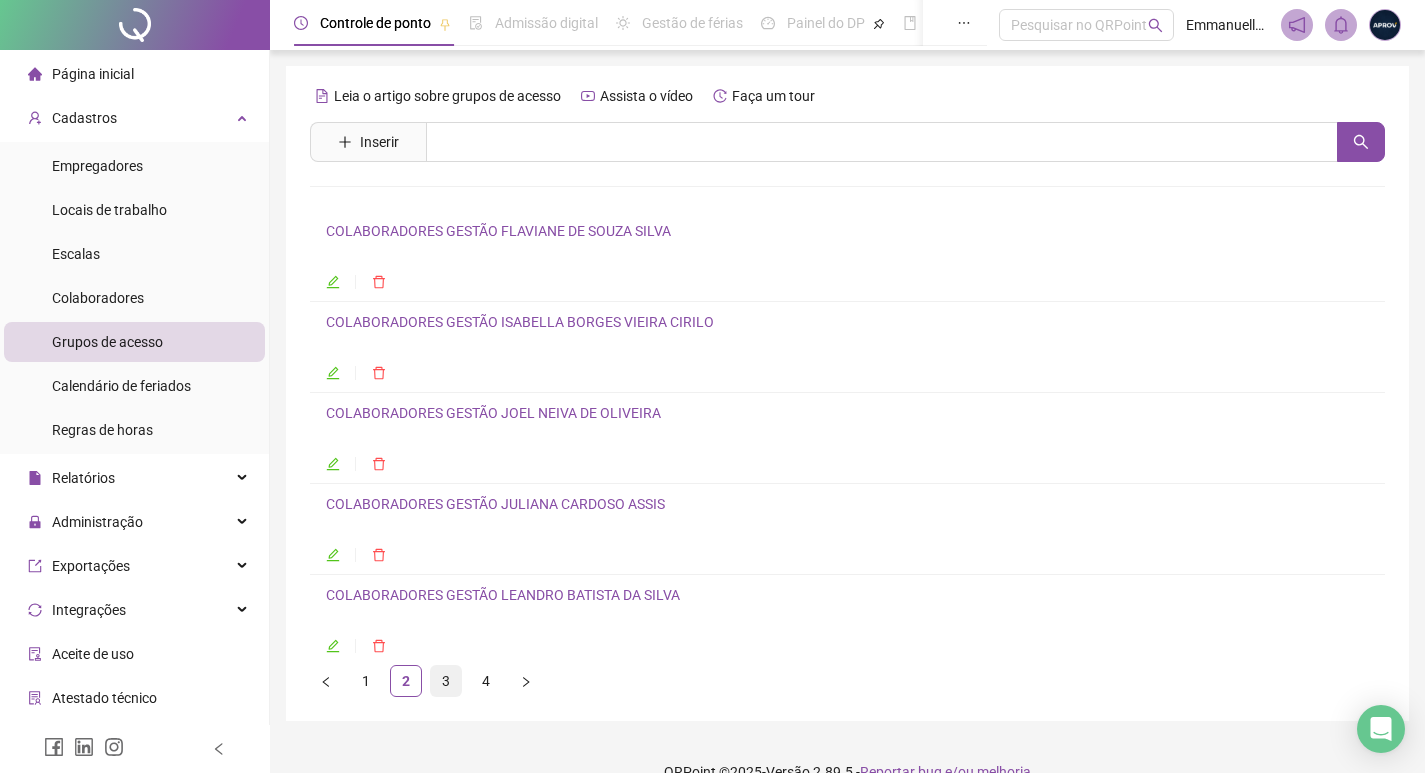 click on "3" at bounding box center [446, 681] 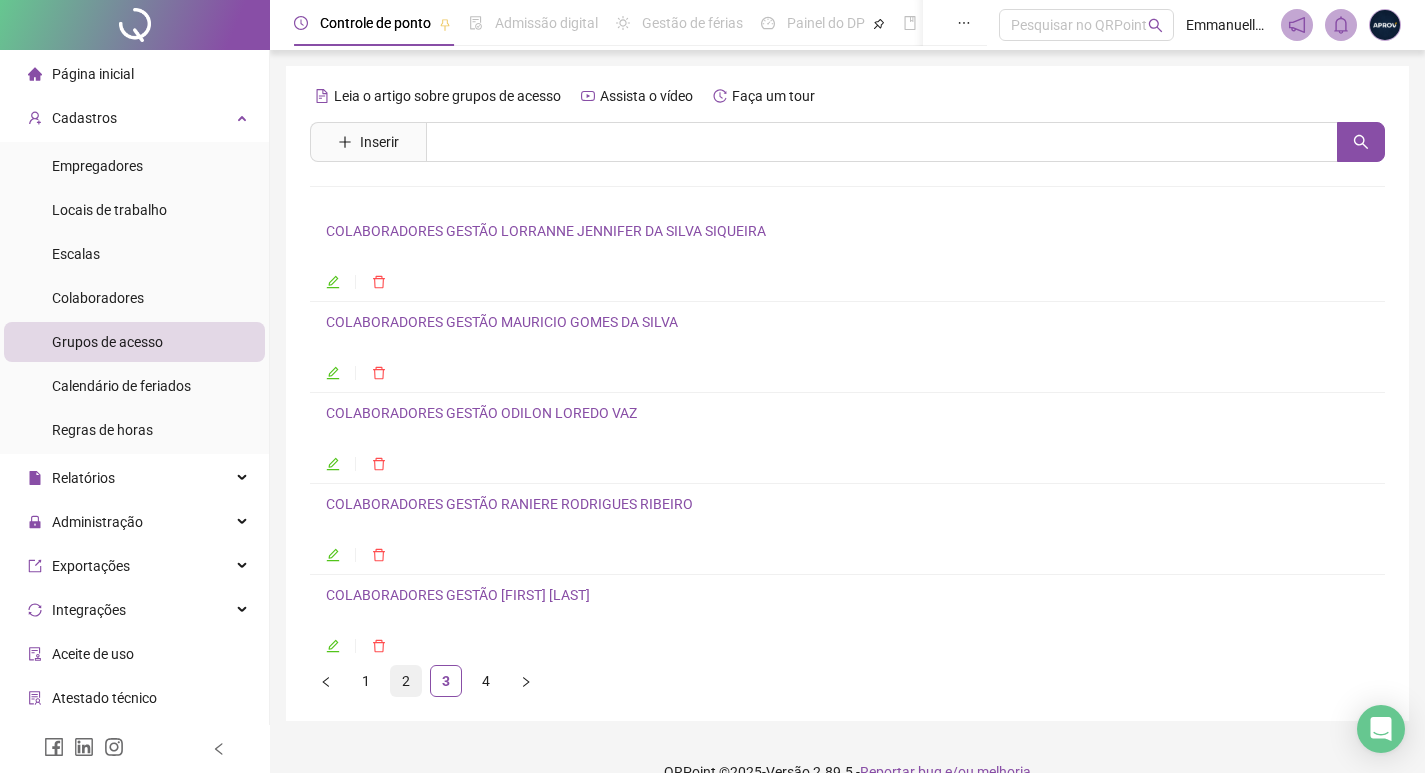 click on "2" at bounding box center (406, 681) 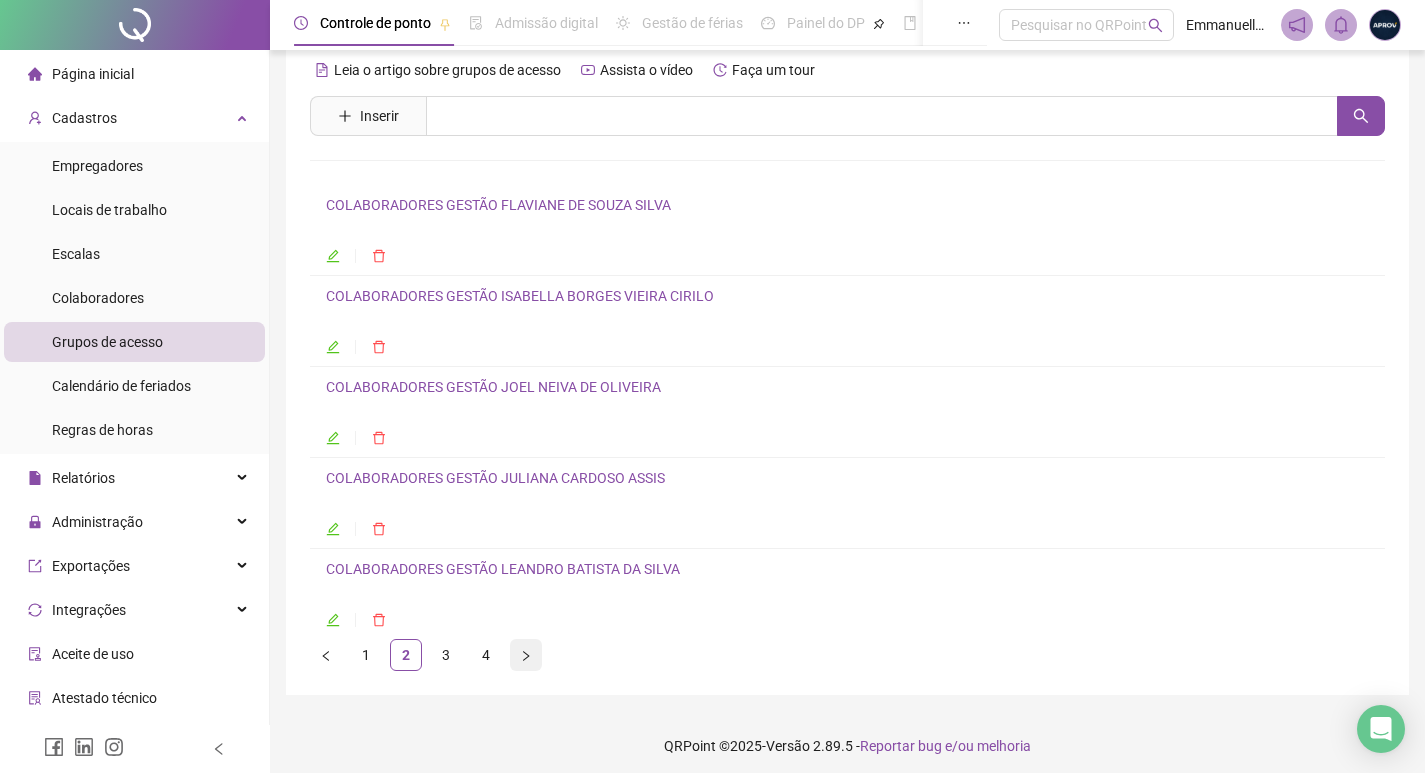 scroll, scrollTop: 34, scrollLeft: 0, axis: vertical 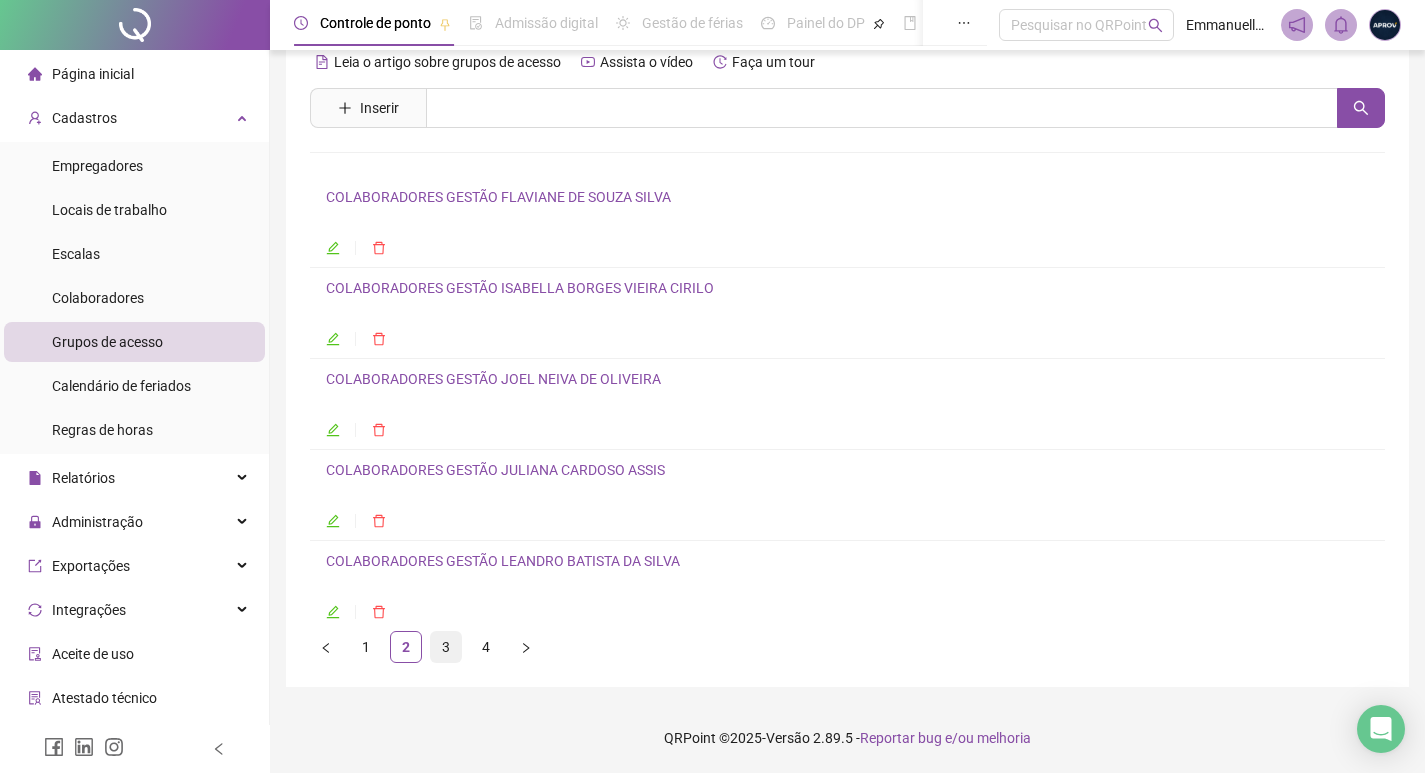 click on "3" at bounding box center (446, 647) 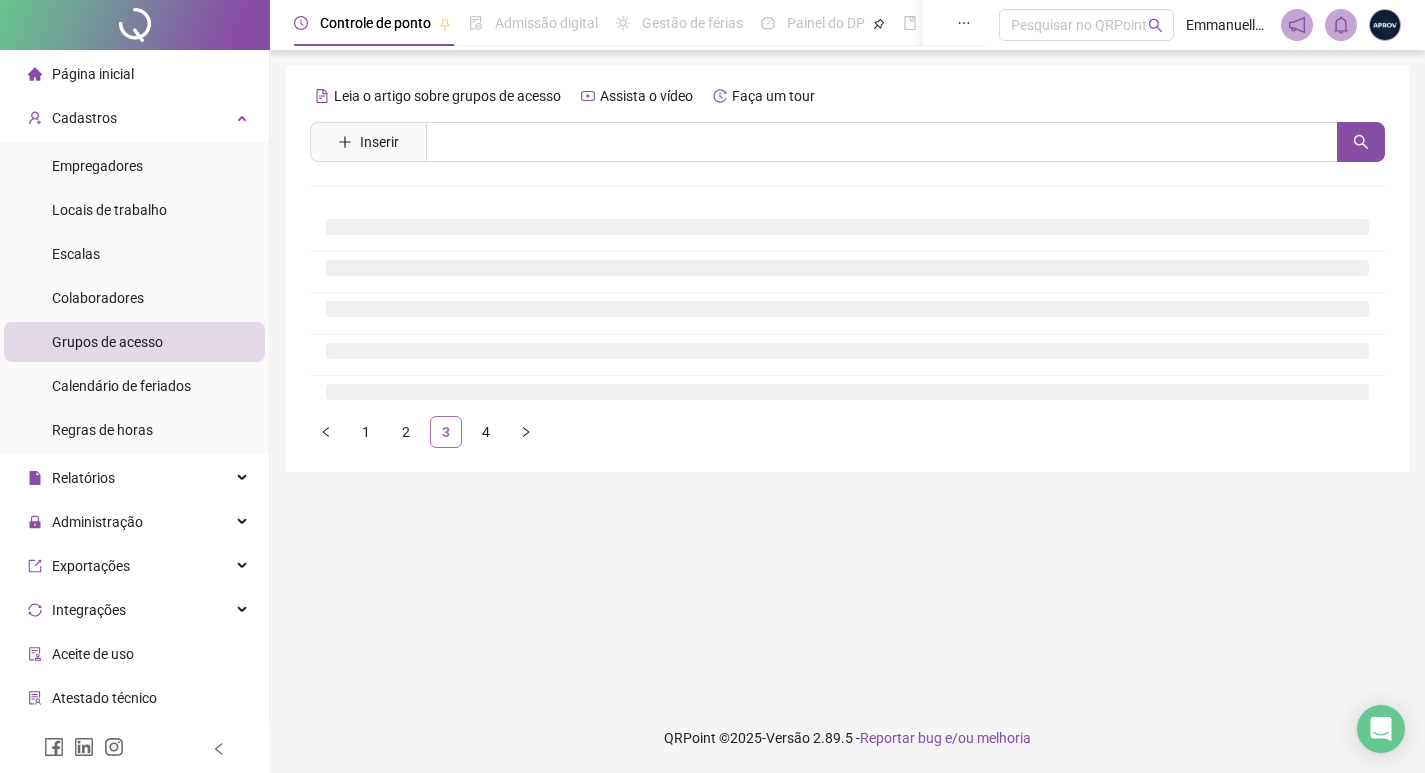 scroll, scrollTop: 0, scrollLeft: 0, axis: both 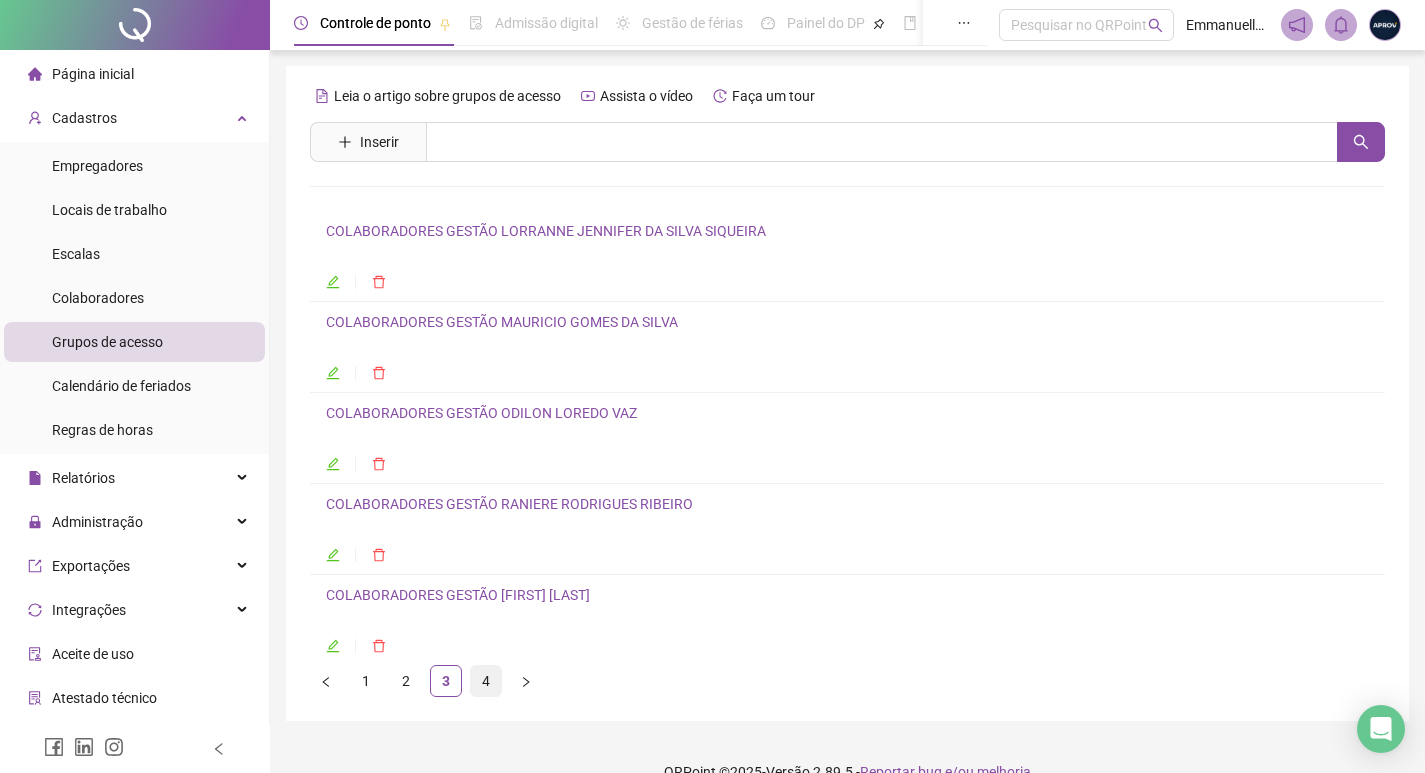 click on "4" at bounding box center [486, 681] 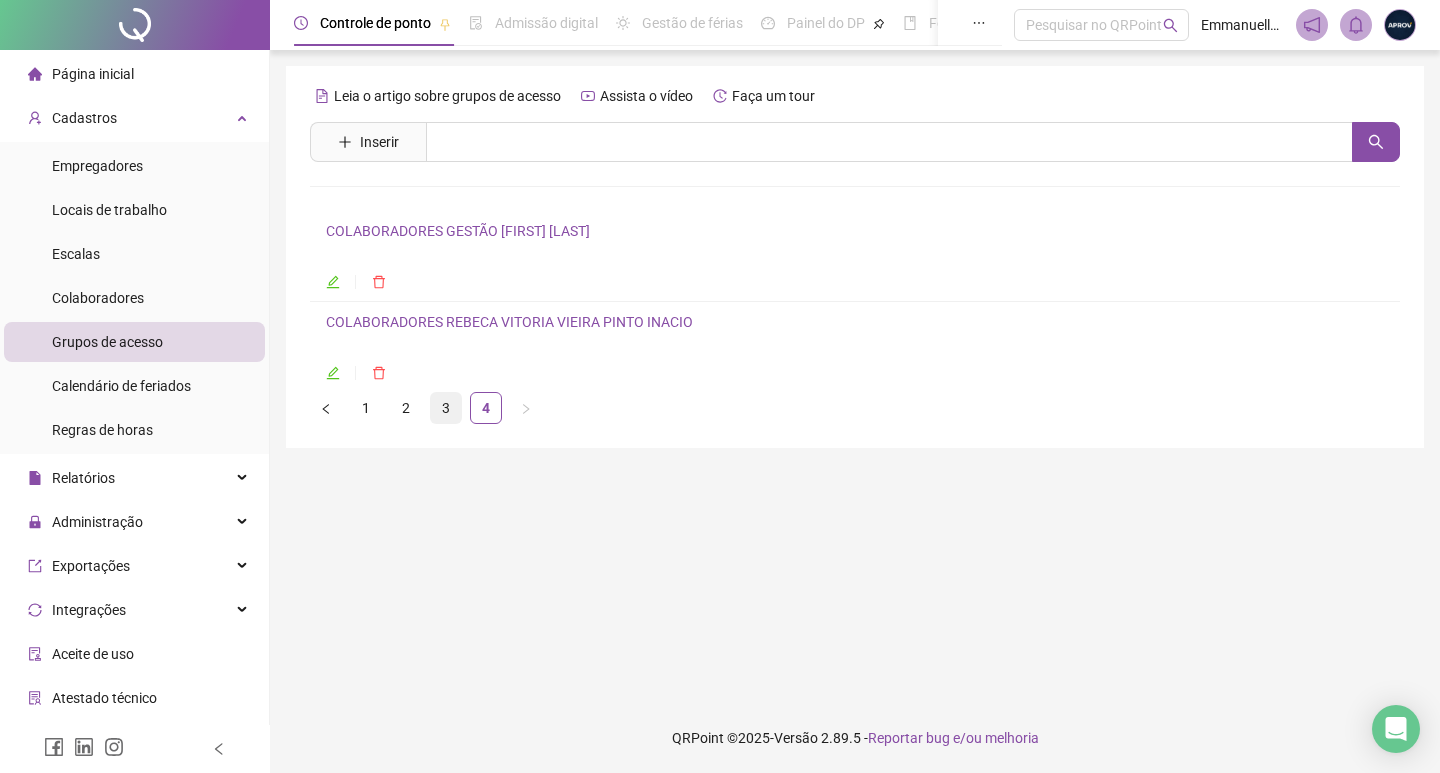click on "3" at bounding box center (446, 408) 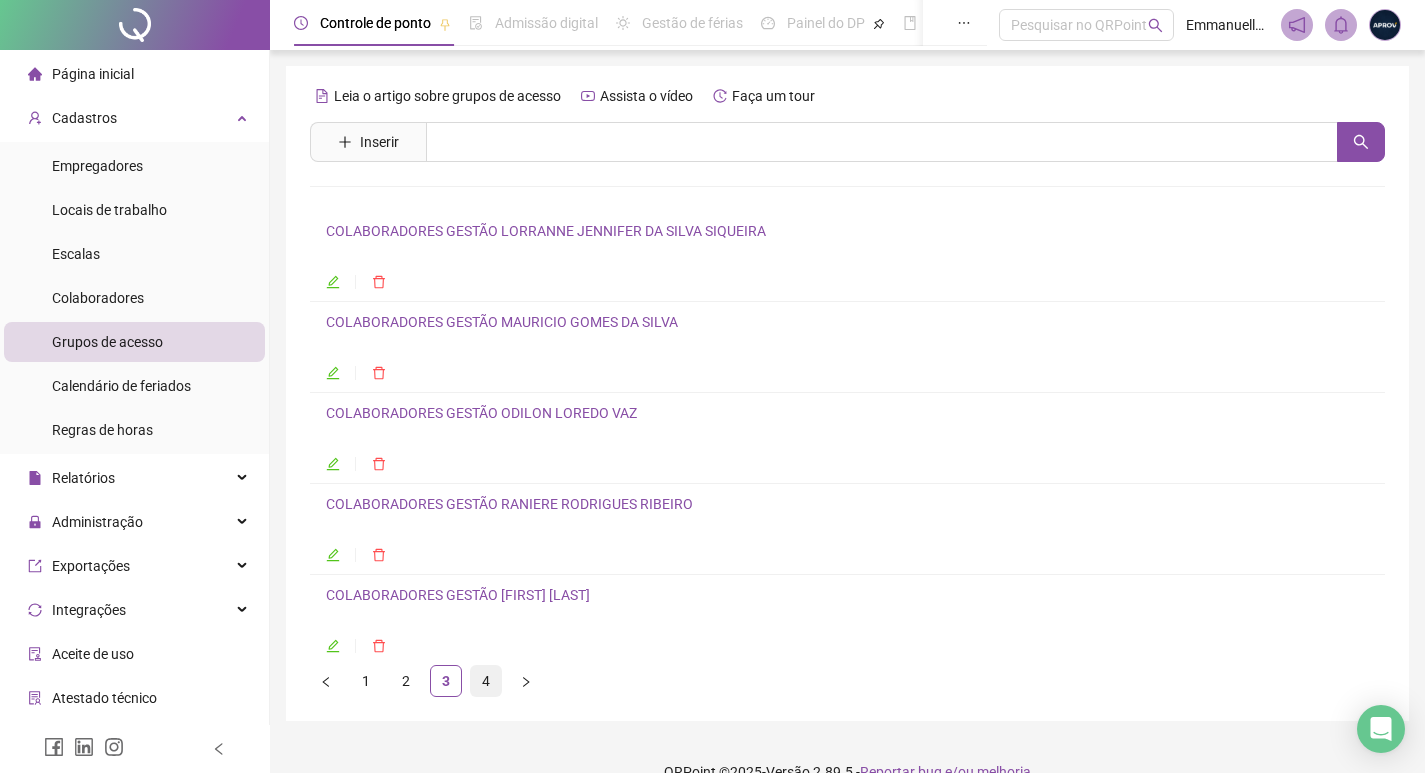 click on "4" at bounding box center [486, 681] 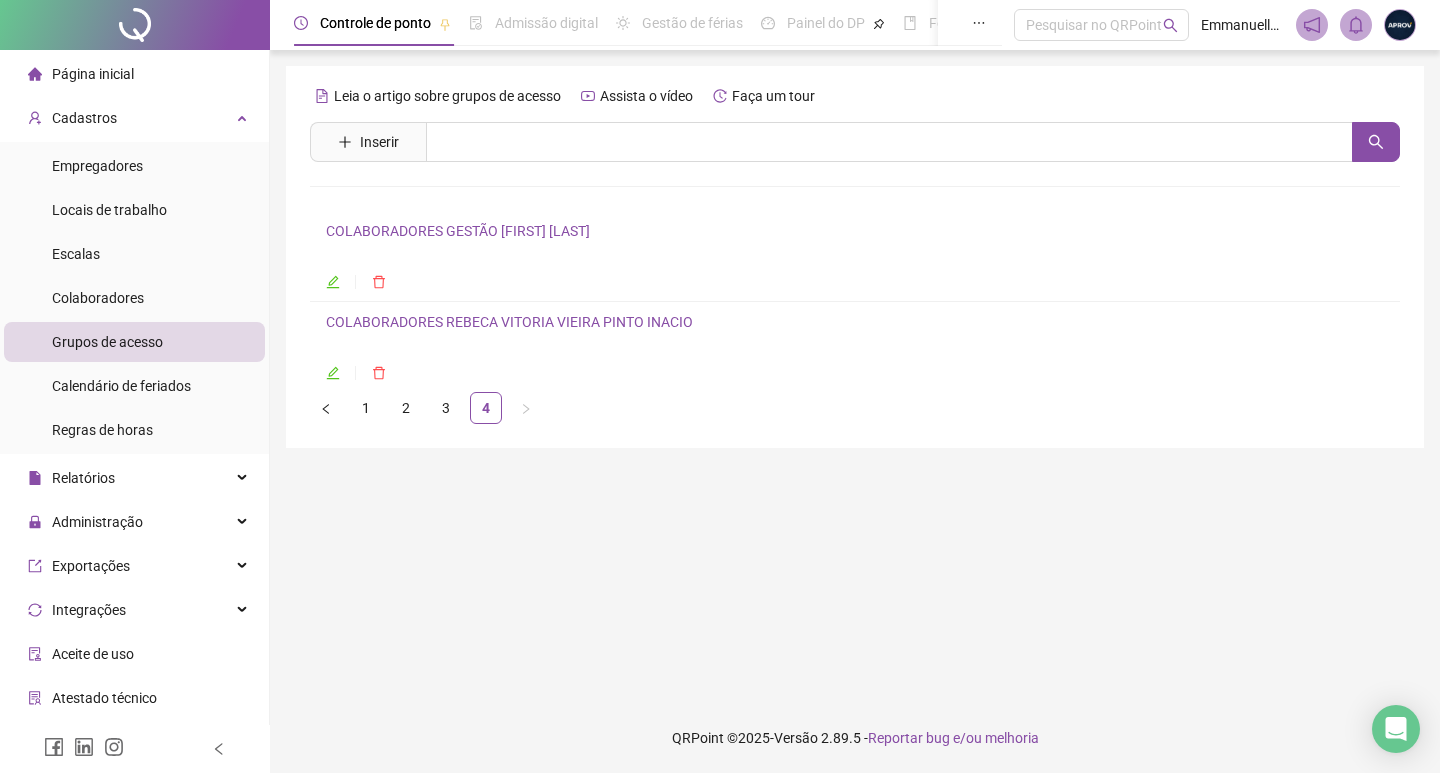 click on "COLABORADORES REBECA VITORIA VIEIRA PINTO INACIO" at bounding box center (509, 322) 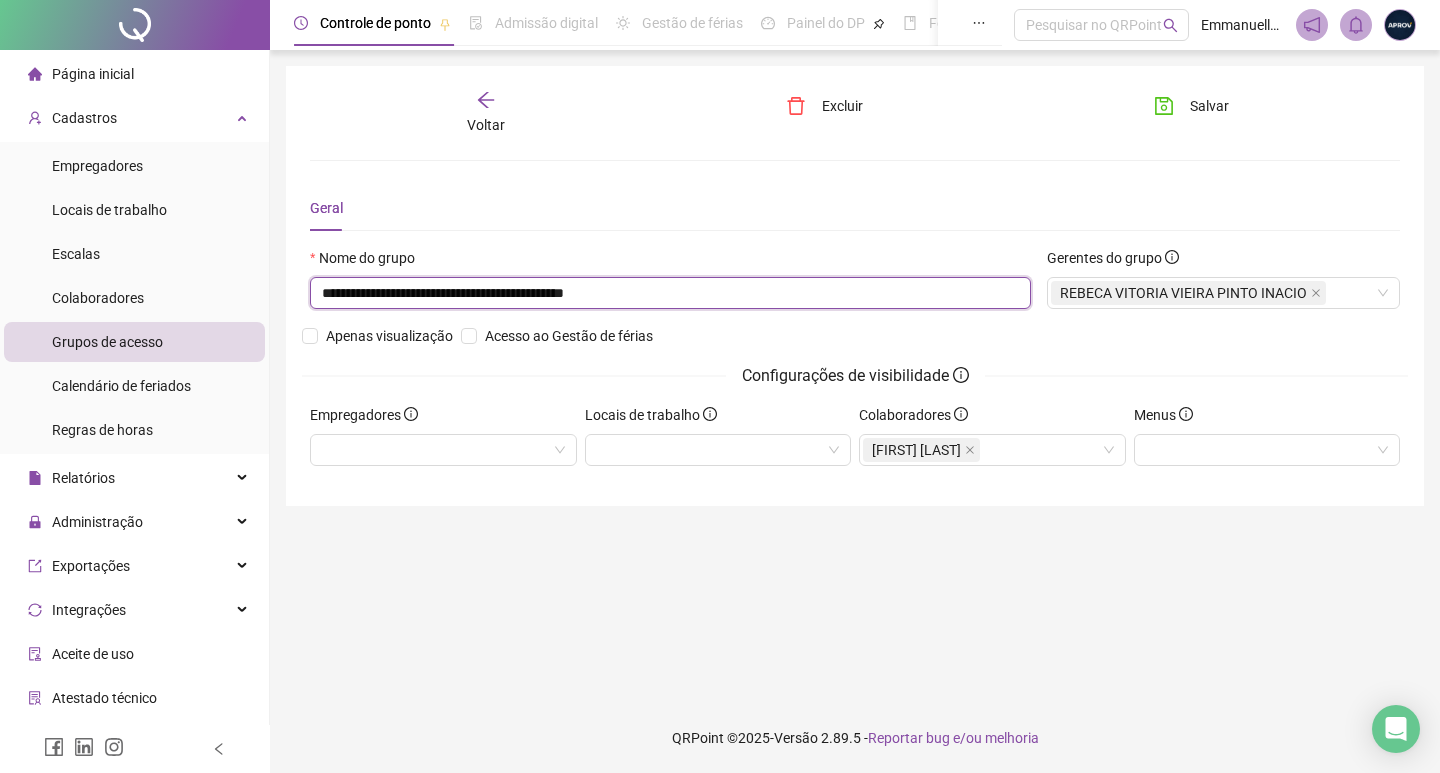 click on "**********" at bounding box center (670, 293) 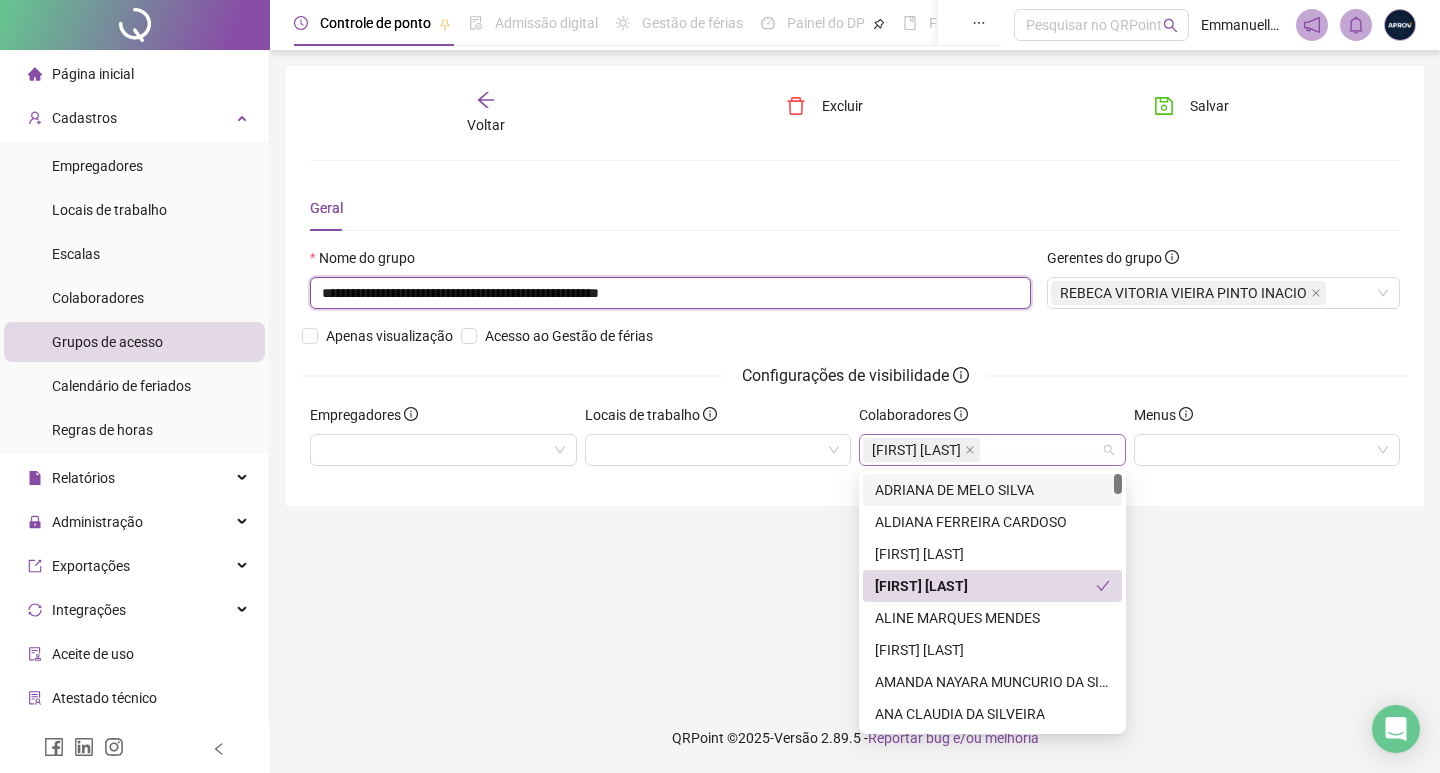 click on "[FIRST] [LAST]" at bounding box center [992, 450] 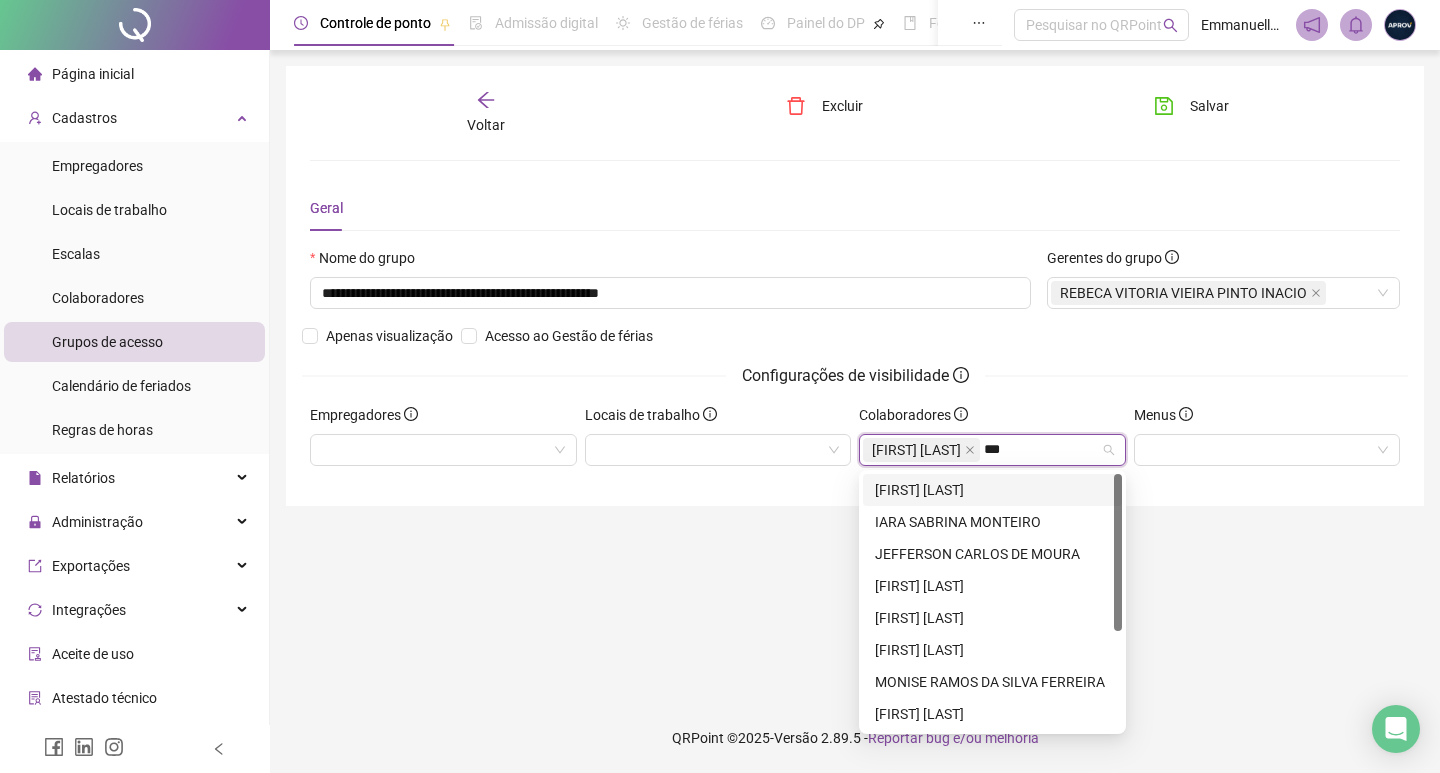 type on "****" 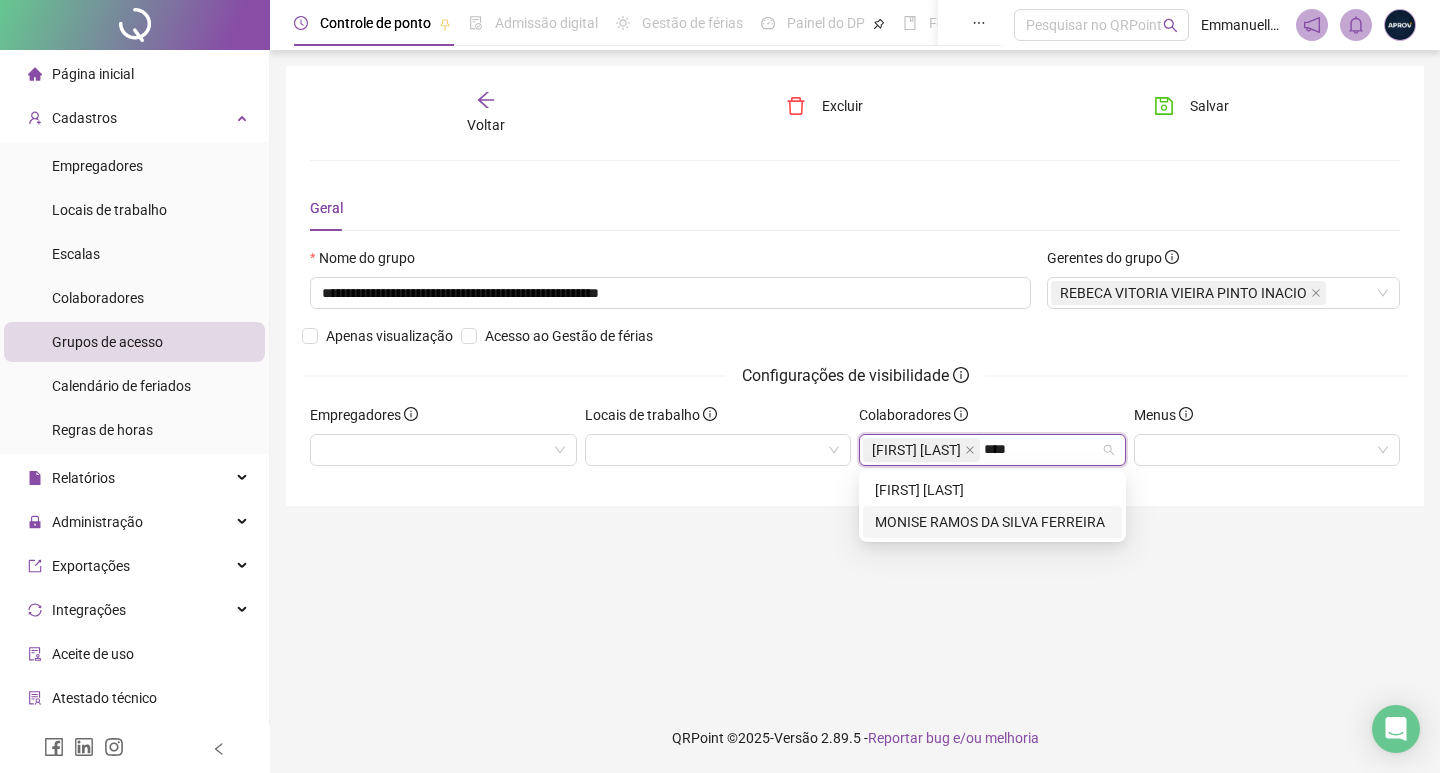 click on "MONISE RAMOS DA SILVA FERREIRA" at bounding box center [992, 522] 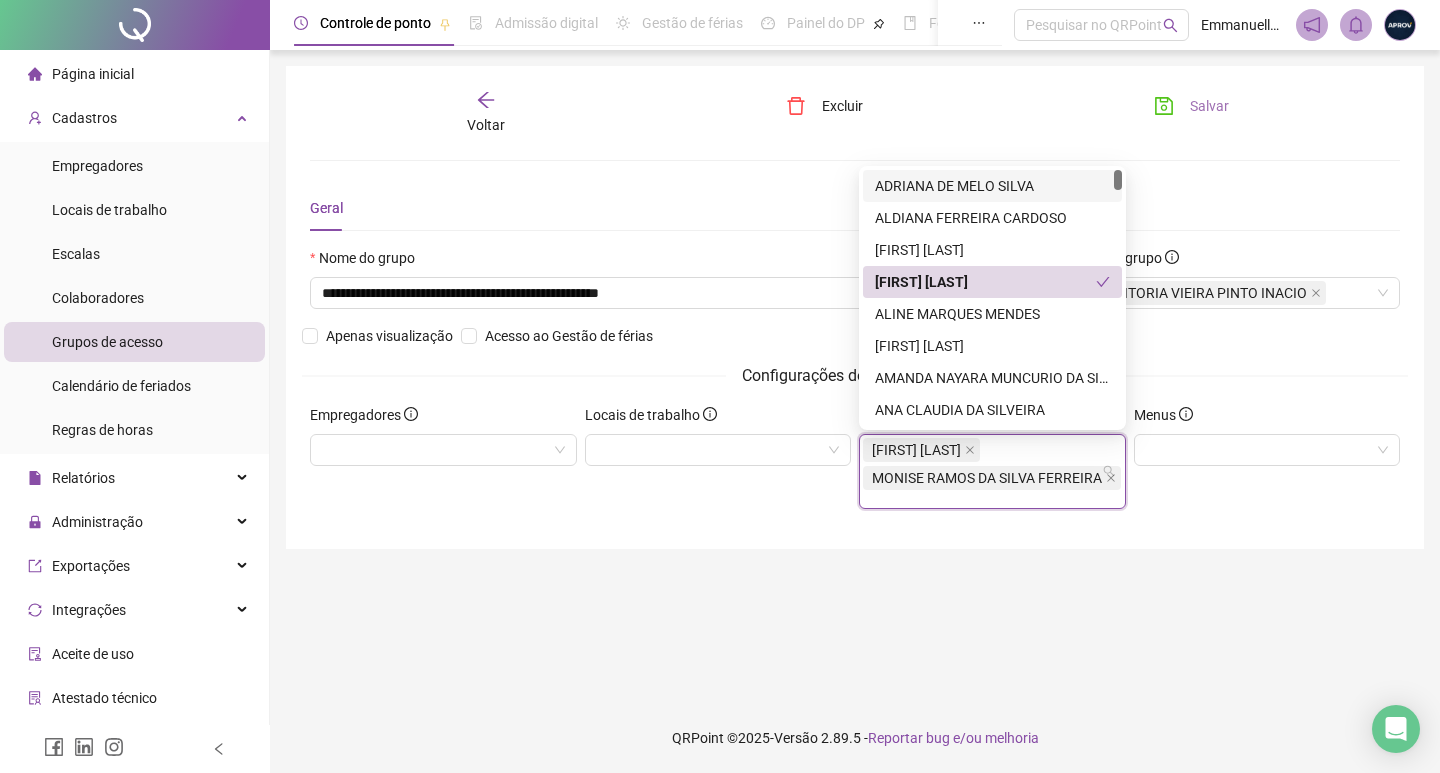 click on "Salvar" at bounding box center [1209, 106] 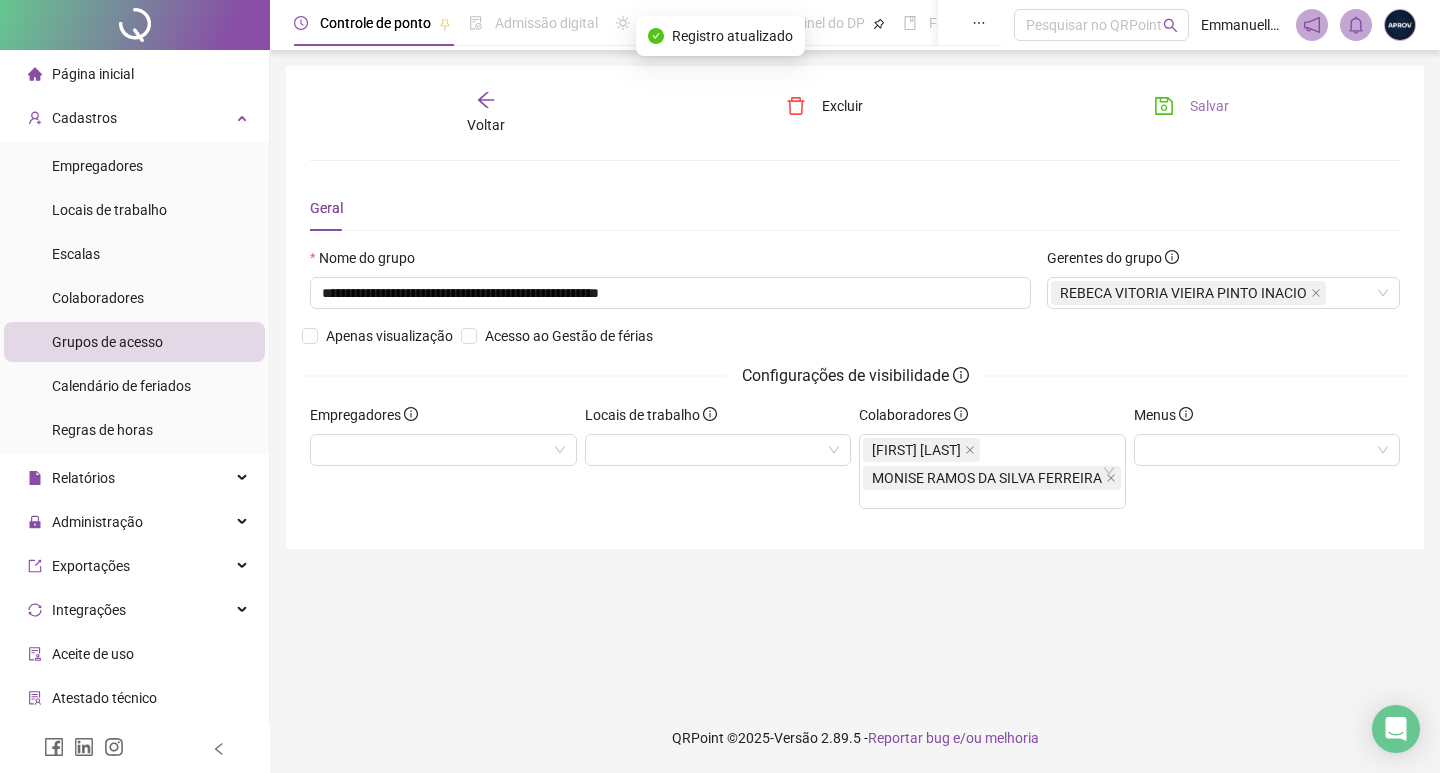 click on "Salvar" at bounding box center [1209, 106] 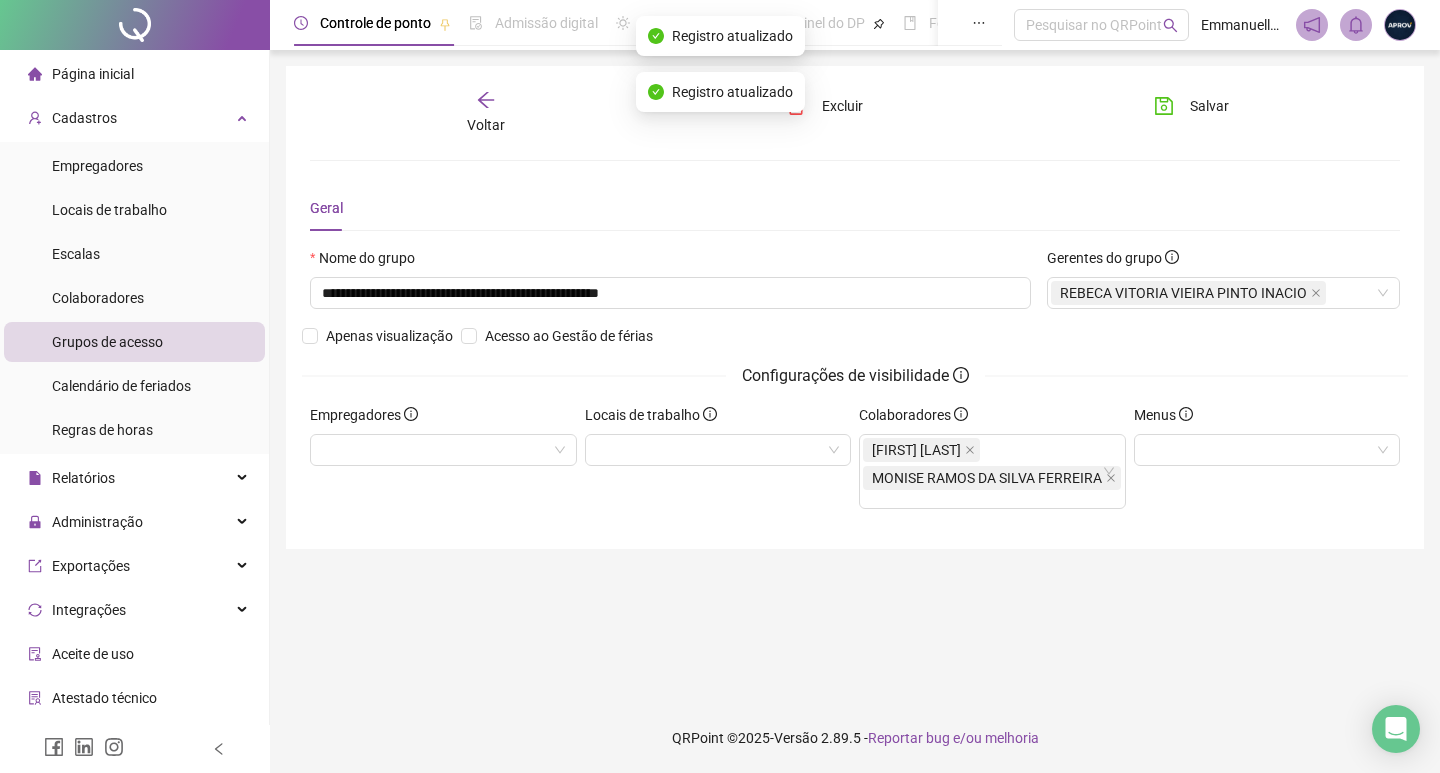 click on "Voltar" at bounding box center [486, 125] 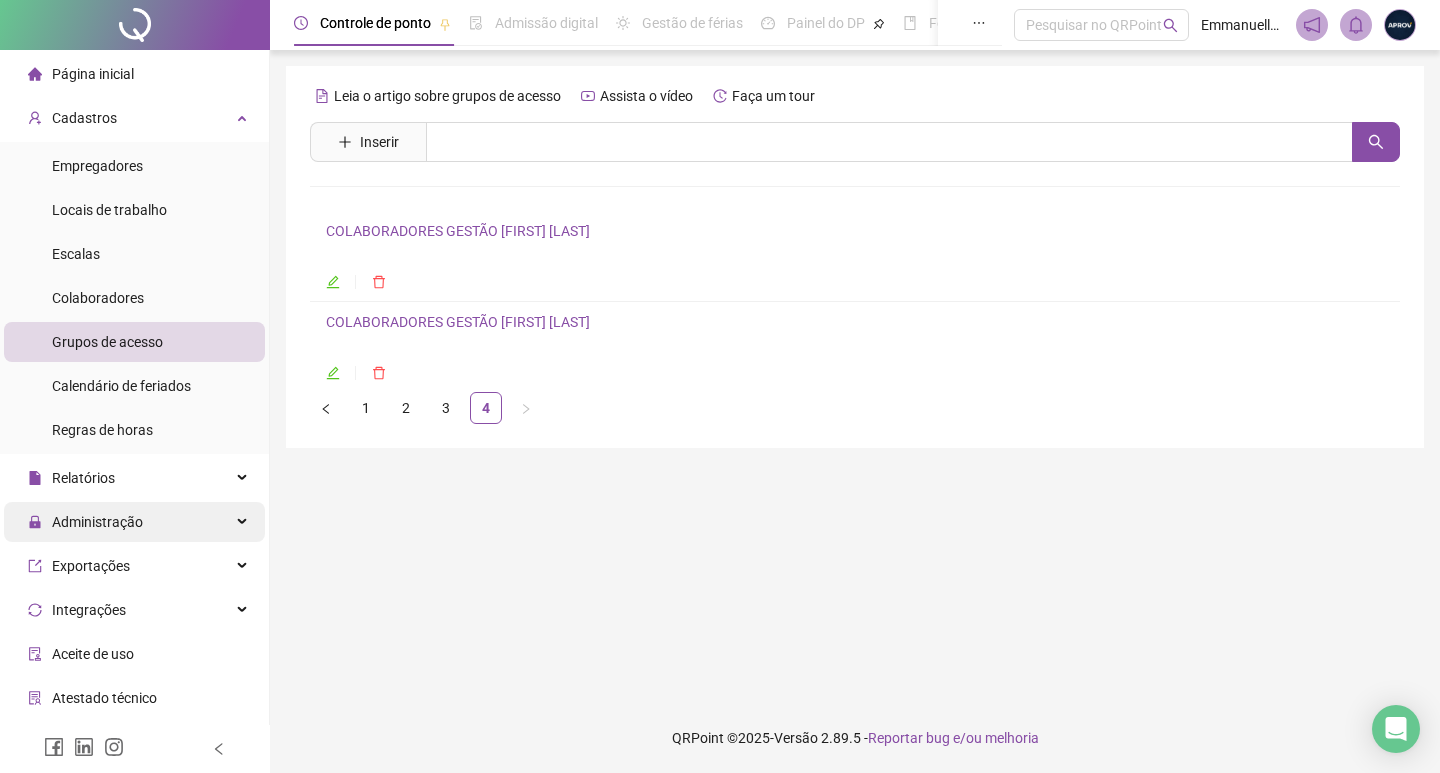 click on "Administração" at bounding box center [97, 522] 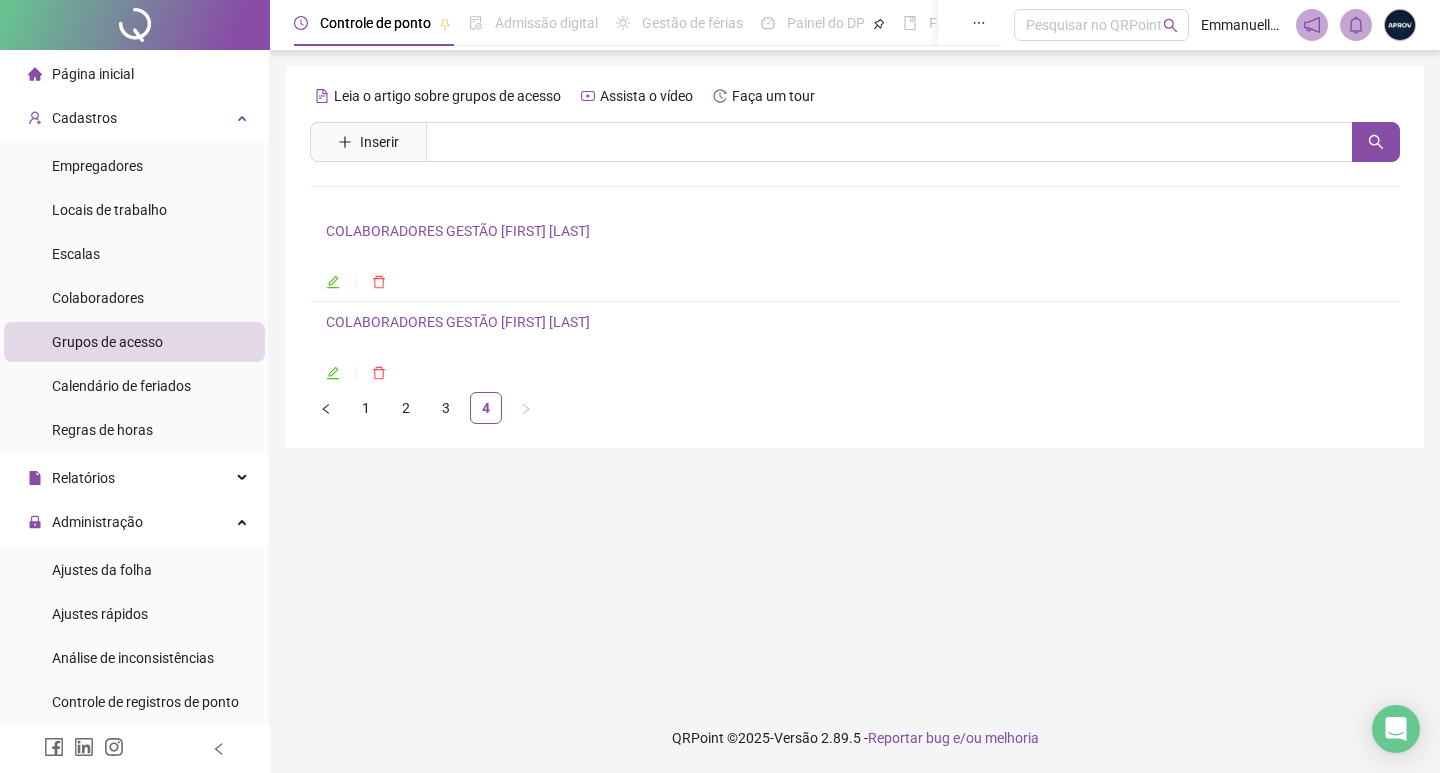 click on "Ajustes da folha" at bounding box center [102, 570] 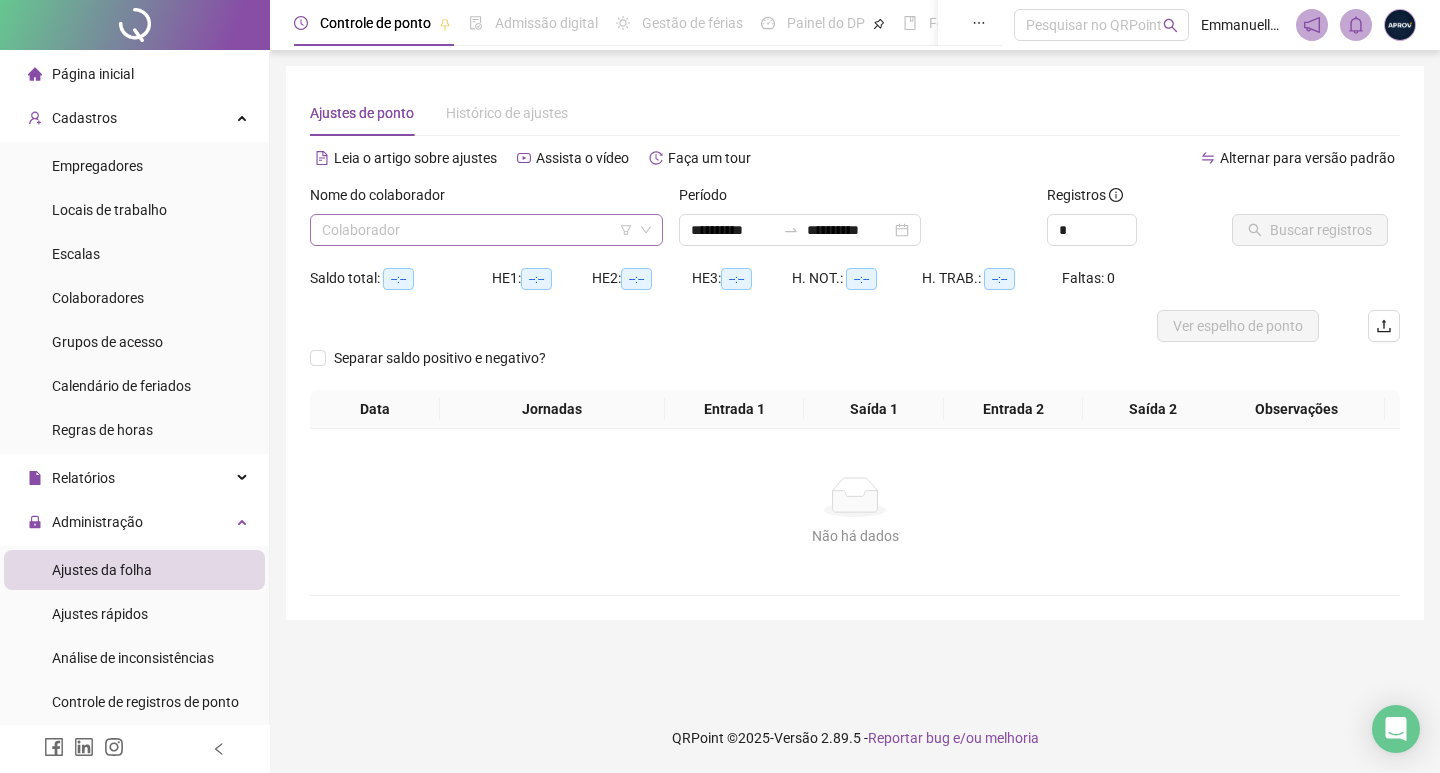click at bounding box center [477, 230] 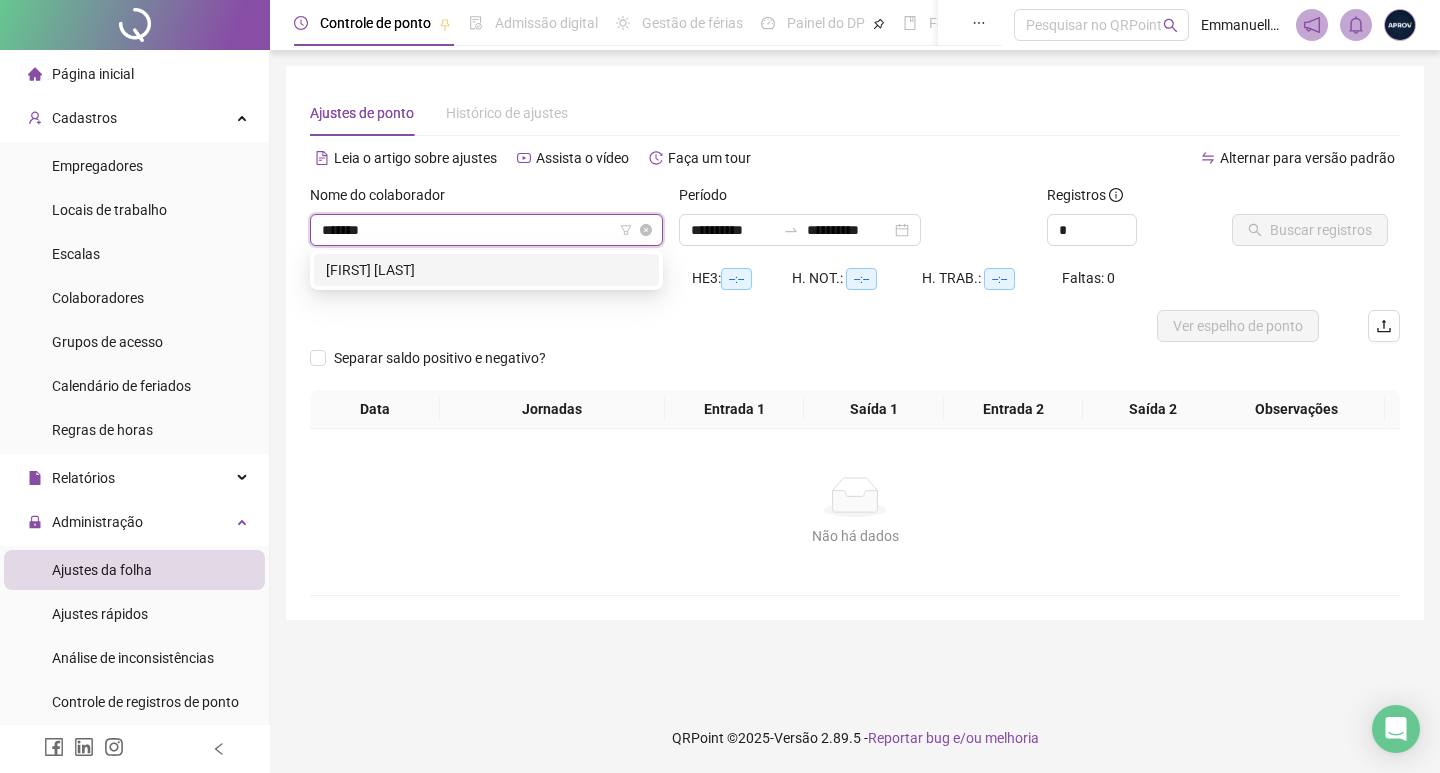 type on "********" 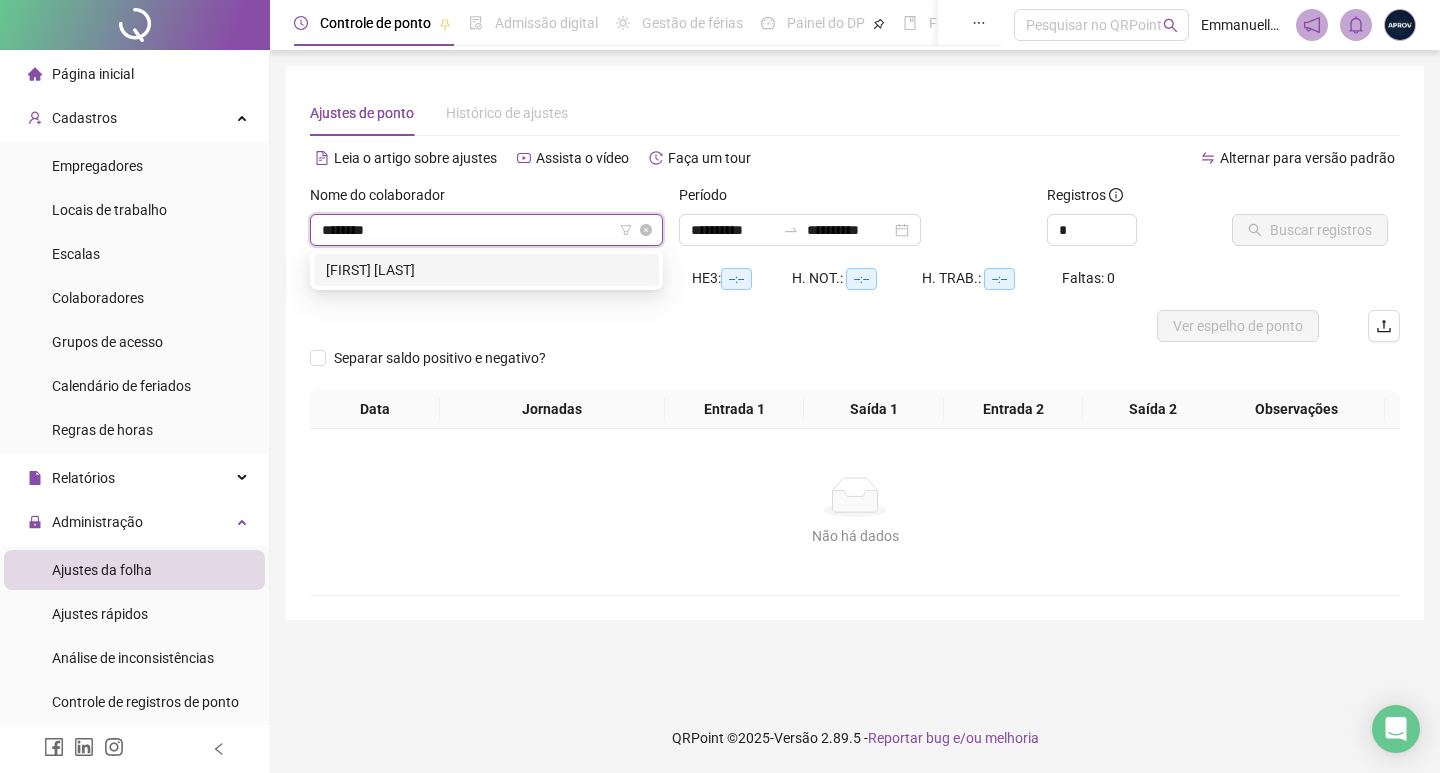 type 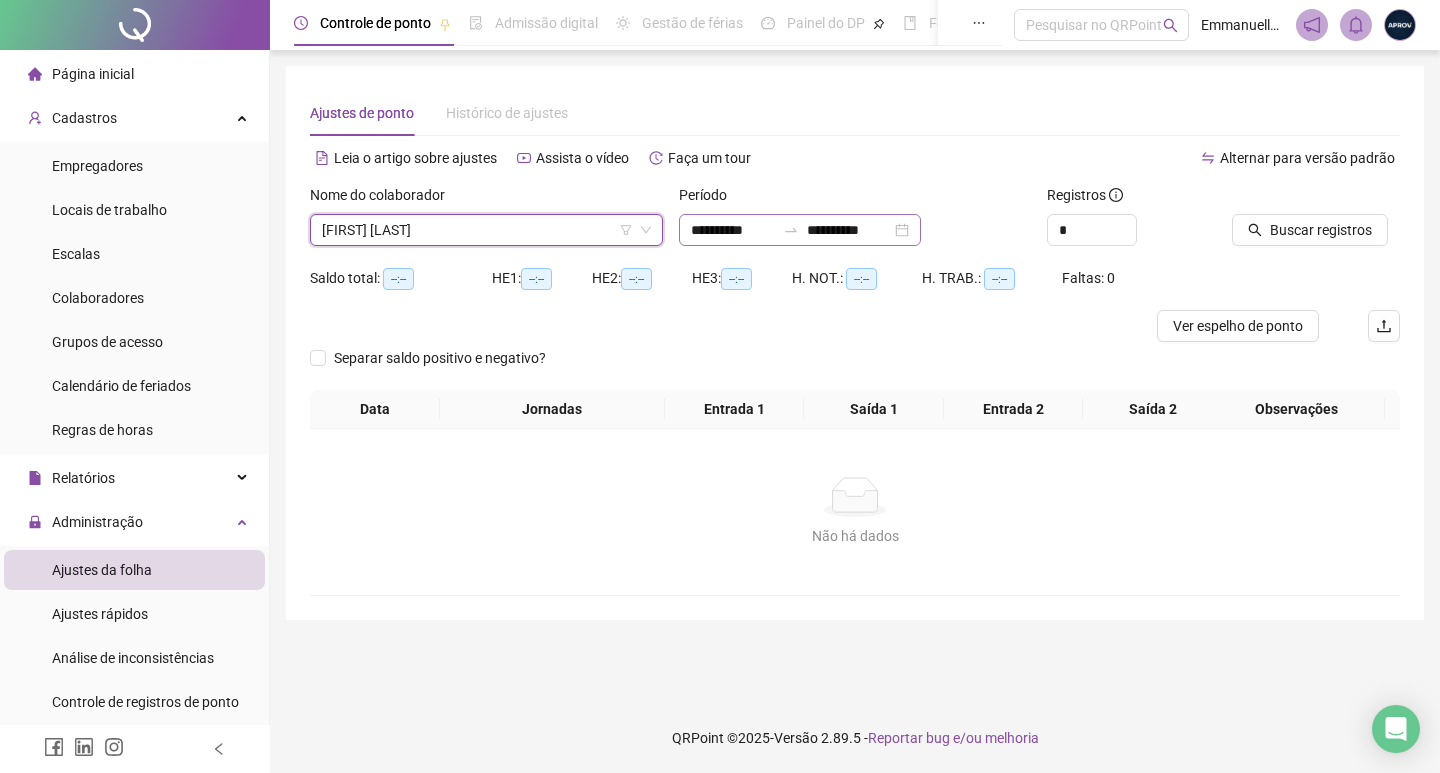 click on "**********" at bounding box center [800, 230] 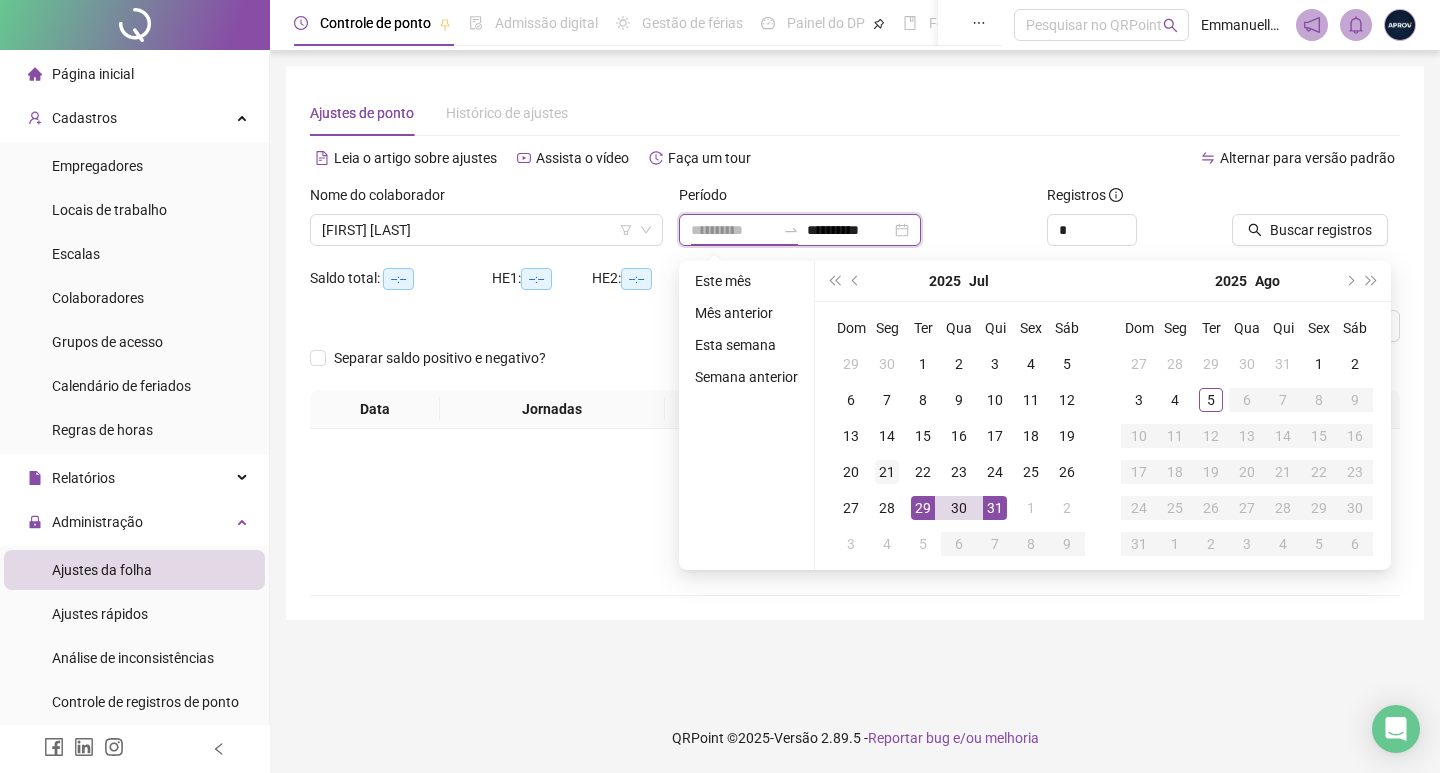type on "**********" 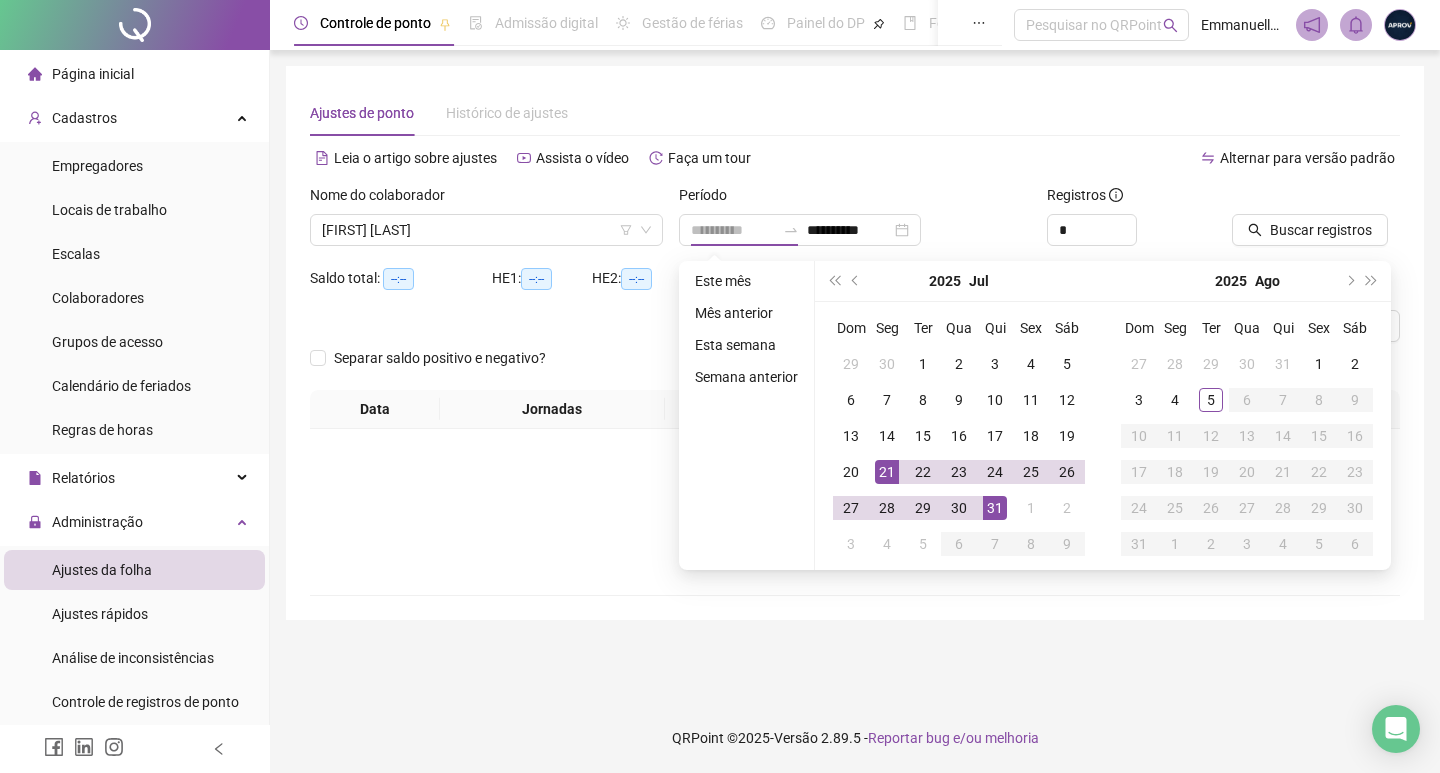 drag, startPoint x: 880, startPoint y: 473, endPoint x: 932, endPoint y: 465, distance: 52.611786 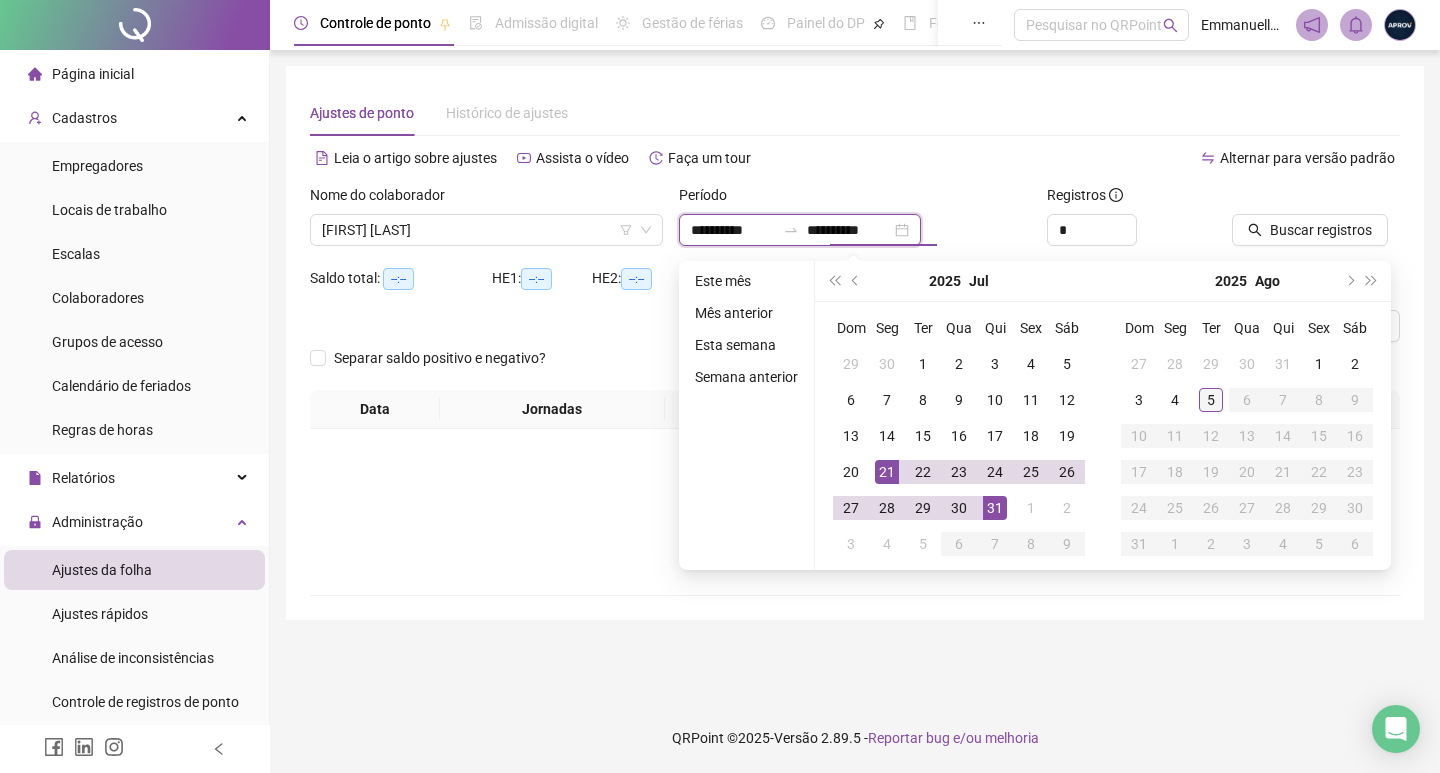 type on "**********" 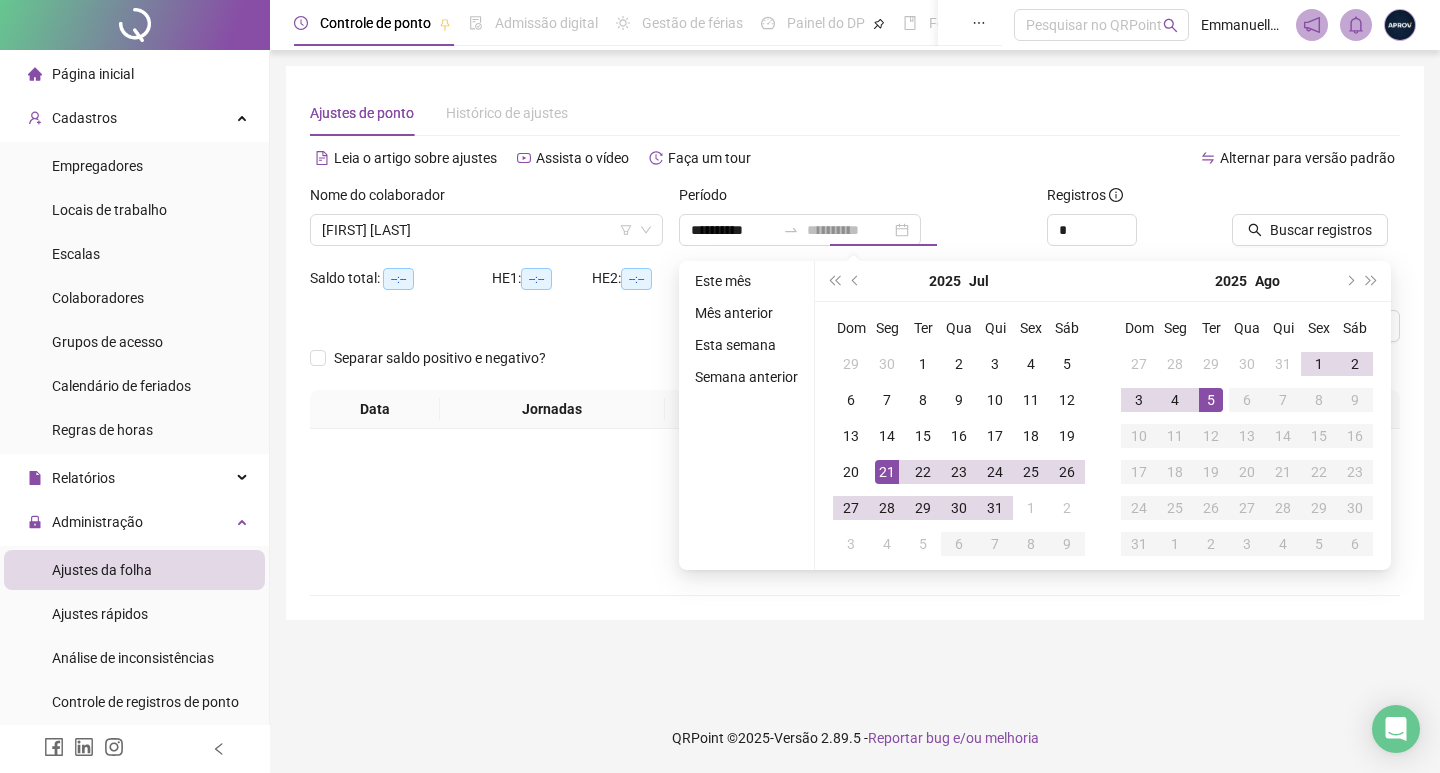 click on "5" at bounding box center (1211, 400) 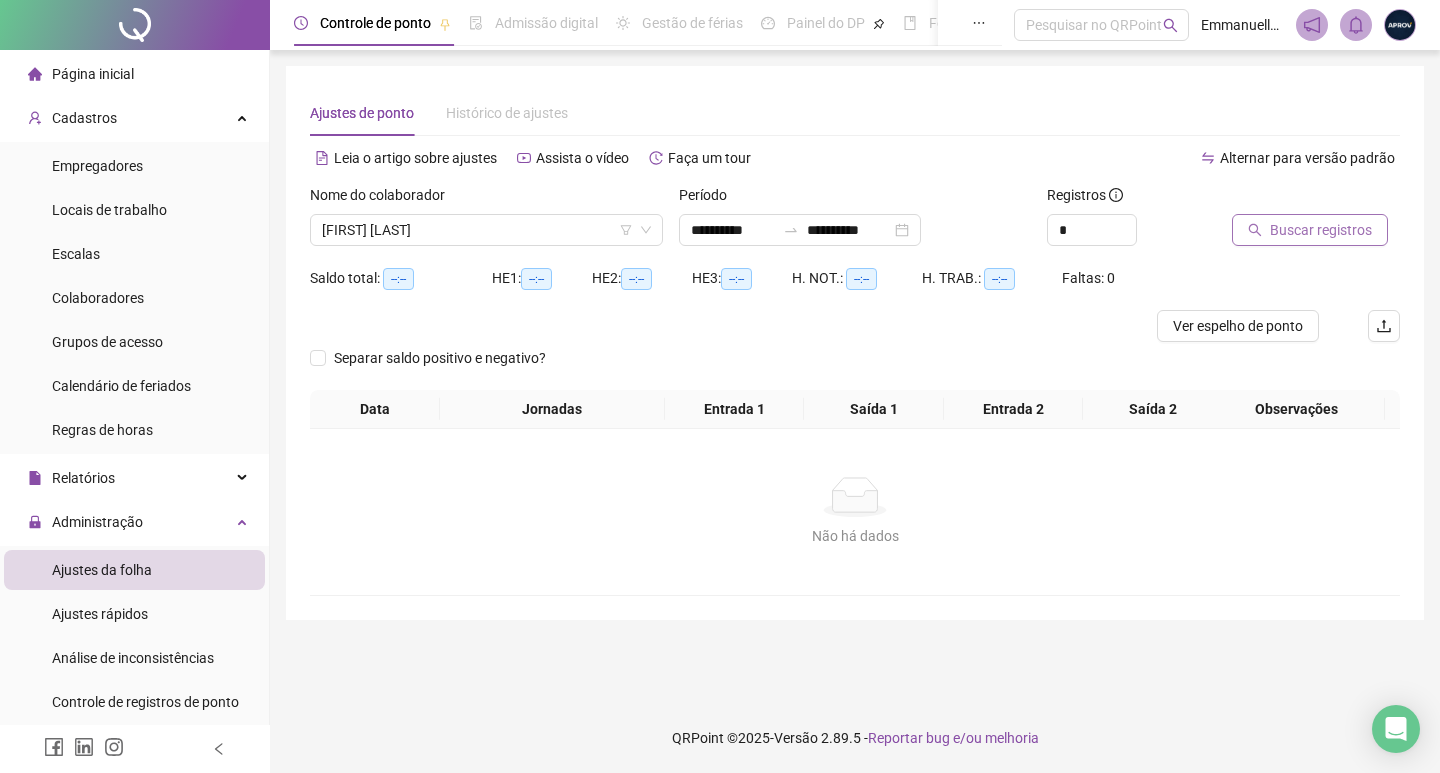 click on "Buscar registros" at bounding box center (1321, 230) 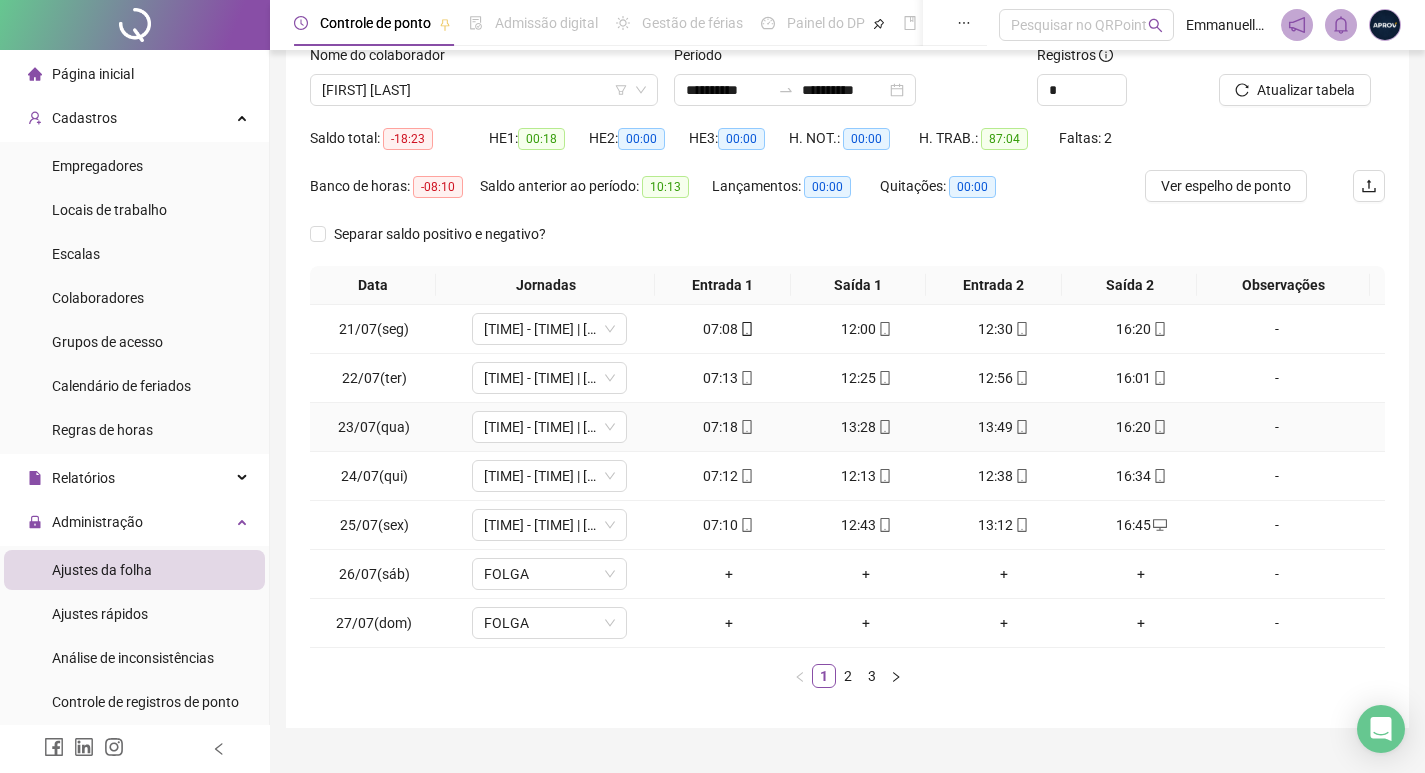 scroll, scrollTop: 181, scrollLeft: 0, axis: vertical 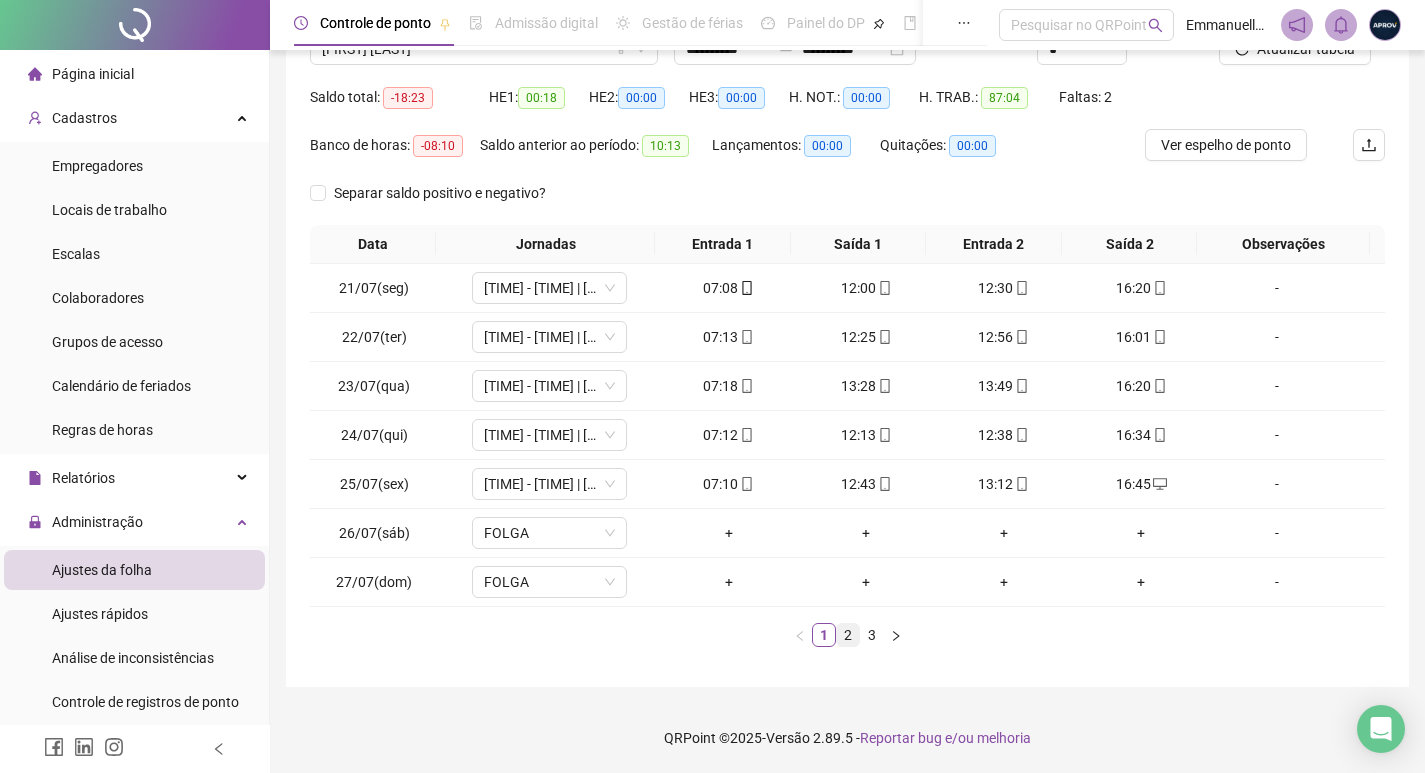 click on "2" at bounding box center (848, 635) 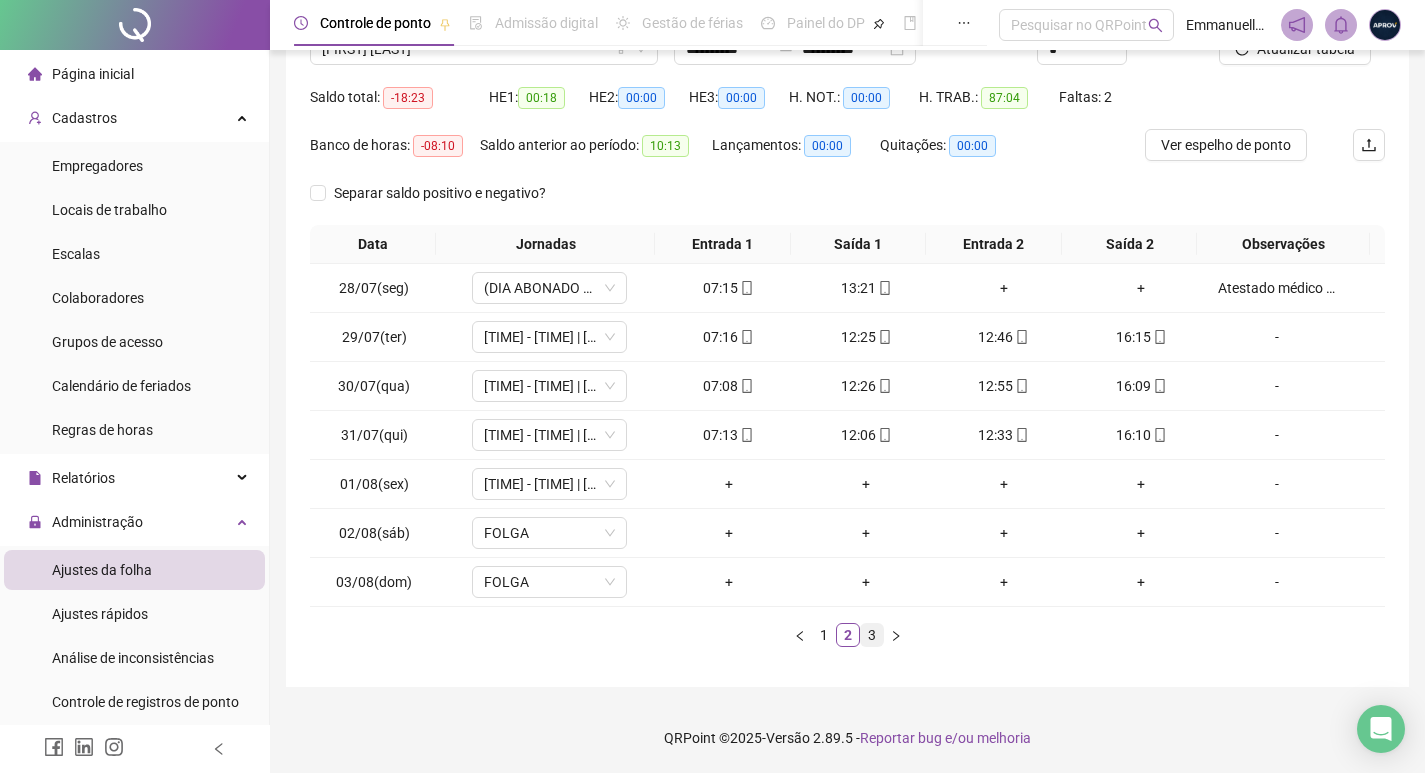 click on "3" at bounding box center (872, 635) 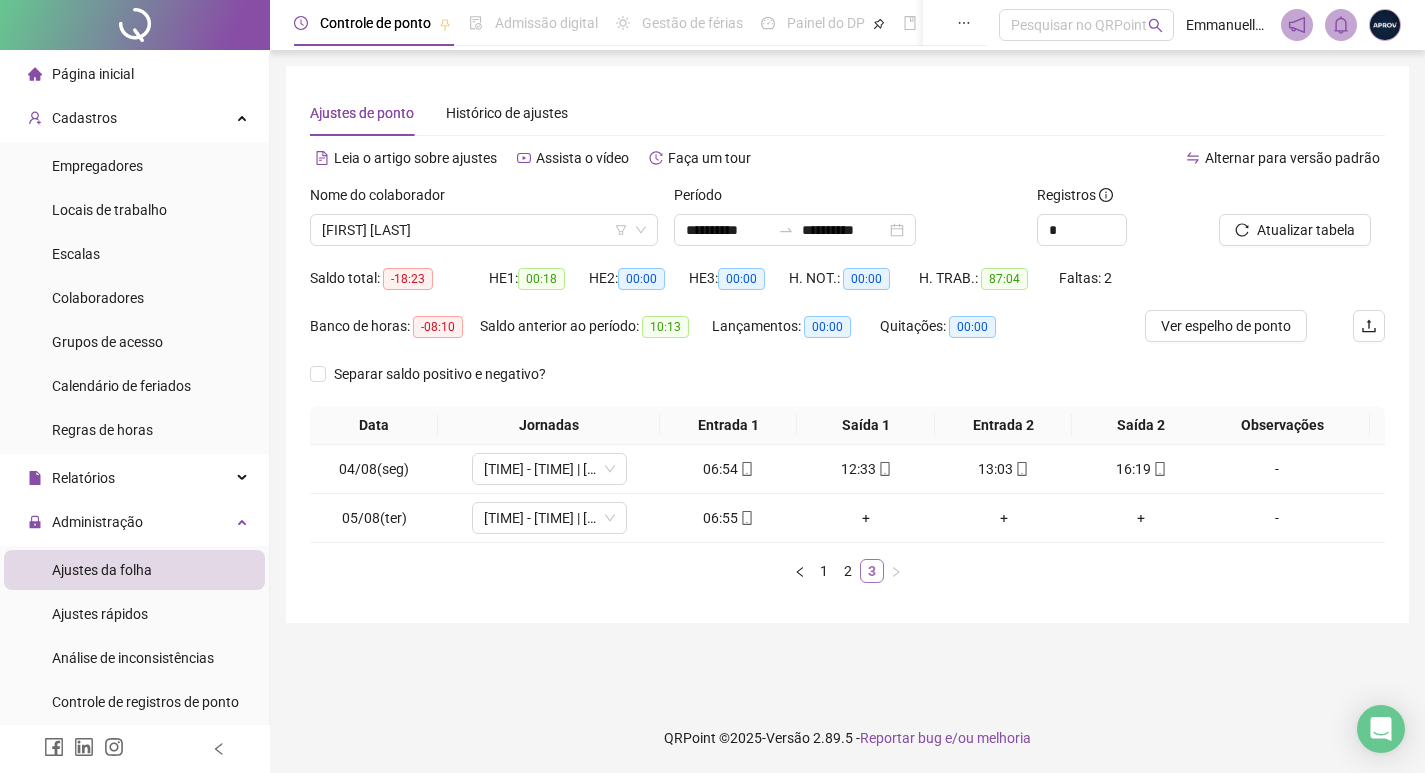 scroll, scrollTop: 0, scrollLeft: 0, axis: both 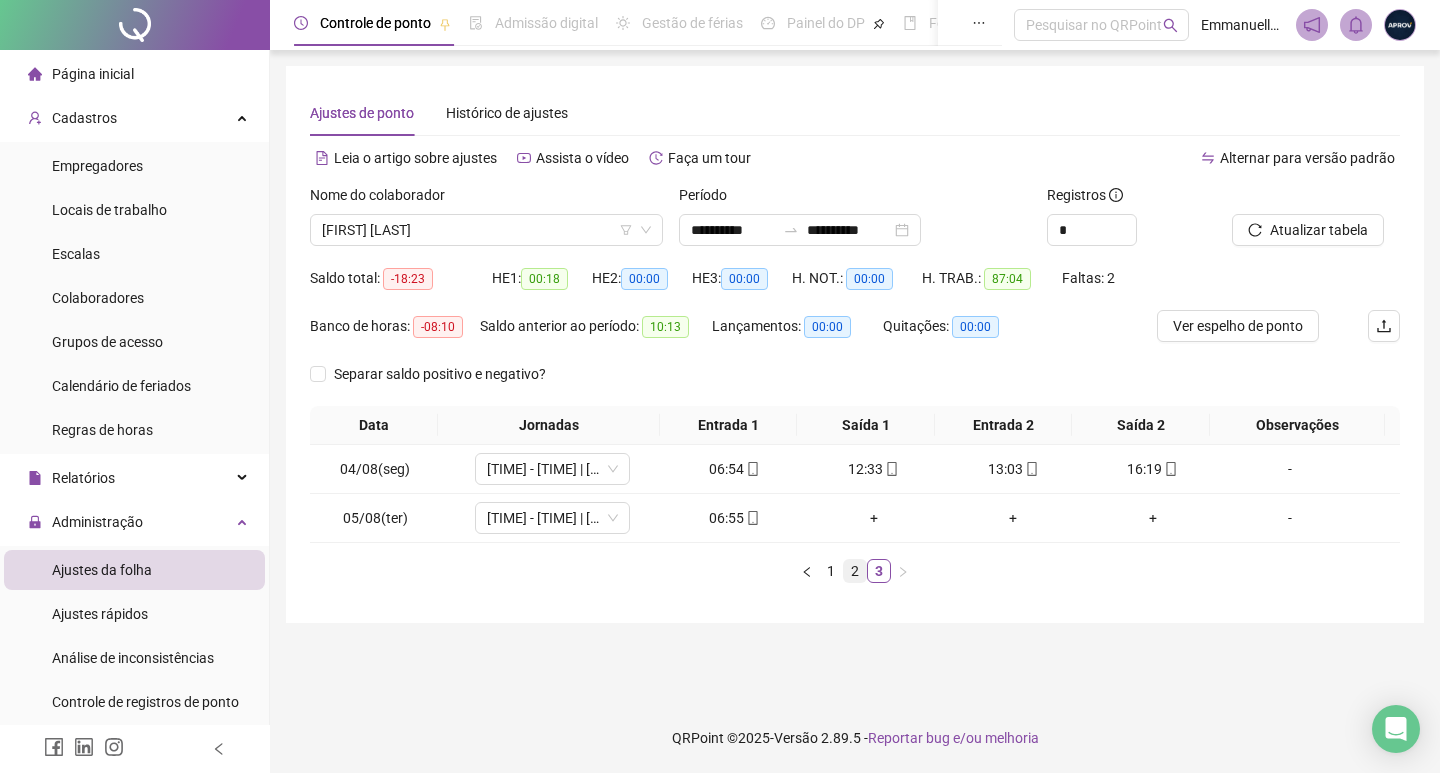 click on "2" at bounding box center [855, 571] 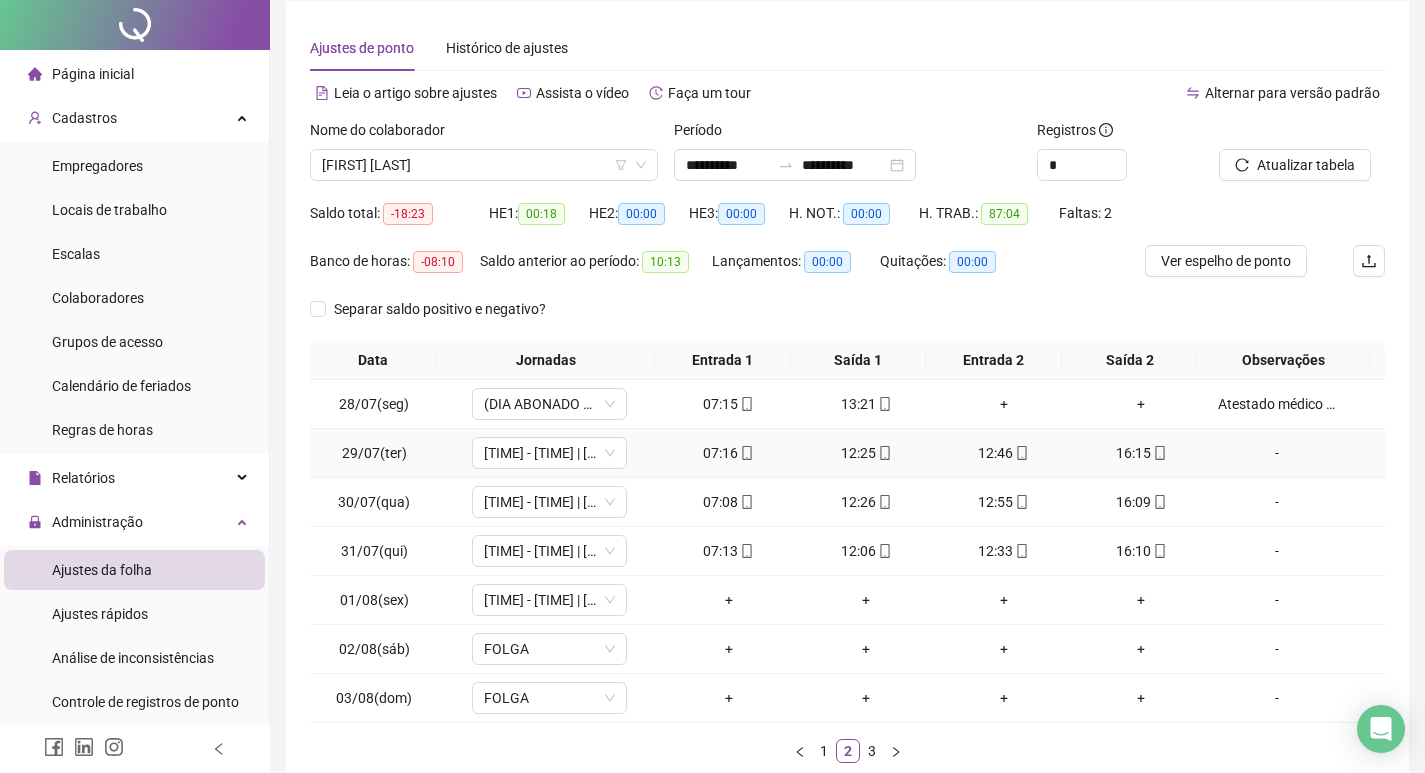 scroll, scrollTop: 100, scrollLeft: 0, axis: vertical 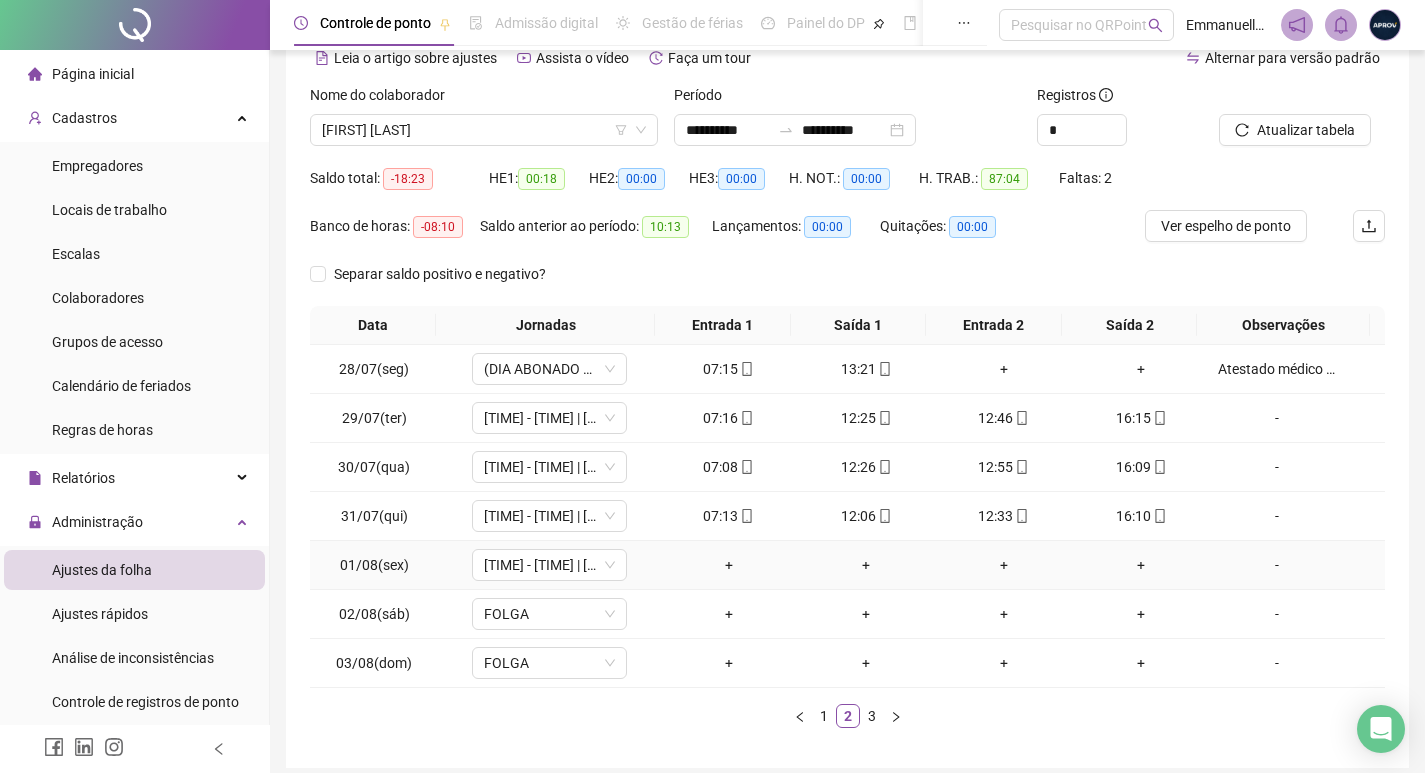 click on "-" at bounding box center [1277, 565] 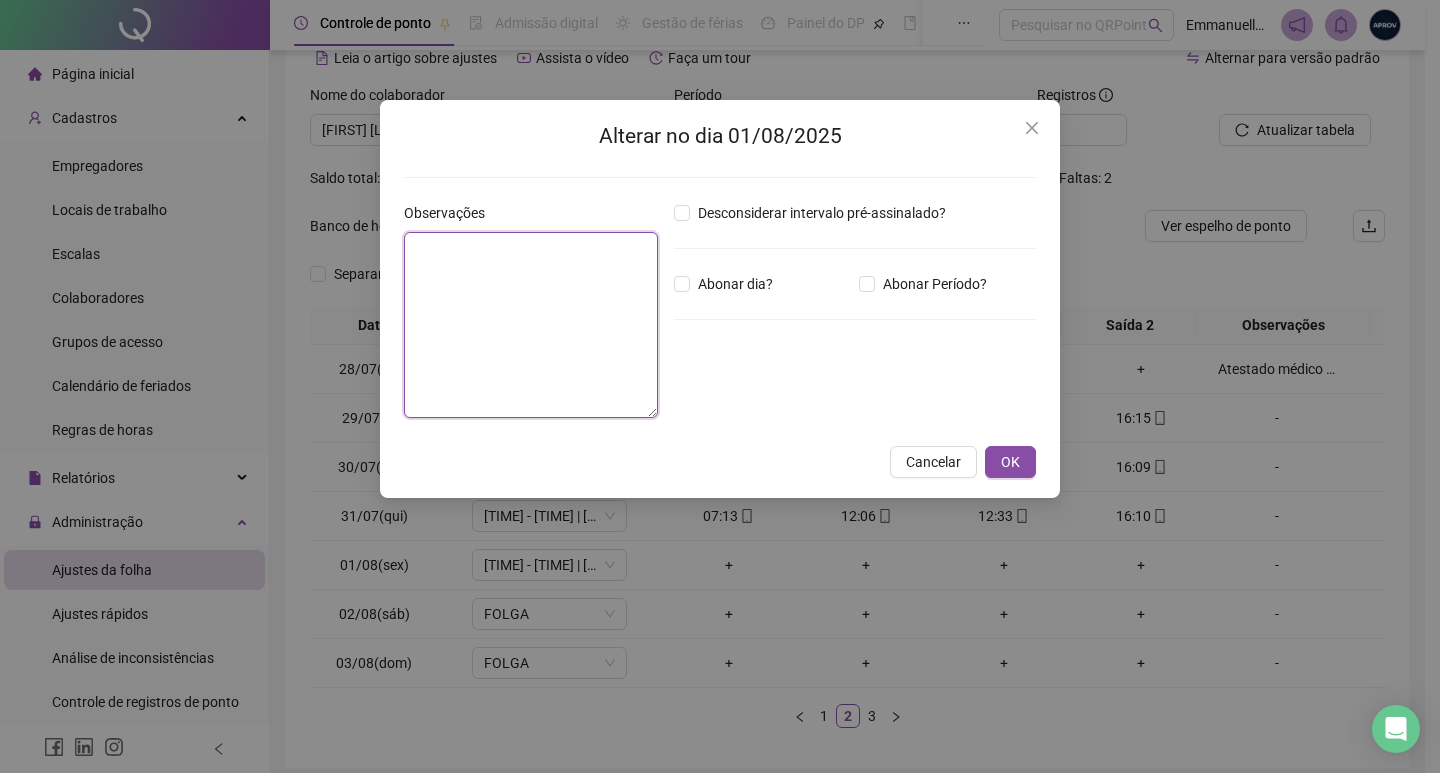 click at bounding box center (531, 325) 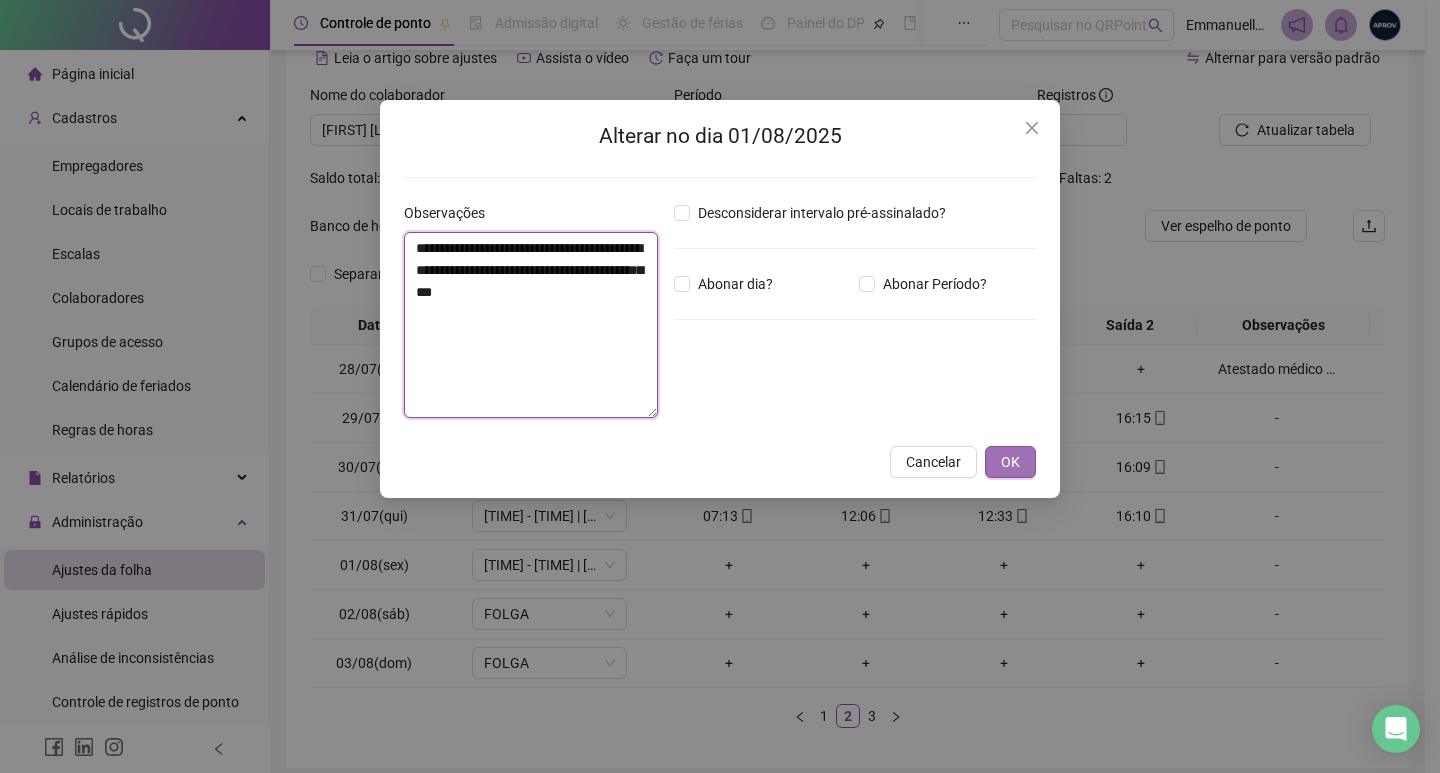type on "**********" 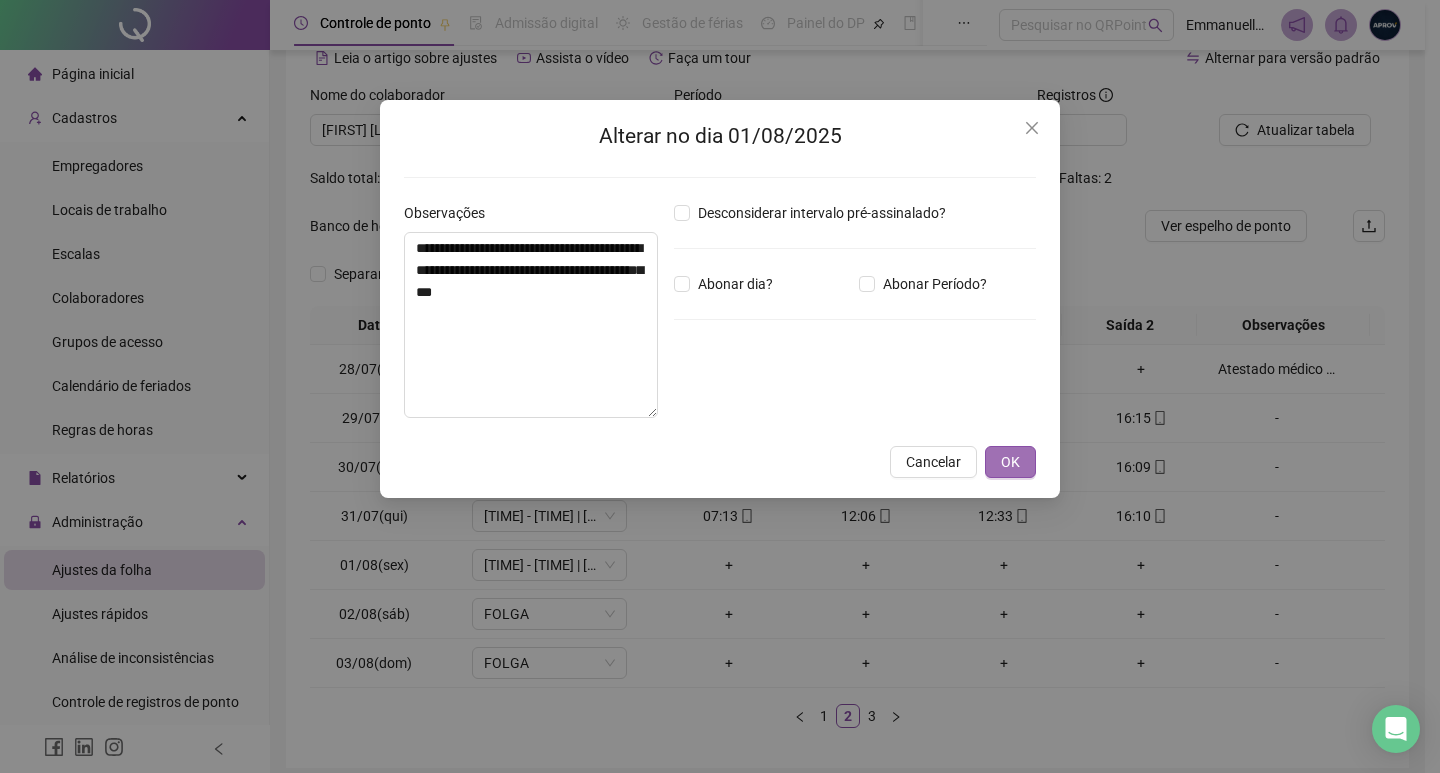 click on "OK" at bounding box center (1010, 462) 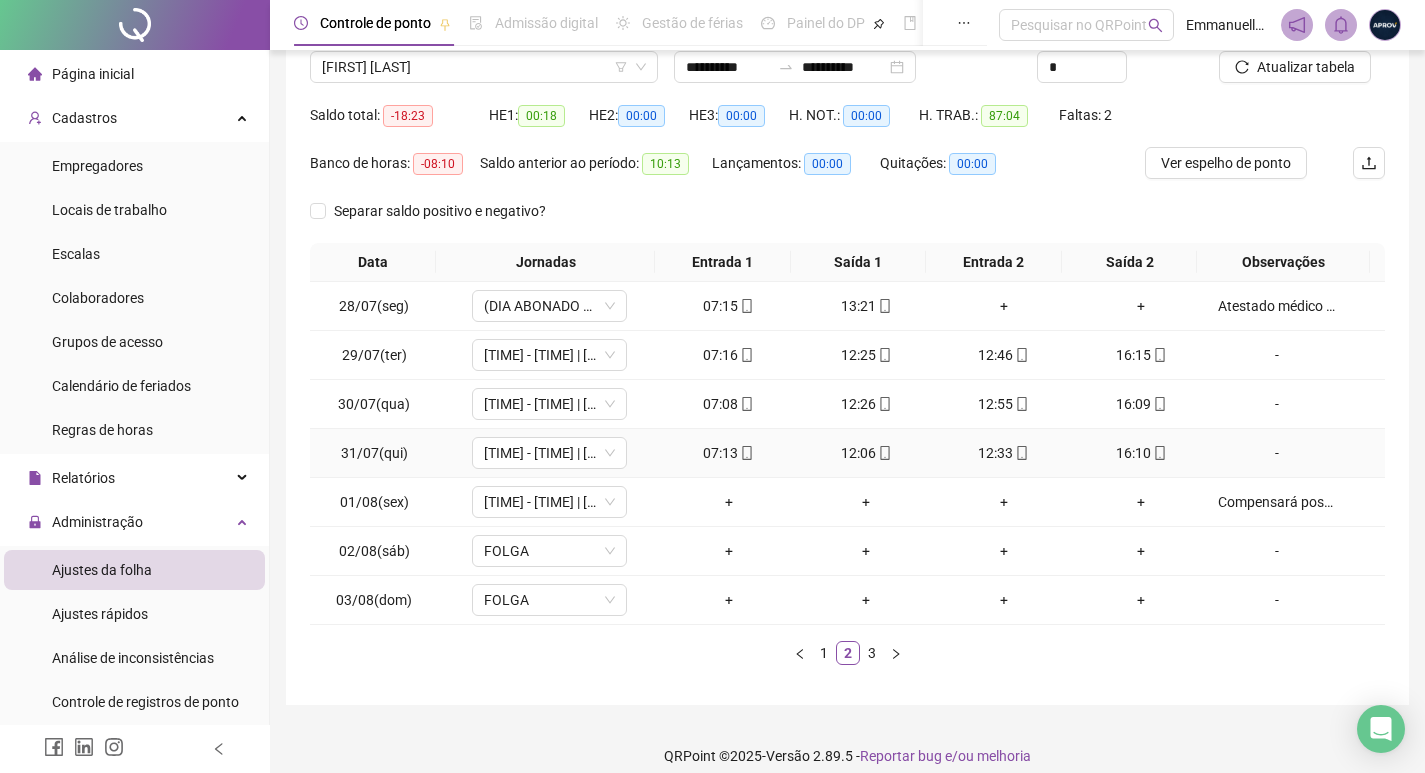 scroll, scrollTop: 181, scrollLeft: 0, axis: vertical 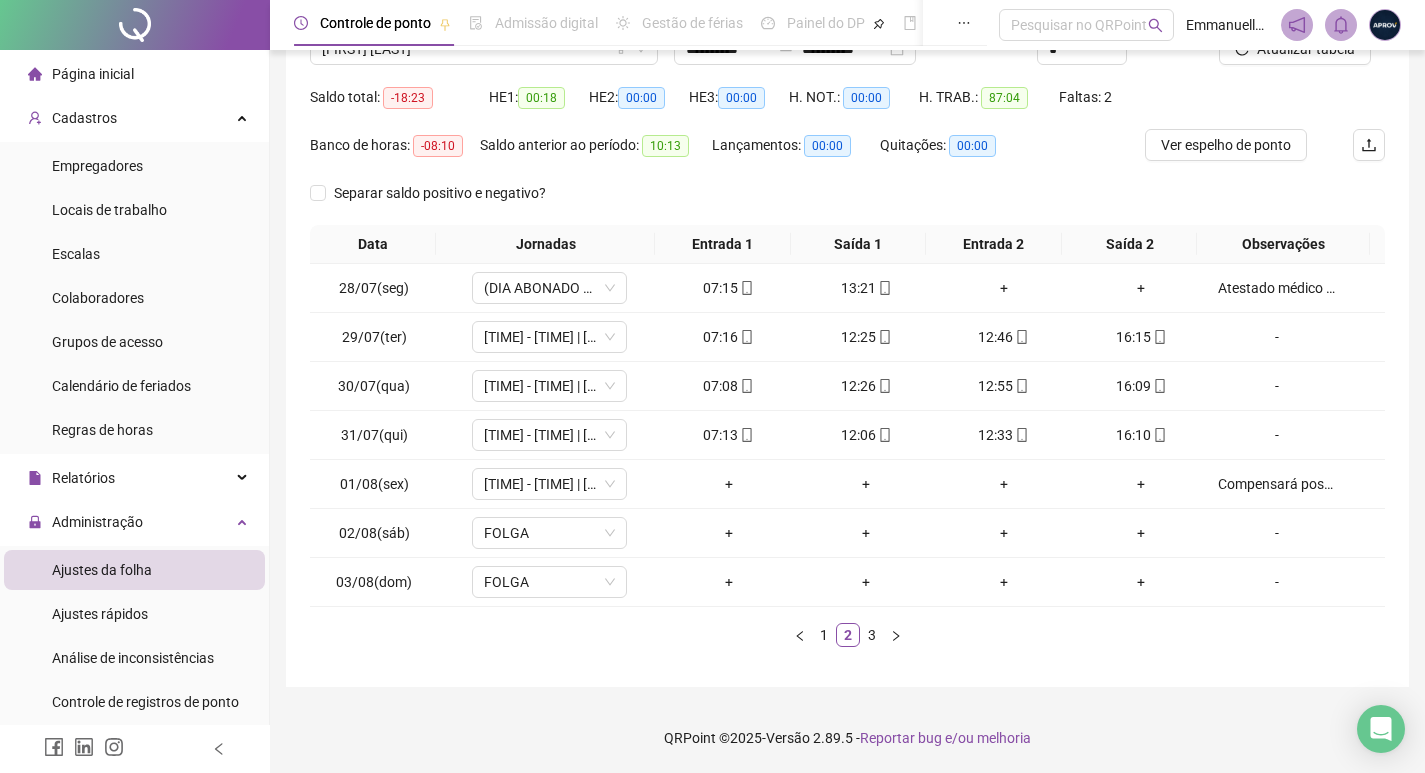 click on "3" at bounding box center [872, 635] 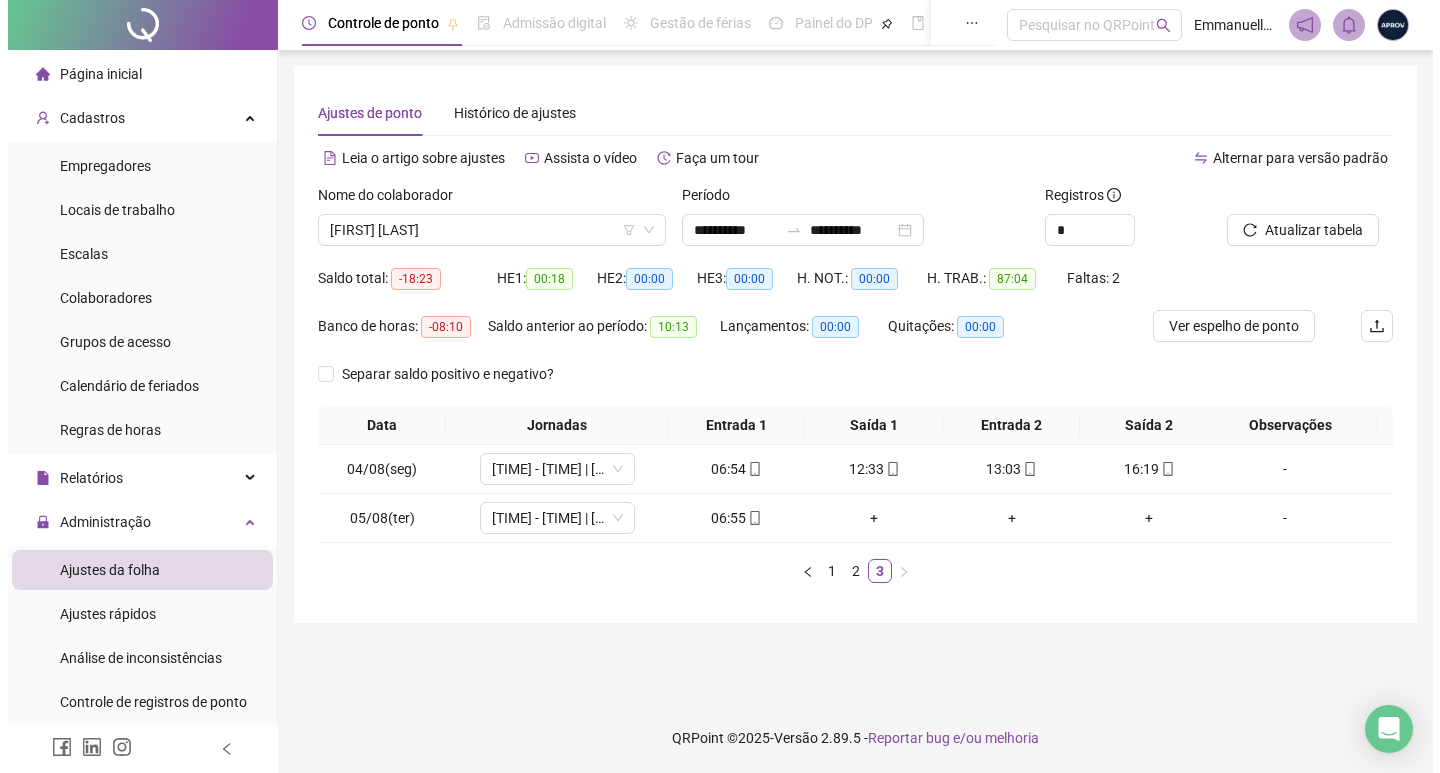 scroll, scrollTop: 0, scrollLeft: 0, axis: both 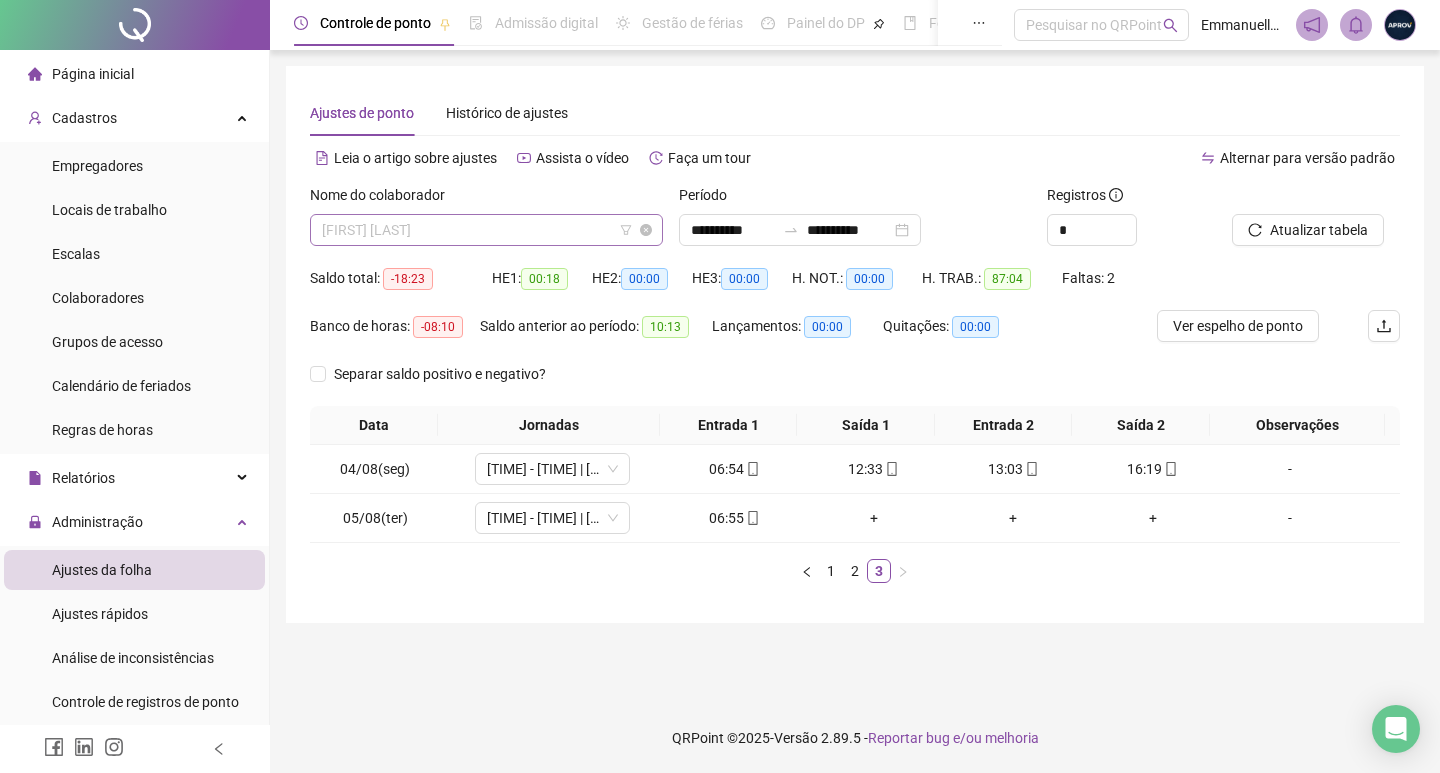 click on "[FIRST] [LAST]" at bounding box center [486, 230] 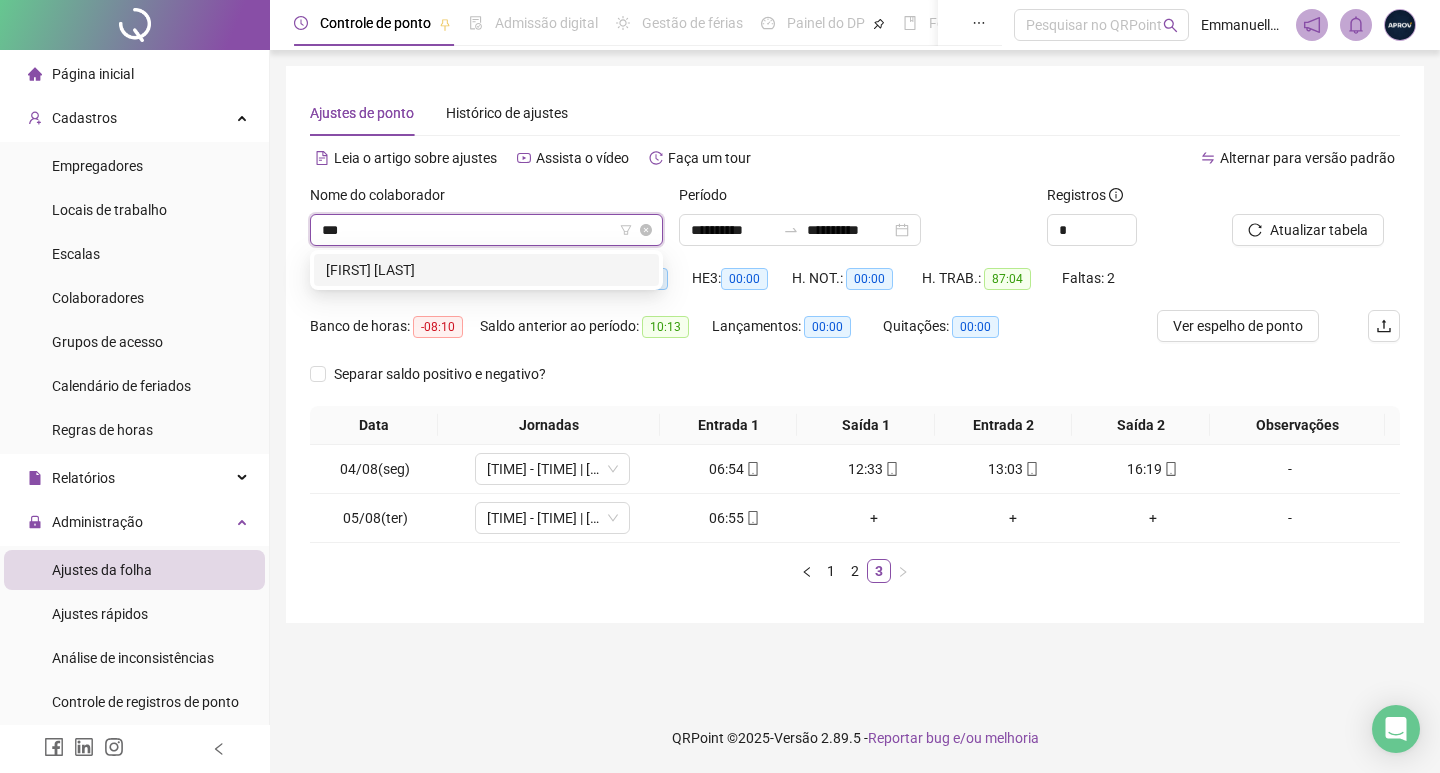 scroll, scrollTop: 0, scrollLeft: 0, axis: both 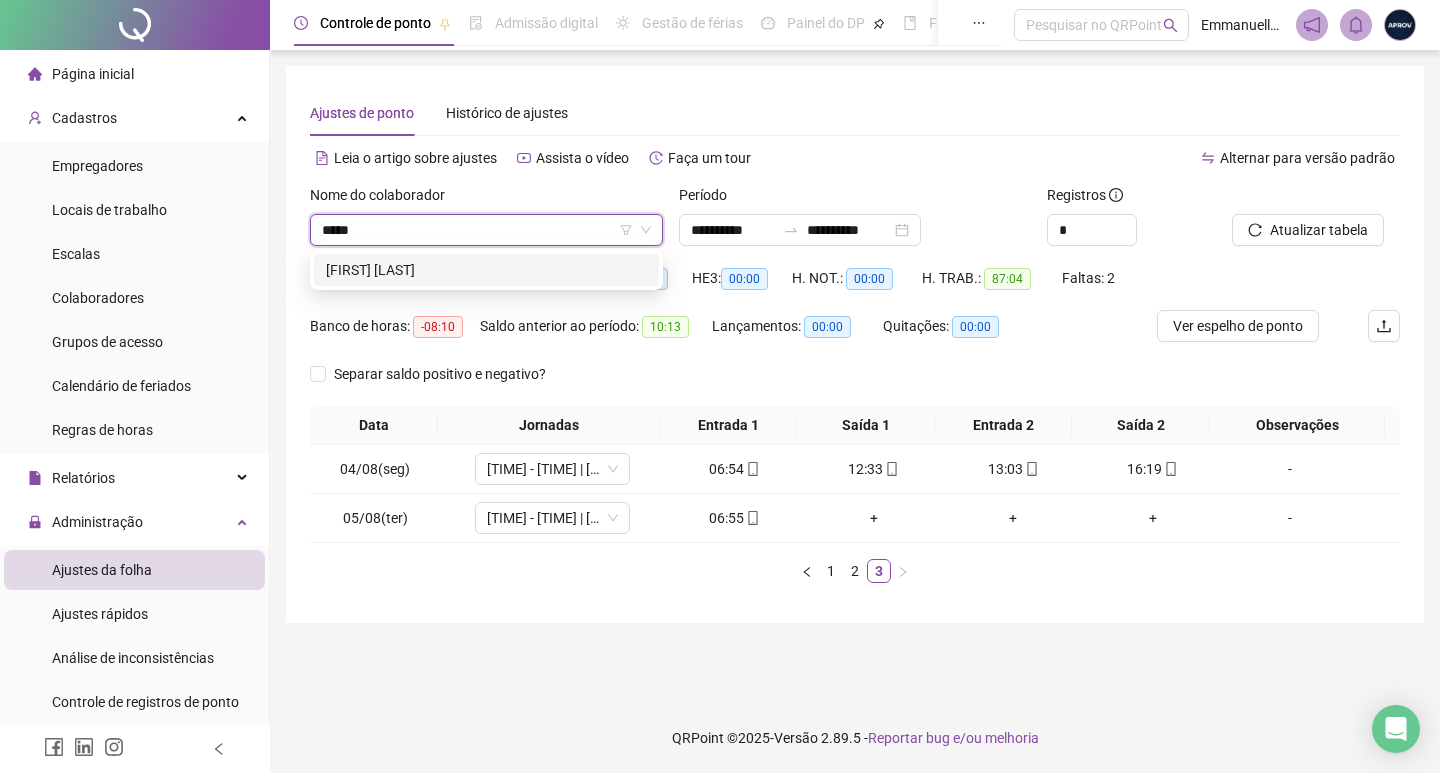 type on "*****" 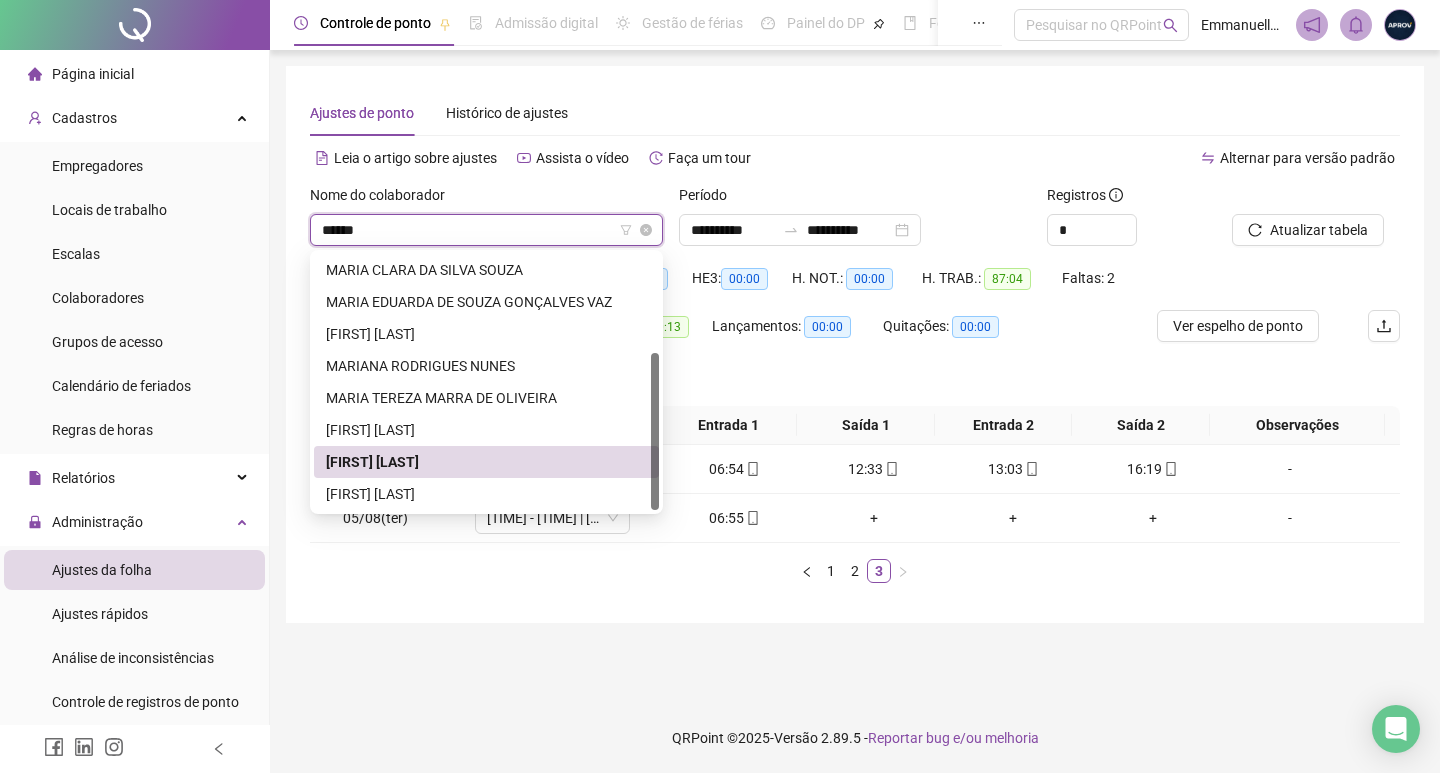 scroll, scrollTop: 96, scrollLeft: 0, axis: vertical 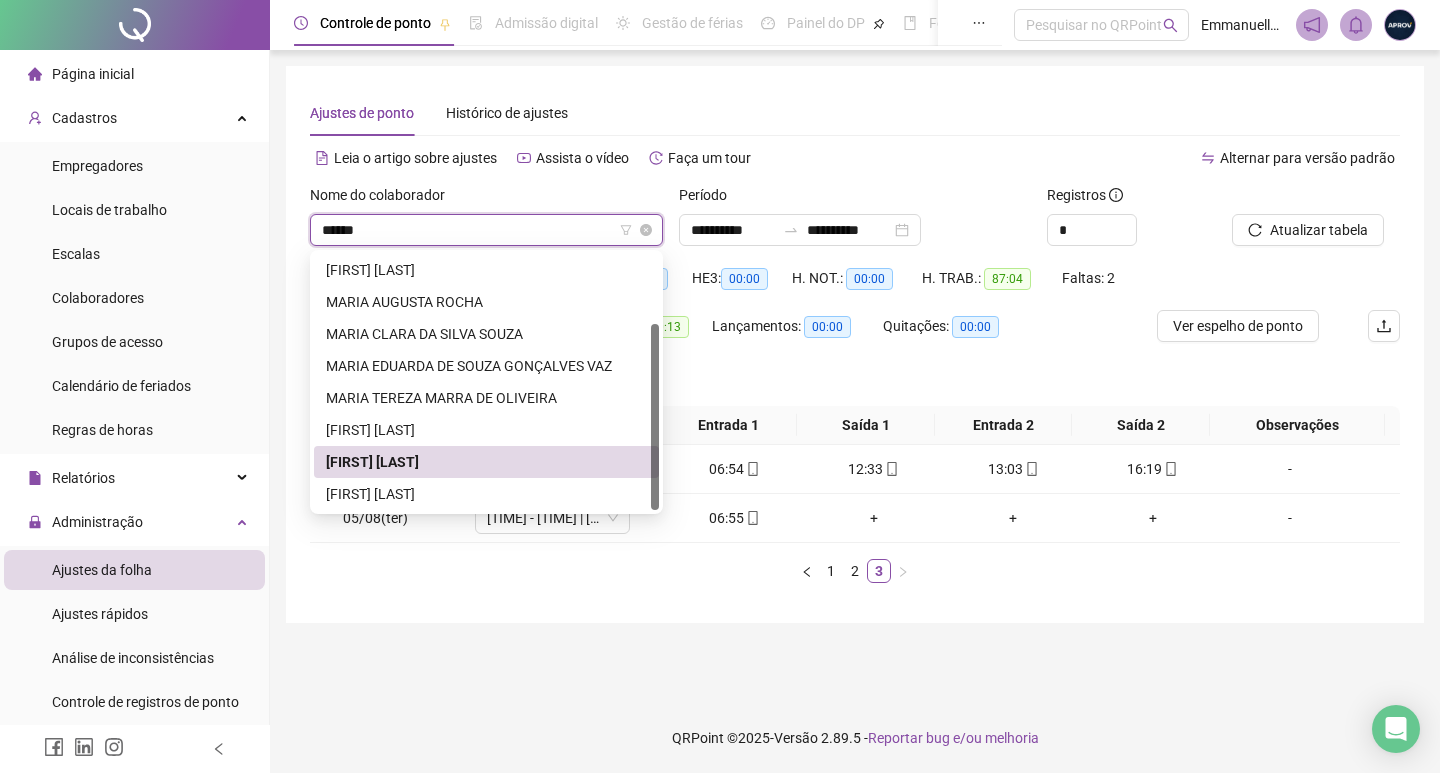 type on "*******" 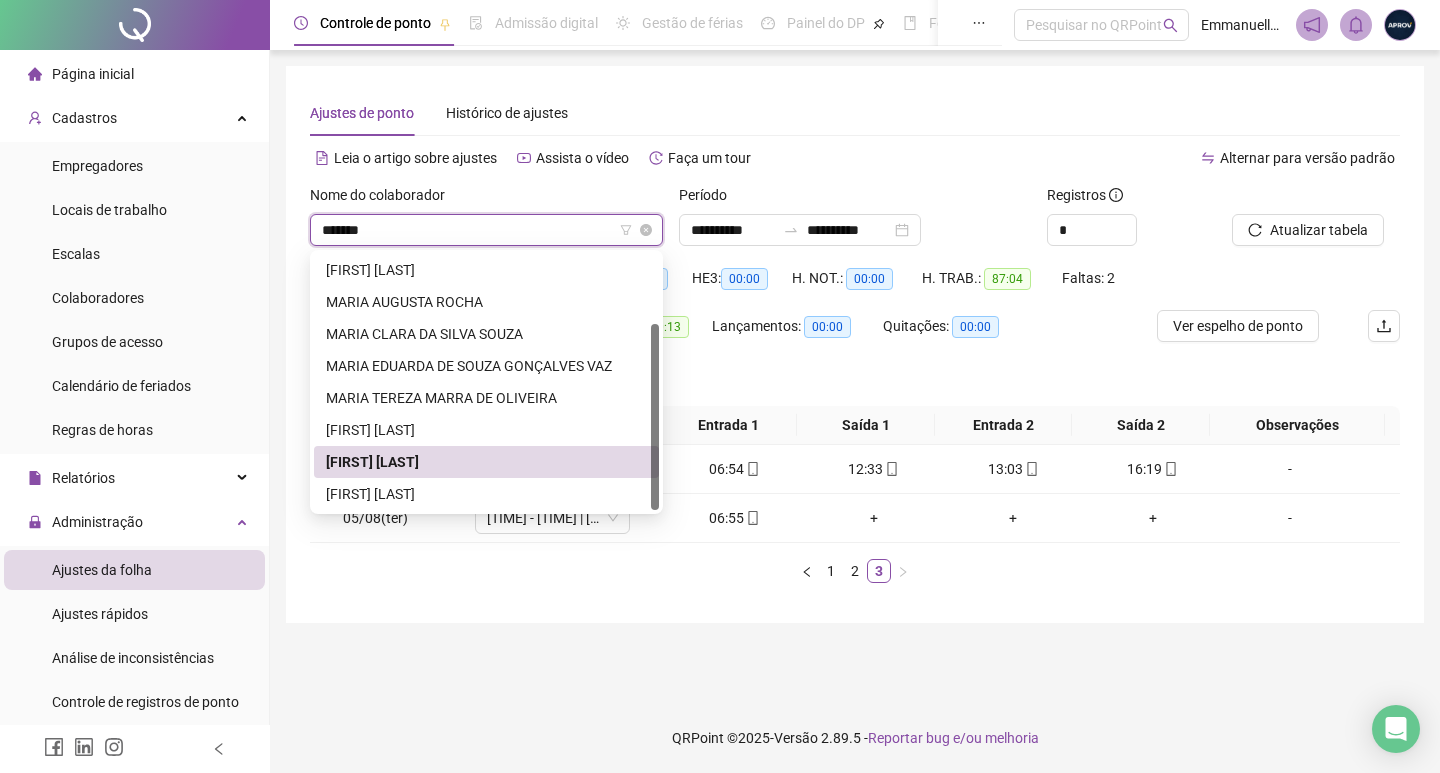 scroll, scrollTop: 0, scrollLeft: 0, axis: both 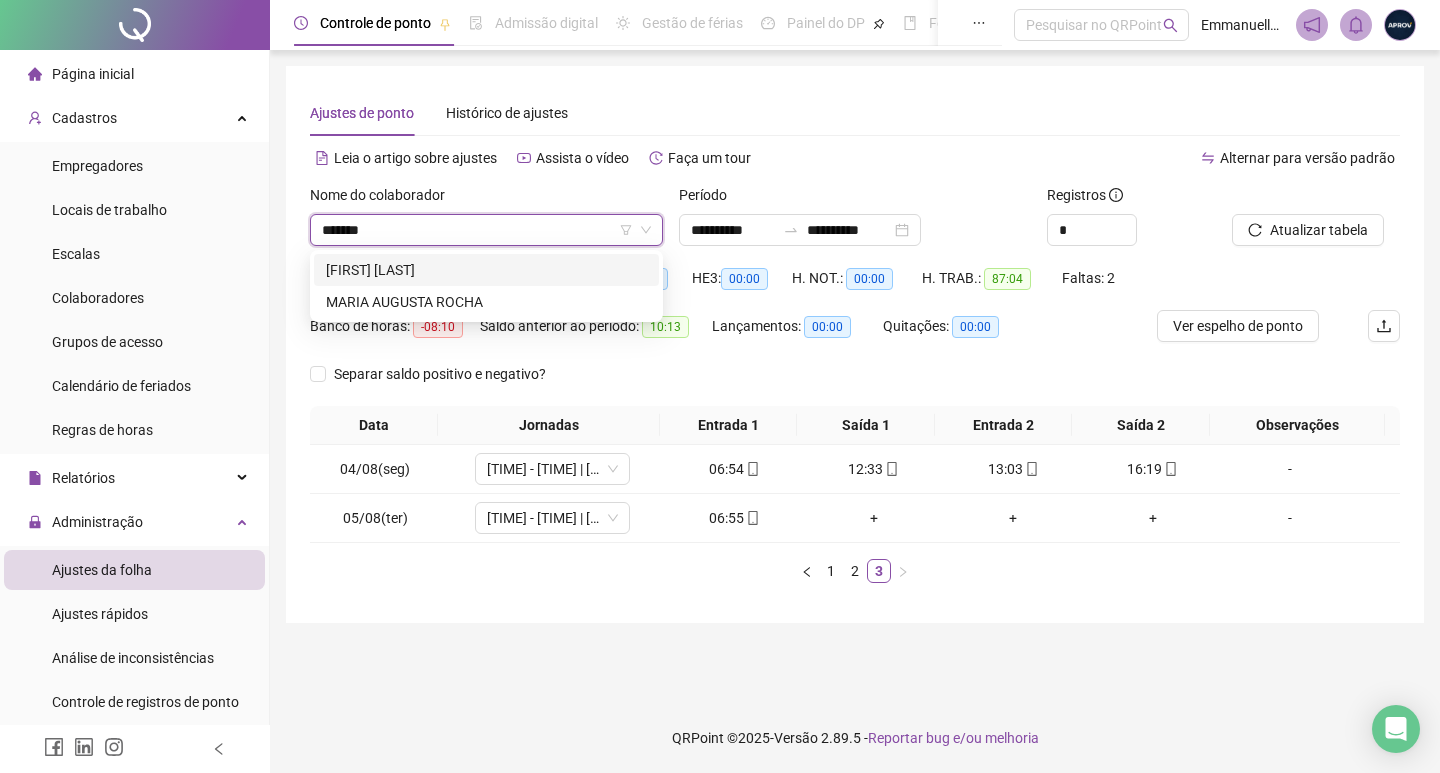 drag, startPoint x: 434, startPoint y: 273, endPoint x: 485, endPoint y: 277, distance: 51.156624 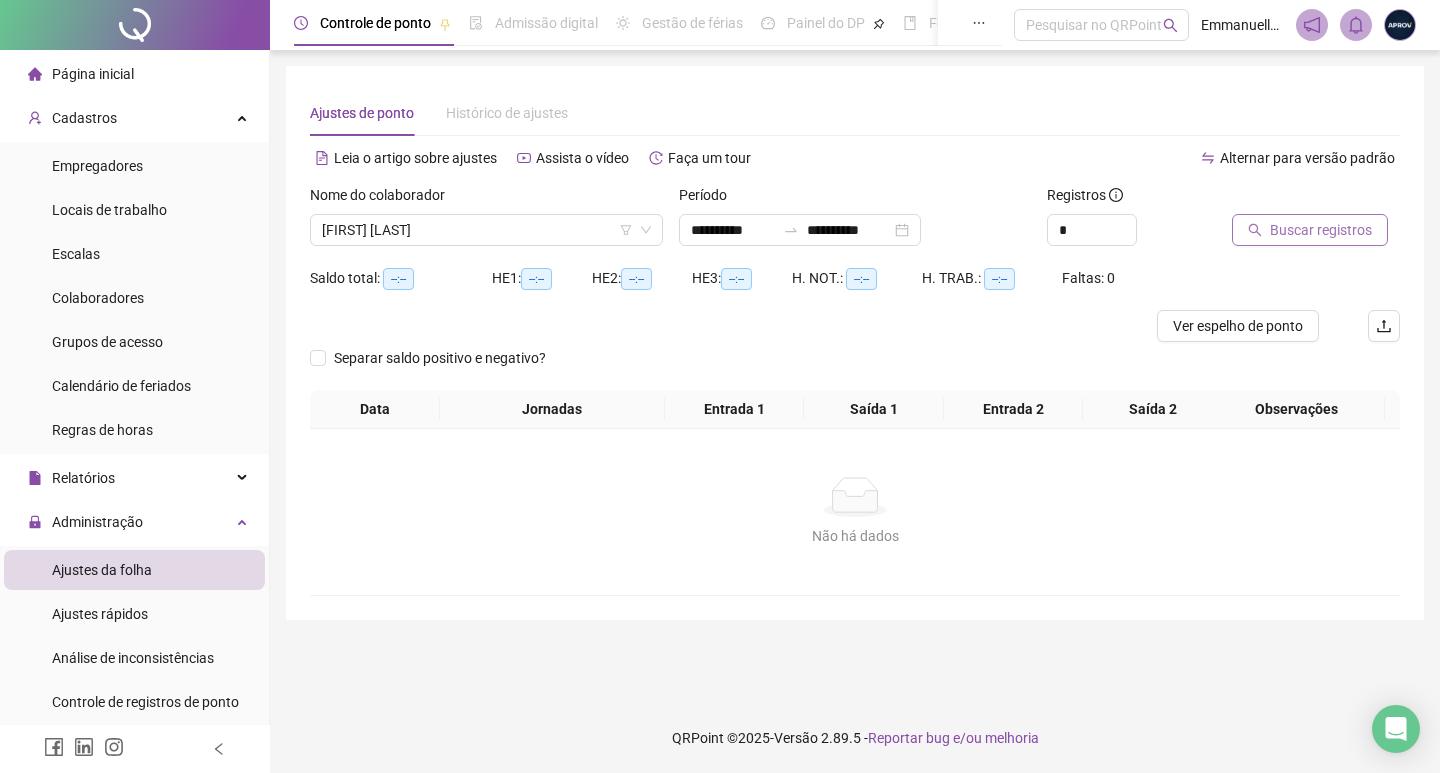 click on "Buscar registros" at bounding box center [1321, 230] 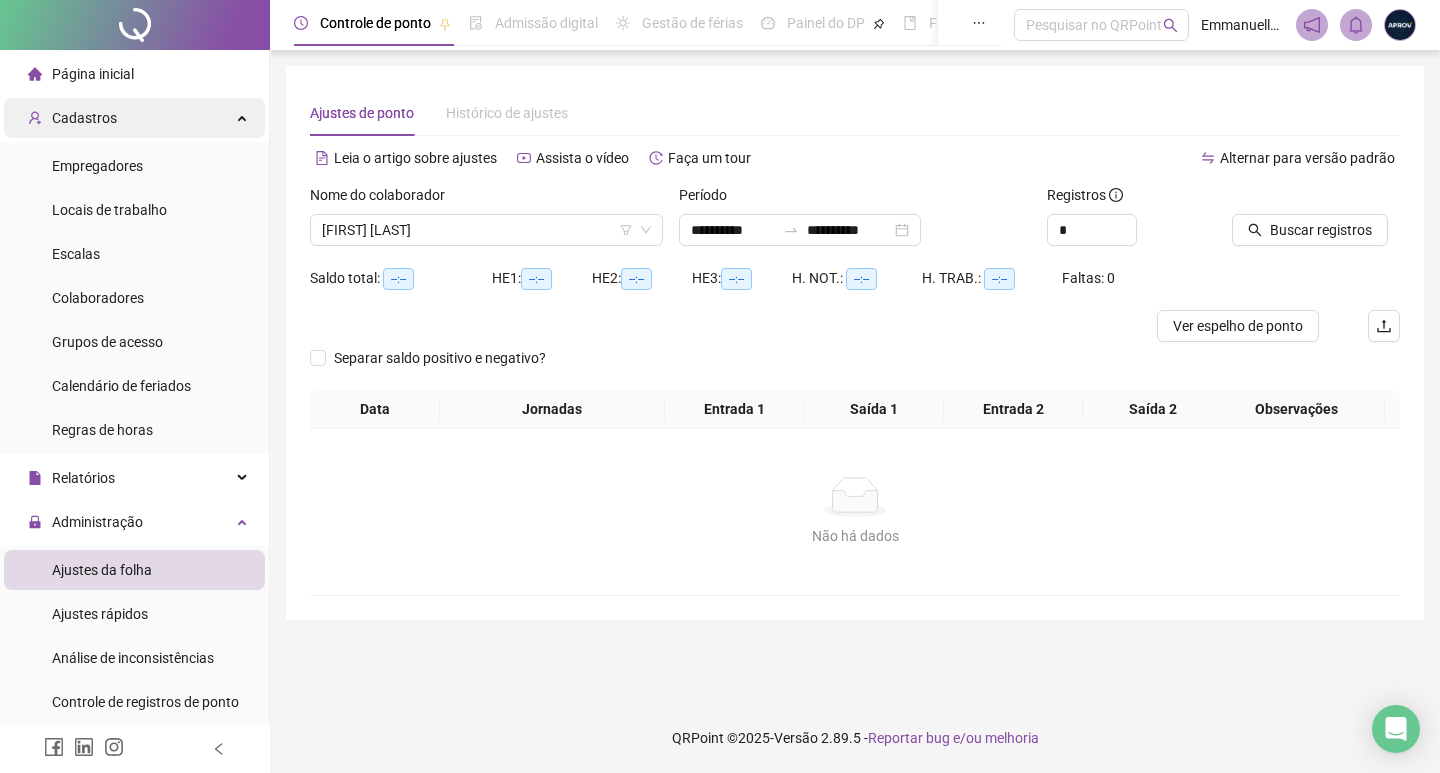 click on "Cadastros" at bounding box center (84, 118) 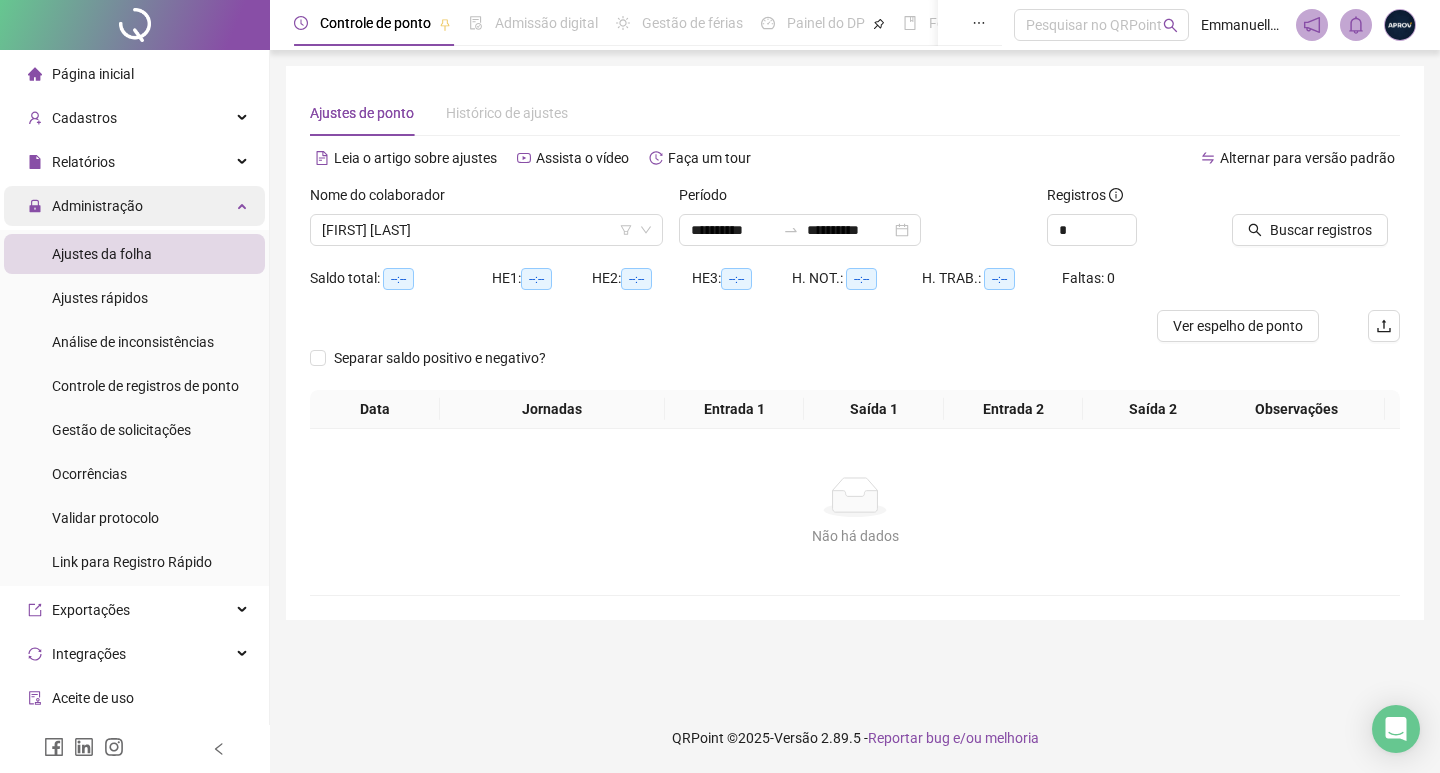click at bounding box center [244, 204] 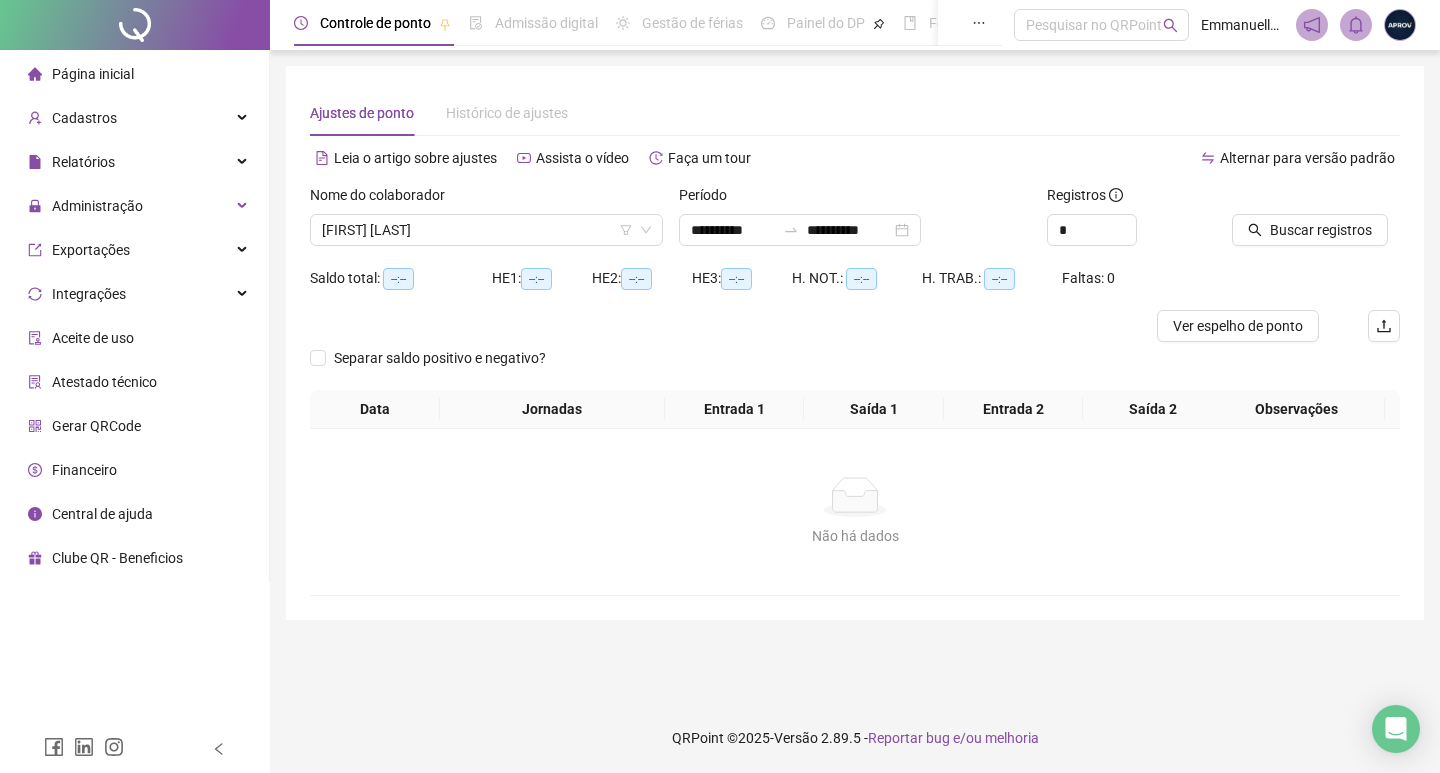 click on "Não há dados" at bounding box center (855, 497) 